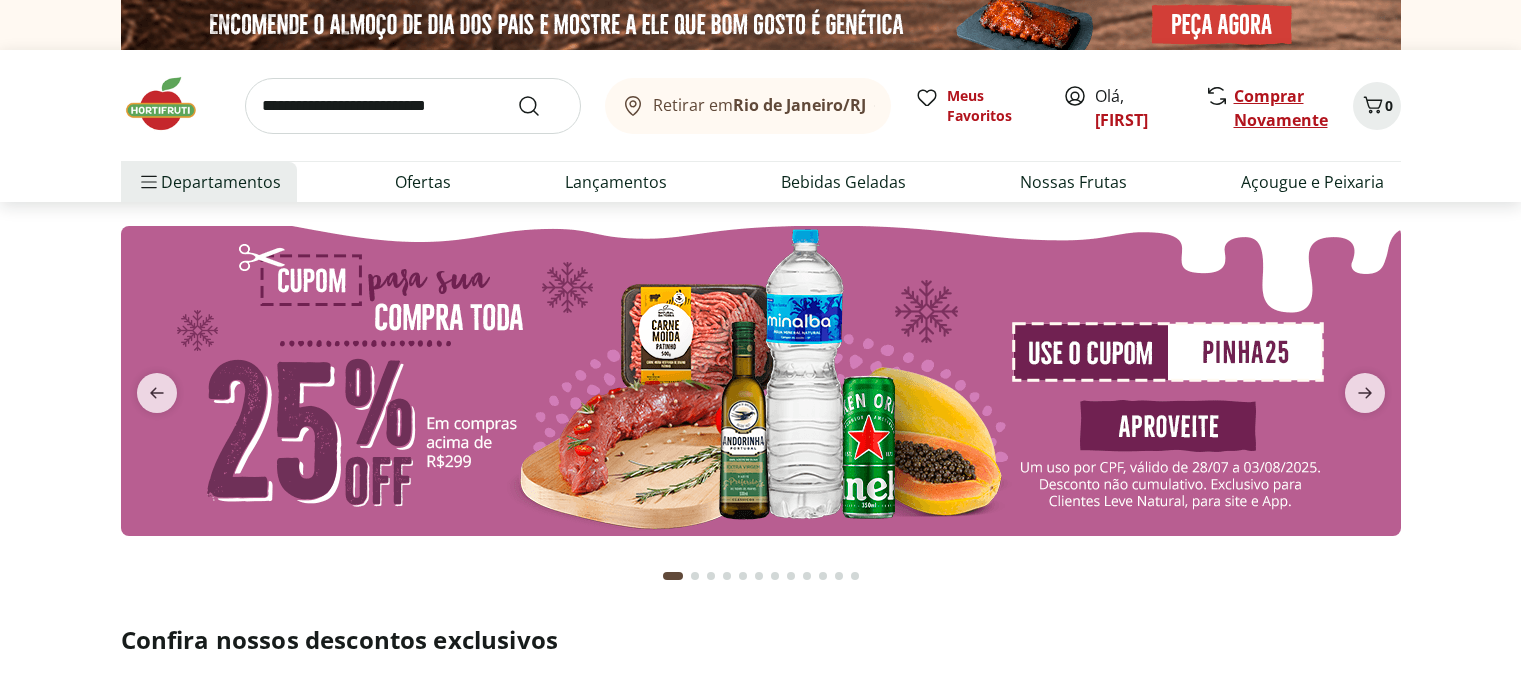 scroll, scrollTop: 0, scrollLeft: 0, axis: both 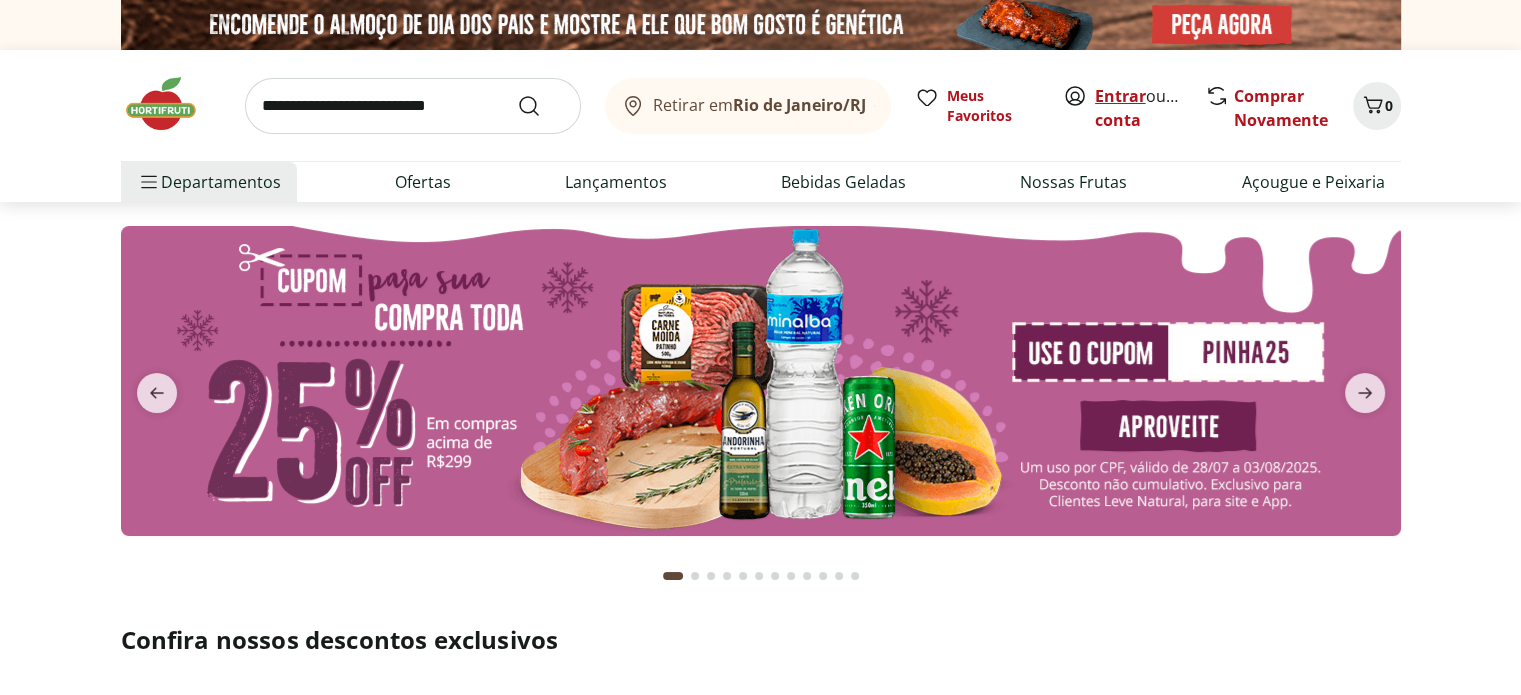 click on "Entrar" at bounding box center (1120, 96) 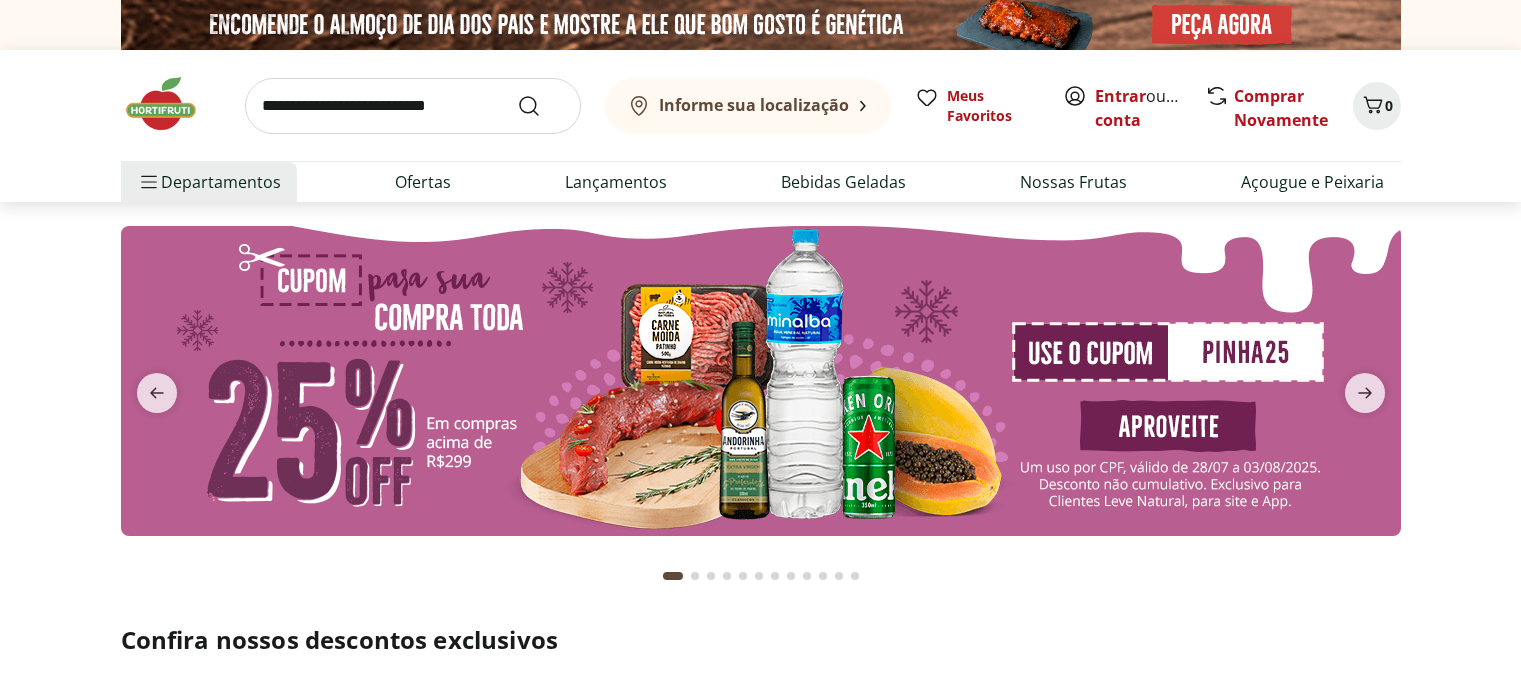 scroll, scrollTop: 0, scrollLeft: 0, axis: both 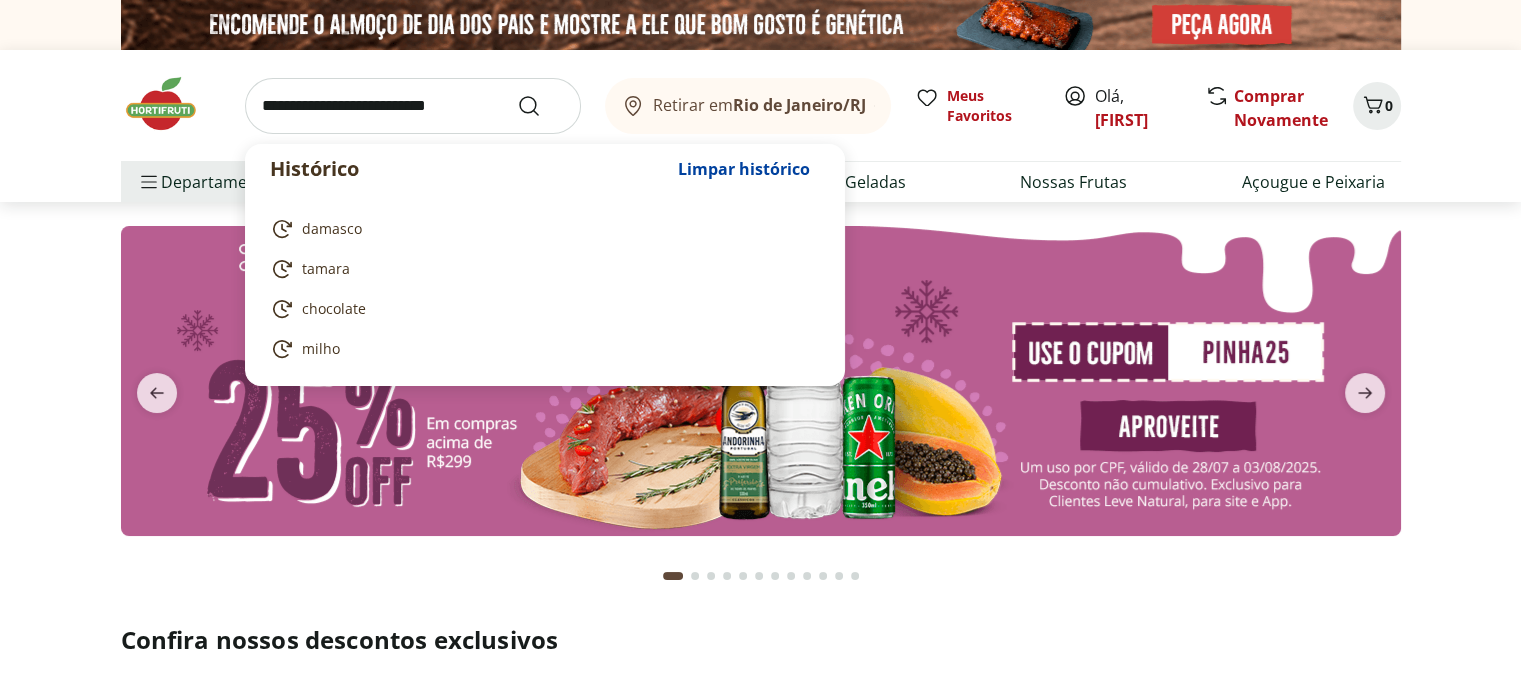 click at bounding box center (413, 106) 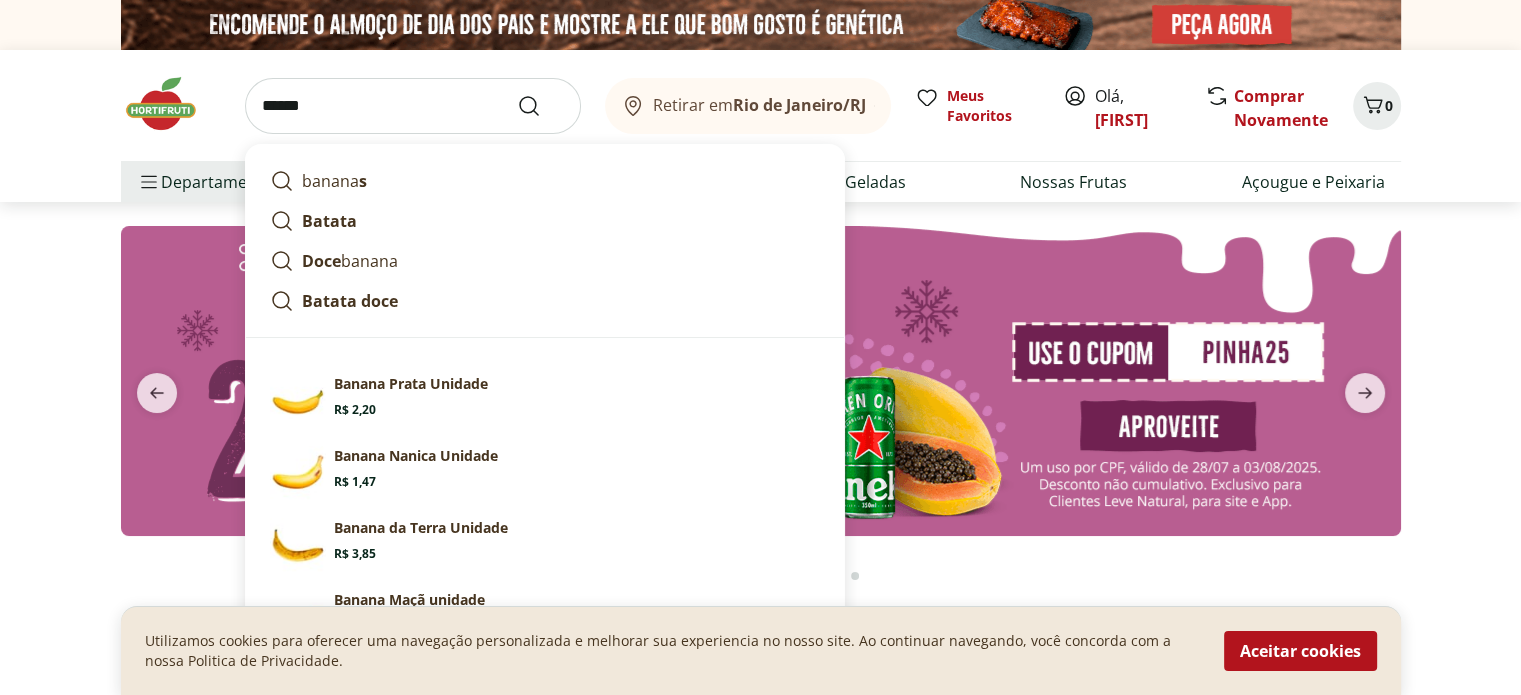type on "******" 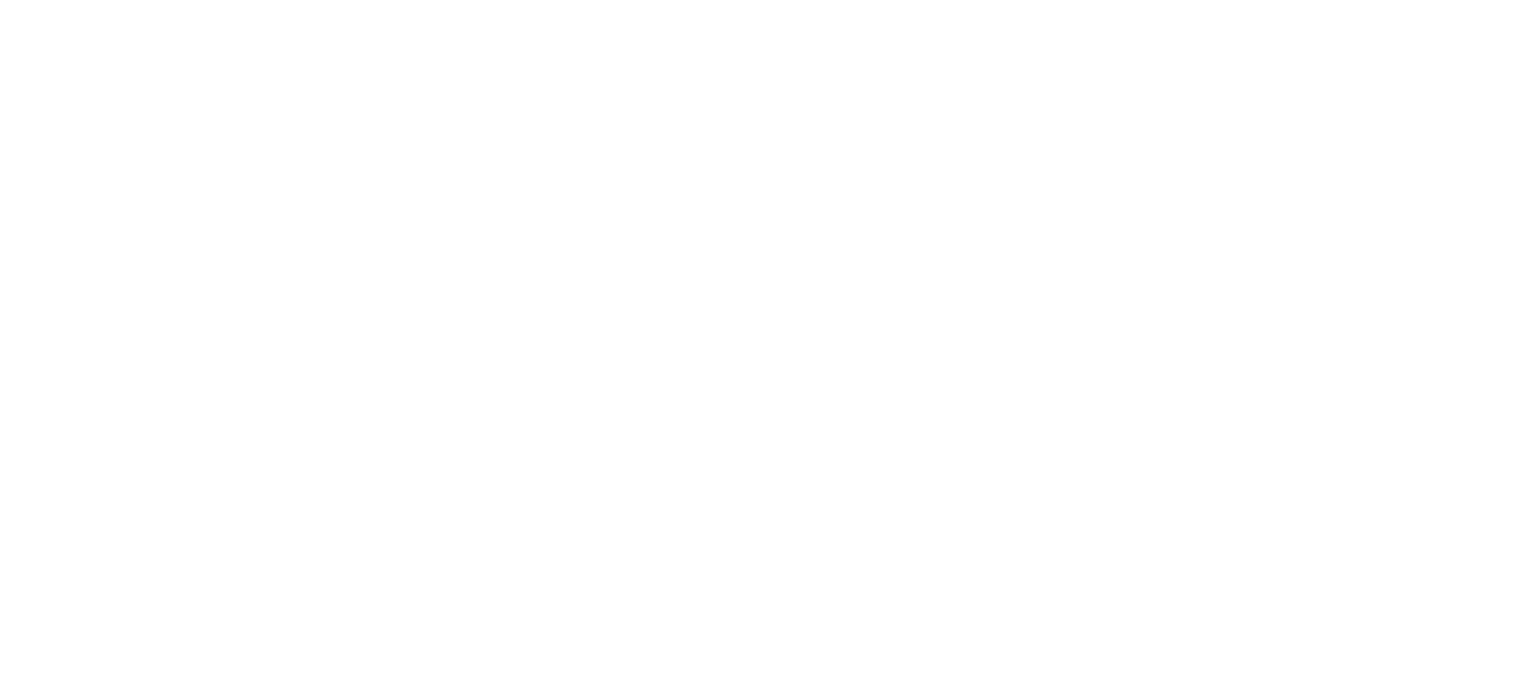 select on "**********" 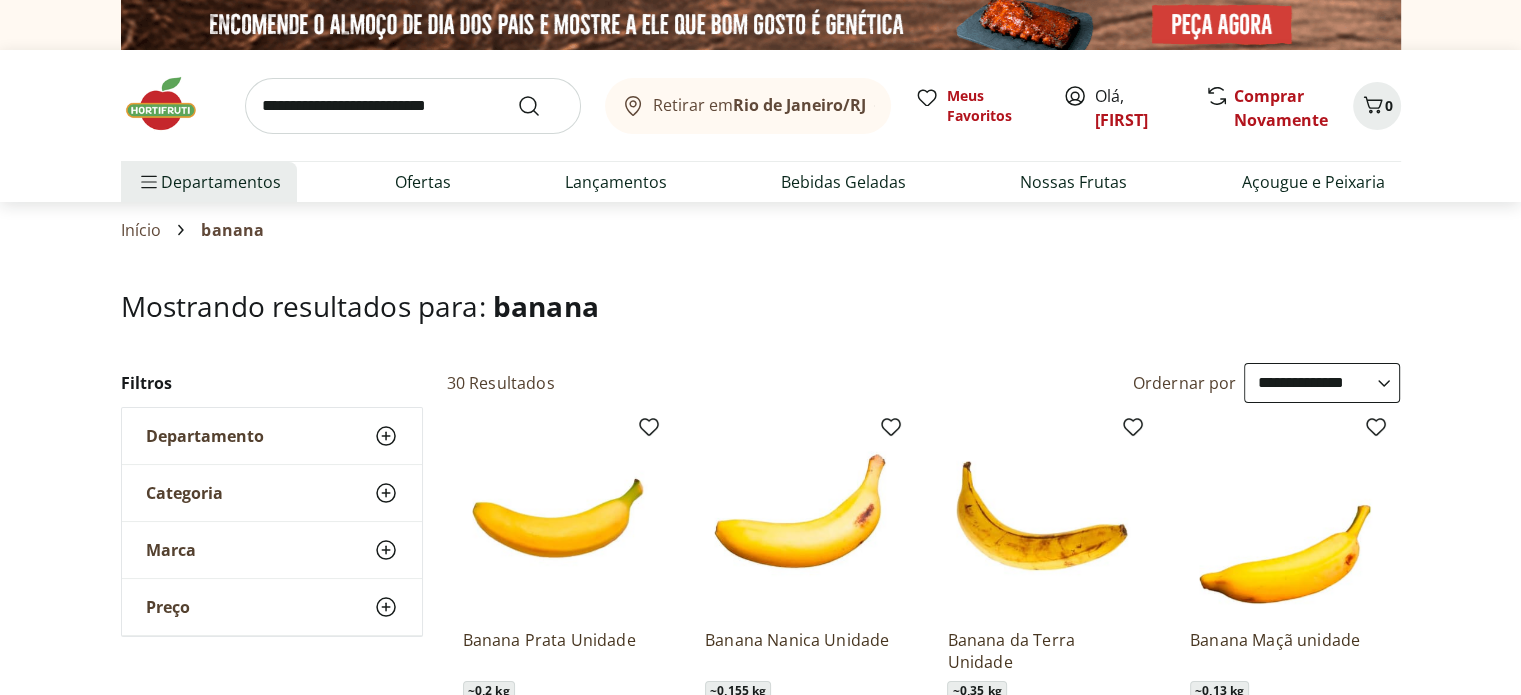 scroll, scrollTop: 300, scrollLeft: 0, axis: vertical 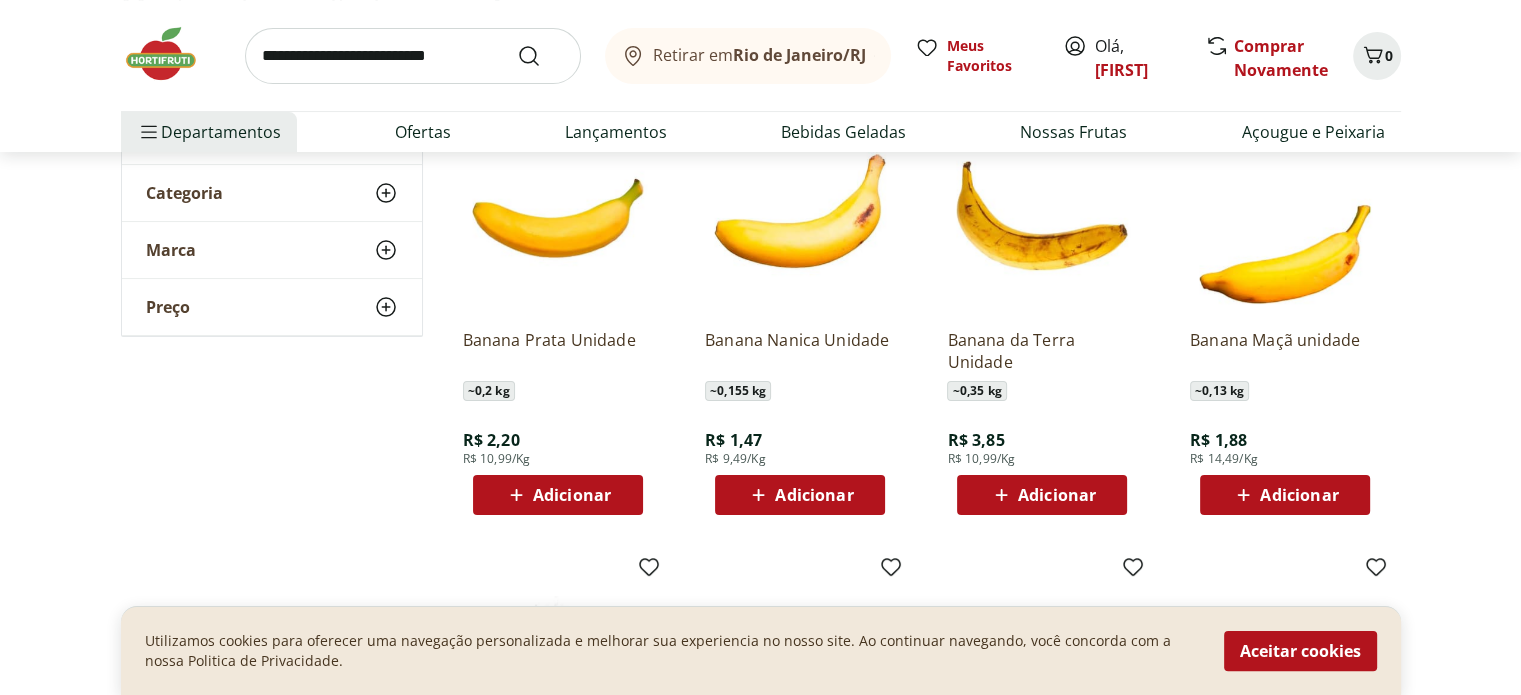click on "Adicionar" at bounding box center (572, 495) 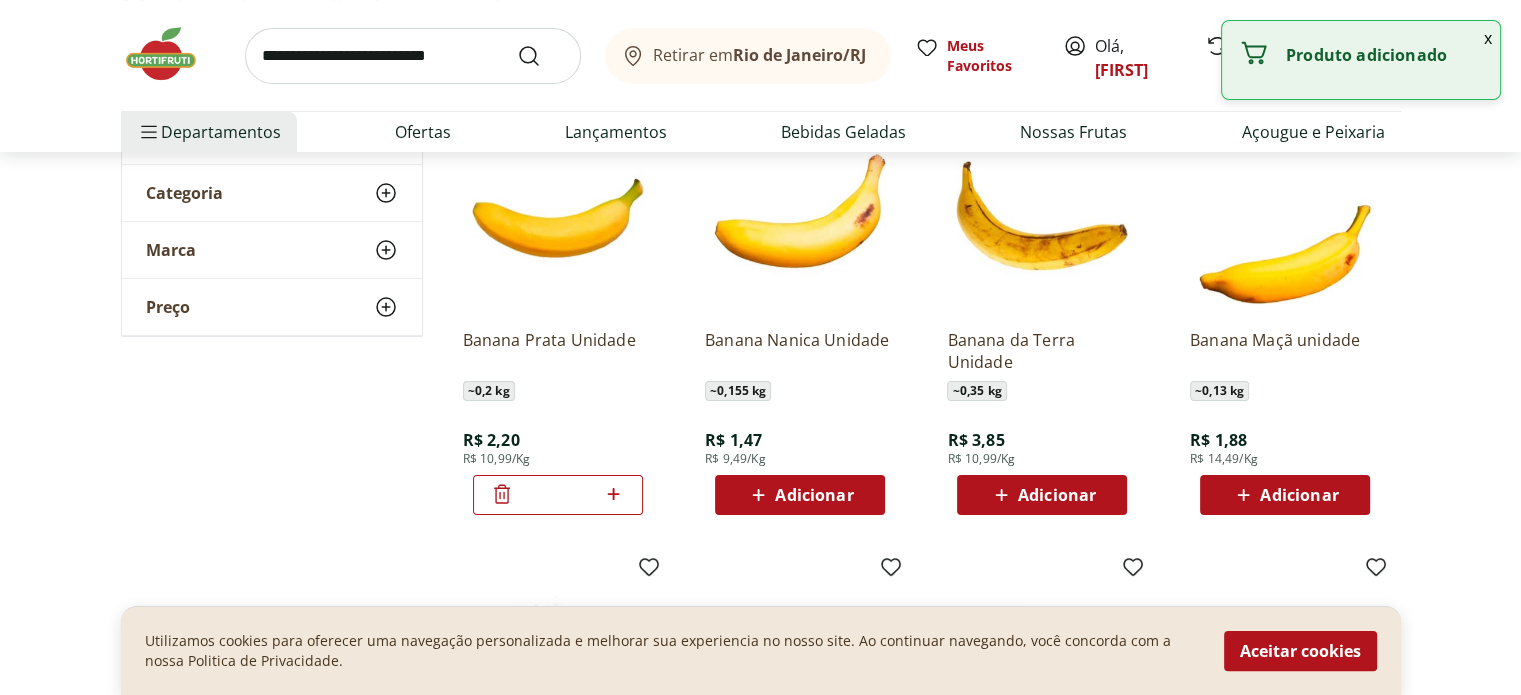 click 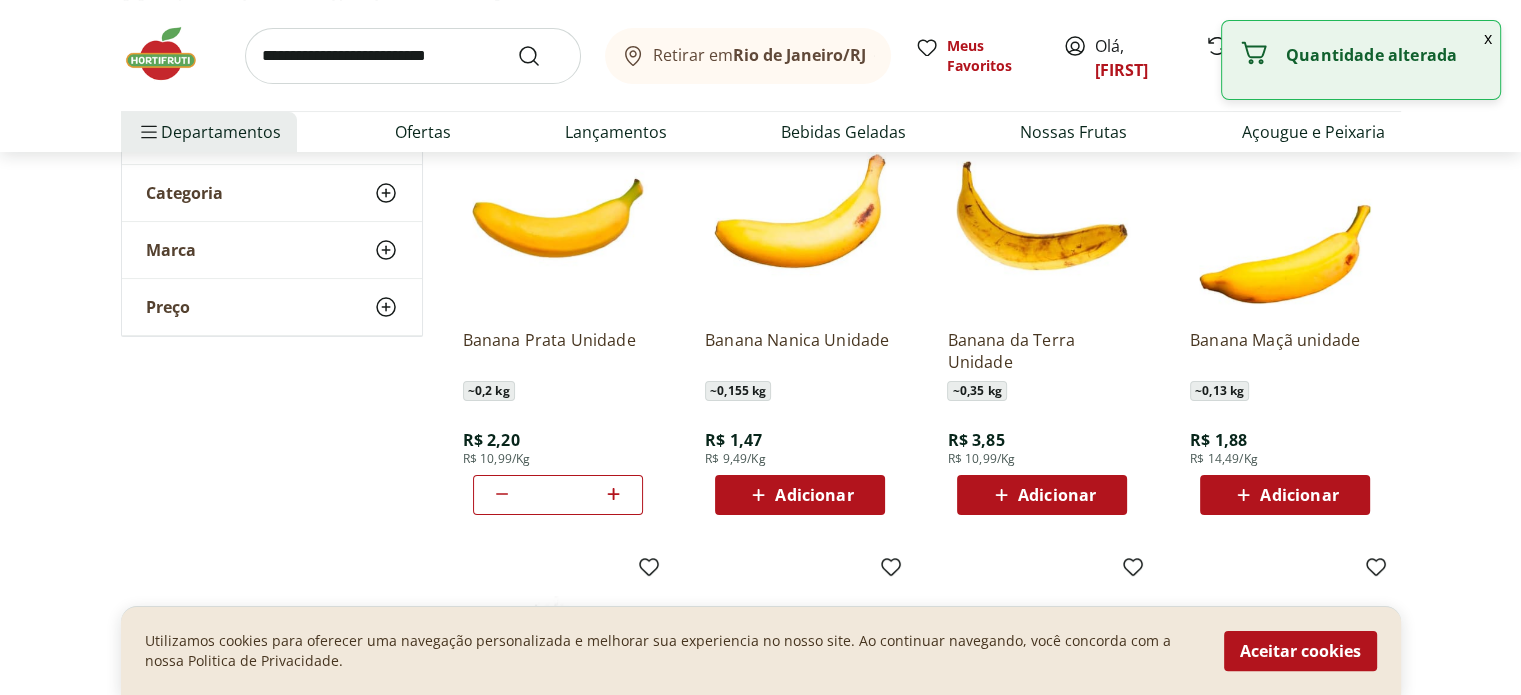 click 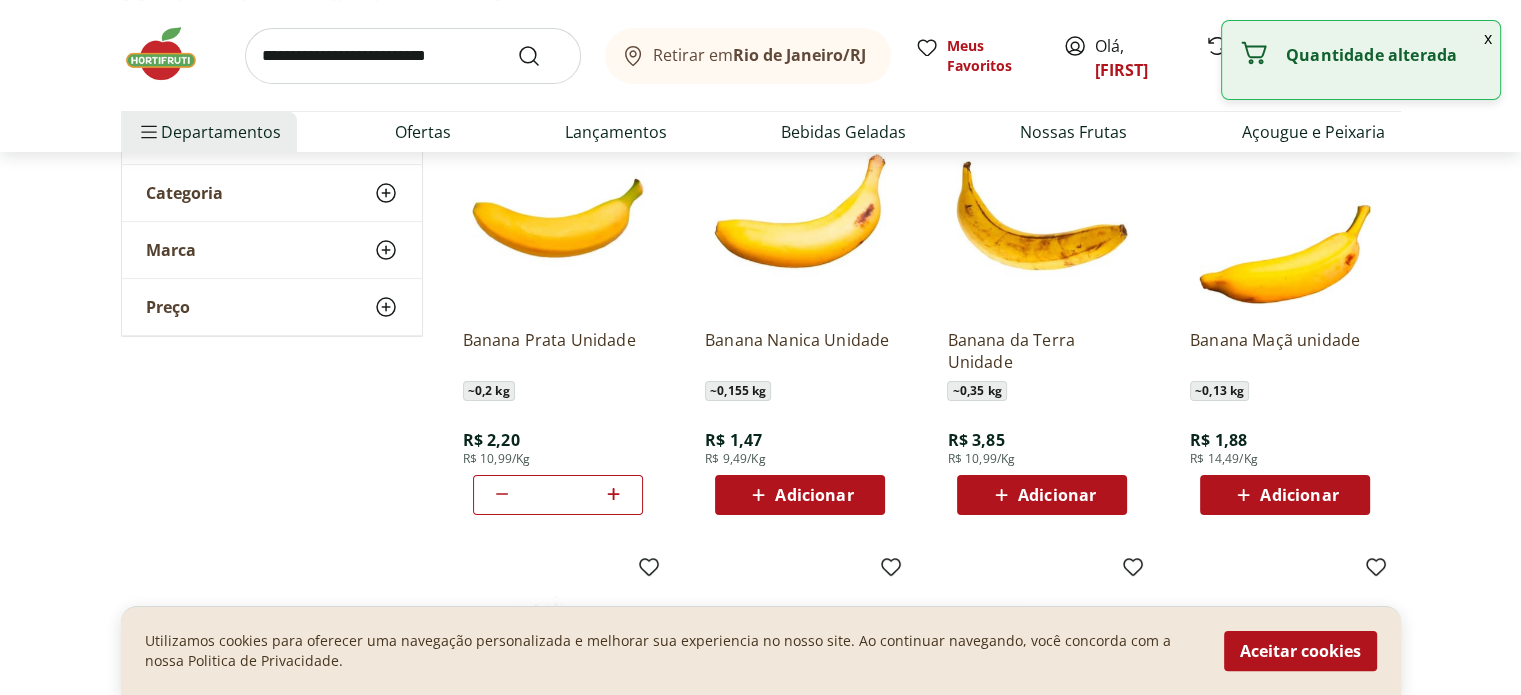click 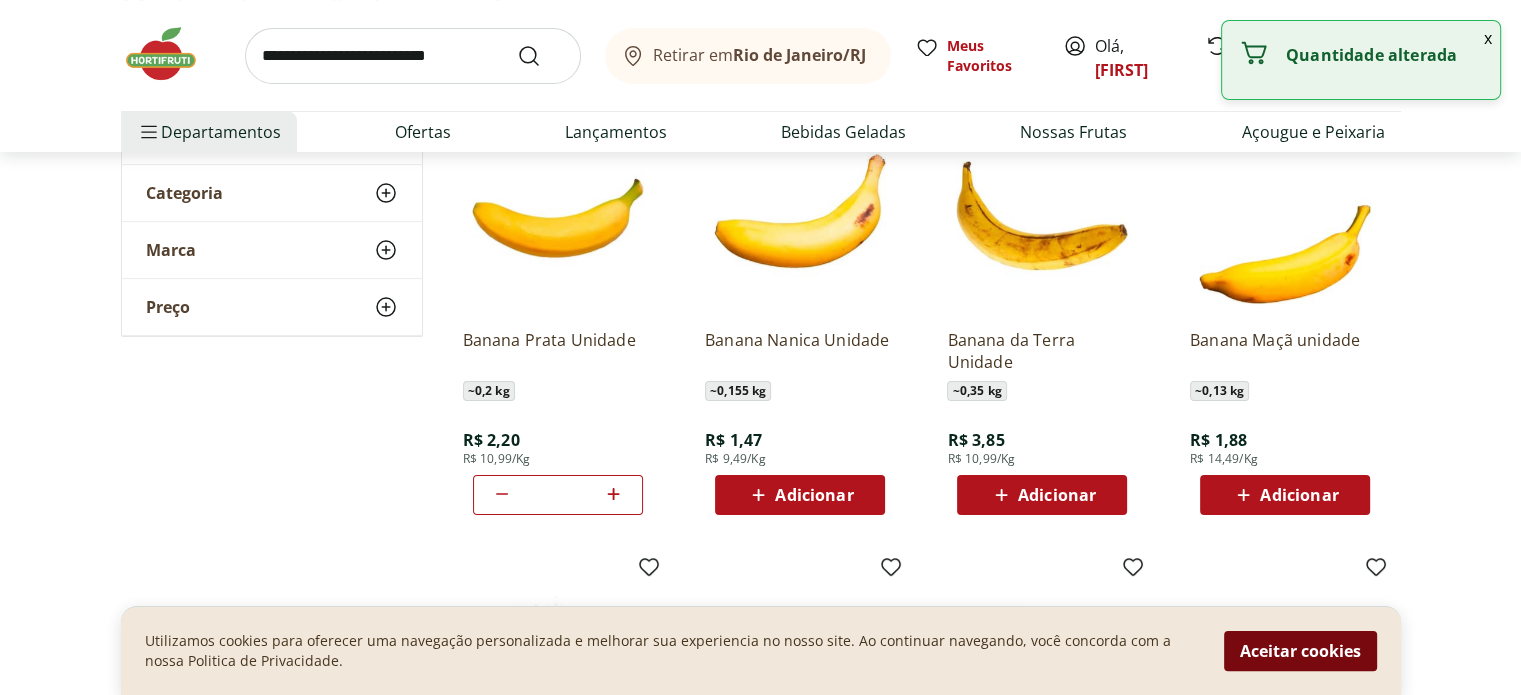 click on "Aceitar cookies" at bounding box center (1300, 651) 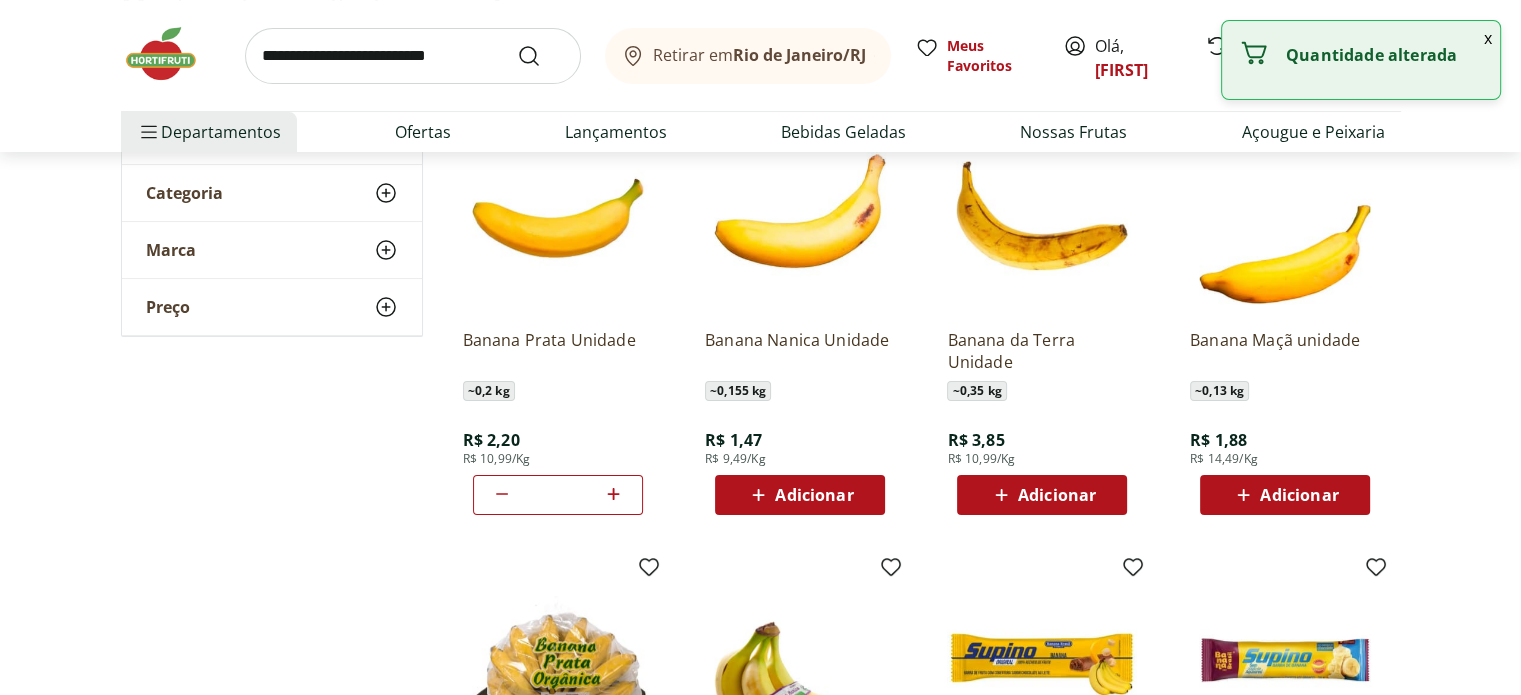click at bounding box center [413, 56] 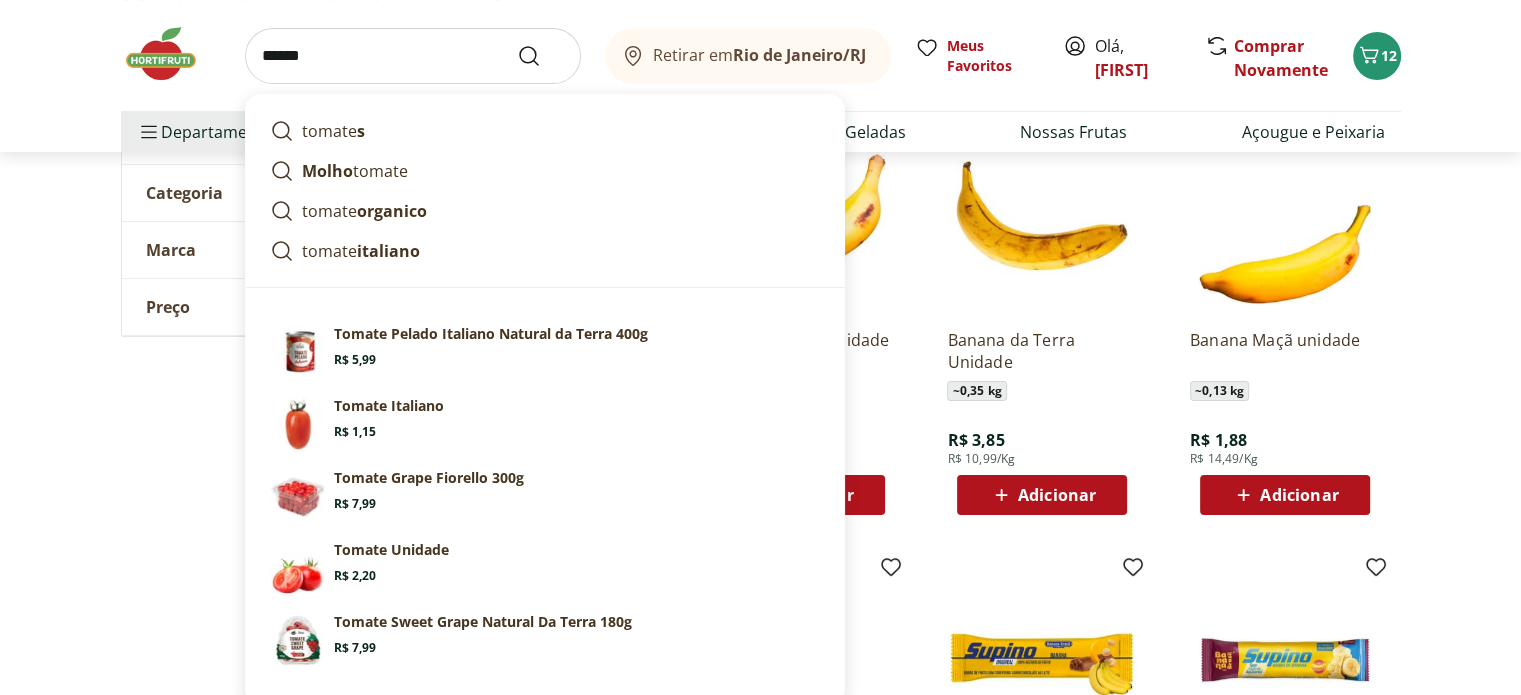 type on "******" 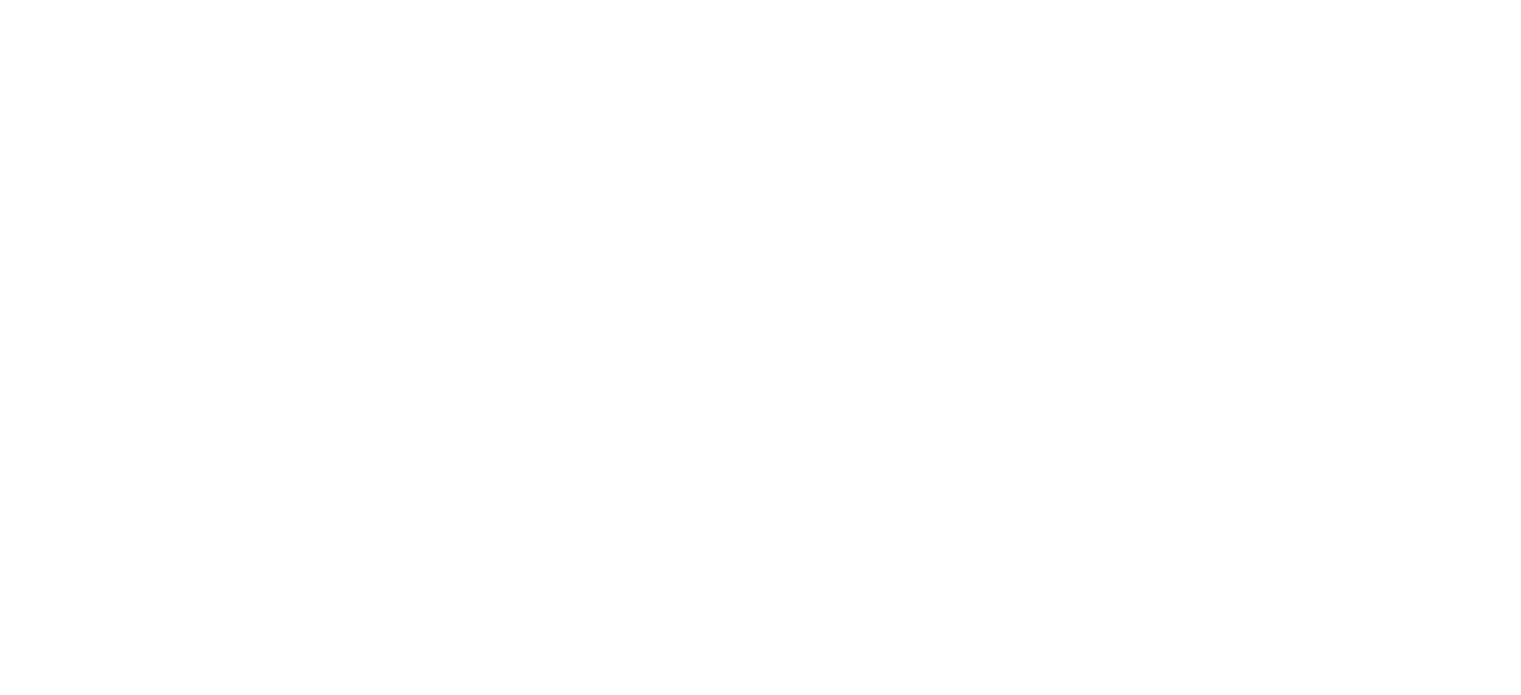 scroll, scrollTop: 0, scrollLeft: 0, axis: both 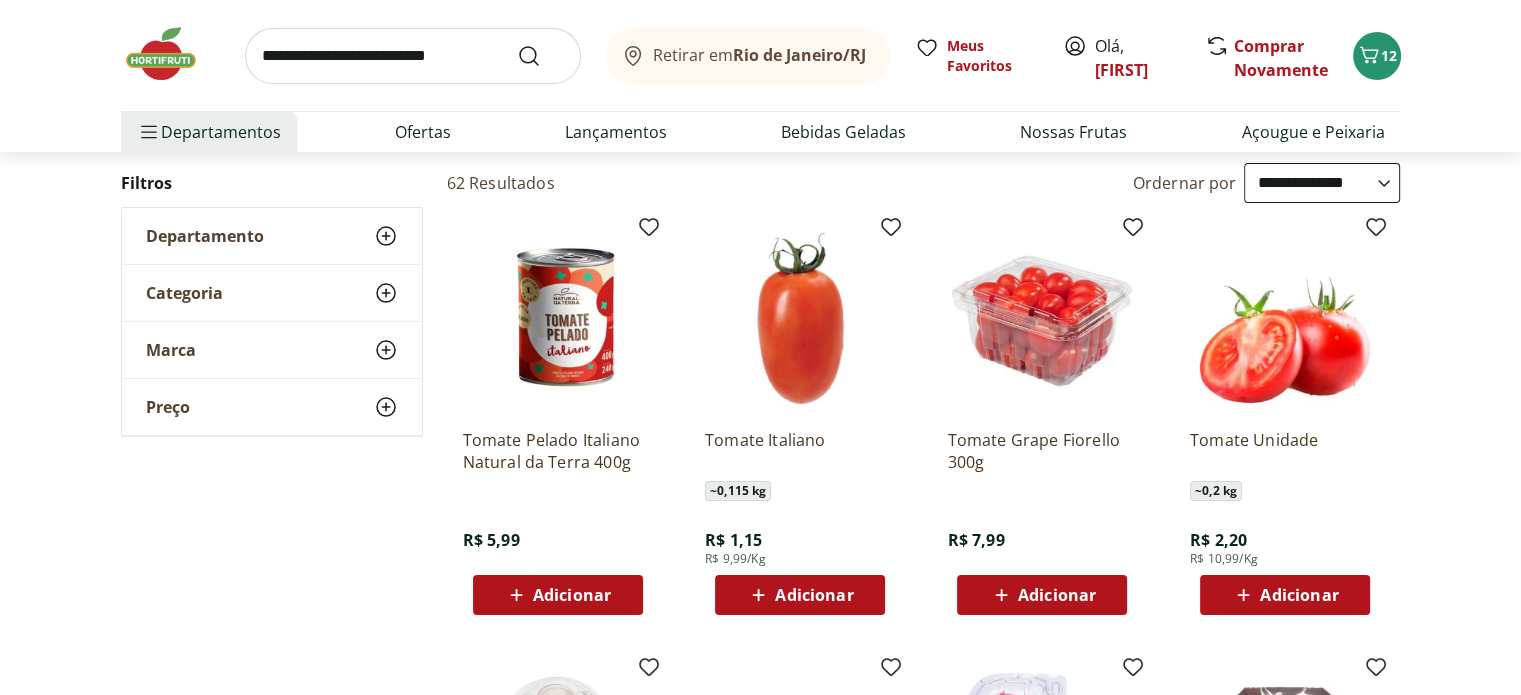 click on "Adicionar" at bounding box center (814, 595) 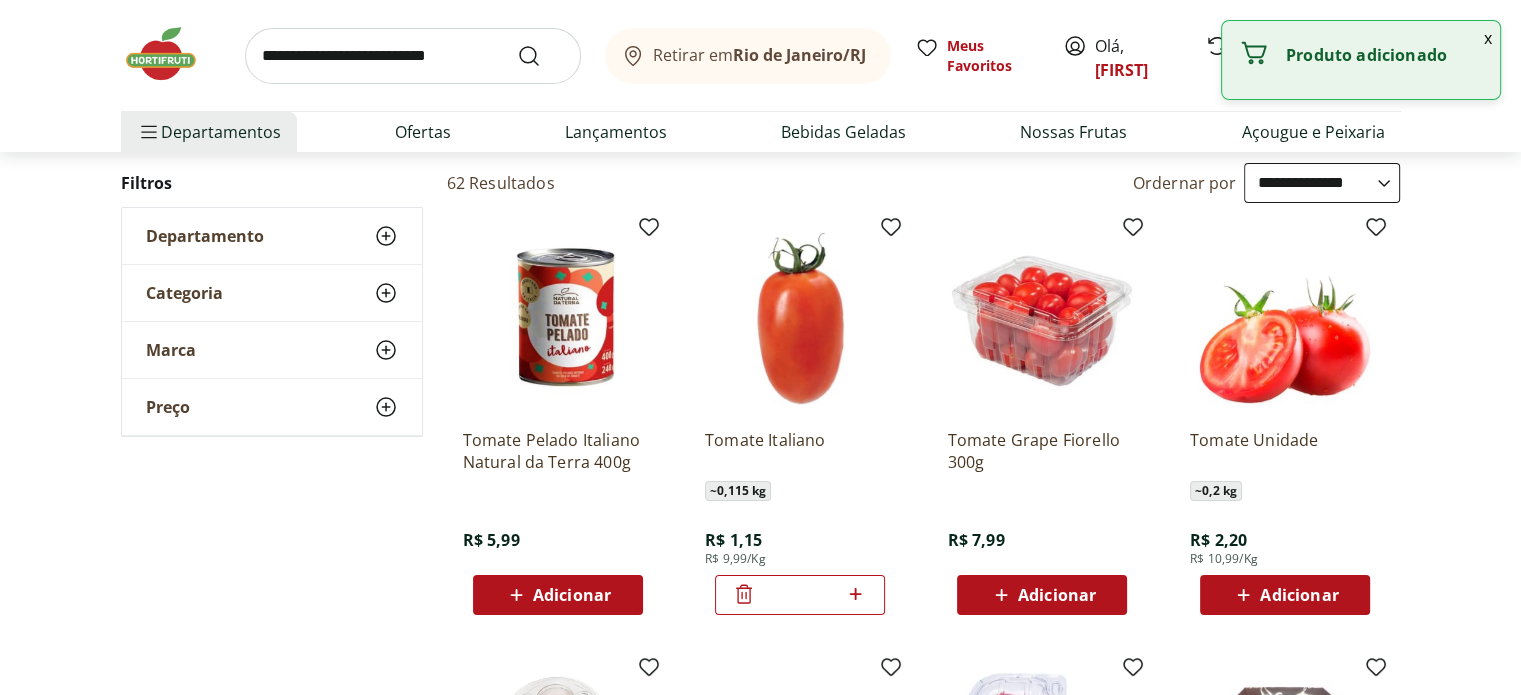 click 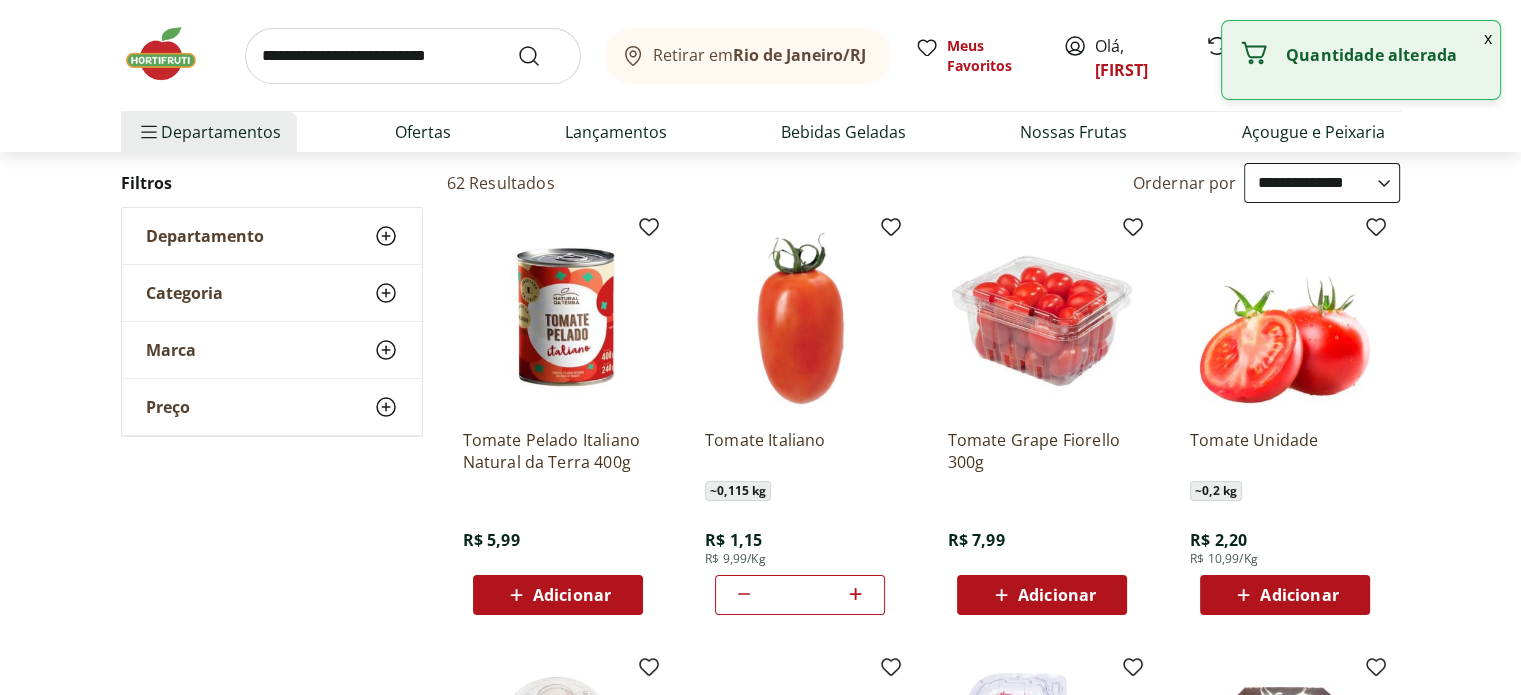 click 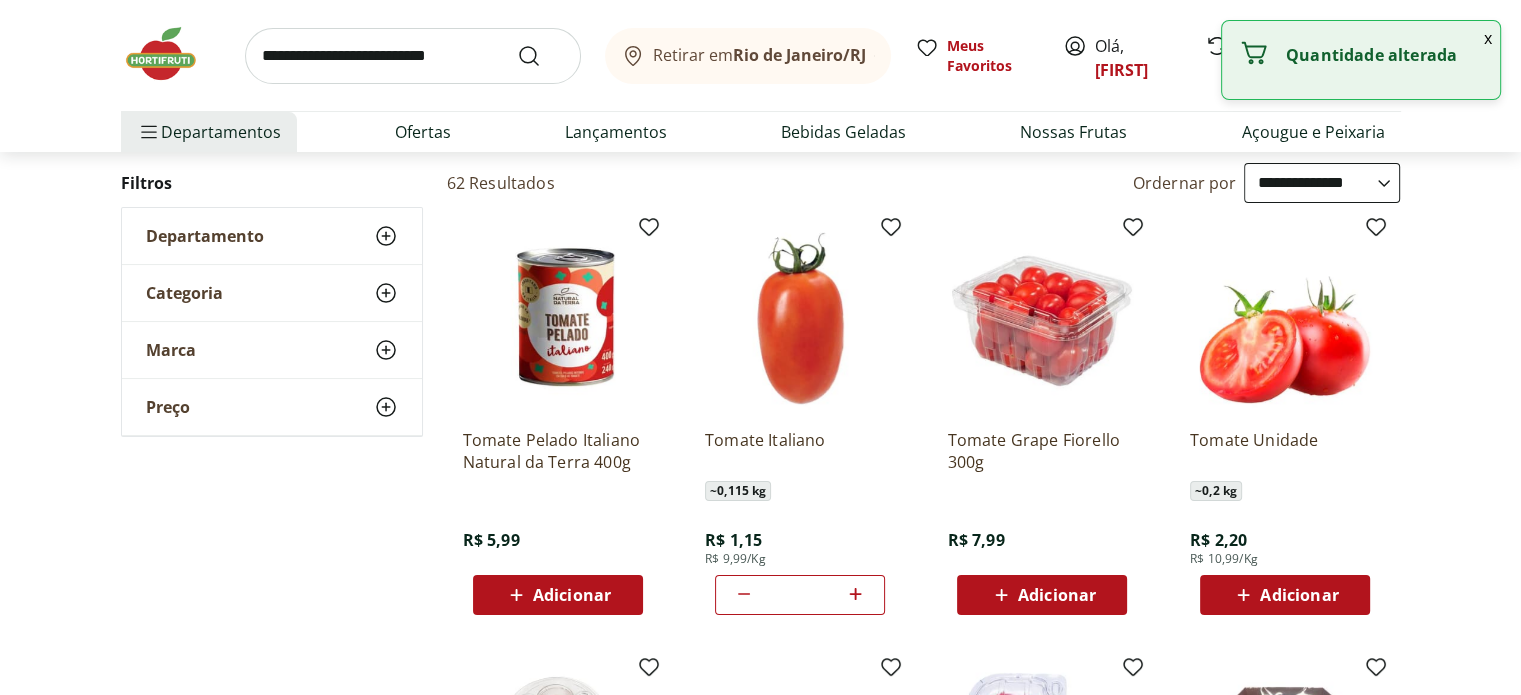 click at bounding box center [413, 56] 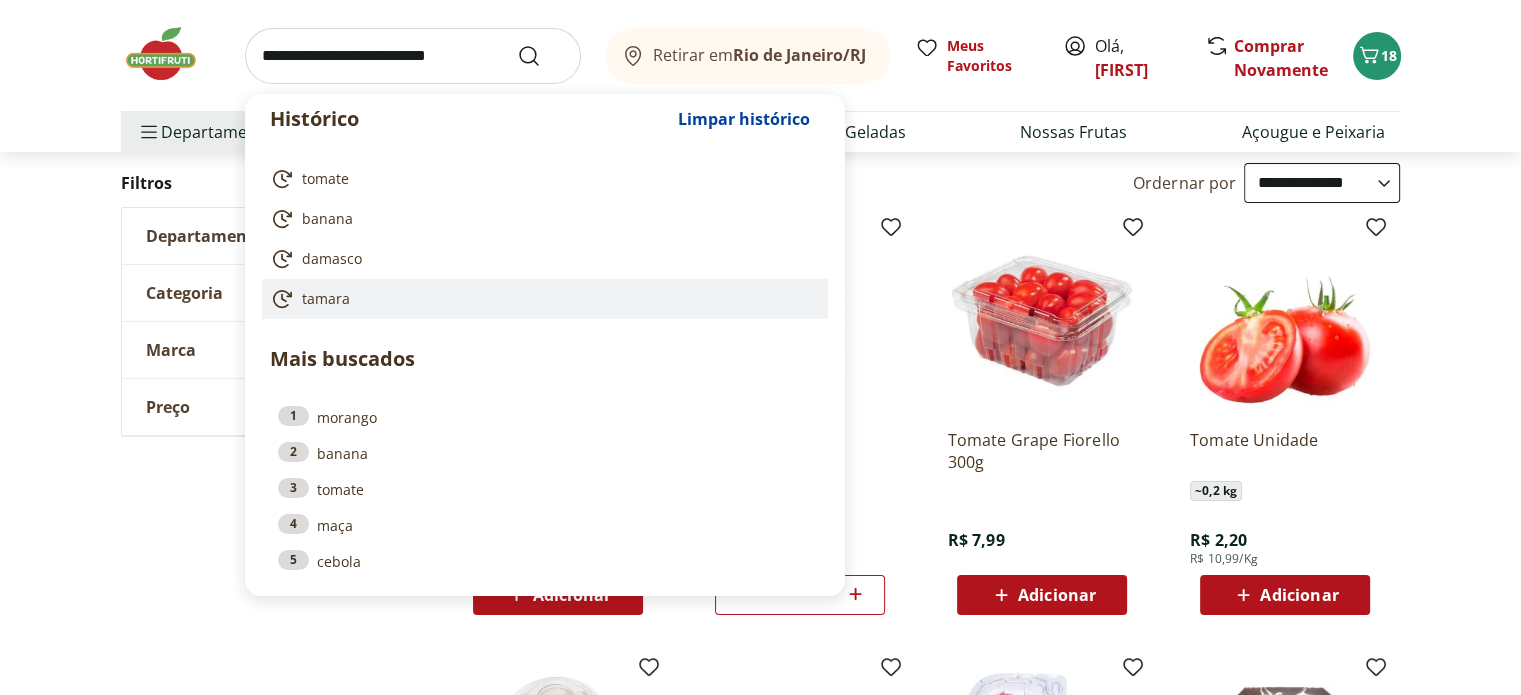 click on "tamara" at bounding box center (326, 299) 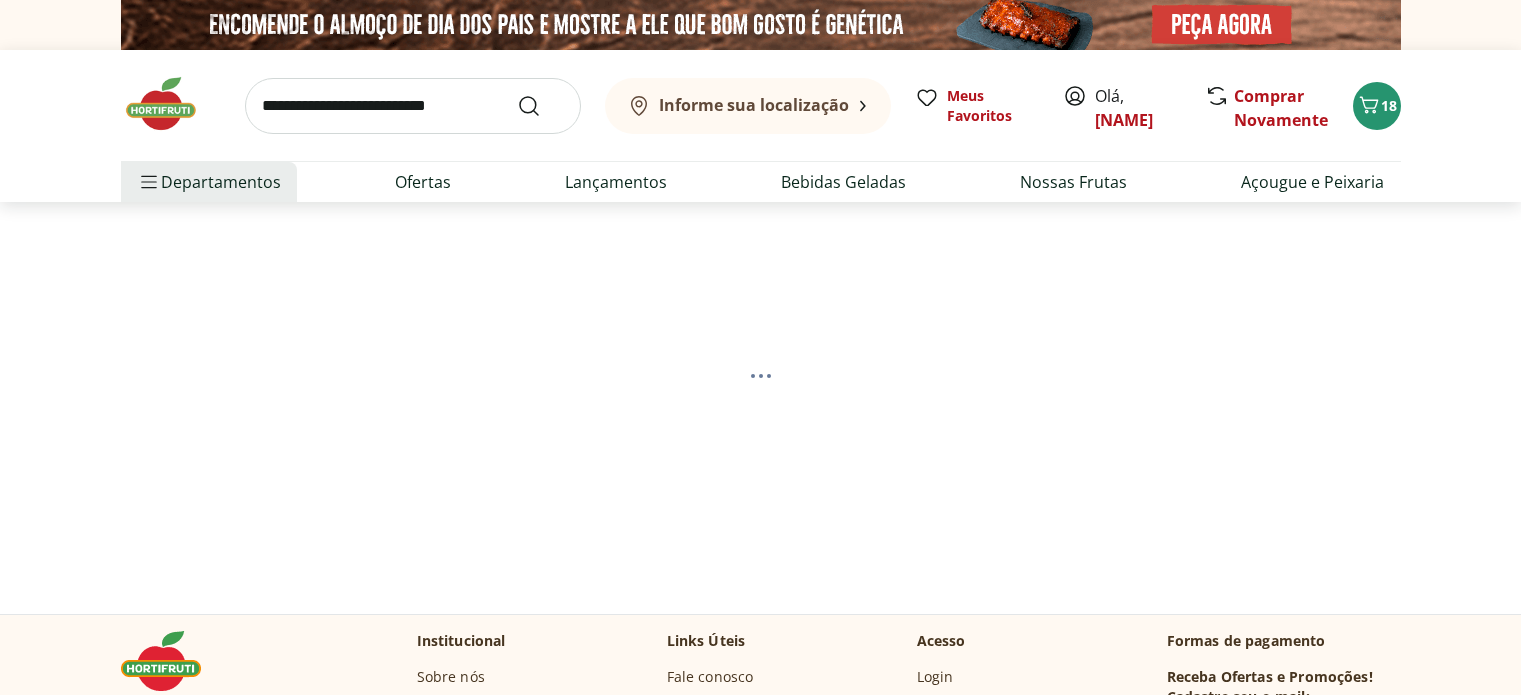 scroll, scrollTop: 0, scrollLeft: 0, axis: both 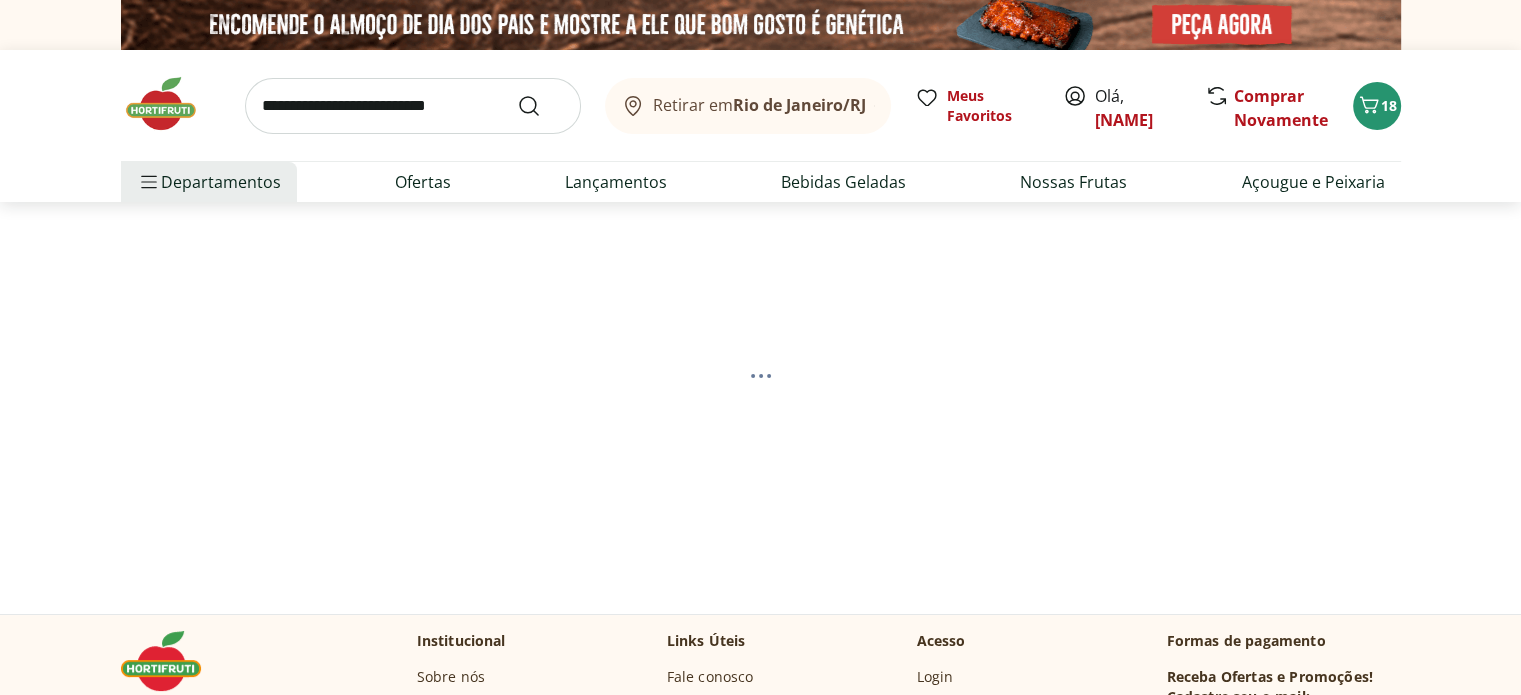 select on "**********" 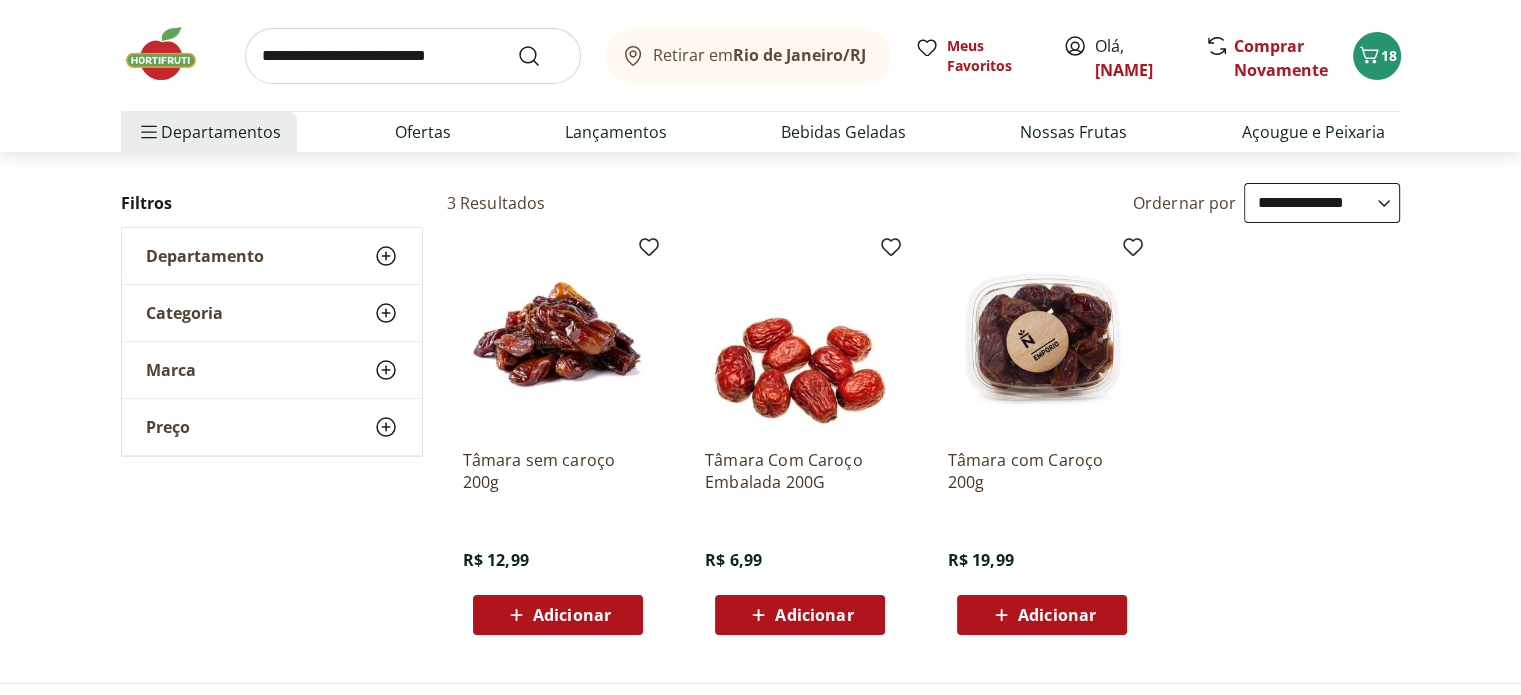 scroll, scrollTop: 200, scrollLeft: 0, axis: vertical 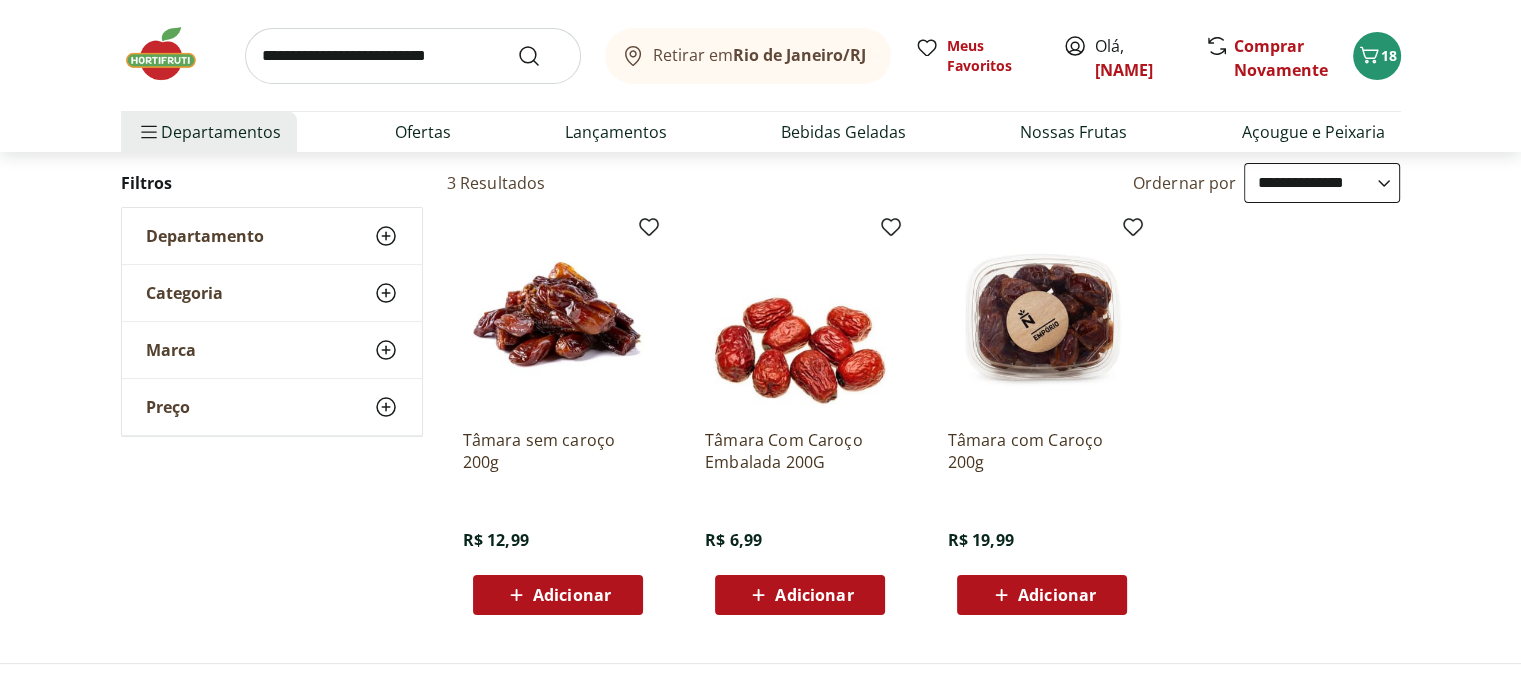 click on "Adicionar" at bounding box center (814, 595) 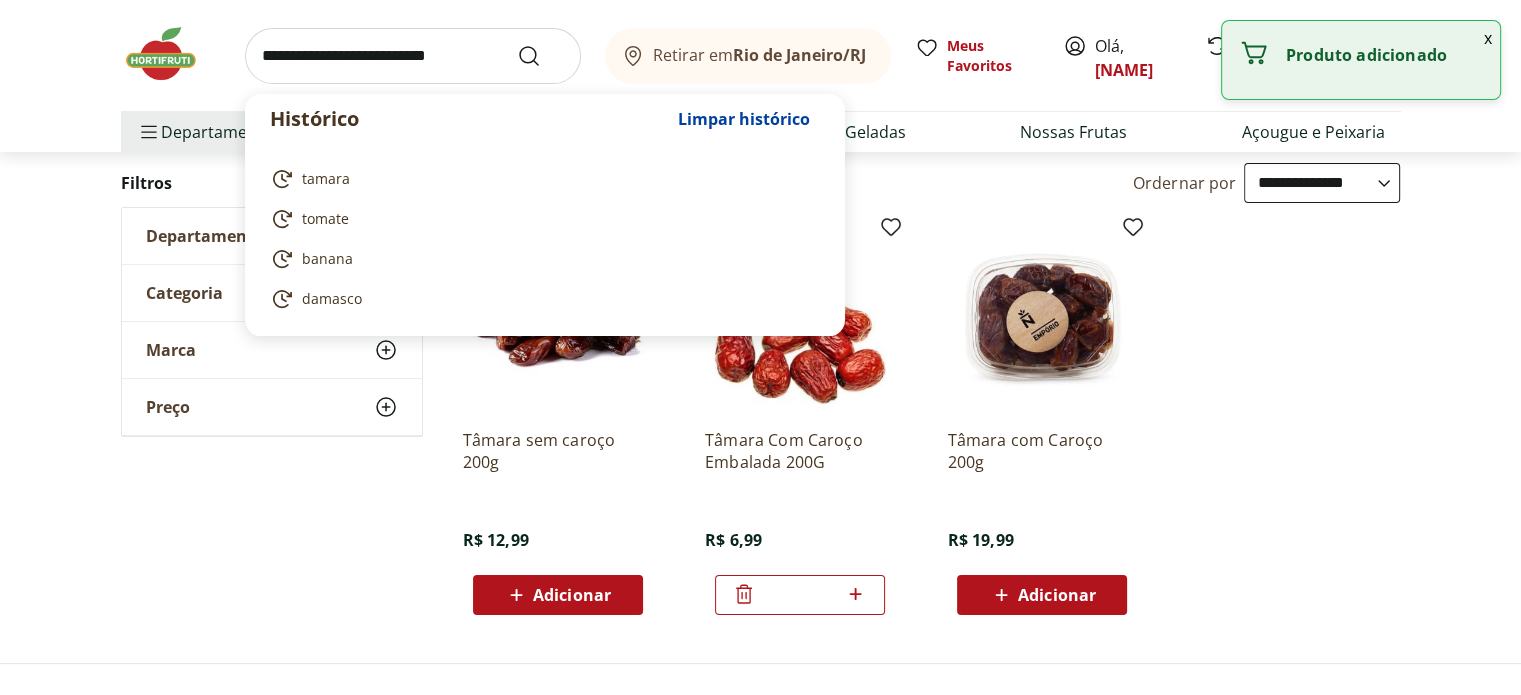 click at bounding box center (413, 56) 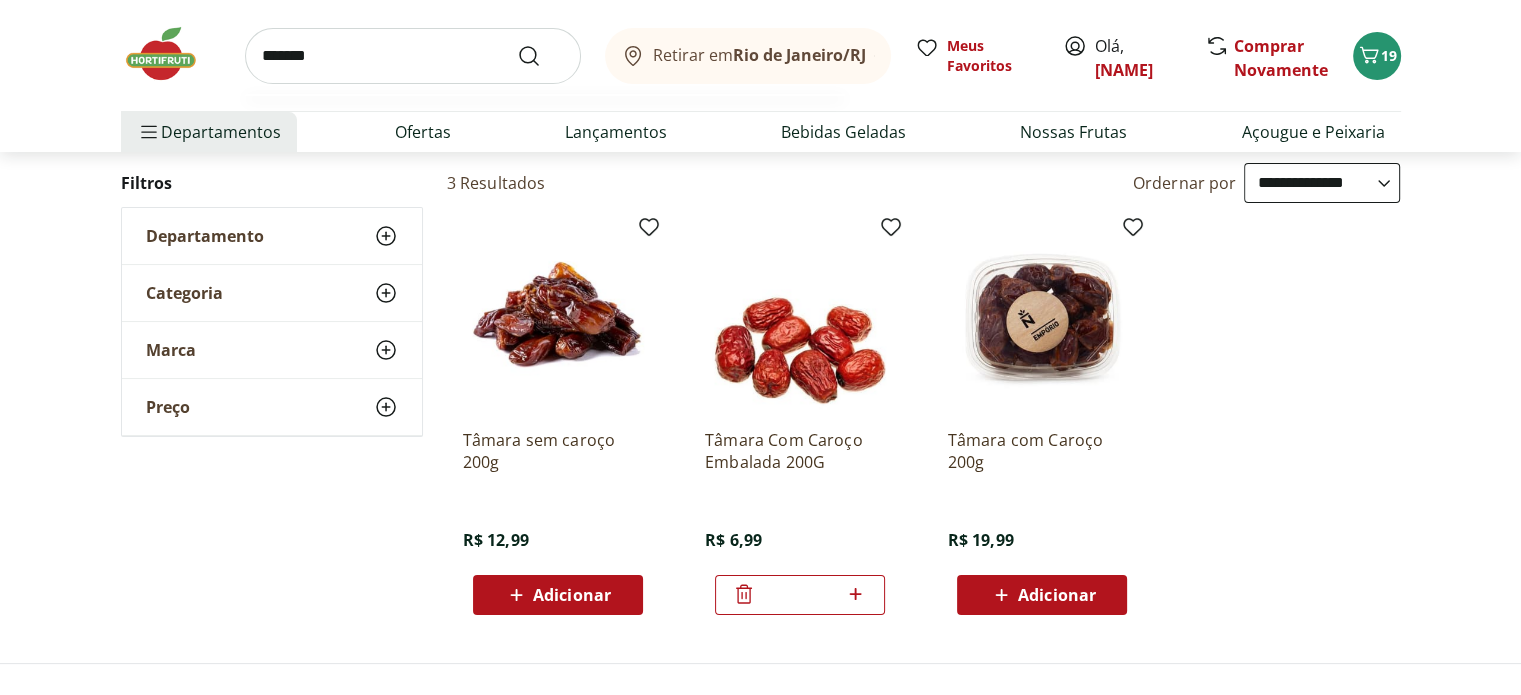 type on "*******" 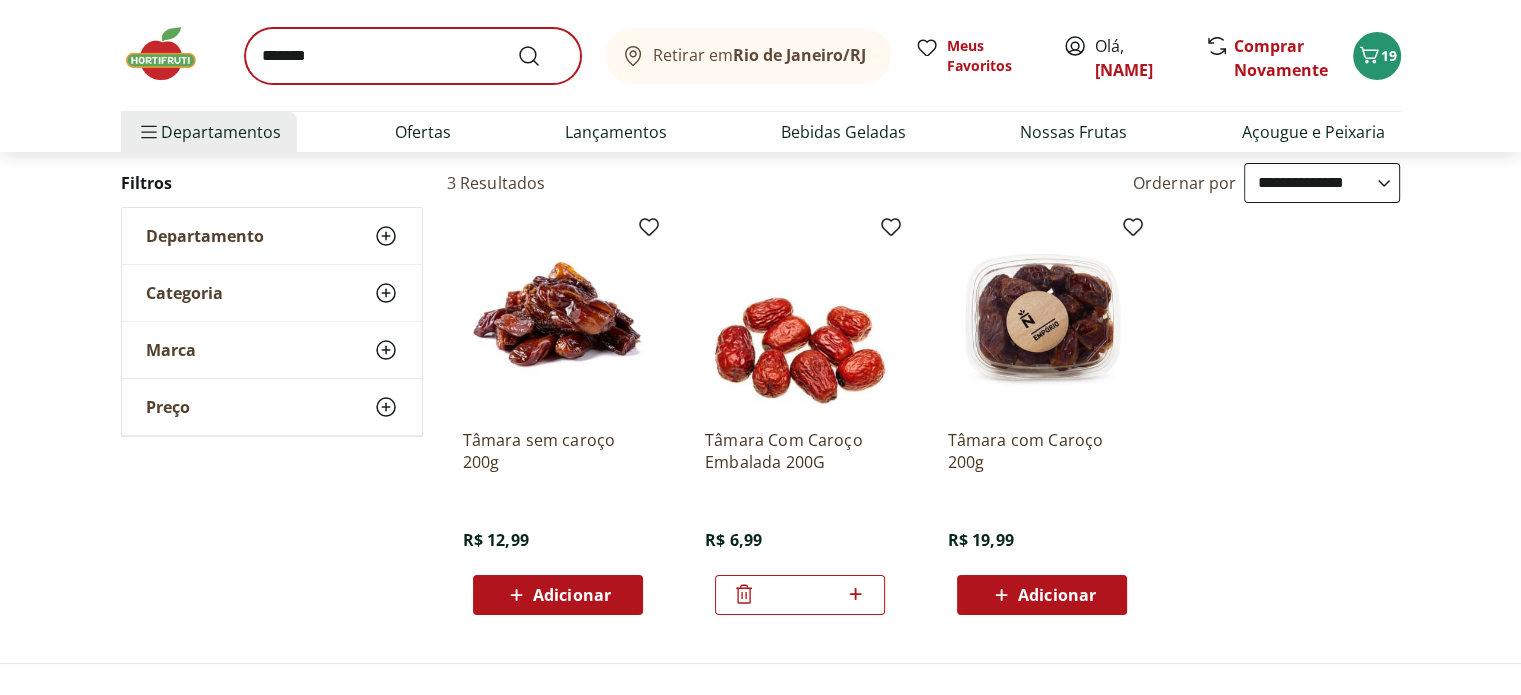 scroll, scrollTop: 0, scrollLeft: 0, axis: both 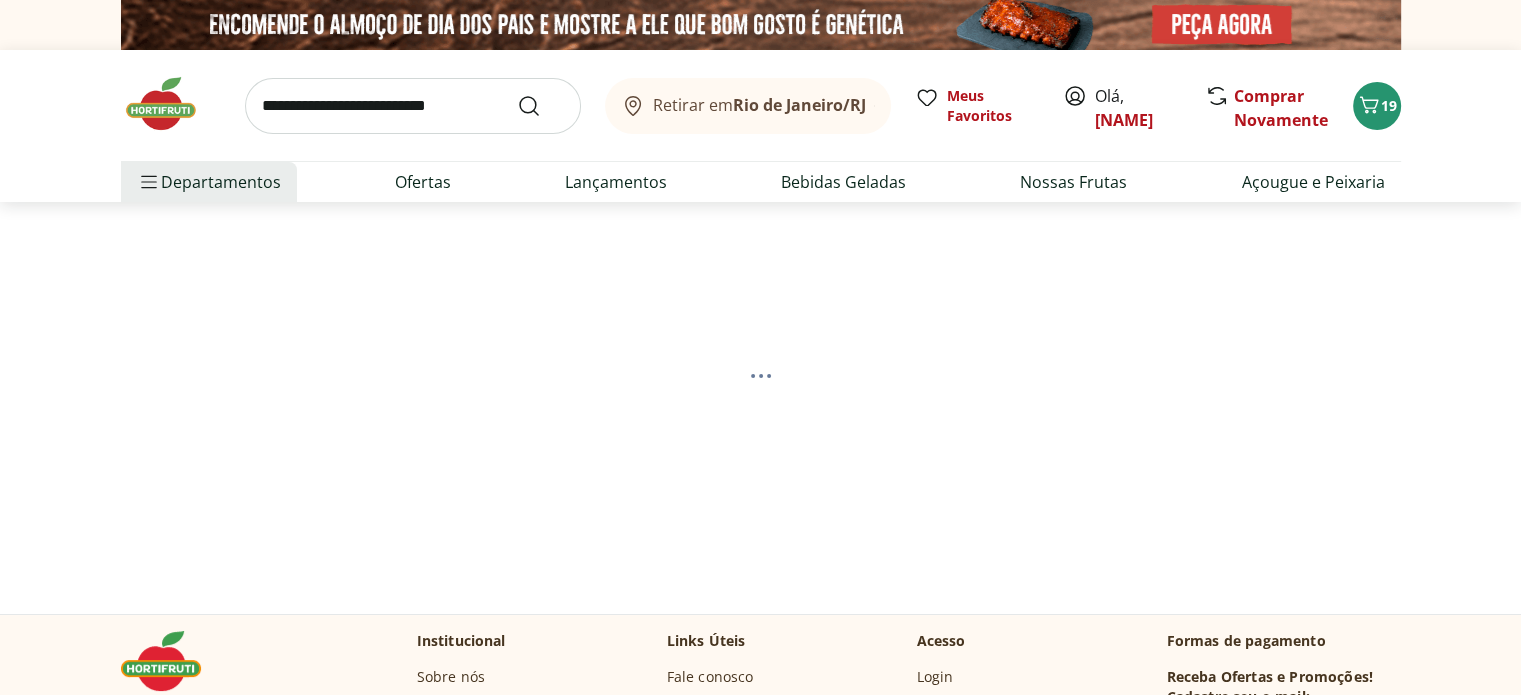select on "**********" 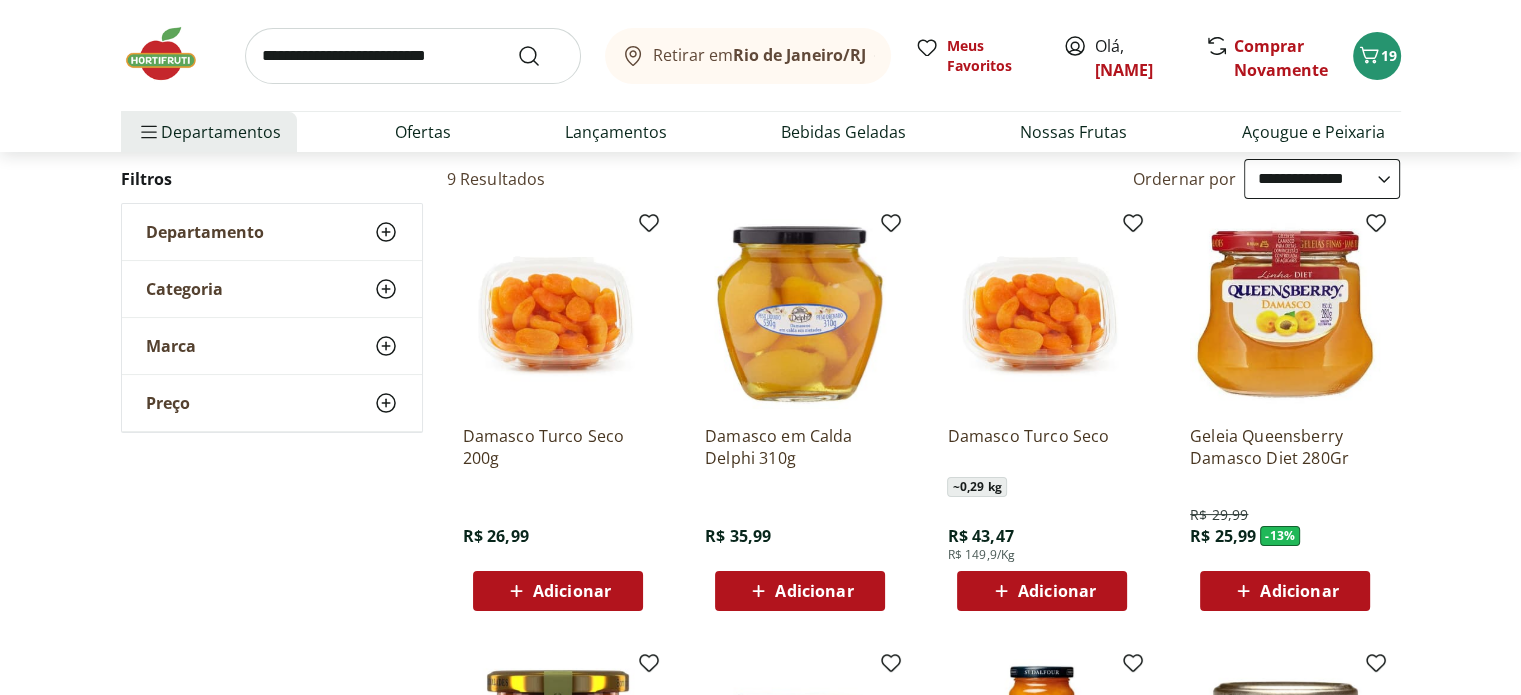 scroll, scrollTop: 200, scrollLeft: 0, axis: vertical 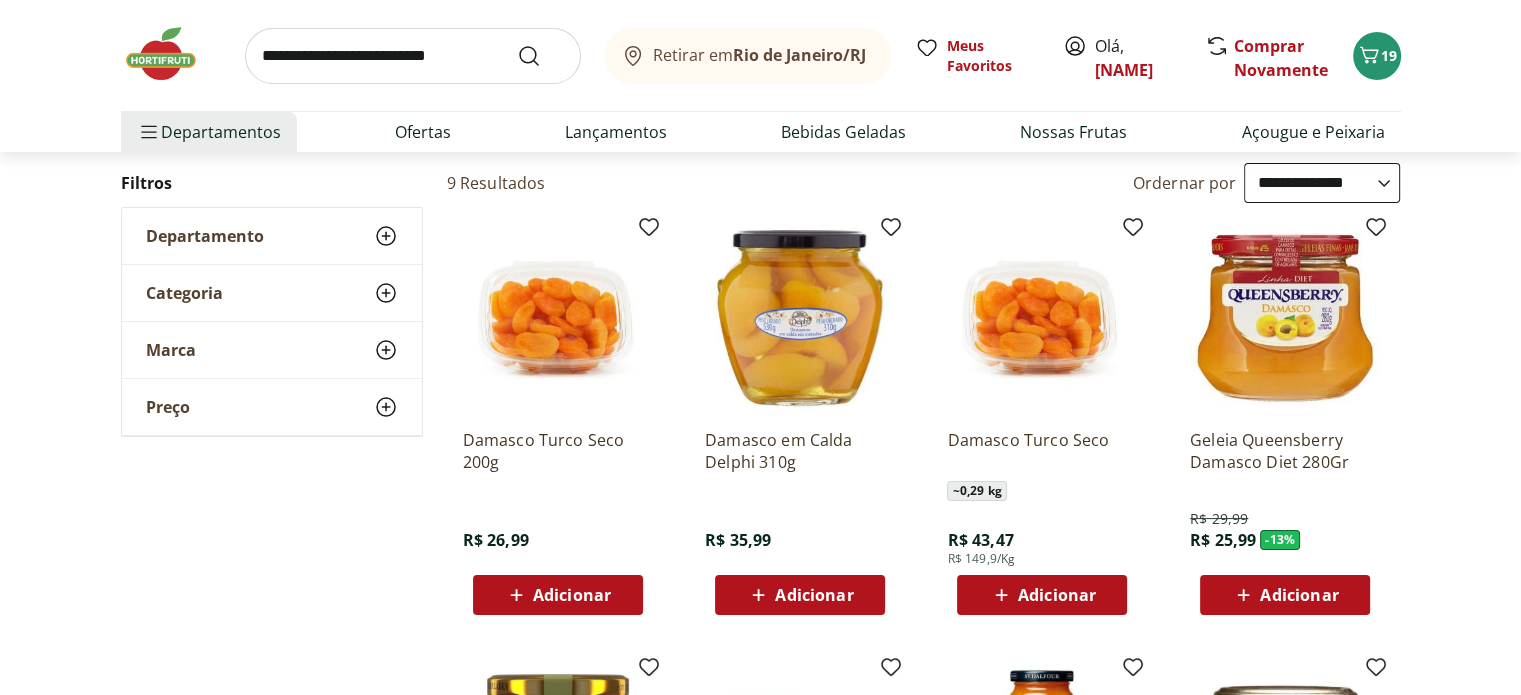 click on "Adicionar" at bounding box center [572, 595] 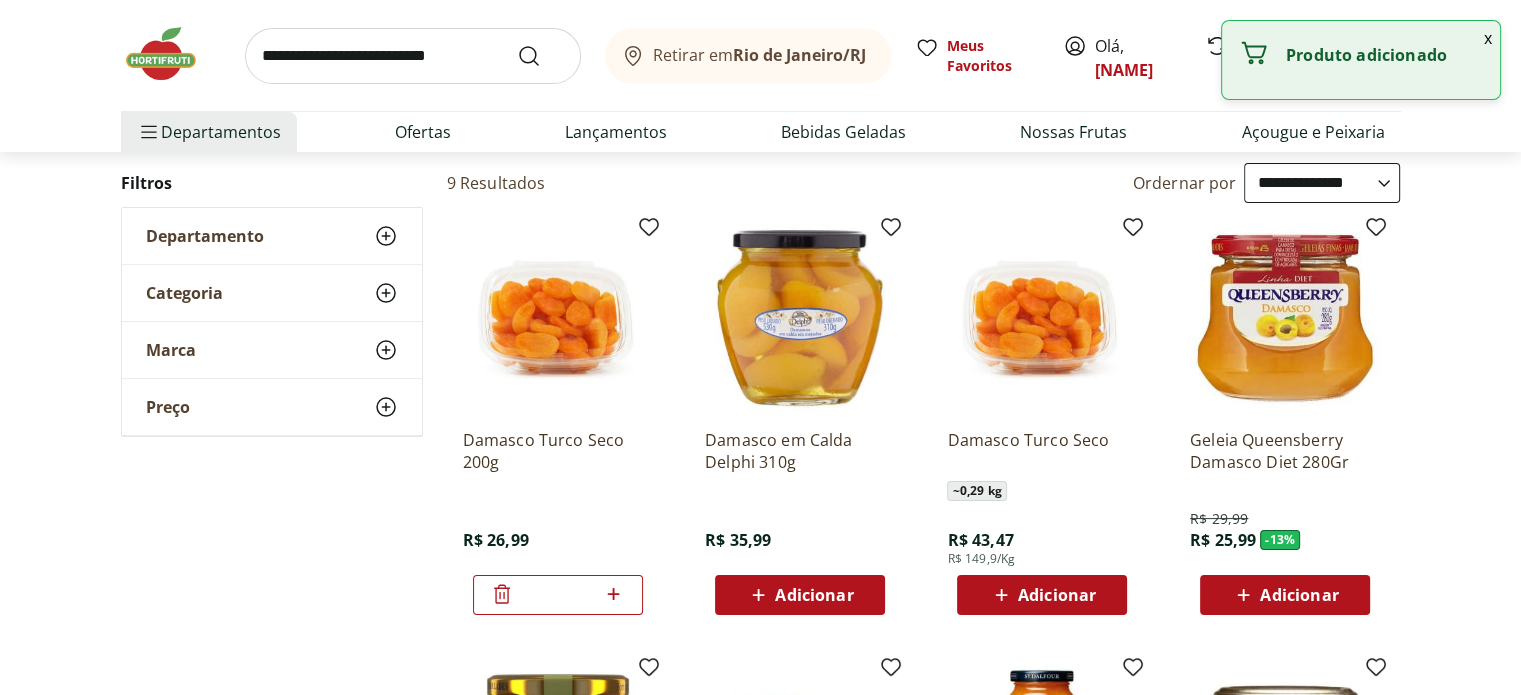 click at bounding box center (413, 56) 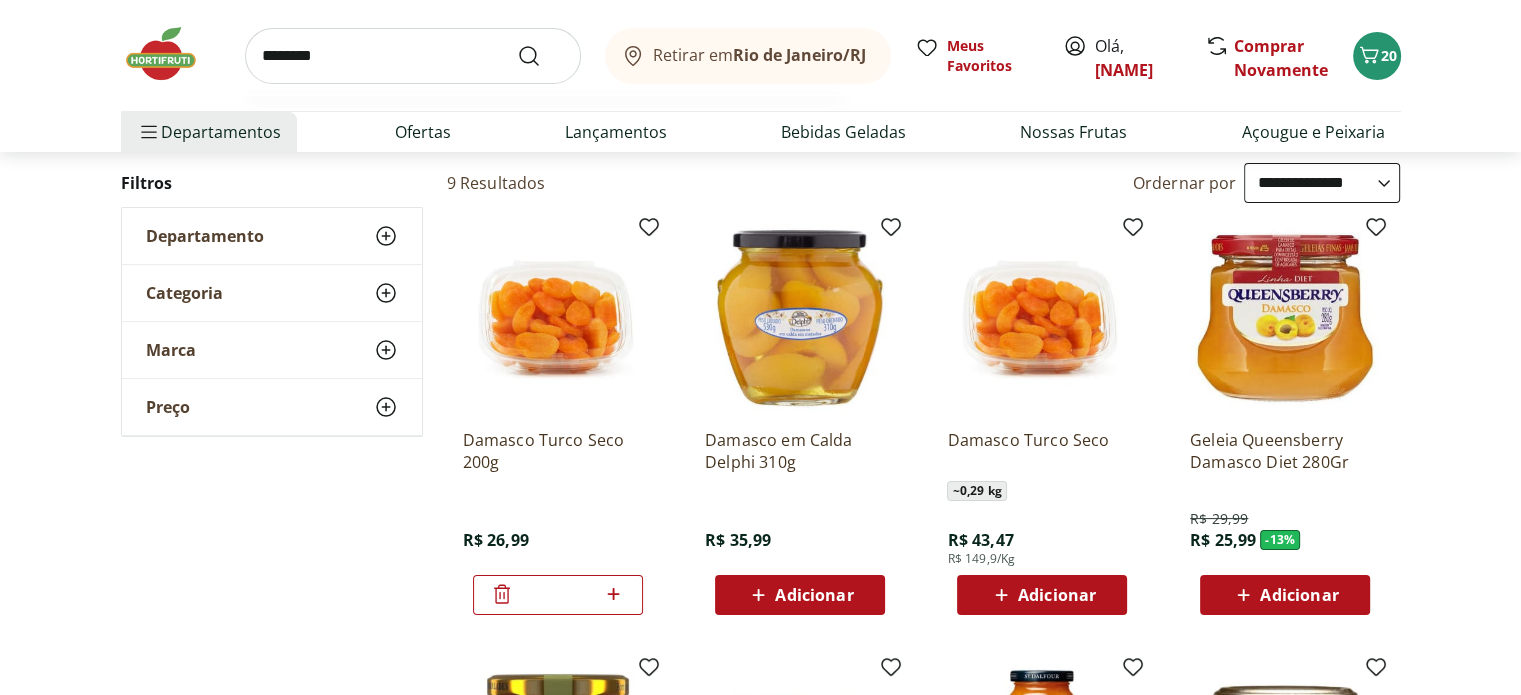 type on "********" 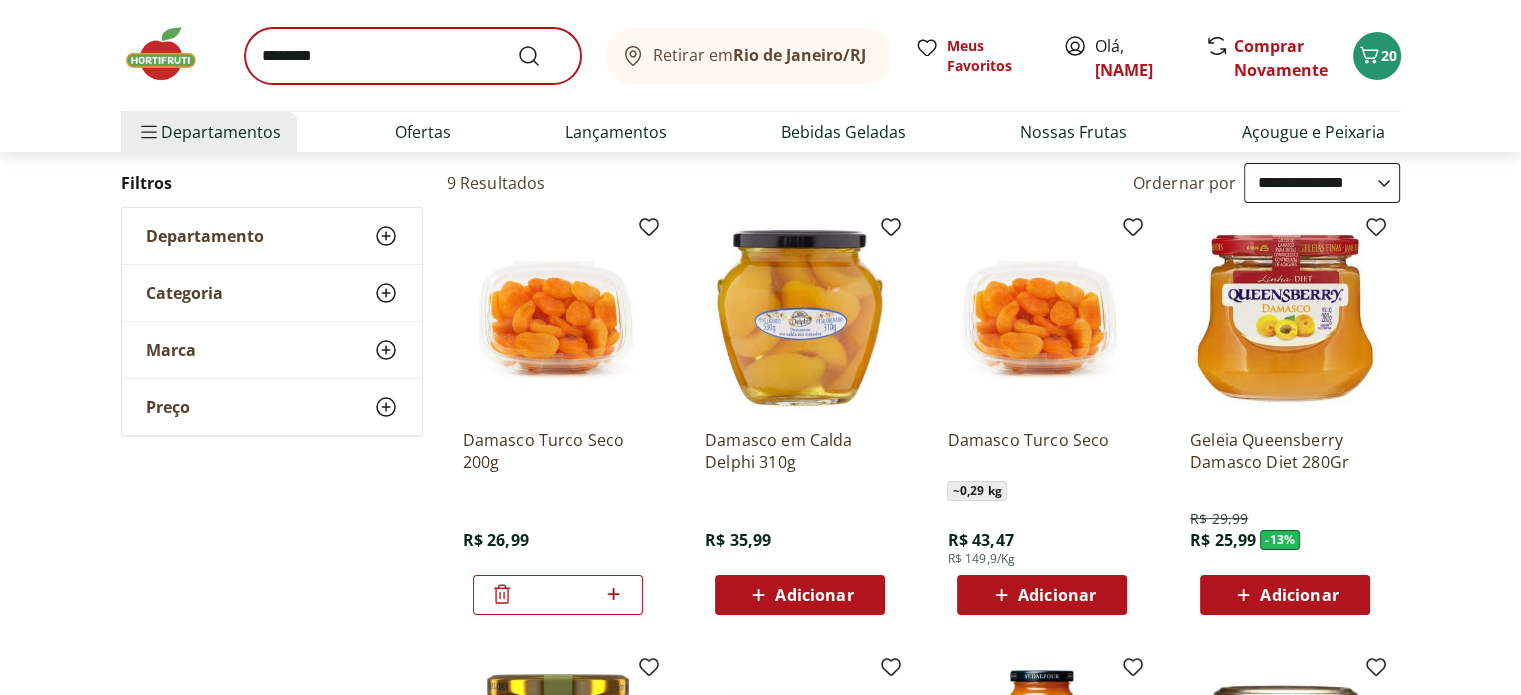 scroll, scrollTop: 0, scrollLeft: 0, axis: both 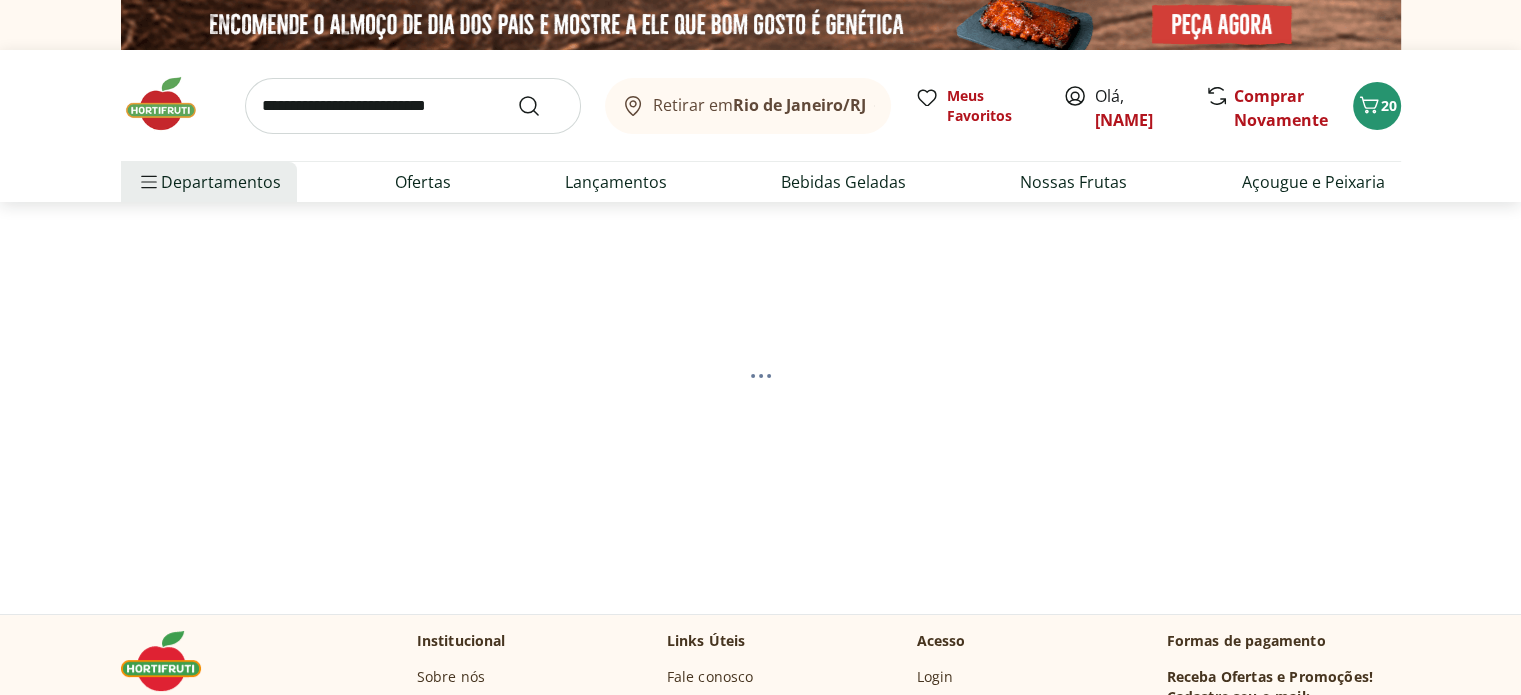 select on "**********" 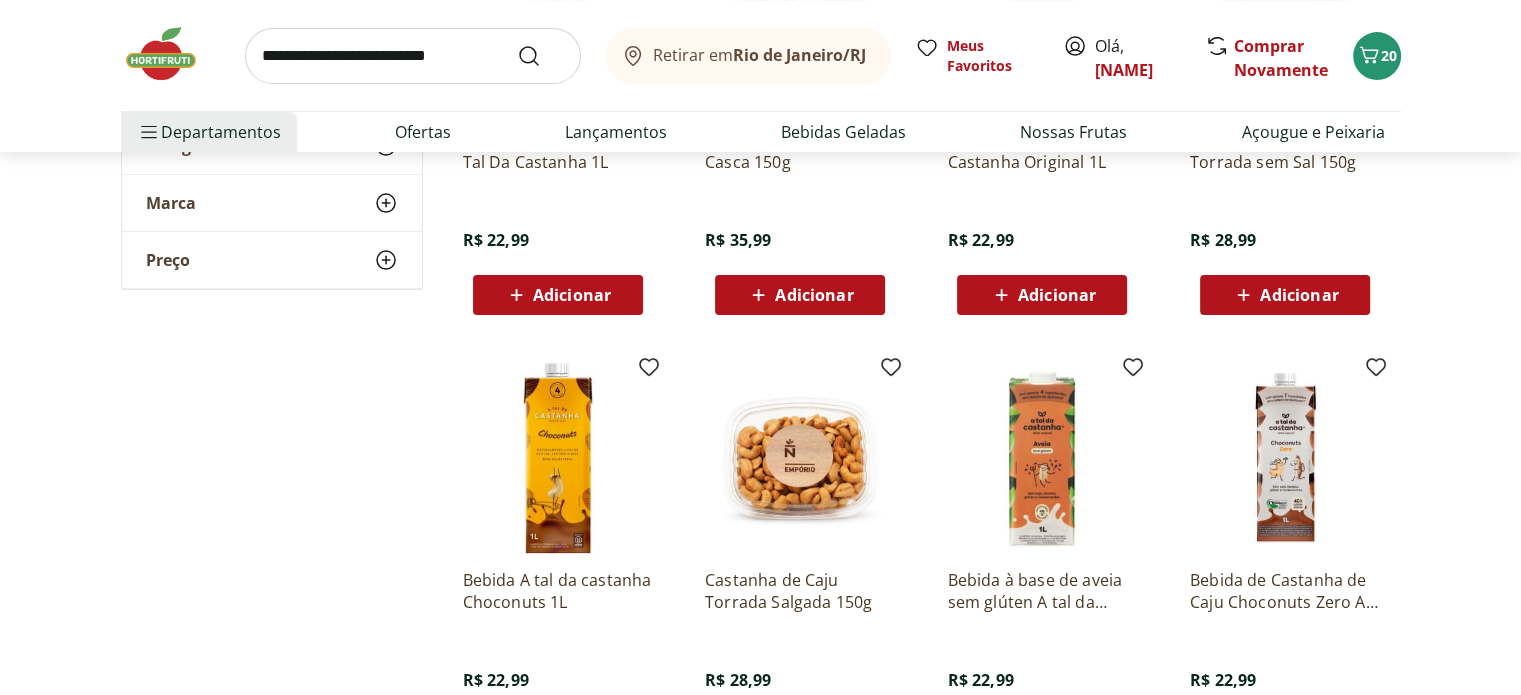 scroll, scrollTop: 400, scrollLeft: 0, axis: vertical 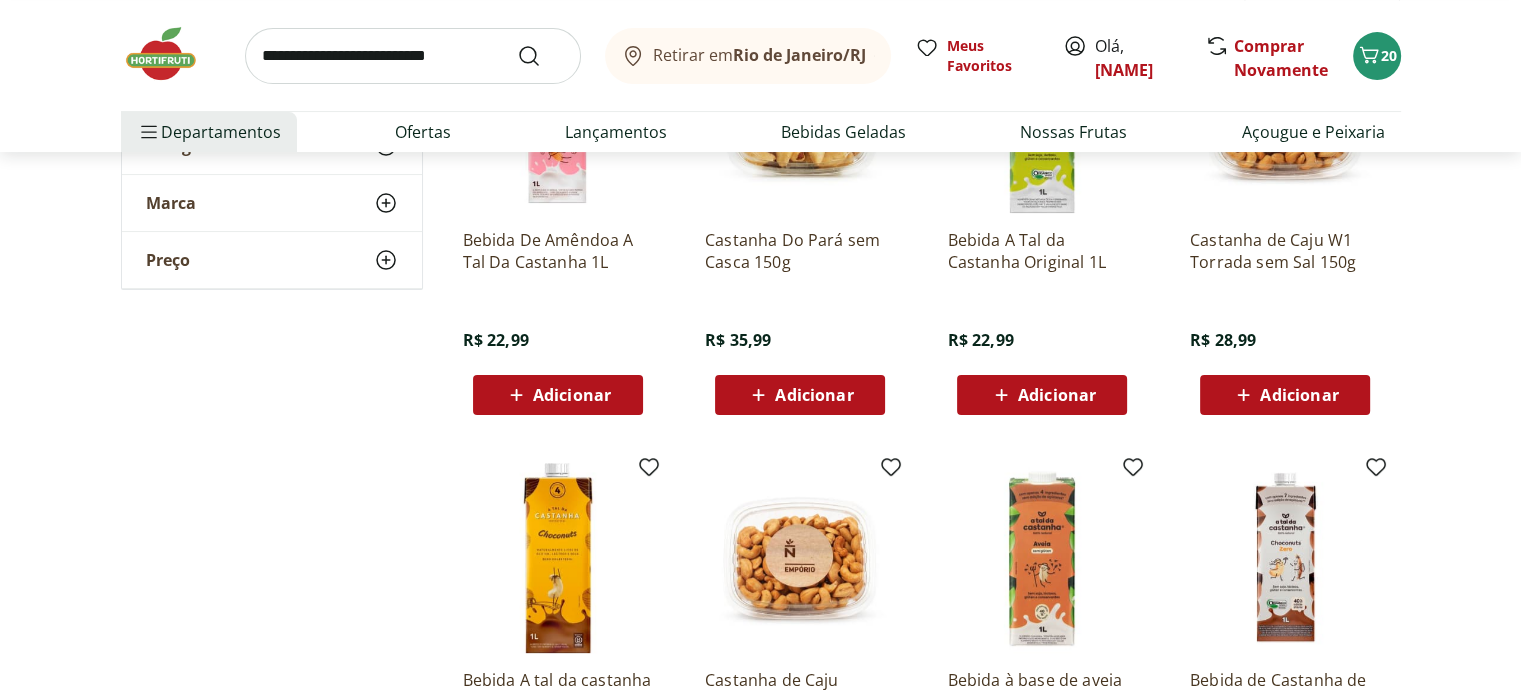 click on "Adicionar" at bounding box center [1285, 395] 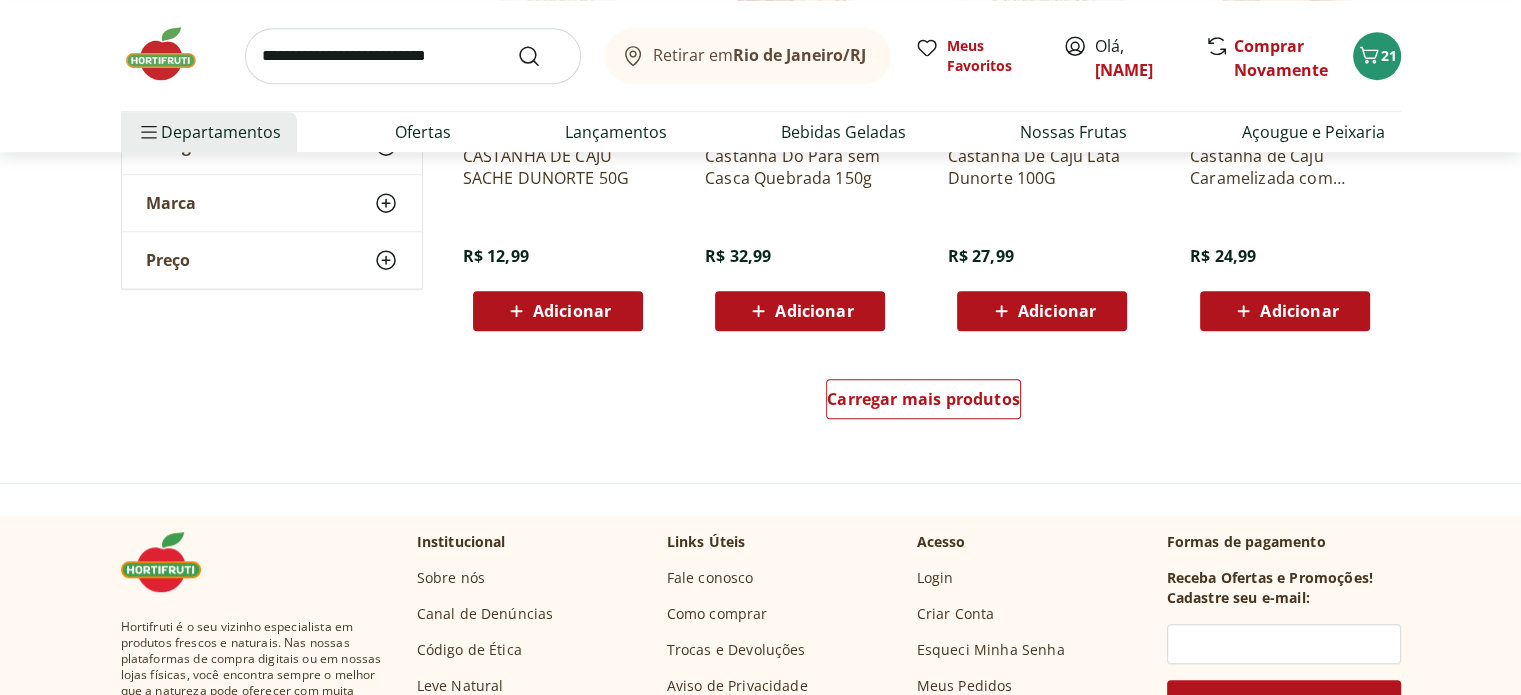 scroll, scrollTop: 1400, scrollLeft: 0, axis: vertical 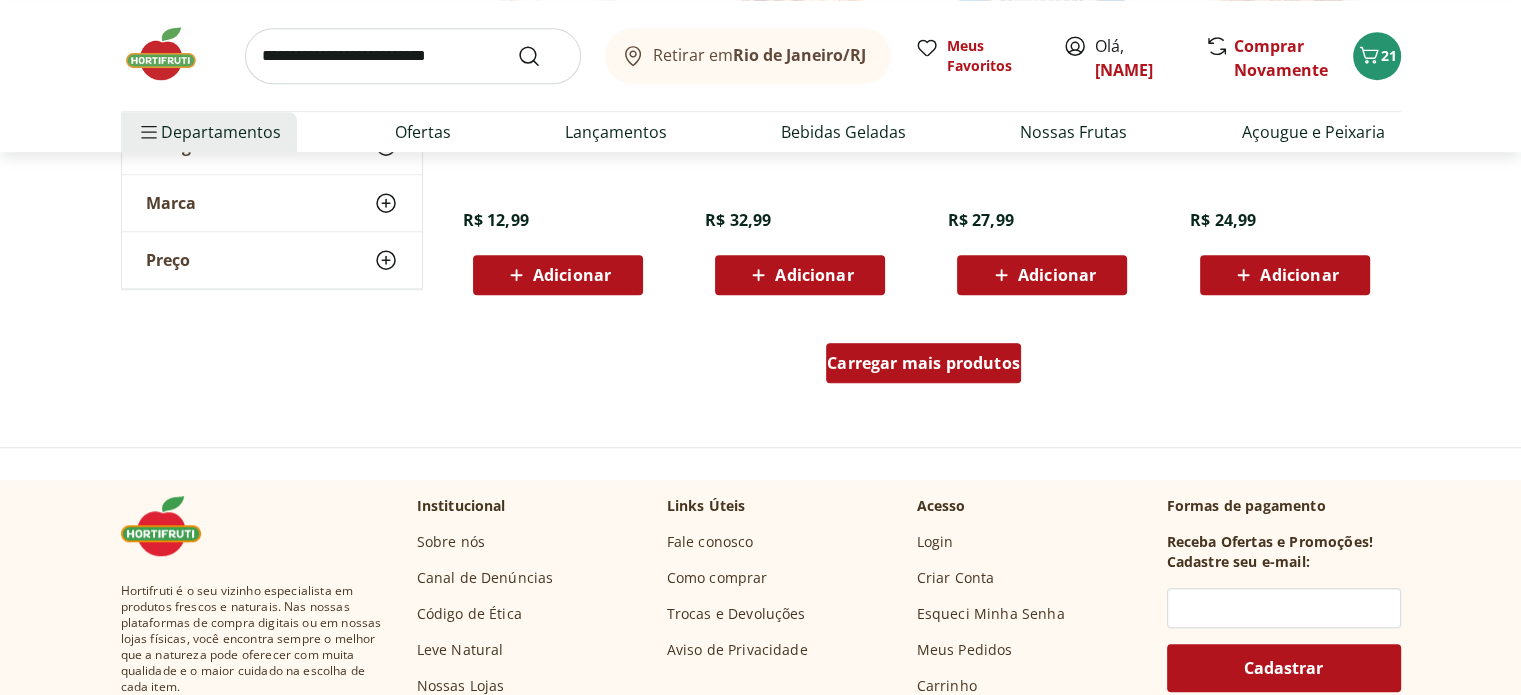 click on "Carregar mais produtos" at bounding box center (923, 363) 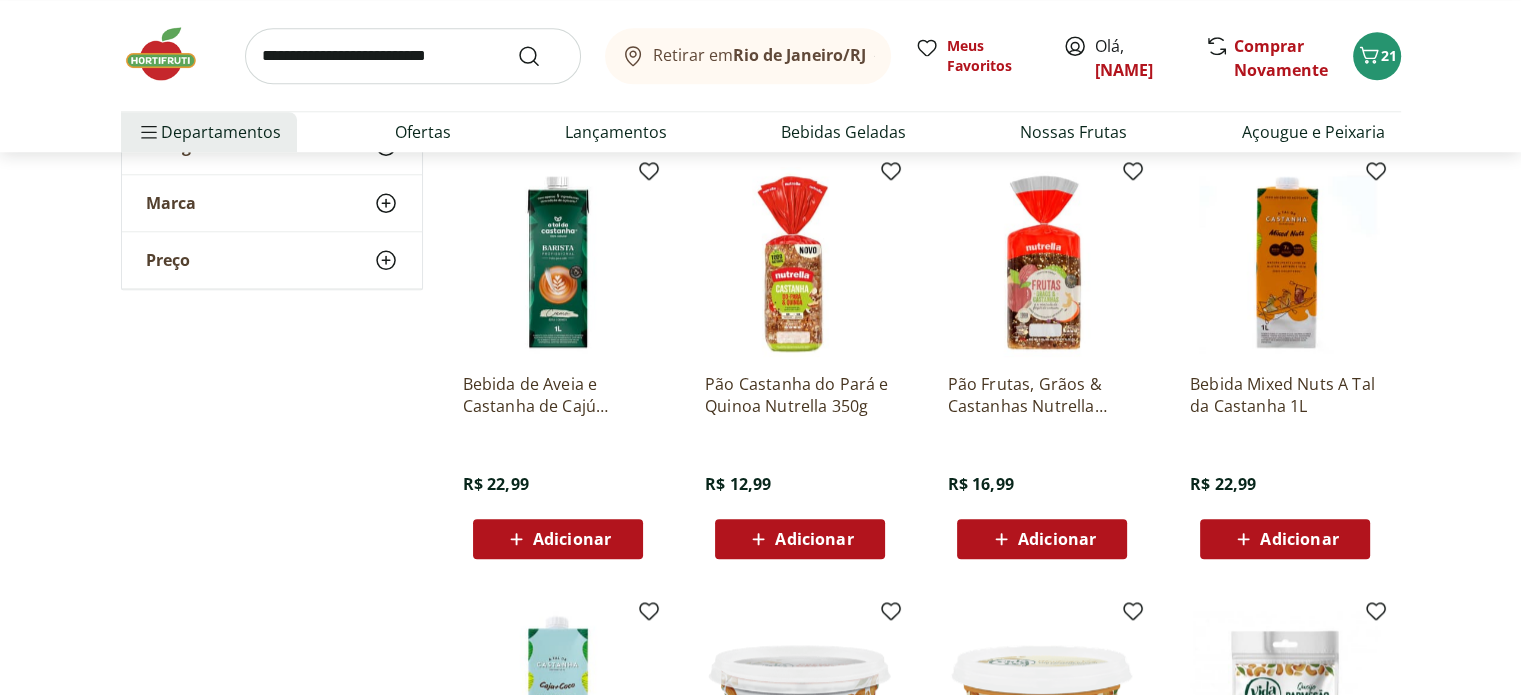 scroll, scrollTop: 1400, scrollLeft: 0, axis: vertical 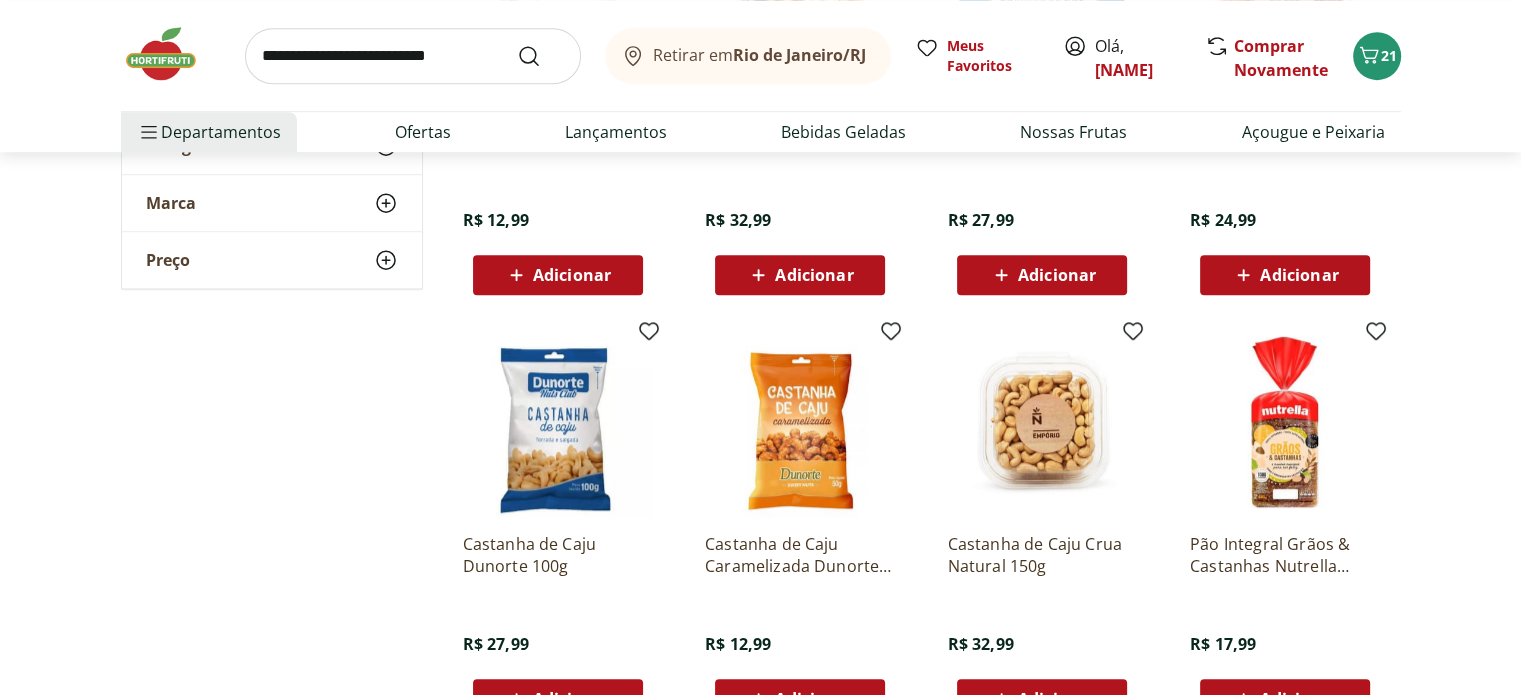 click at bounding box center (413, 56) 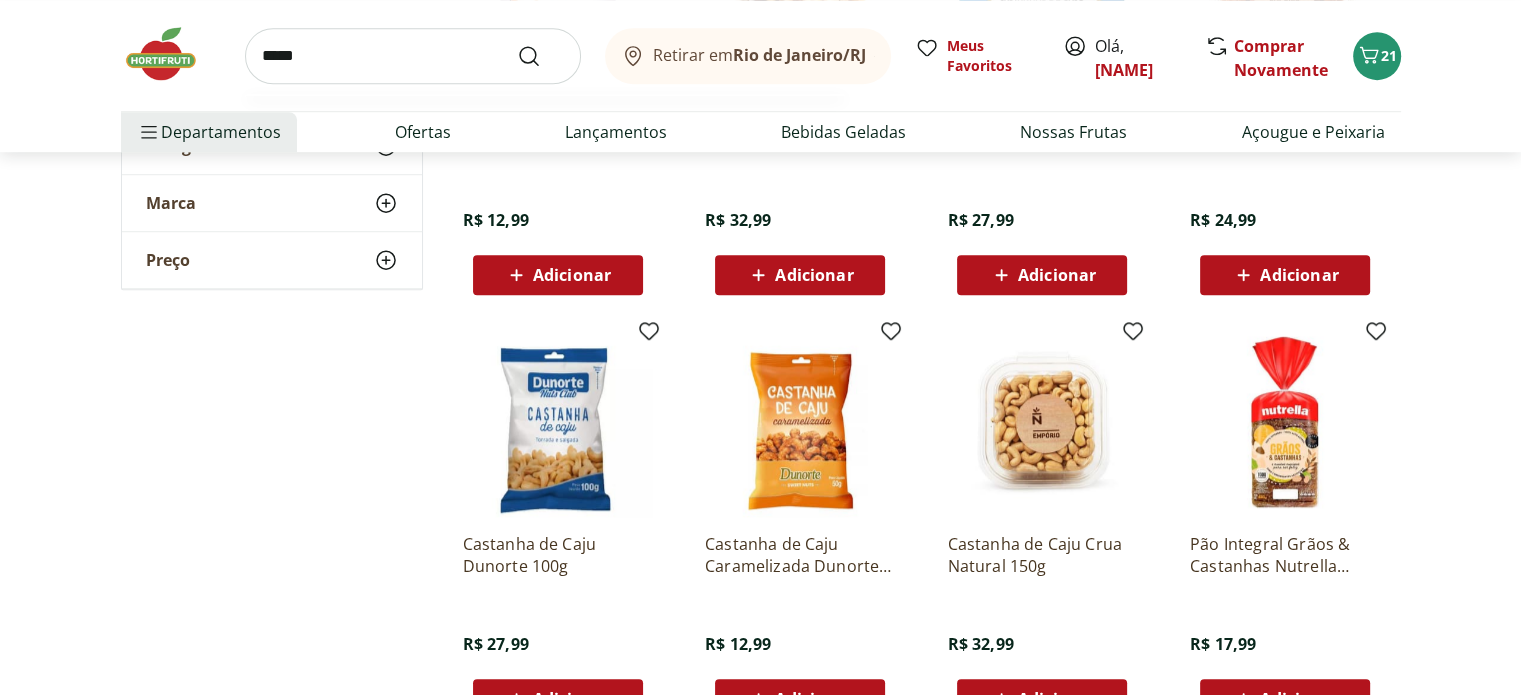 type on "*****" 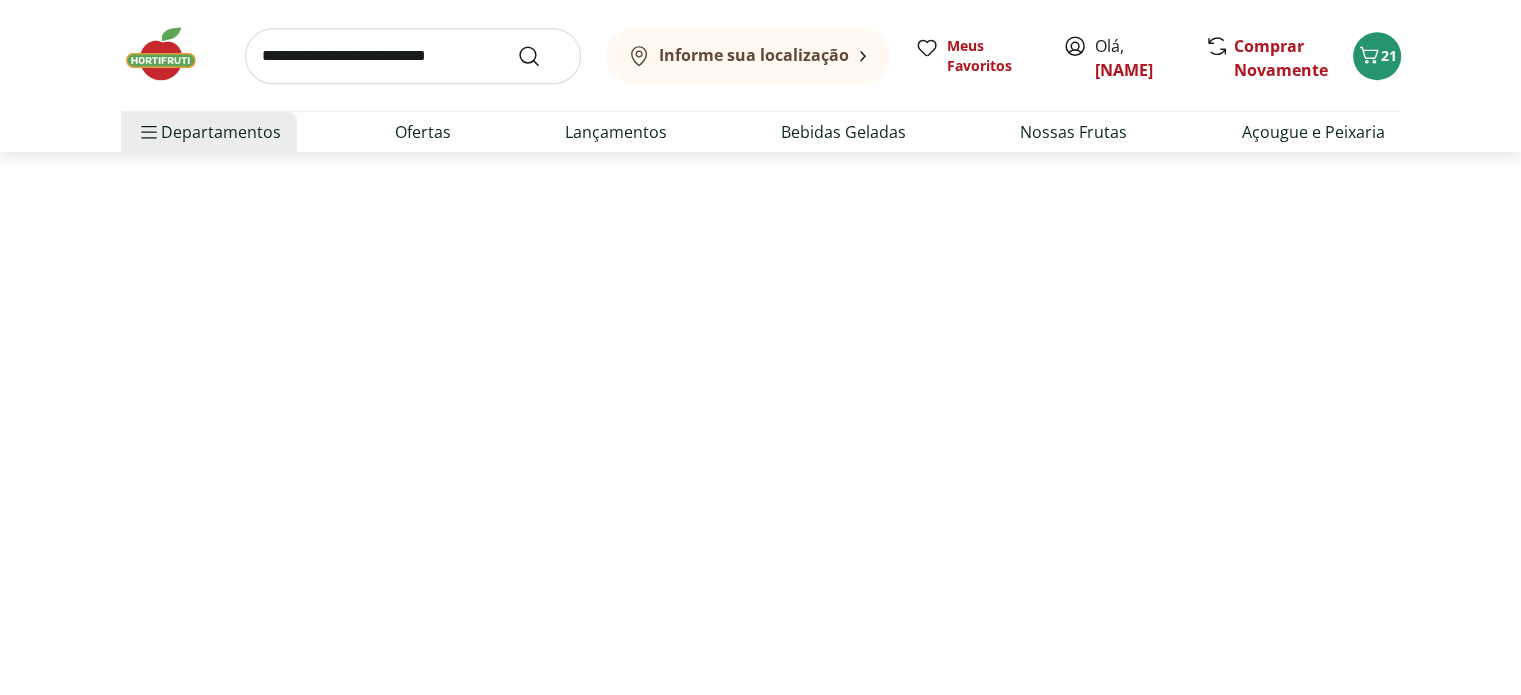 scroll, scrollTop: 0, scrollLeft: 0, axis: both 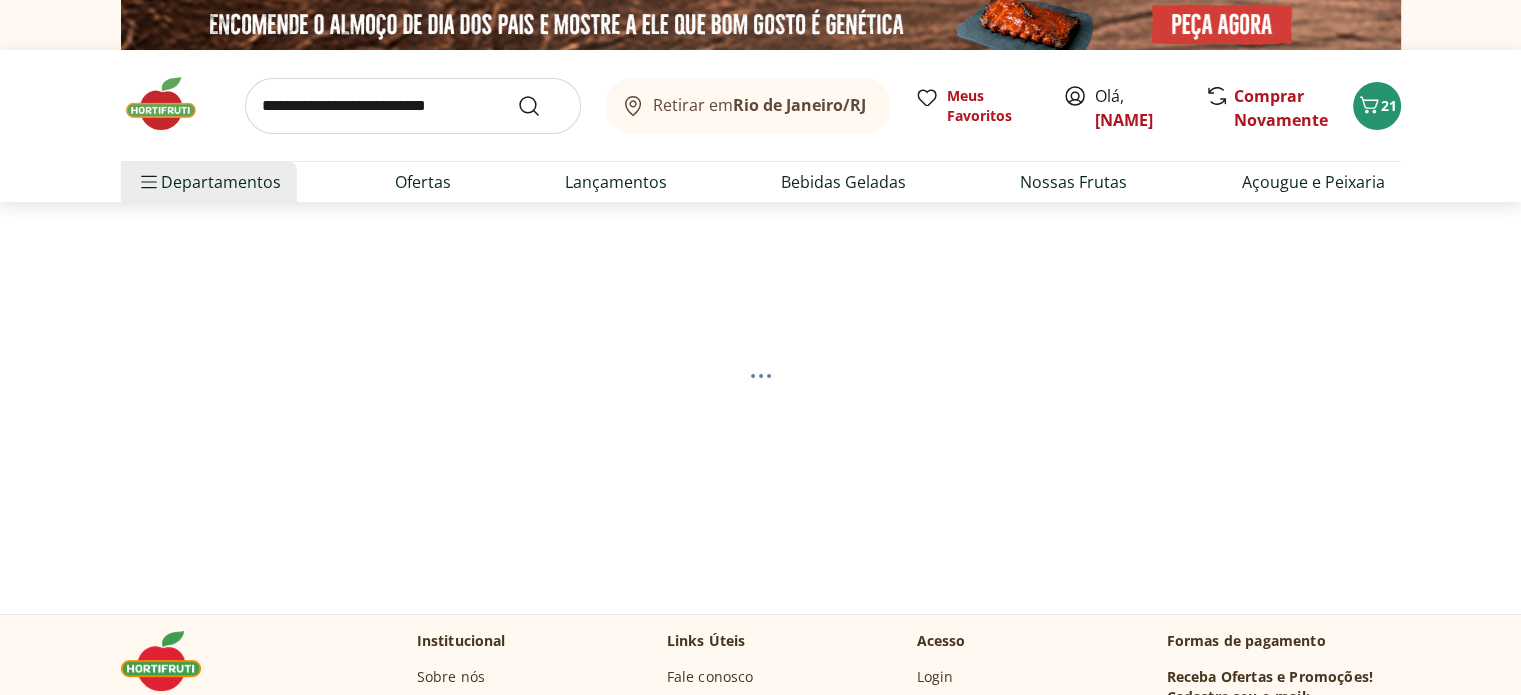 select on "**********" 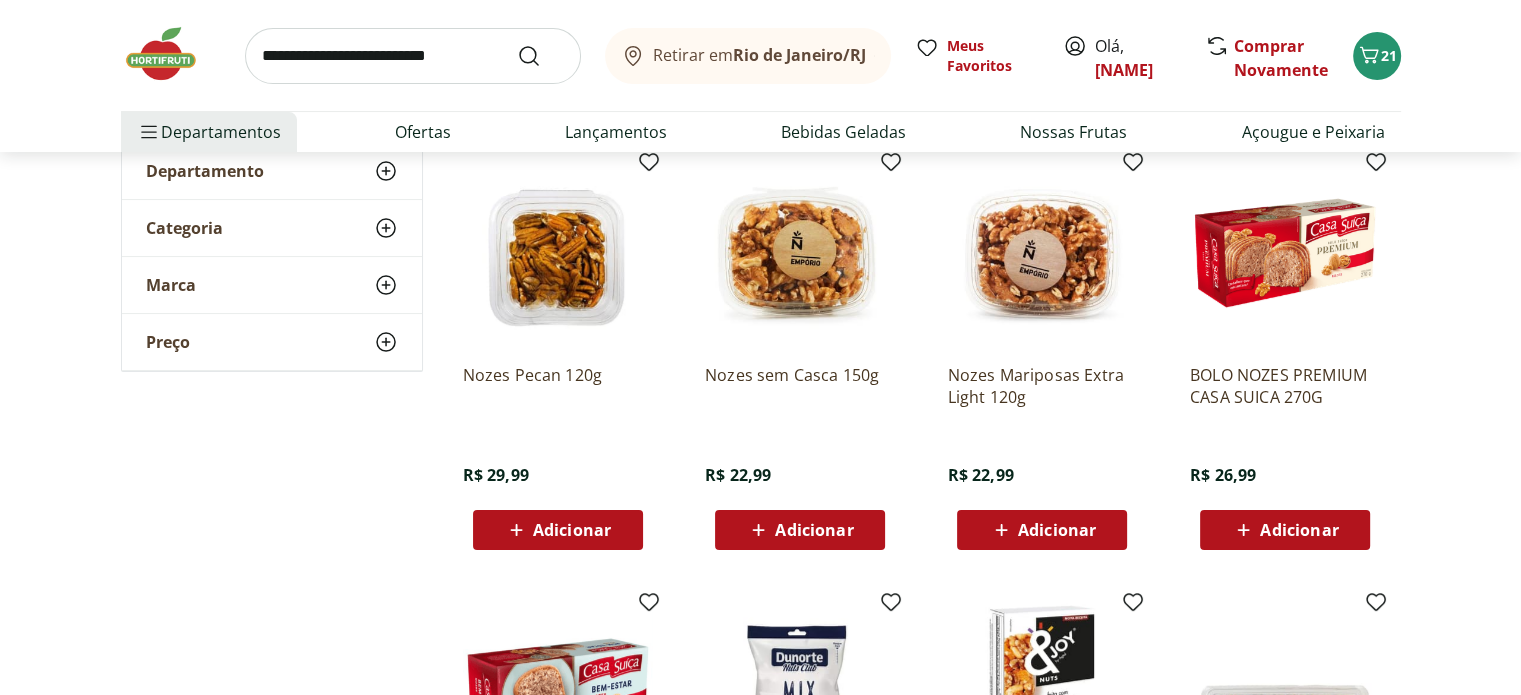 scroll, scrollTop: 300, scrollLeft: 0, axis: vertical 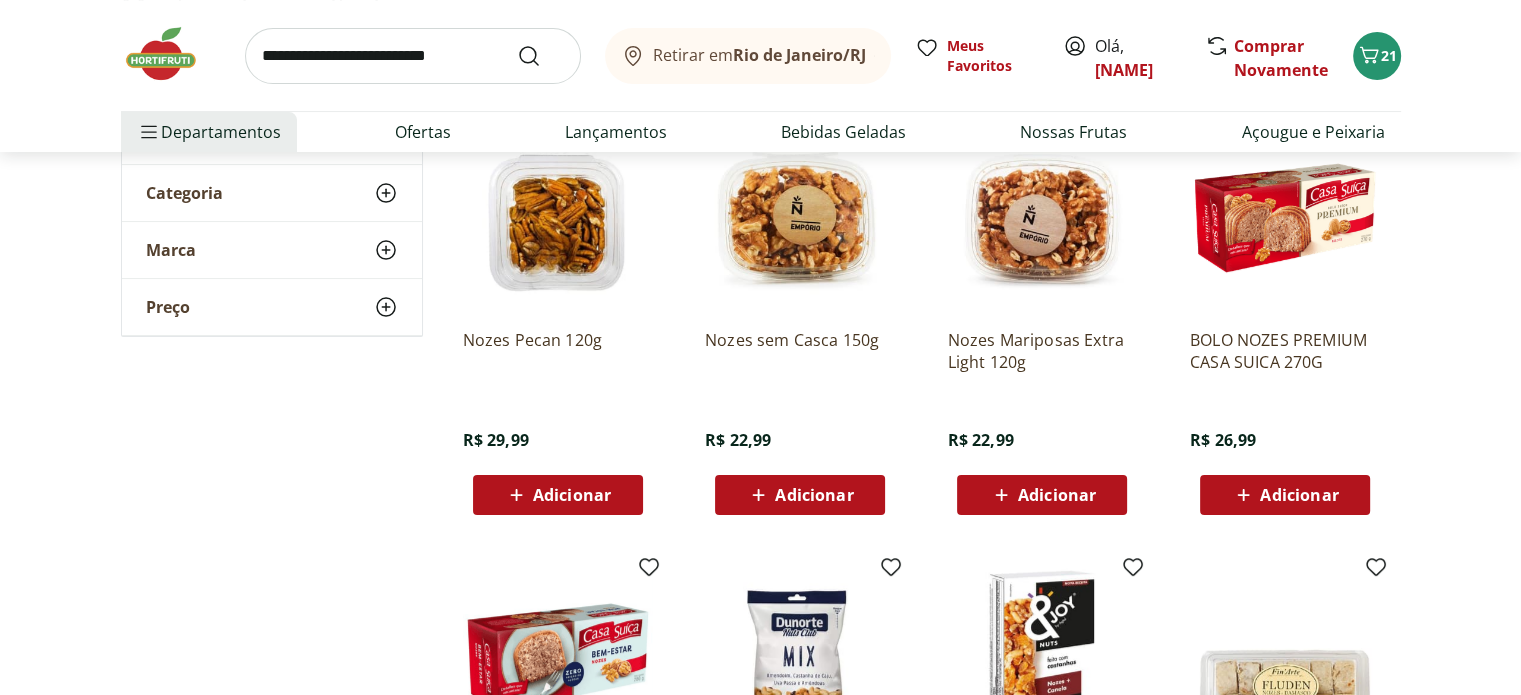 click on "Adicionar" at bounding box center [800, 495] 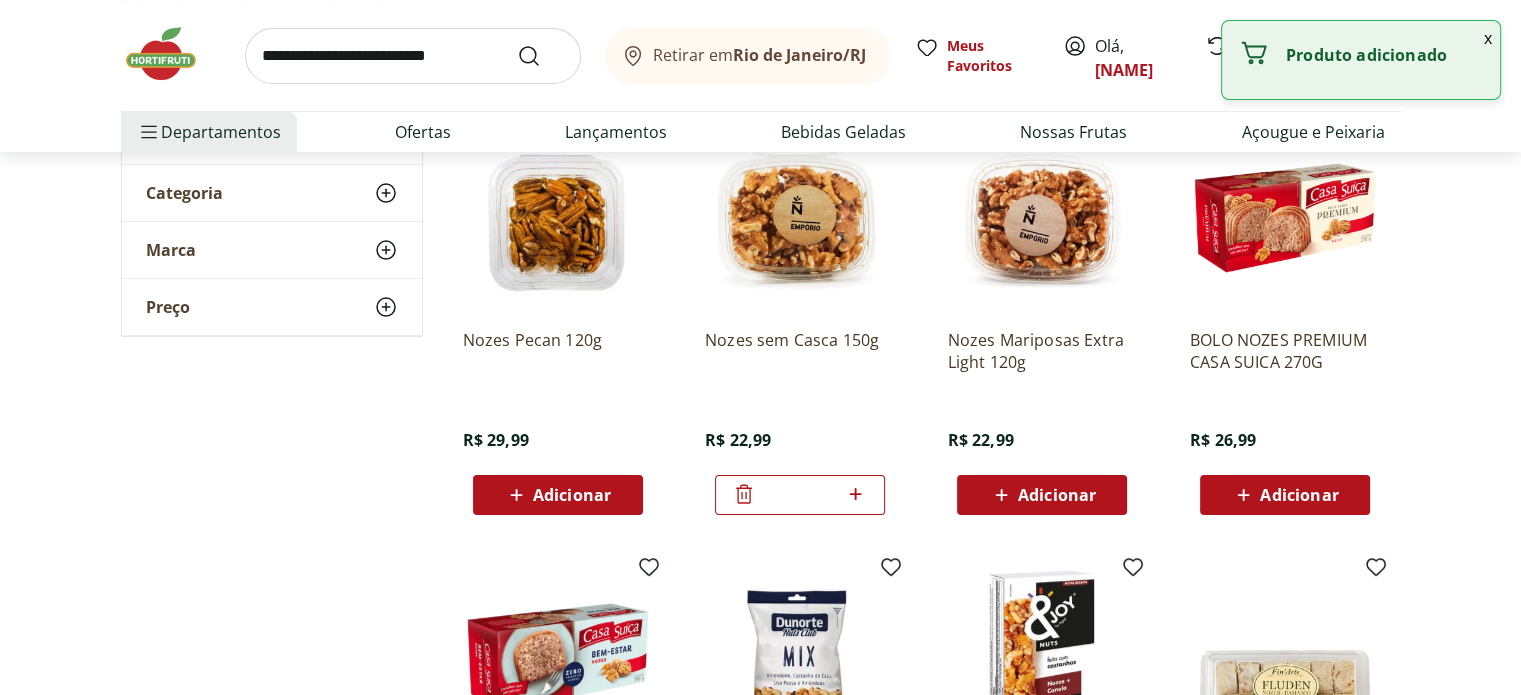 click at bounding box center [413, 56] 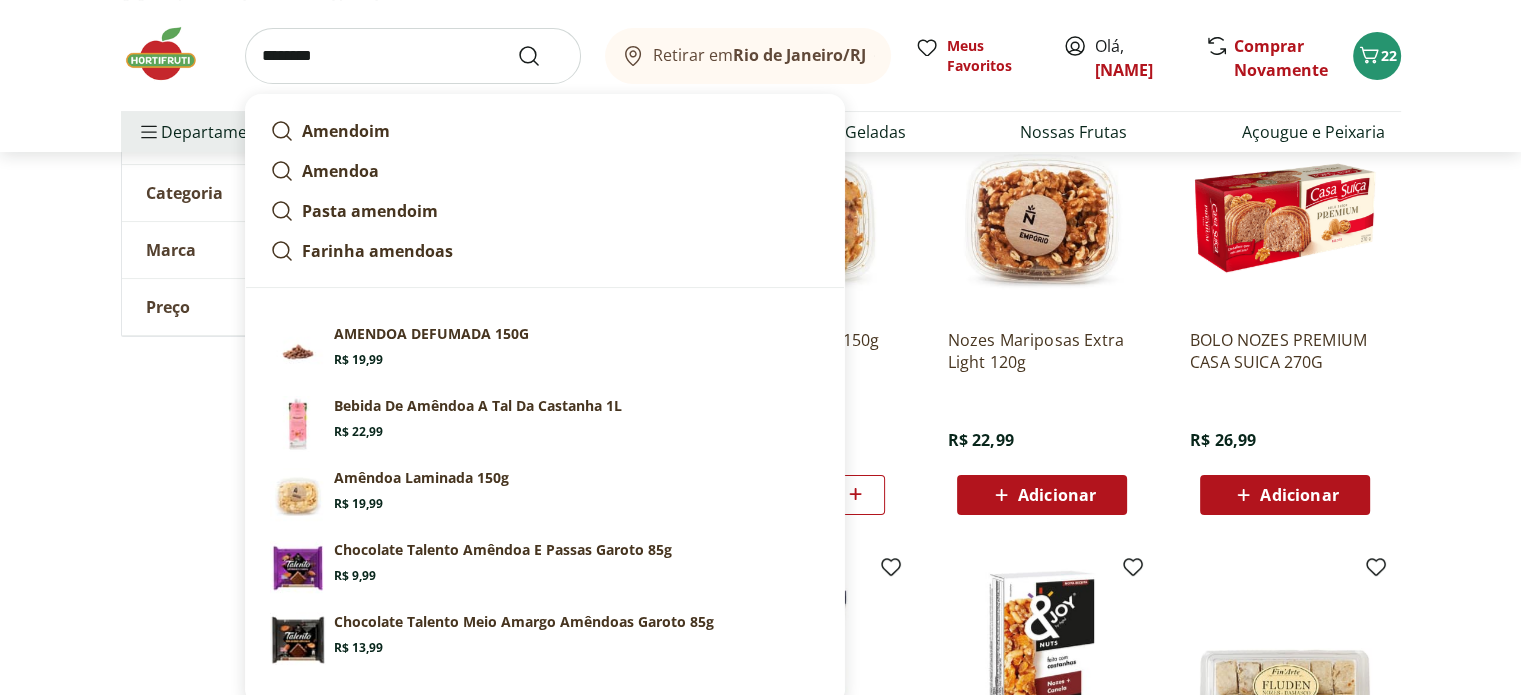 type on "********" 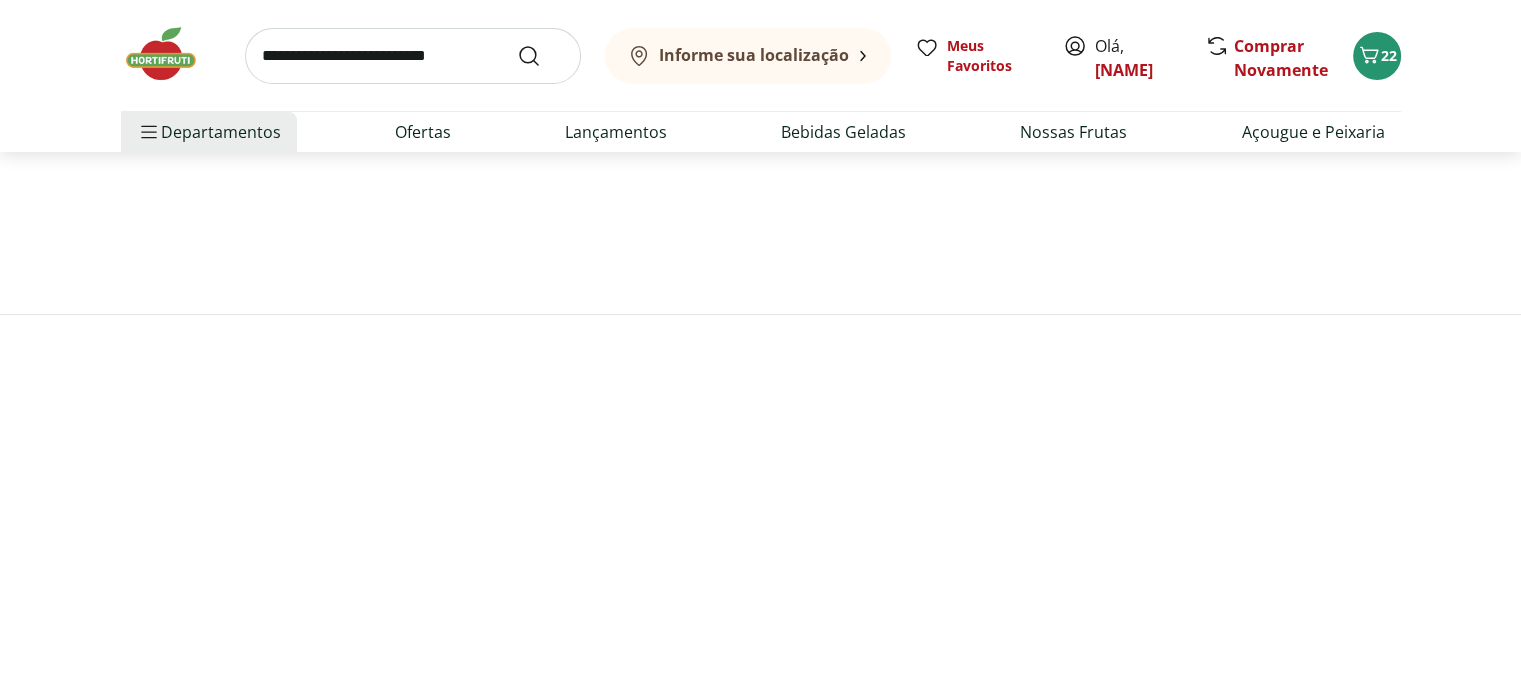 scroll, scrollTop: 0, scrollLeft: 0, axis: both 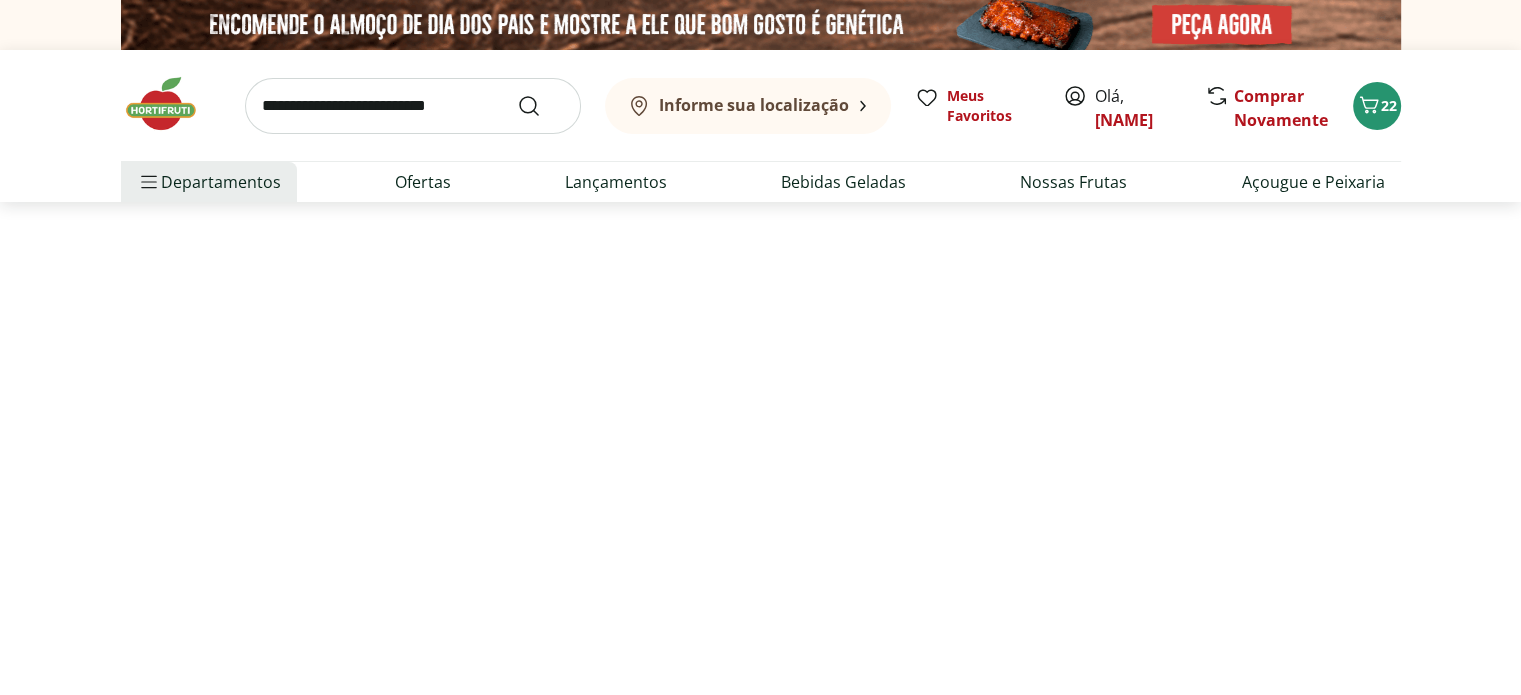 select on "**********" 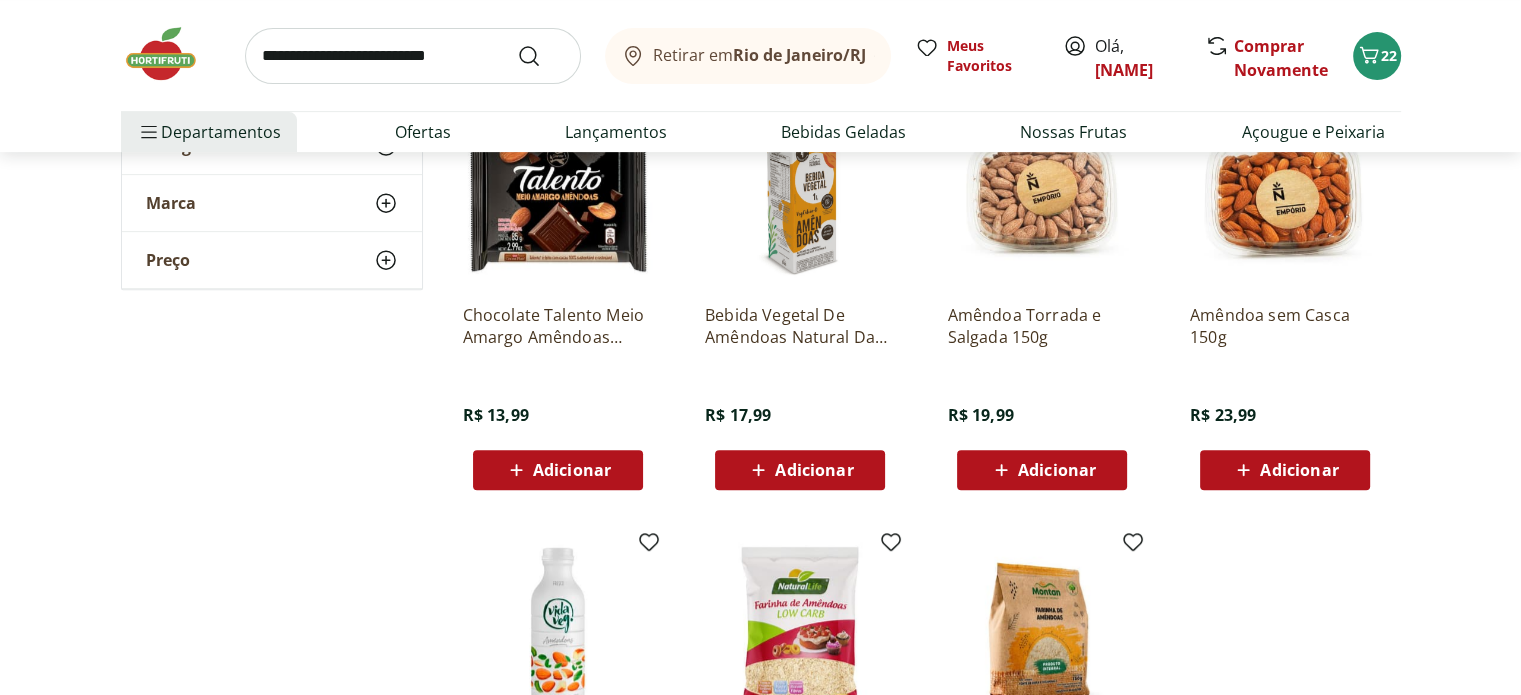 scroll, scrollTop: 800, scrollLeft: 0, axis: vertical 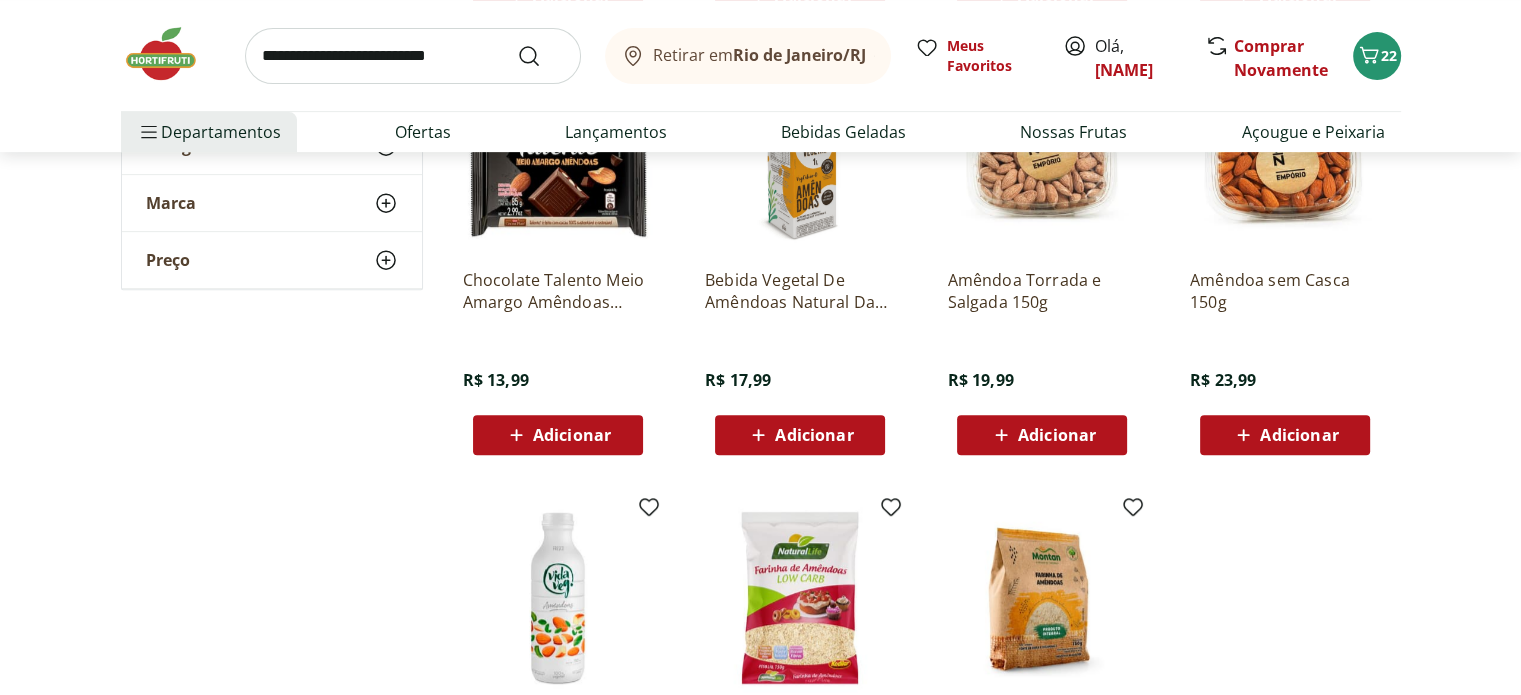 click on "Adicionar" at bounding box center (1057, 435) 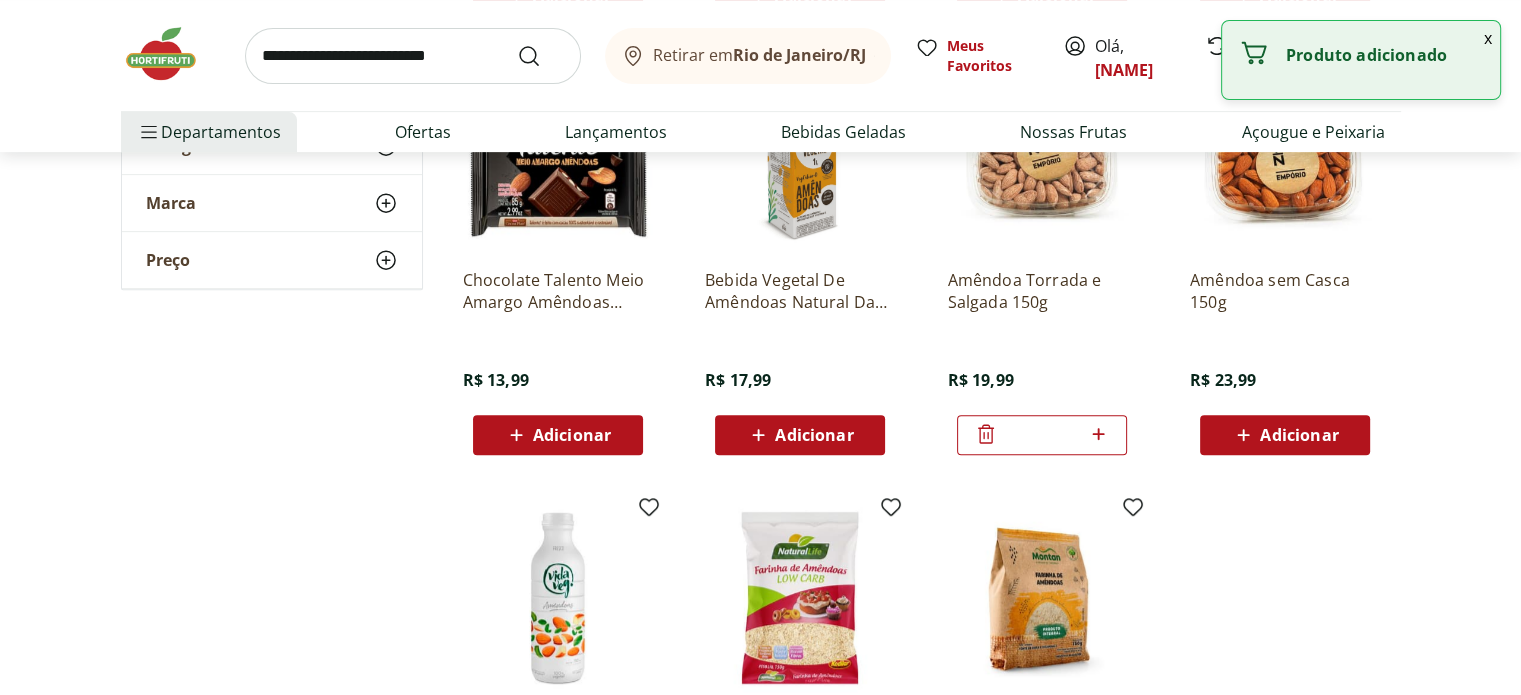 click at bounding box center (413, 56) 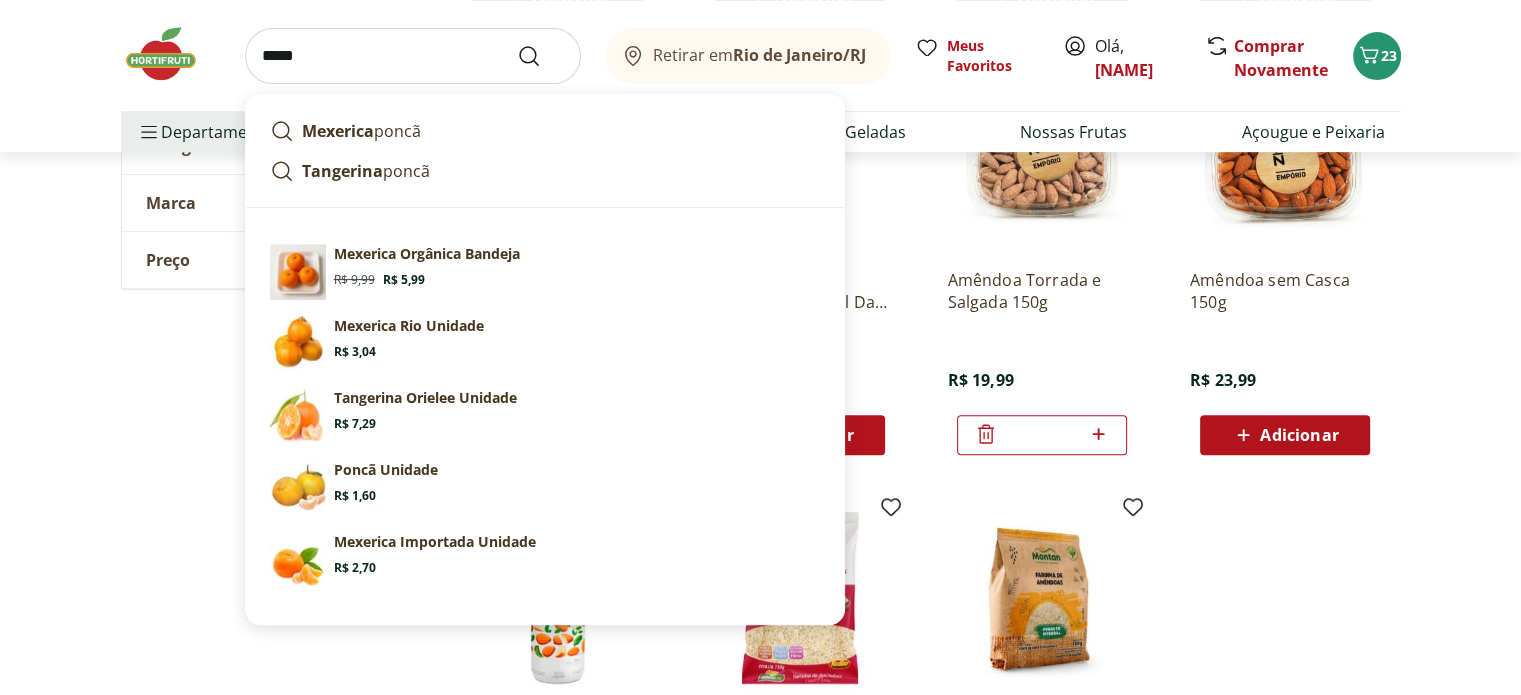 type on "*****" 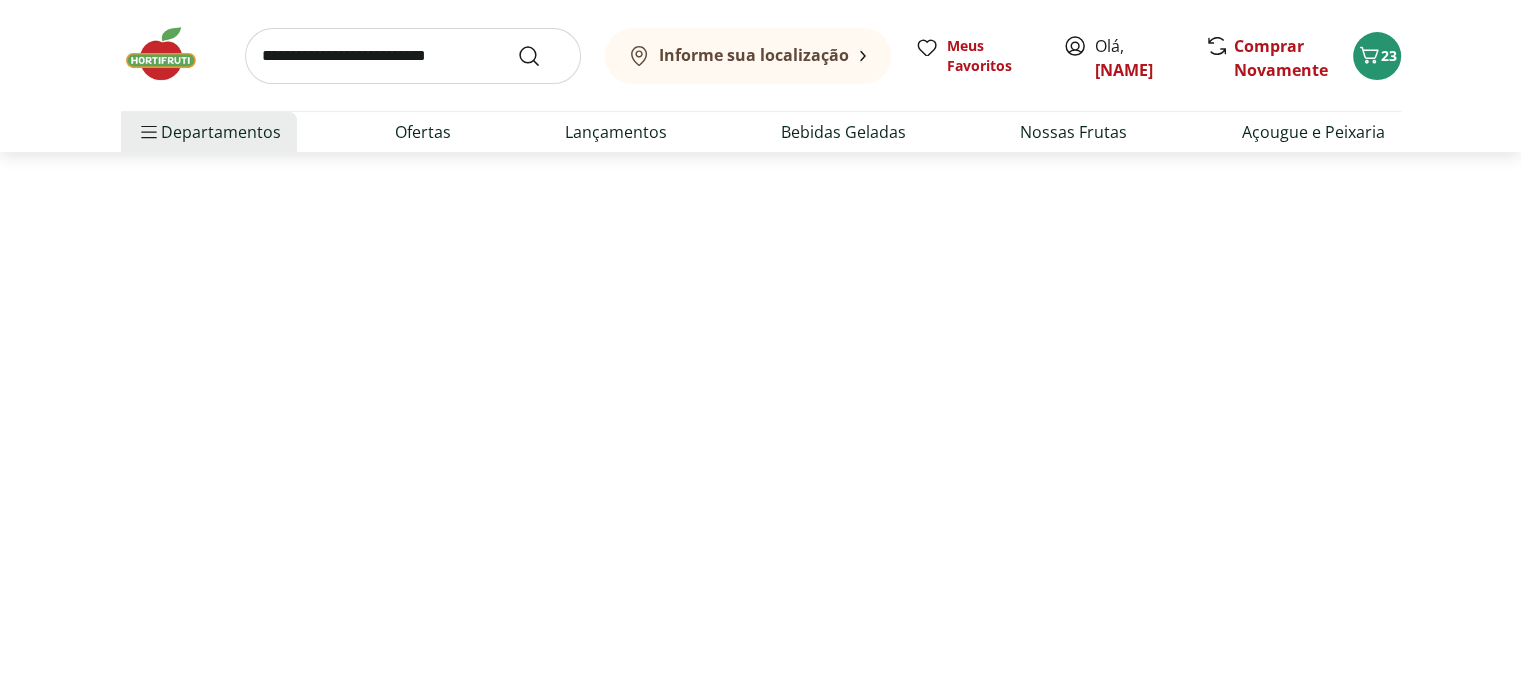 scroll, scrollTop: 0, scrollLeft: 0, axis: both 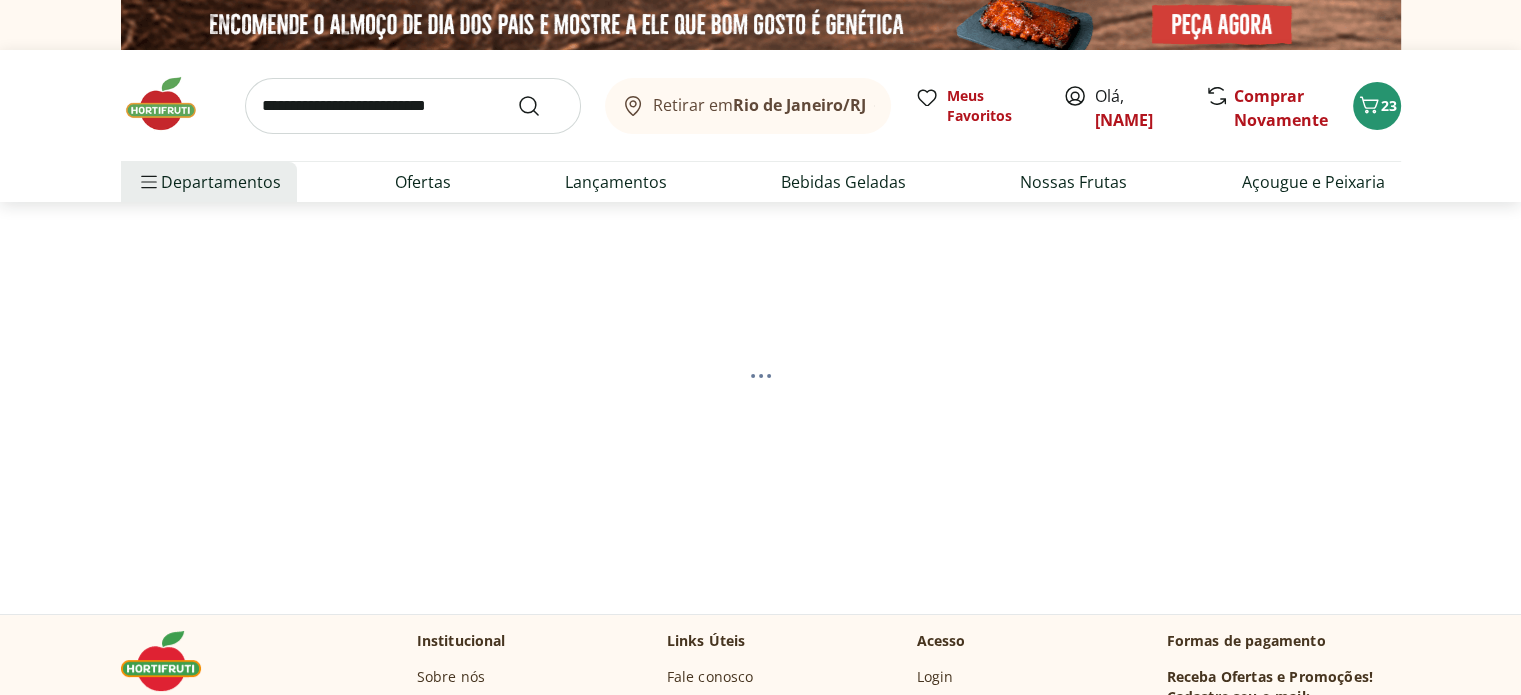 select on "**********" 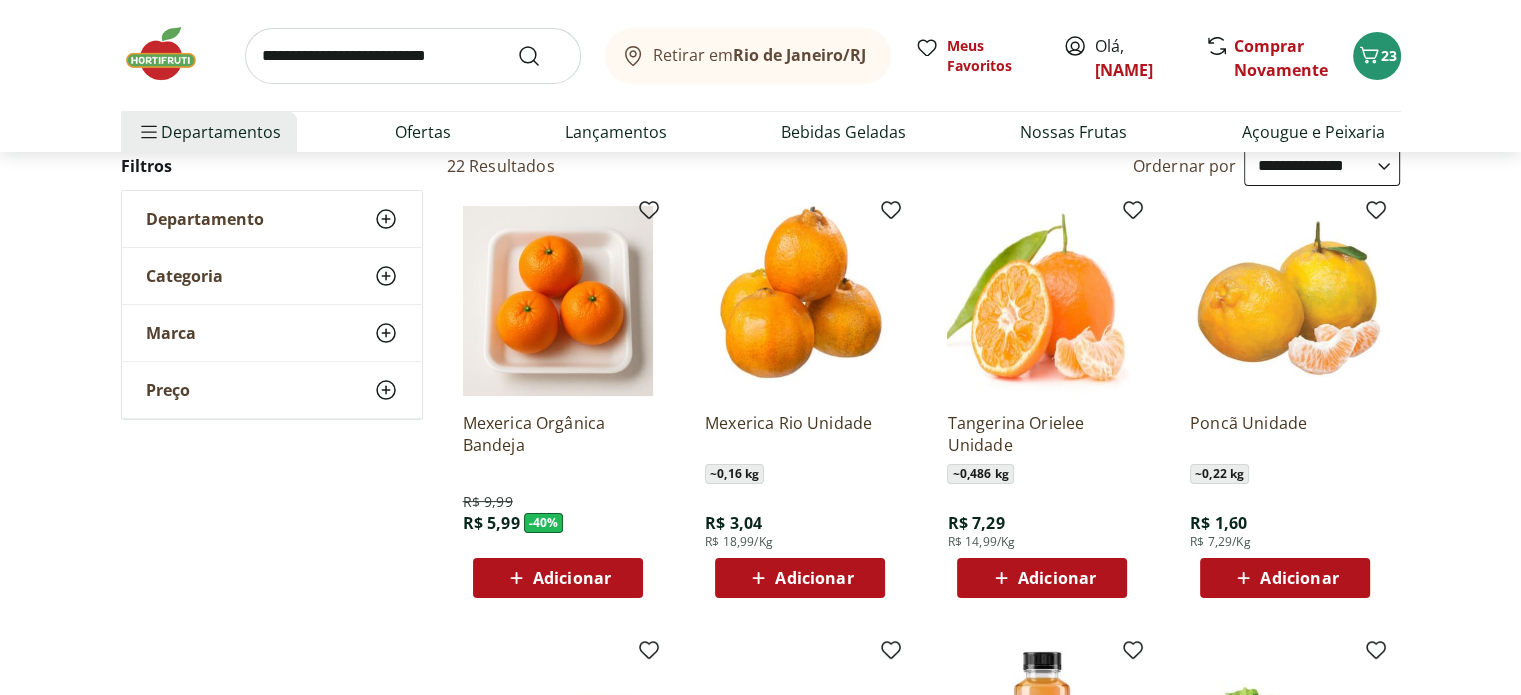 scroll, scrollTop: 200, scrollLeft: 0, axis: vertical 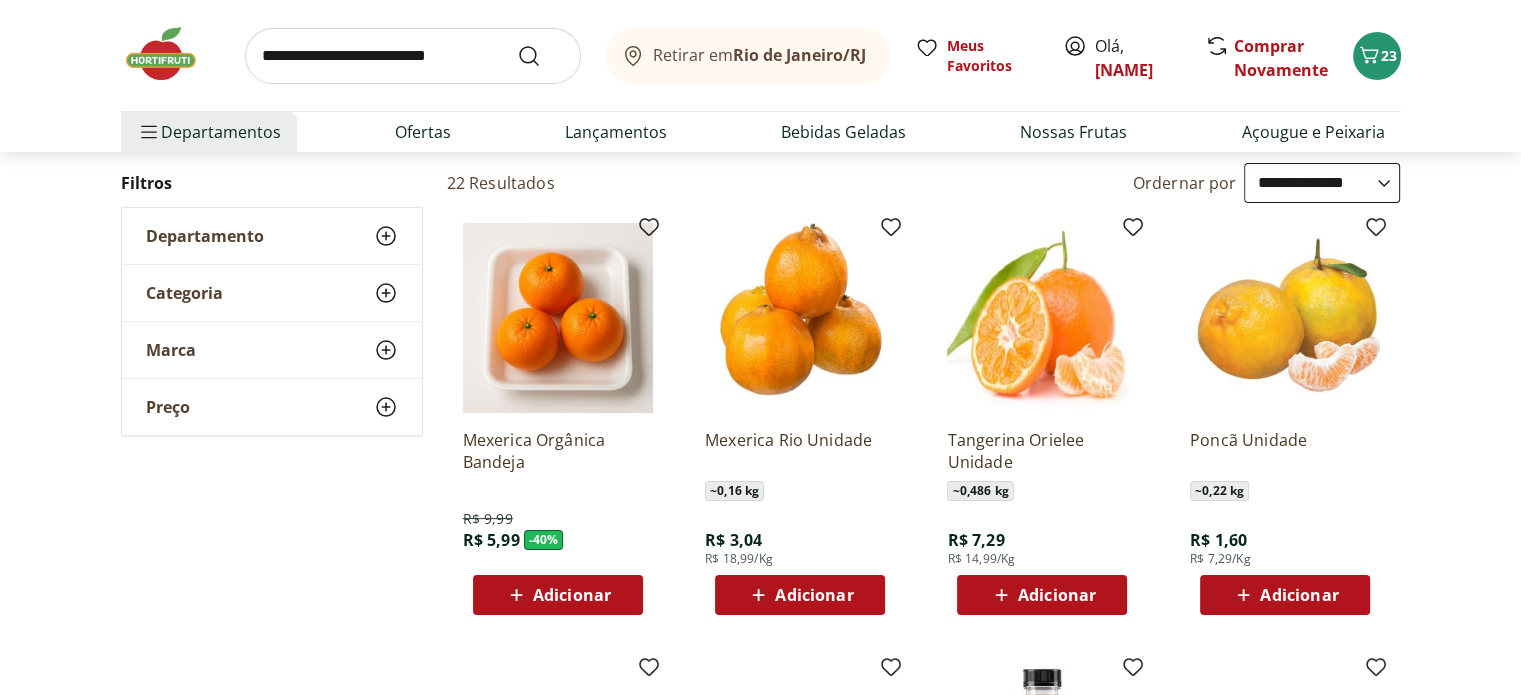 click on "Adicionar" at bounding box center (1299, 595) 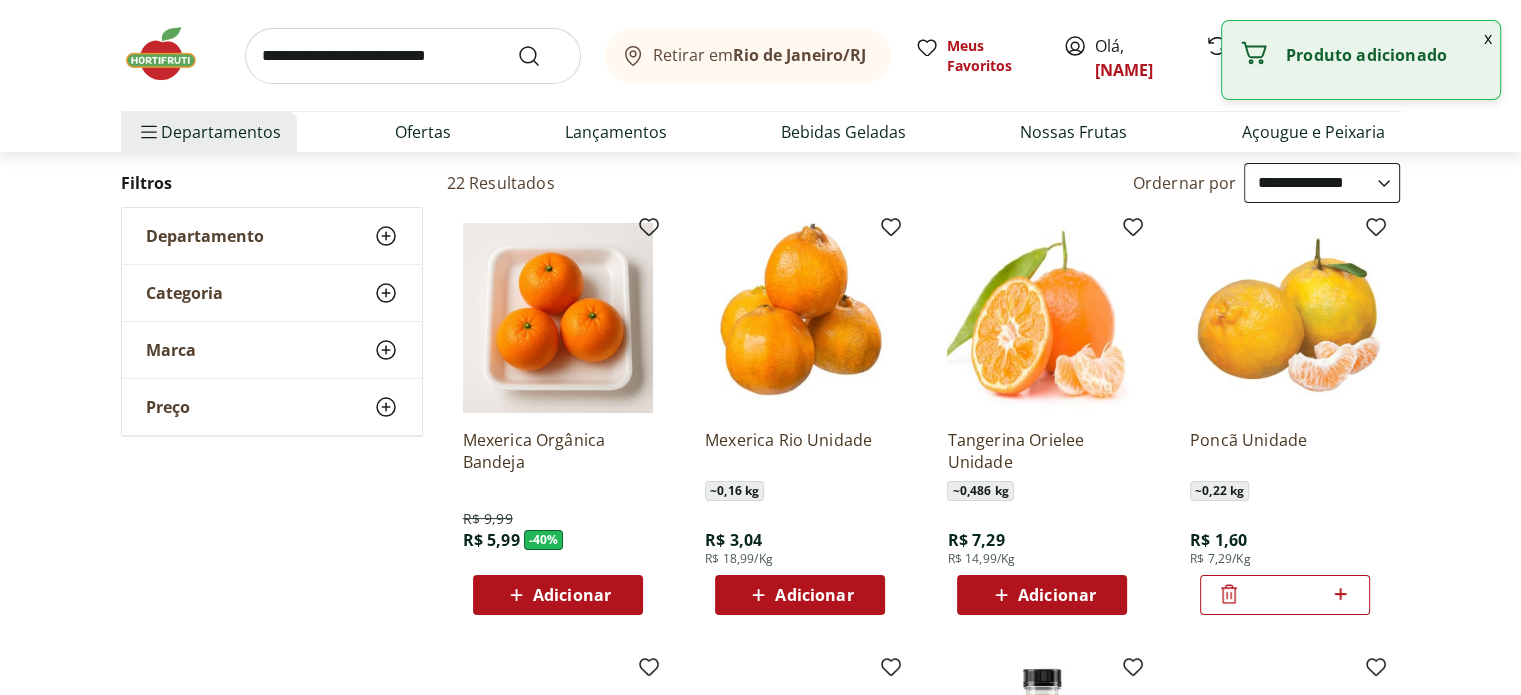 click 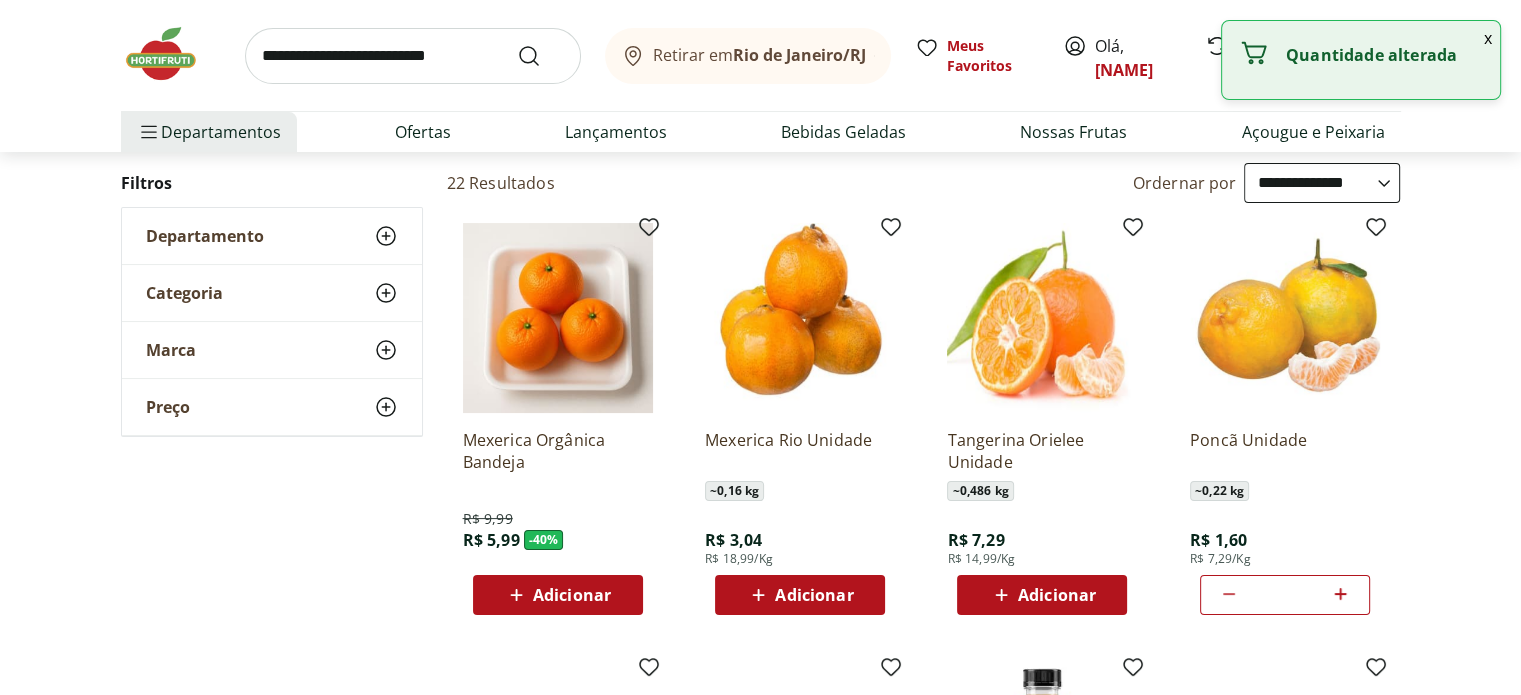 click 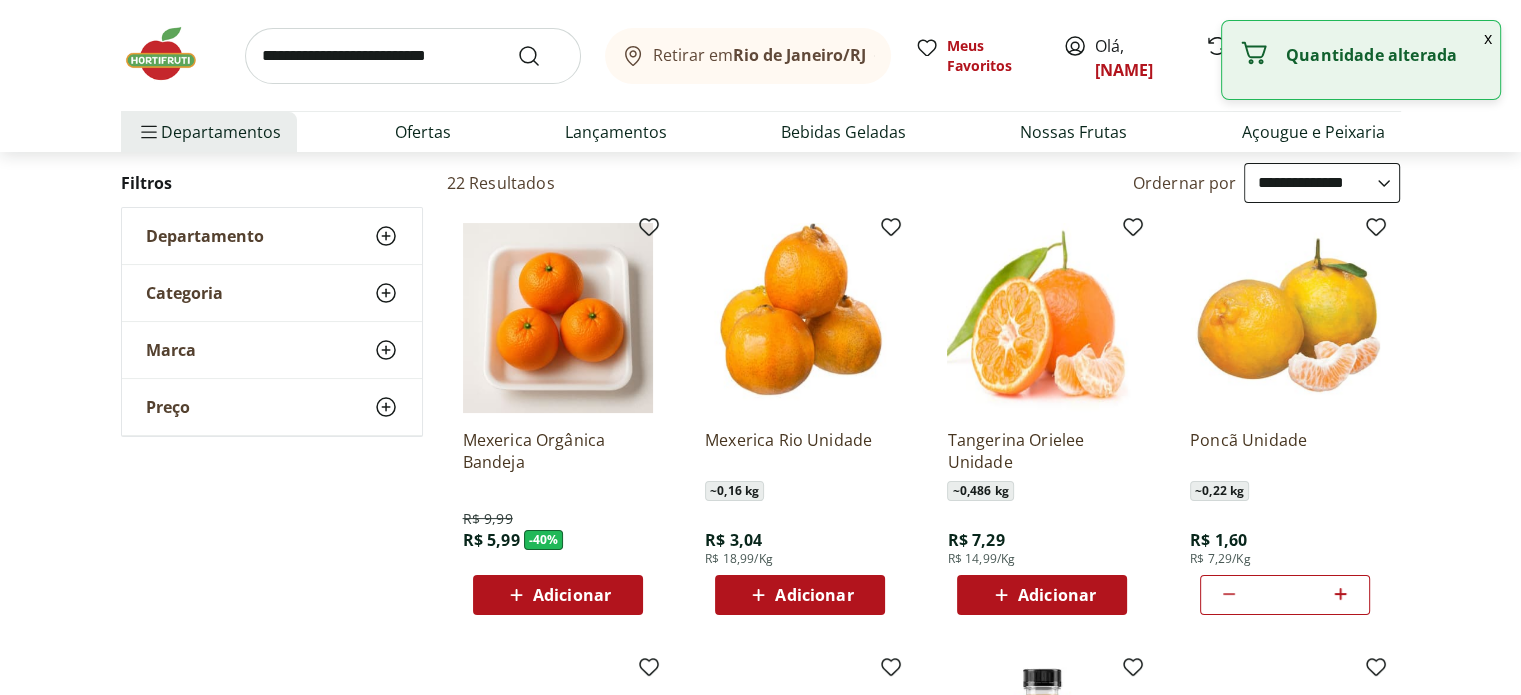 click 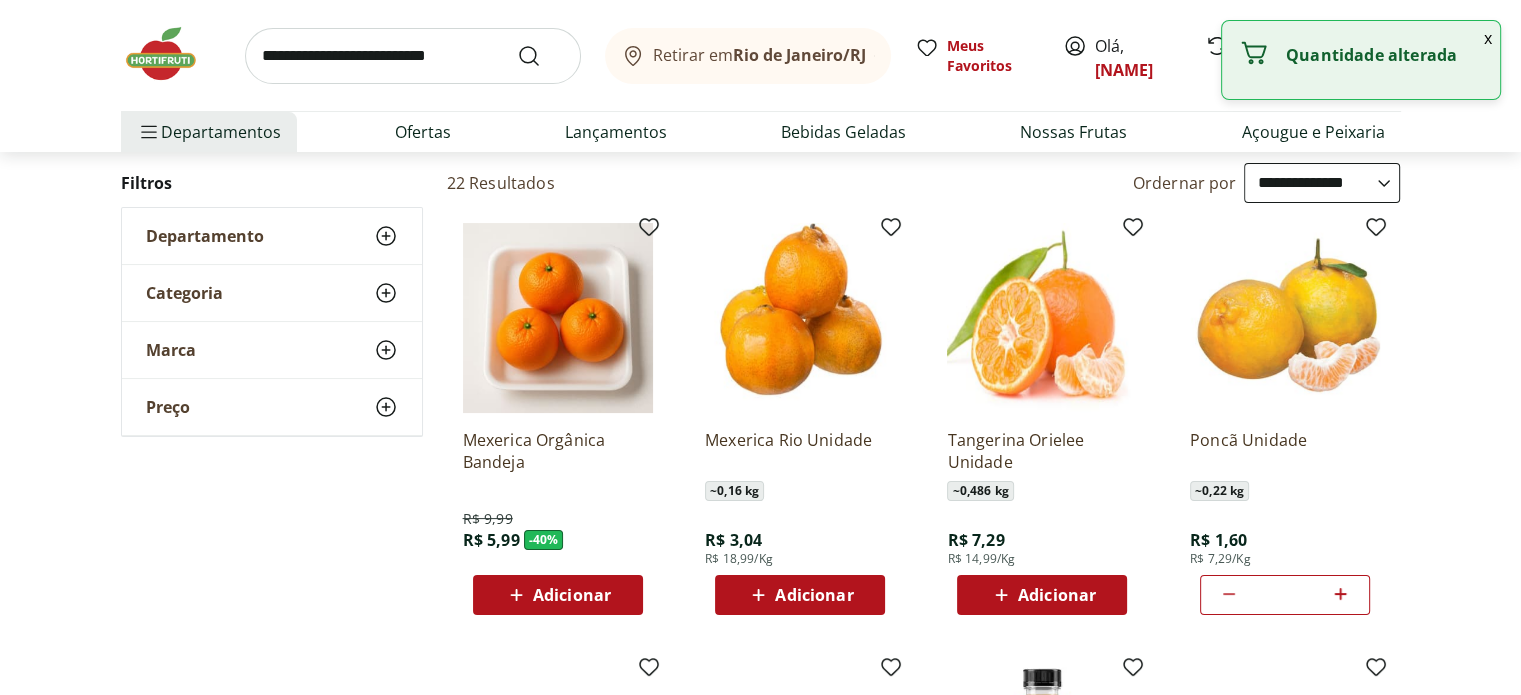 click 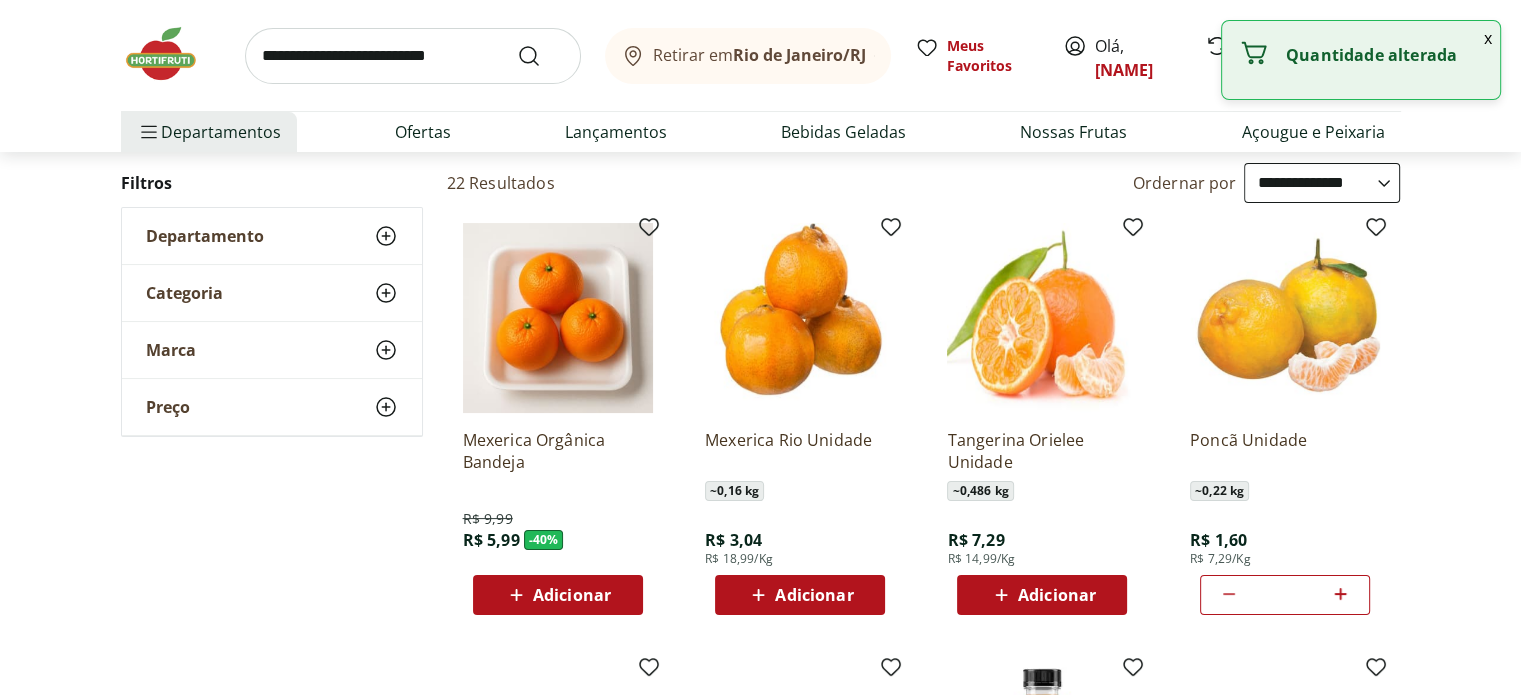 click 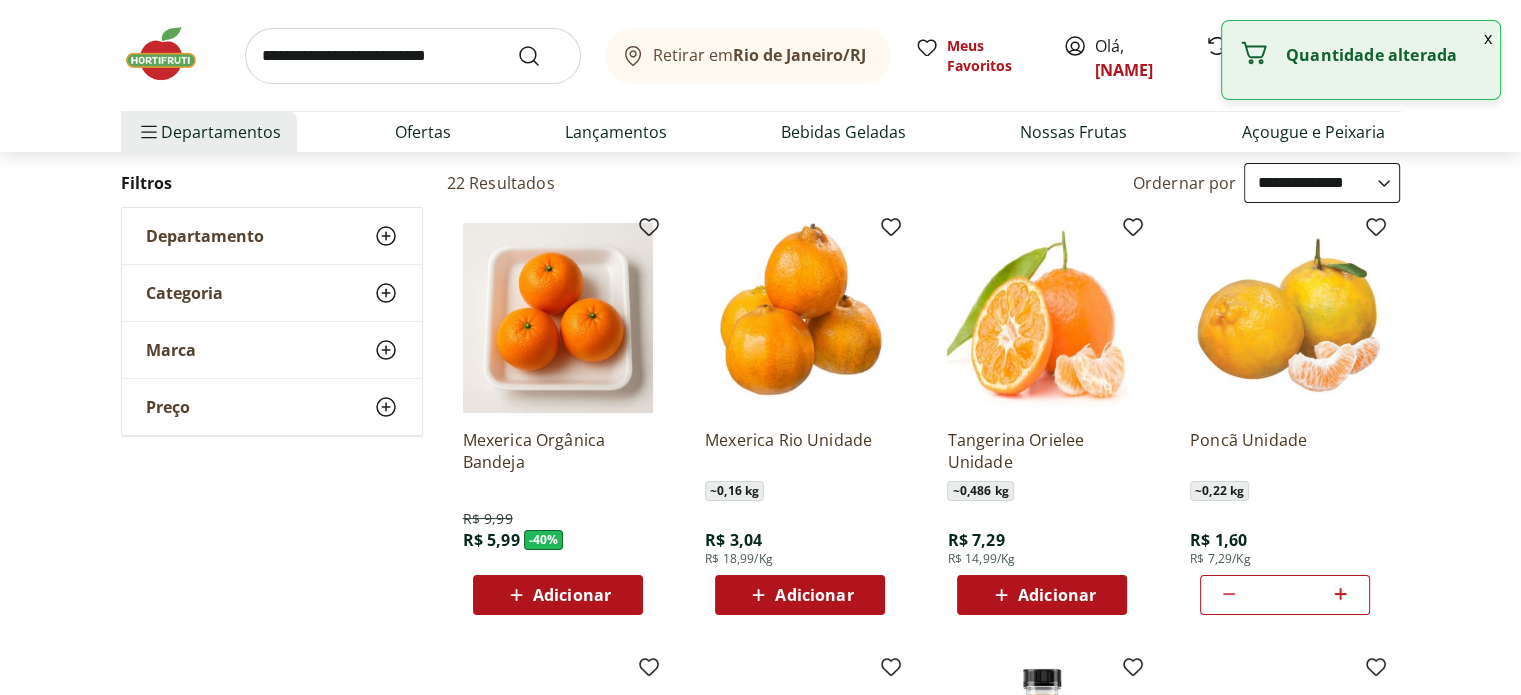 click 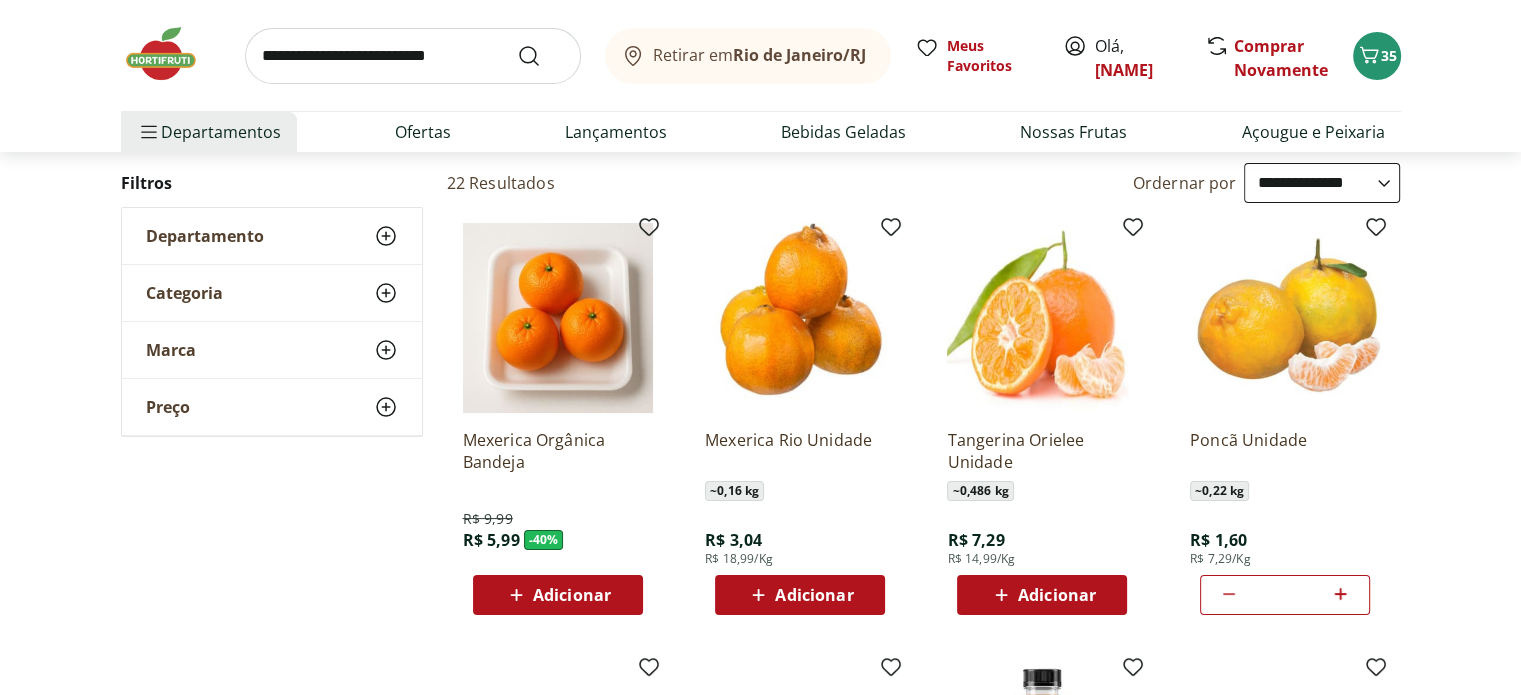 click at bounding box center [413, 56] 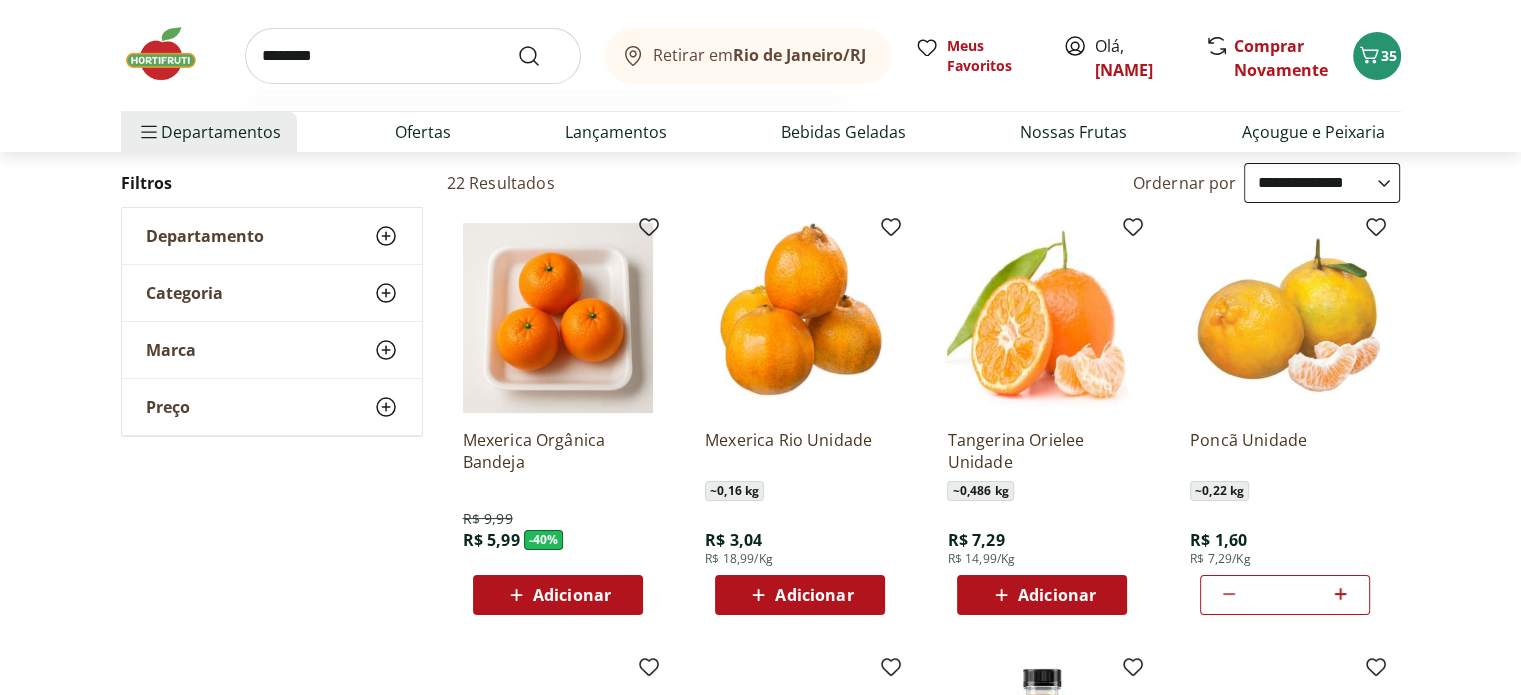 type on "********" 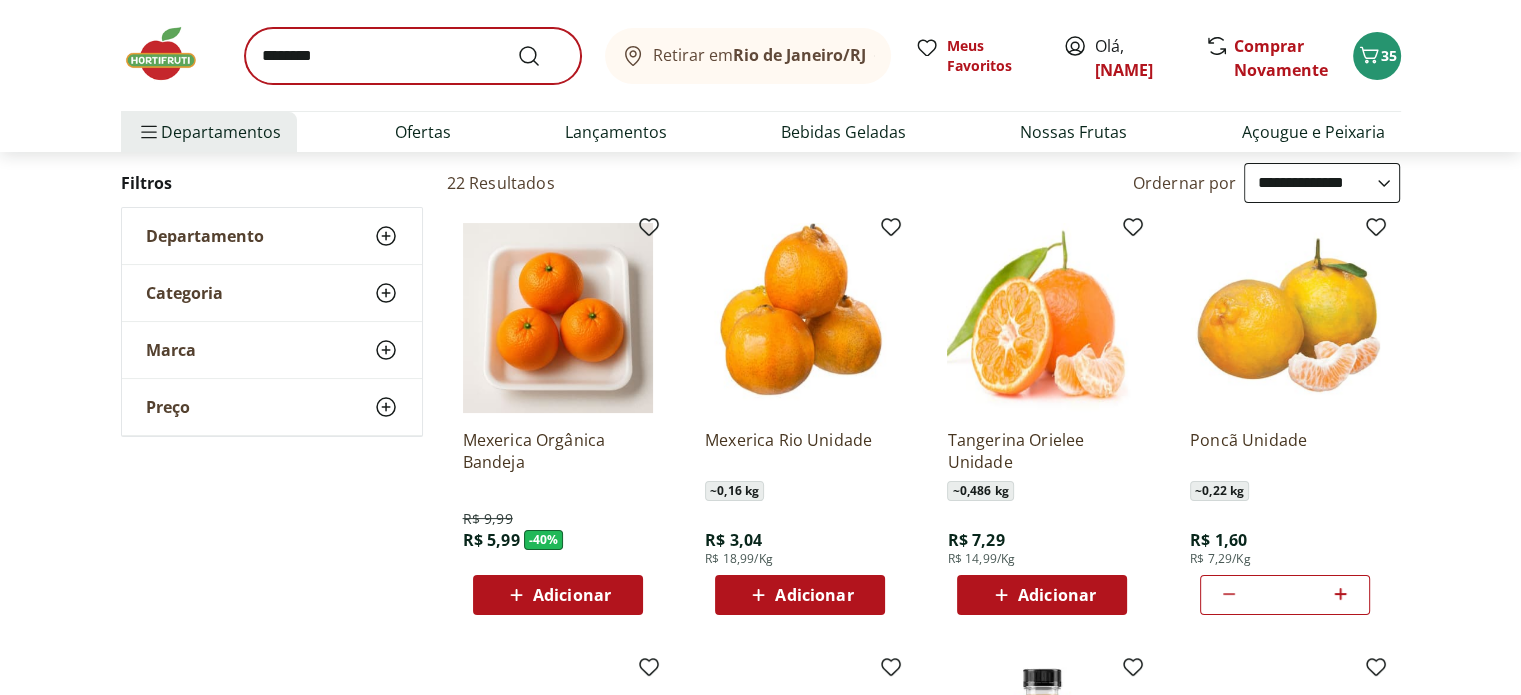 scroll, scrollTop: 0, scrollLeft: 0, axis: both 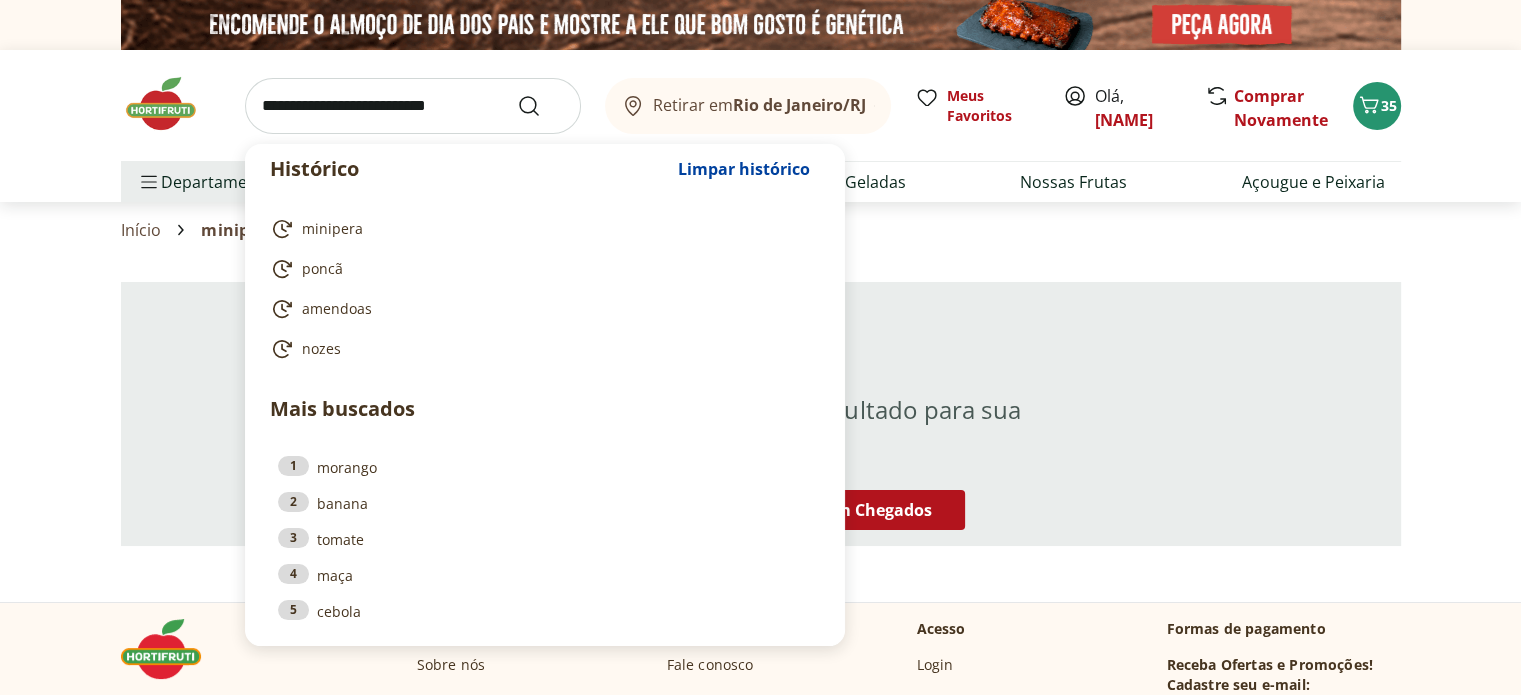 click at bounding box center [413, 106] 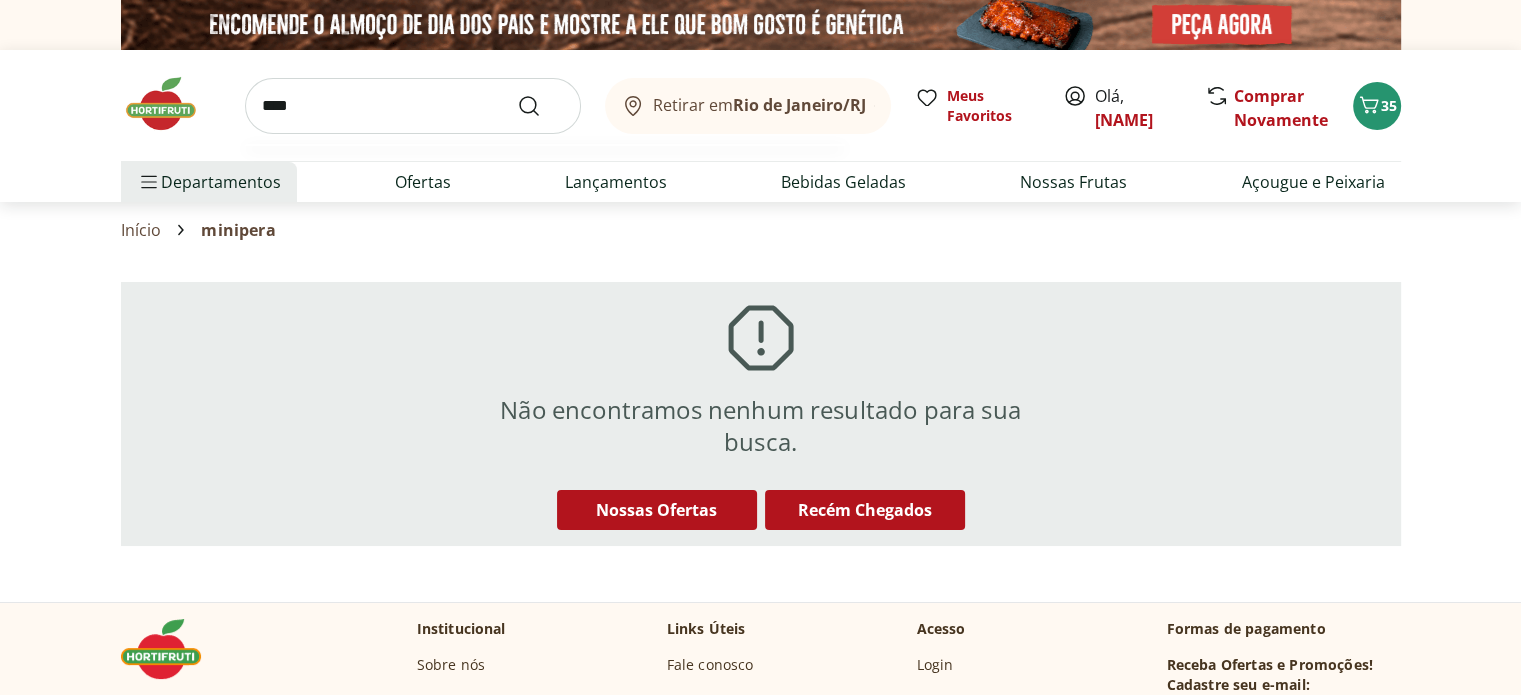 type on "****" 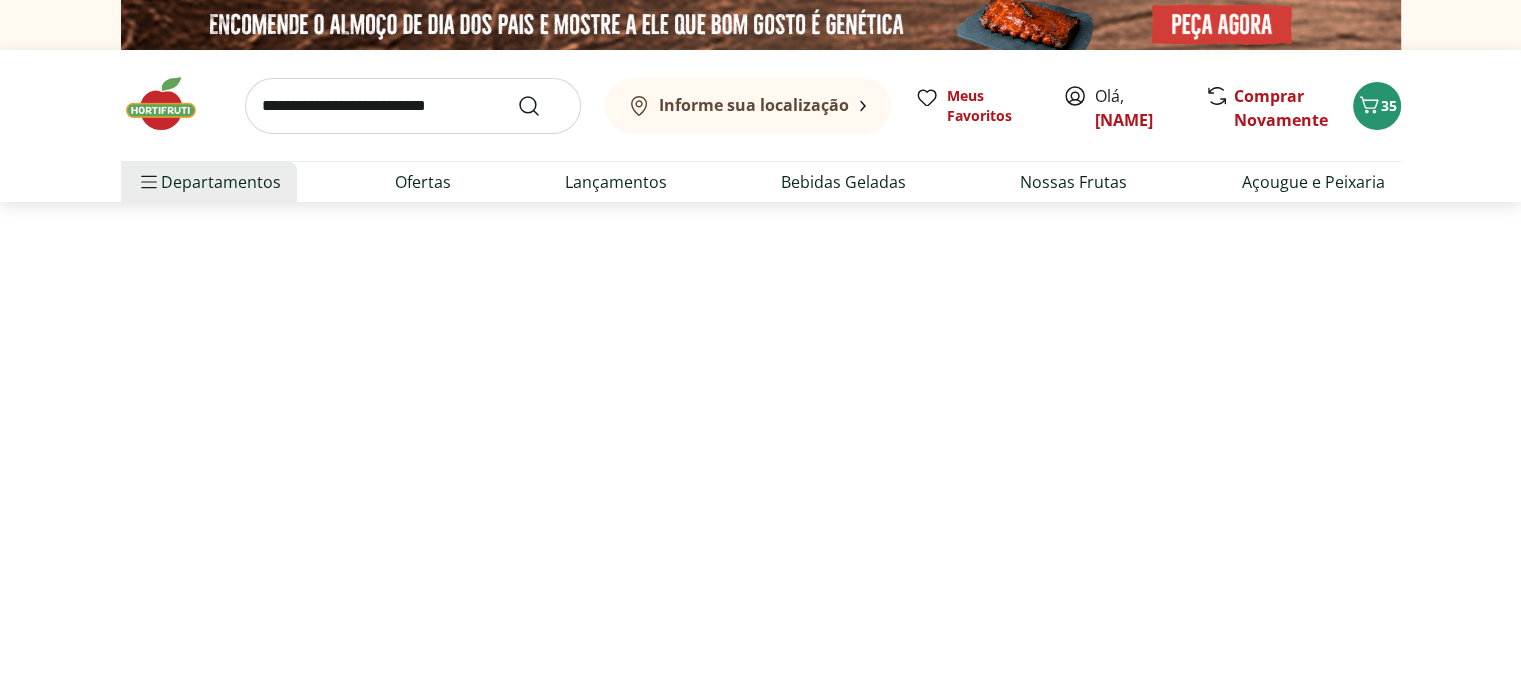 select on "**********" 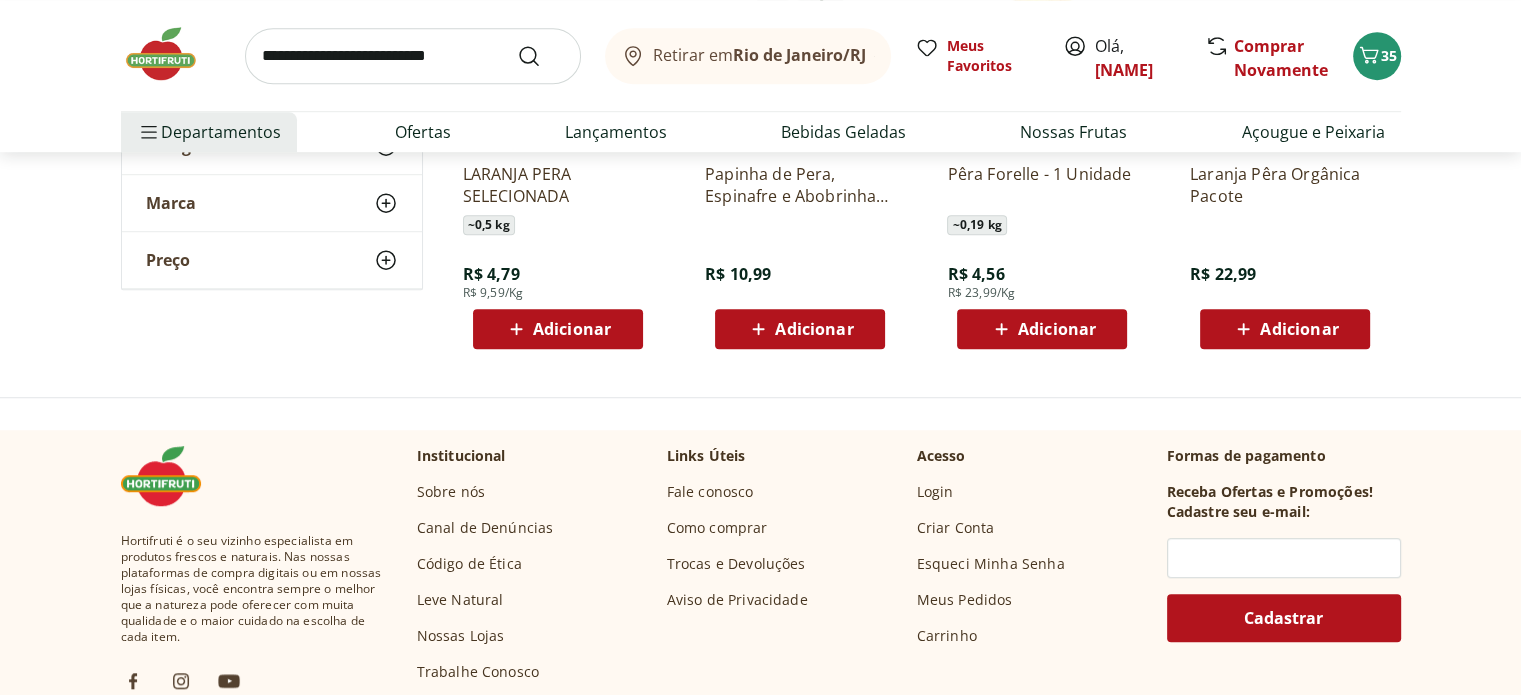 scroll, scrollTop: 1400, scrollLeft: 0, axis: vertical 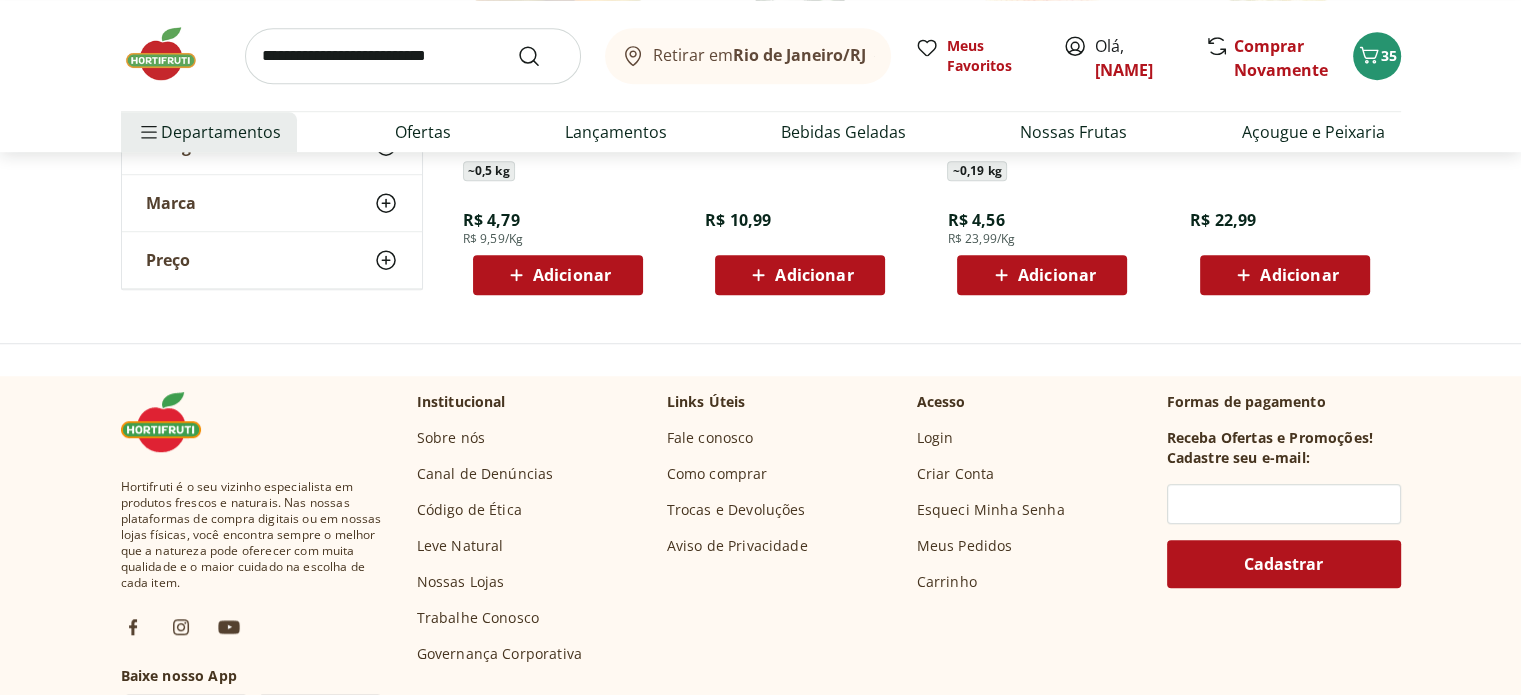 click at bounding box center [413, 56] 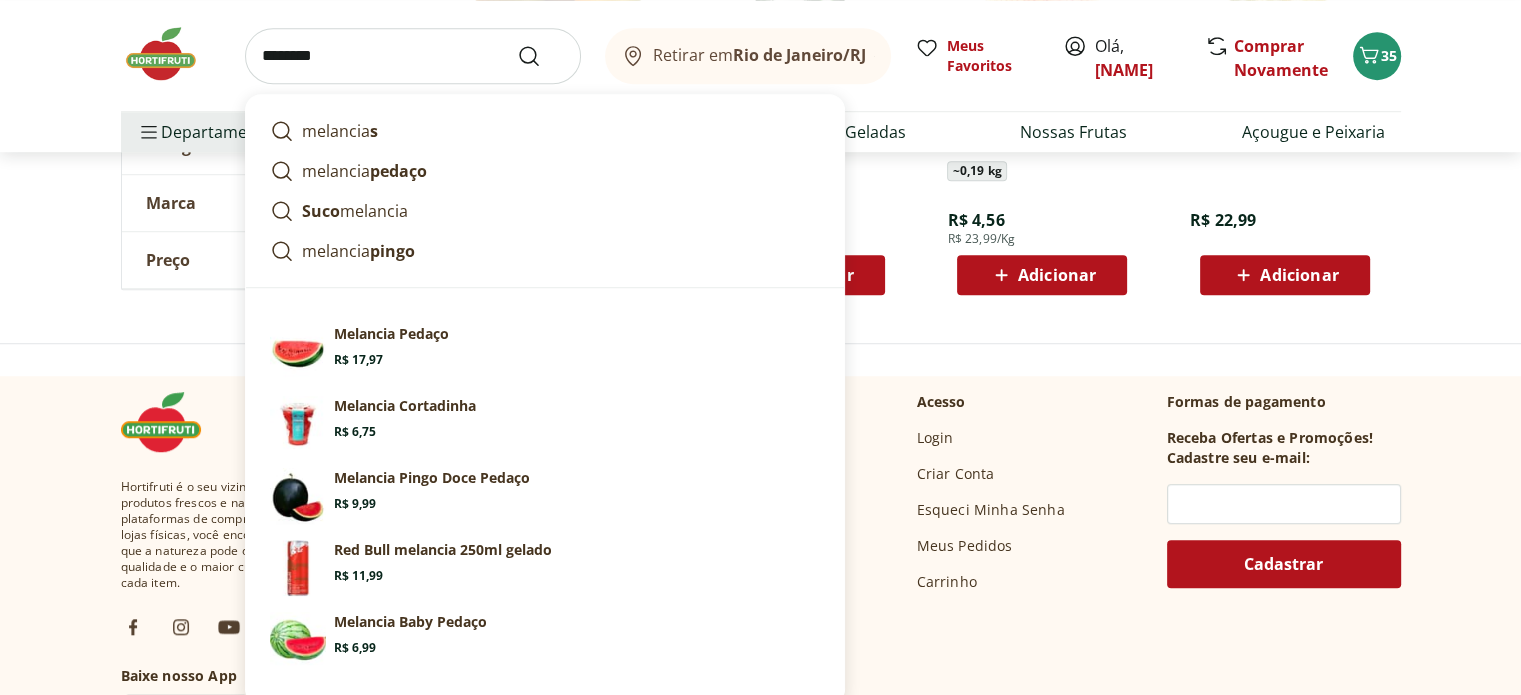 type on "********" 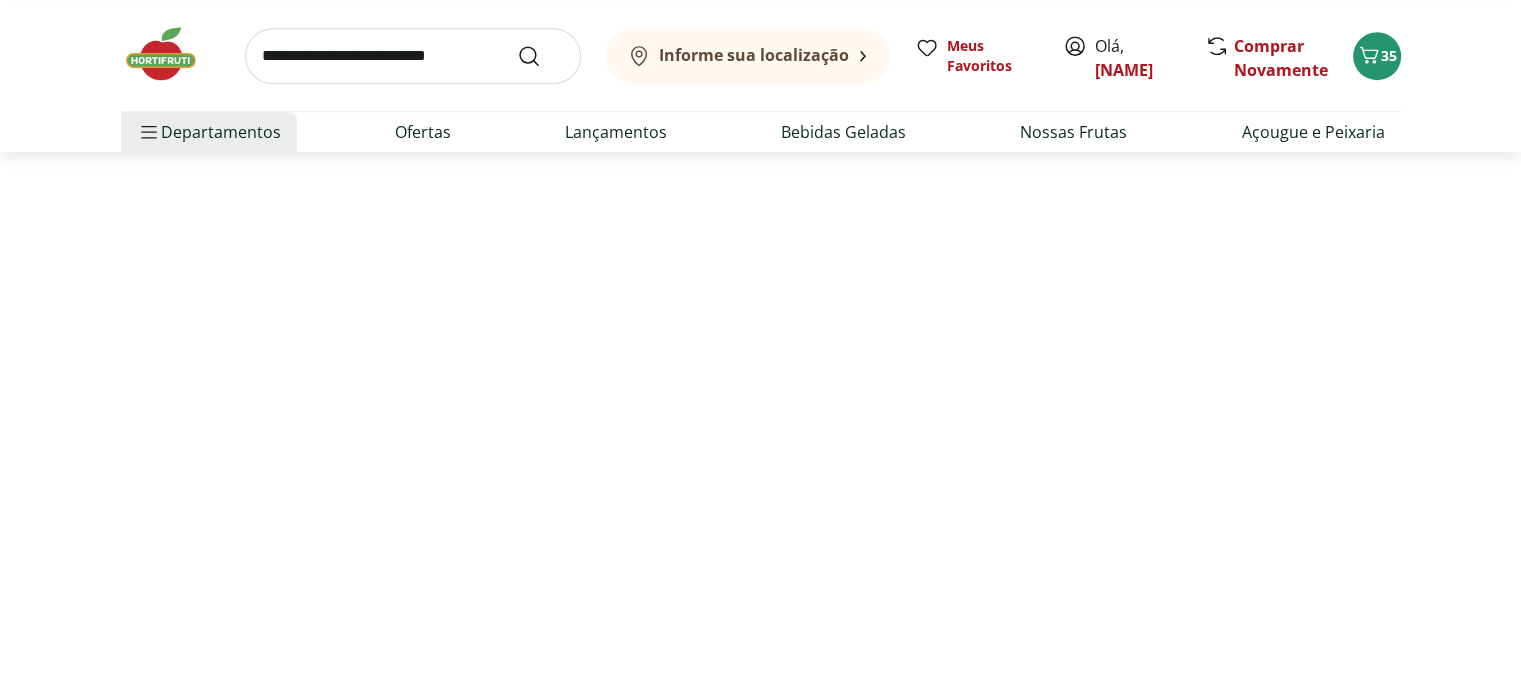 scroll, scrollTop: 0, scrollLeft: 0, axis: both 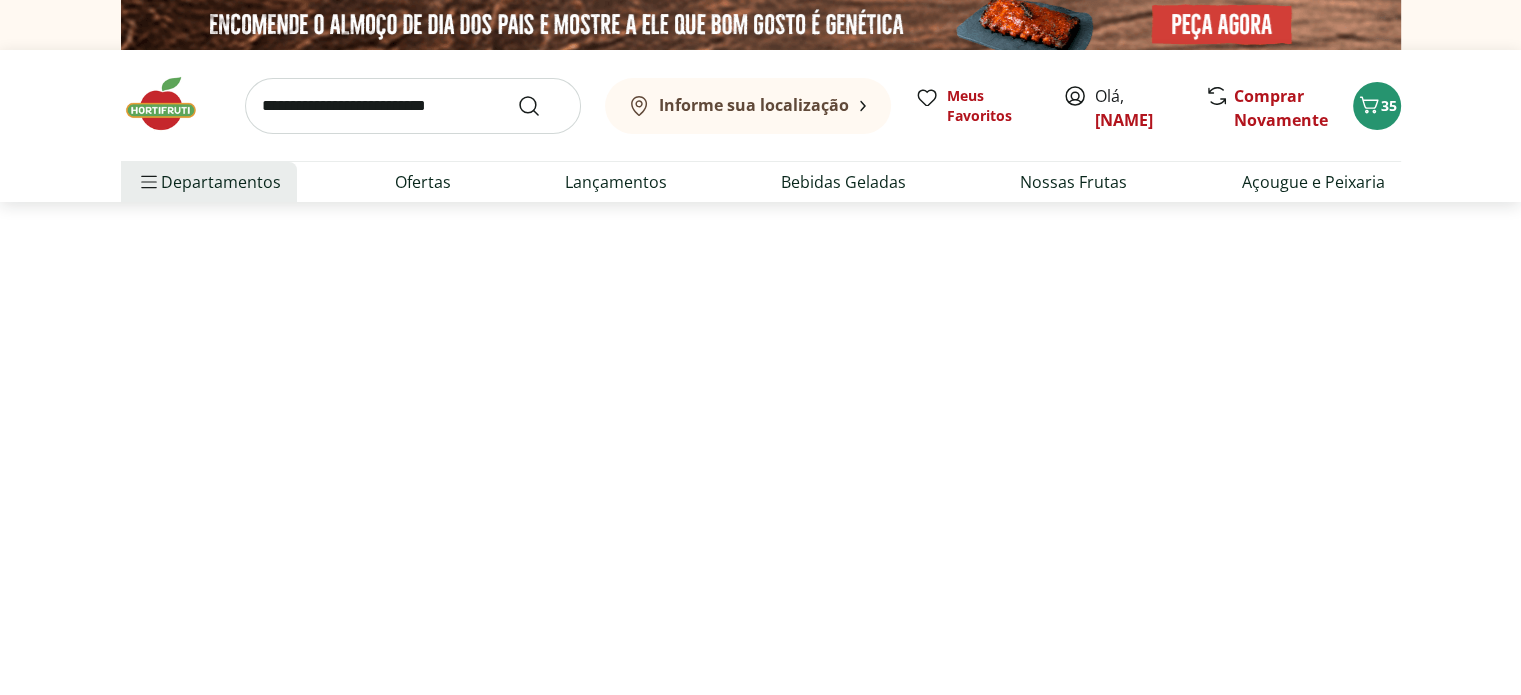 select on "**********" 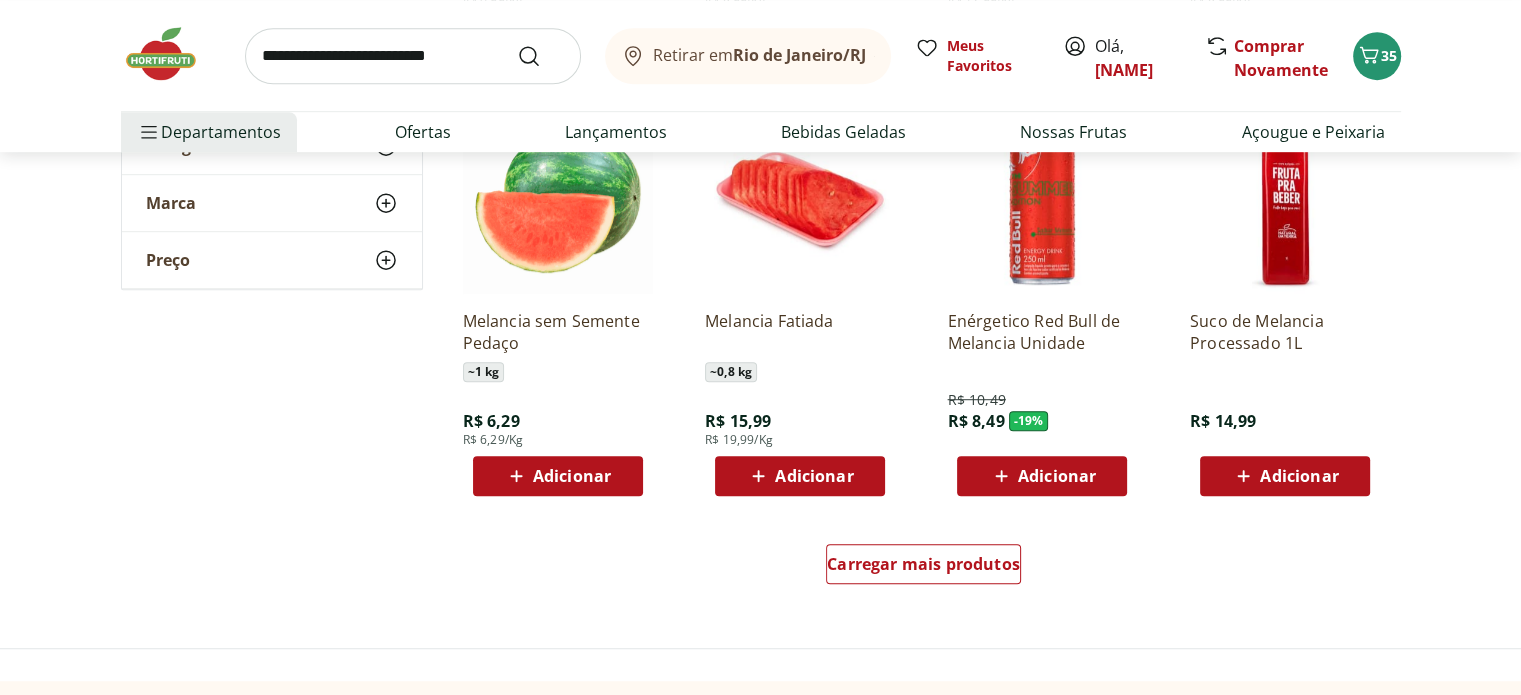 scroll, scrollTop: 1200, scrollLeft: 0, axis: vertical 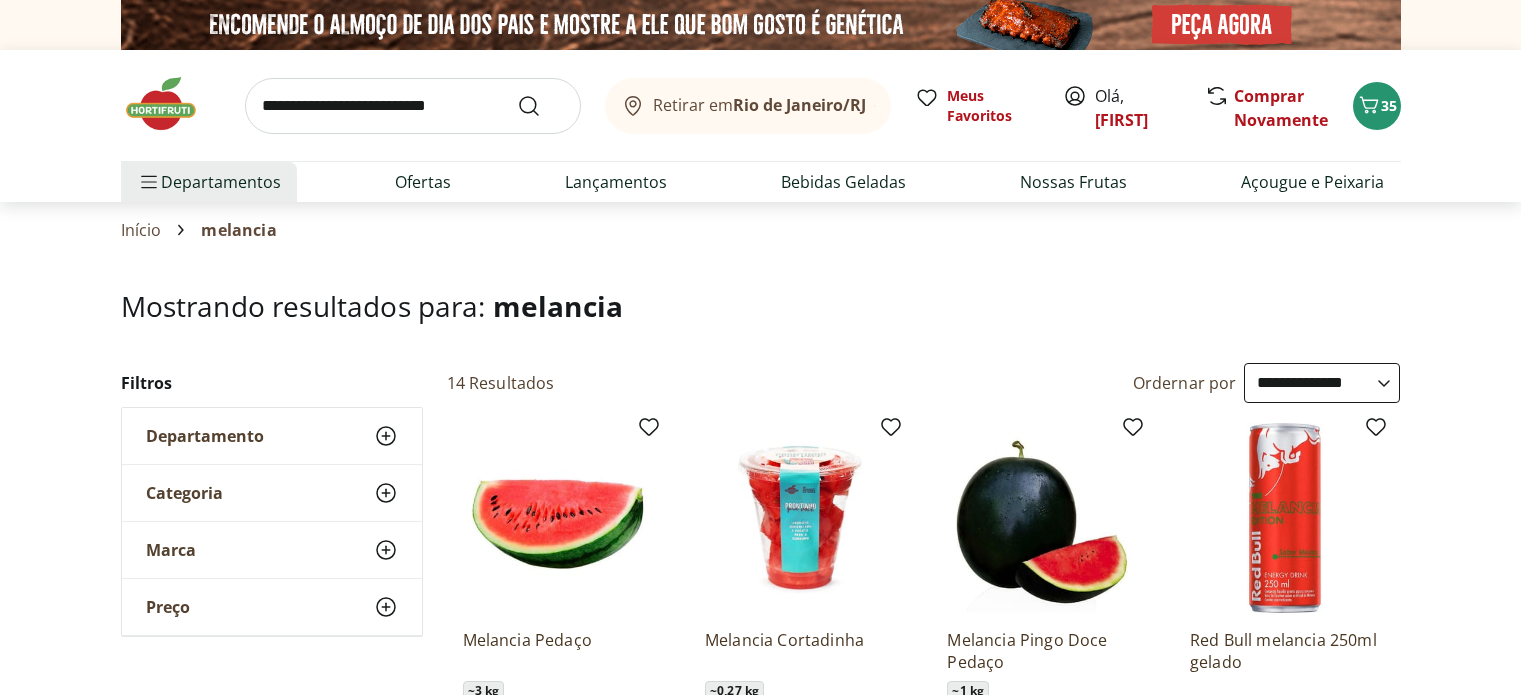 select on "**********" 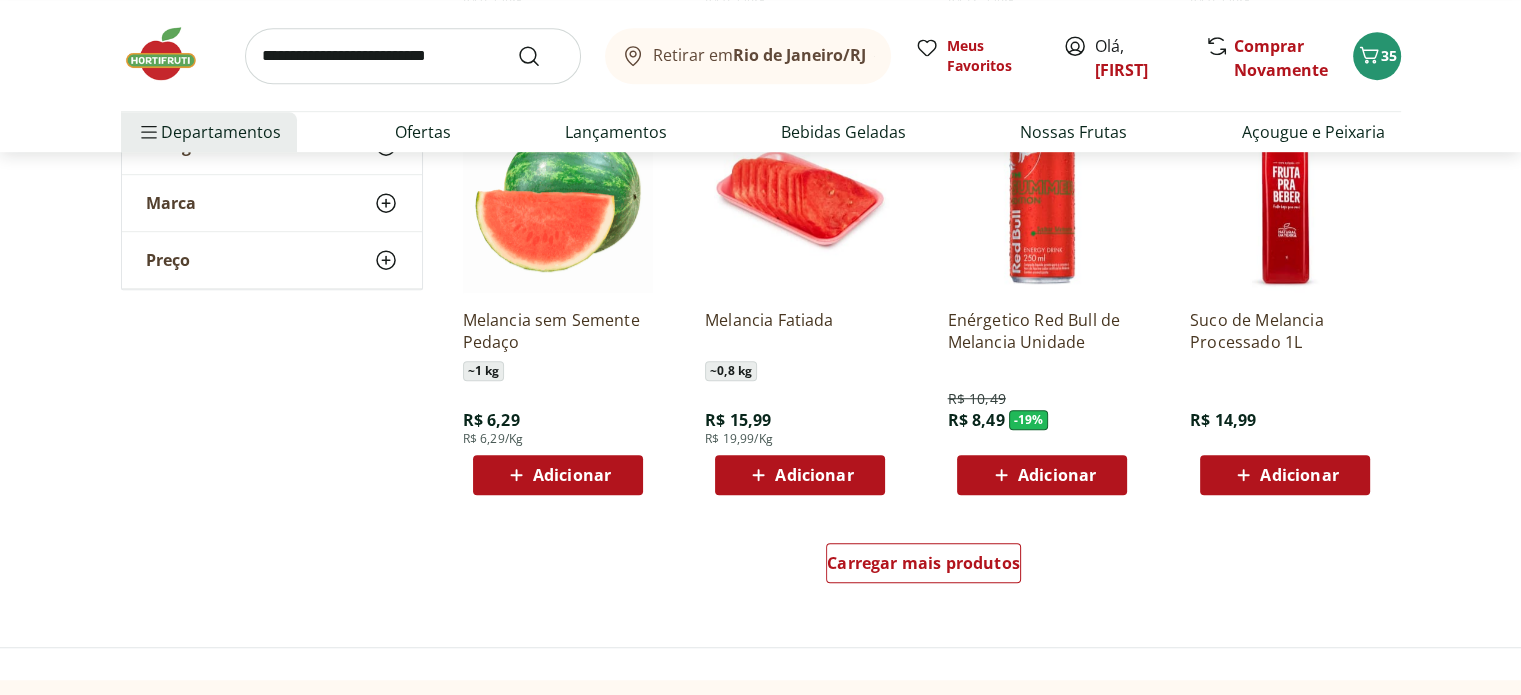 scroll, scrollTop: 0, scrollLeft: 0, axis: both 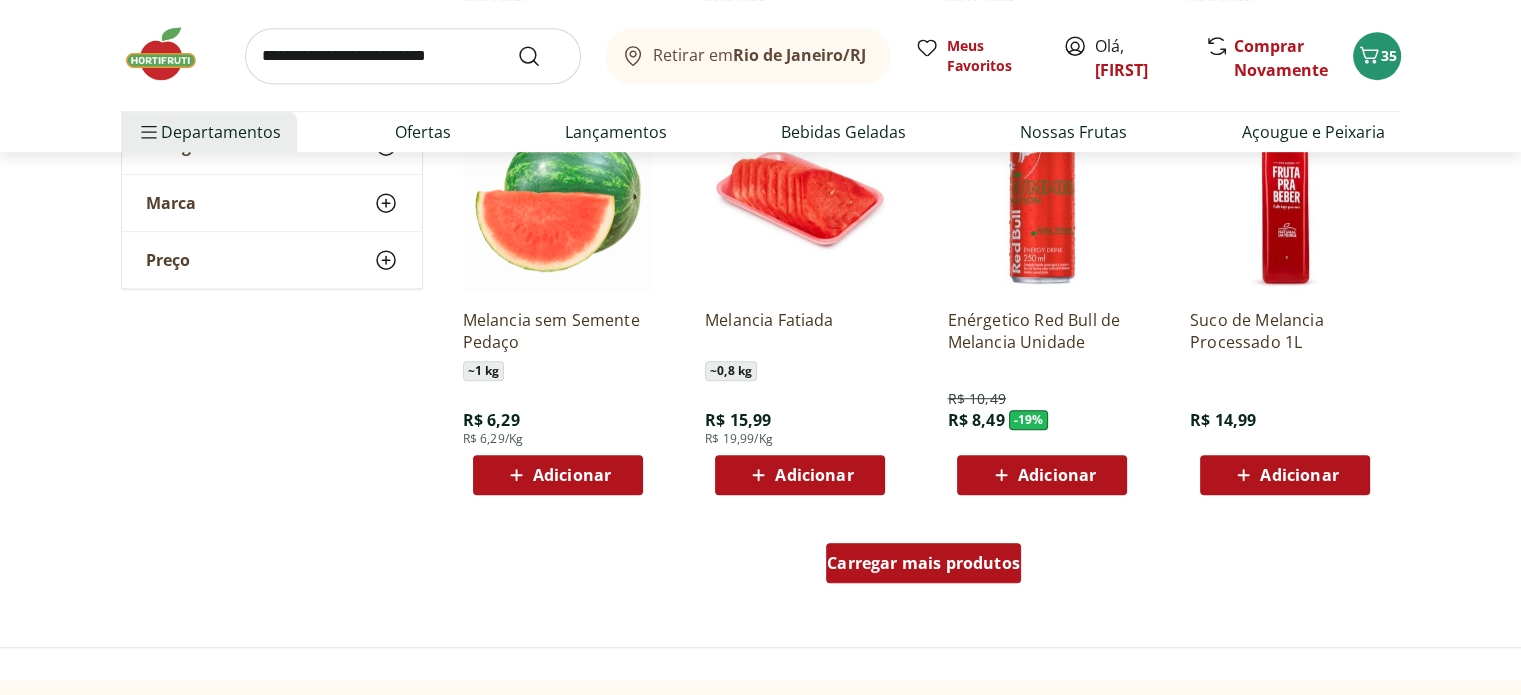 click on "Carregar mais produtos" at bounding box center (923, 563) 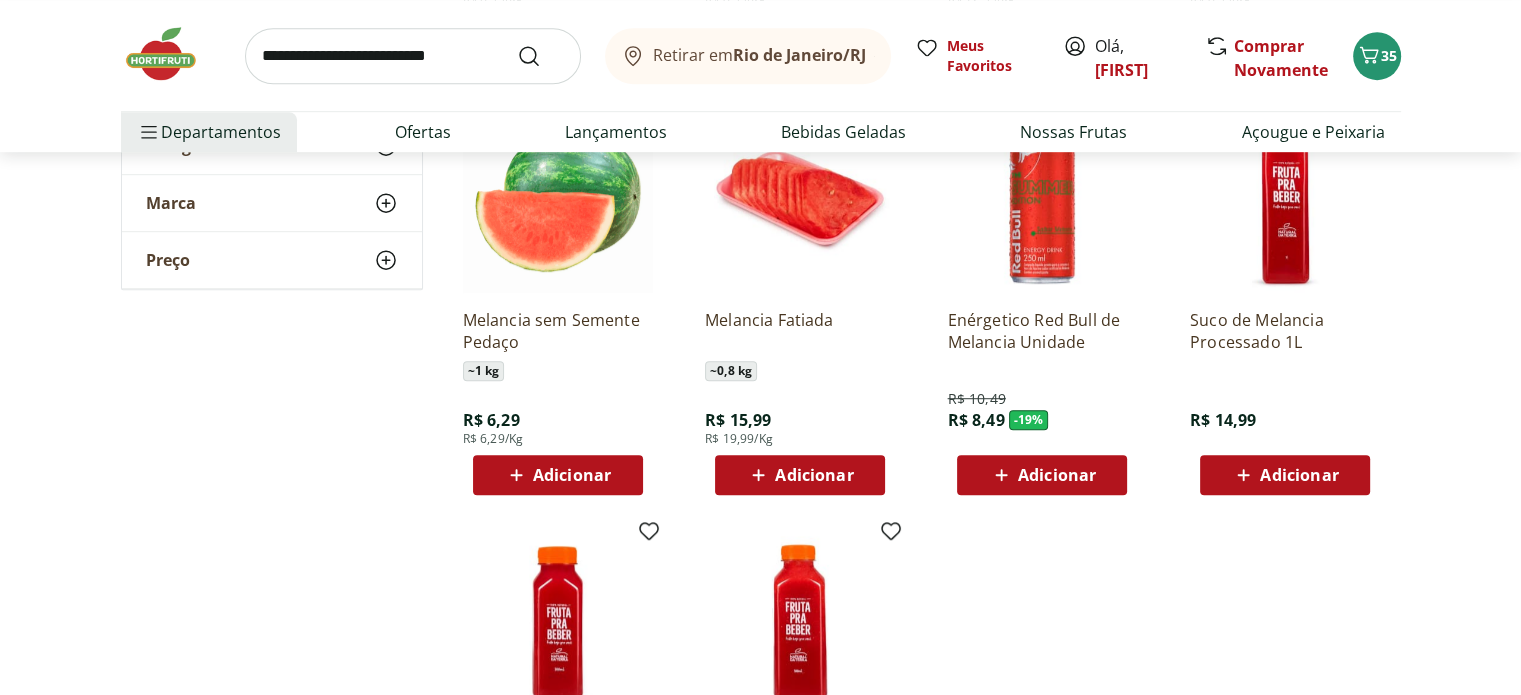 click on "Adicionar" at bounding box center [814, 475] 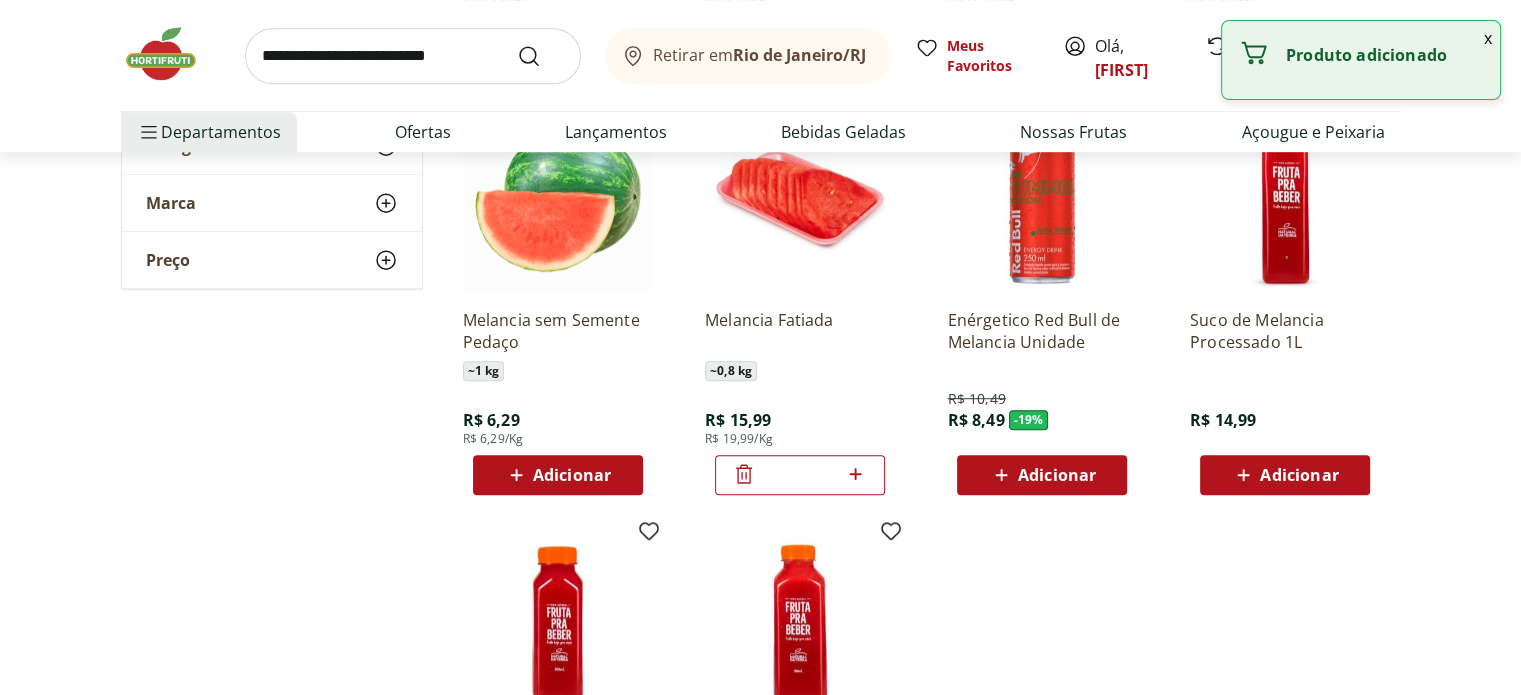 click at bounding box center (413, 56) 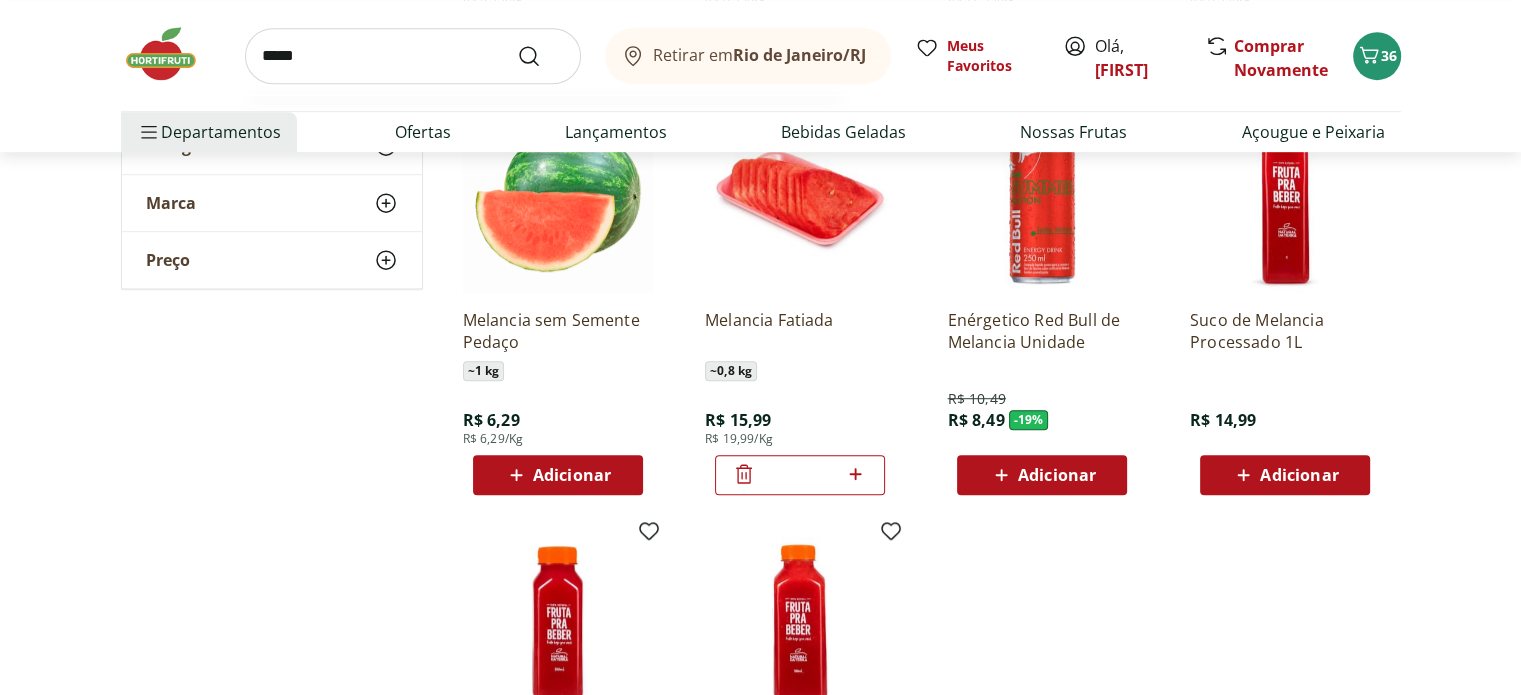 type on "*****" 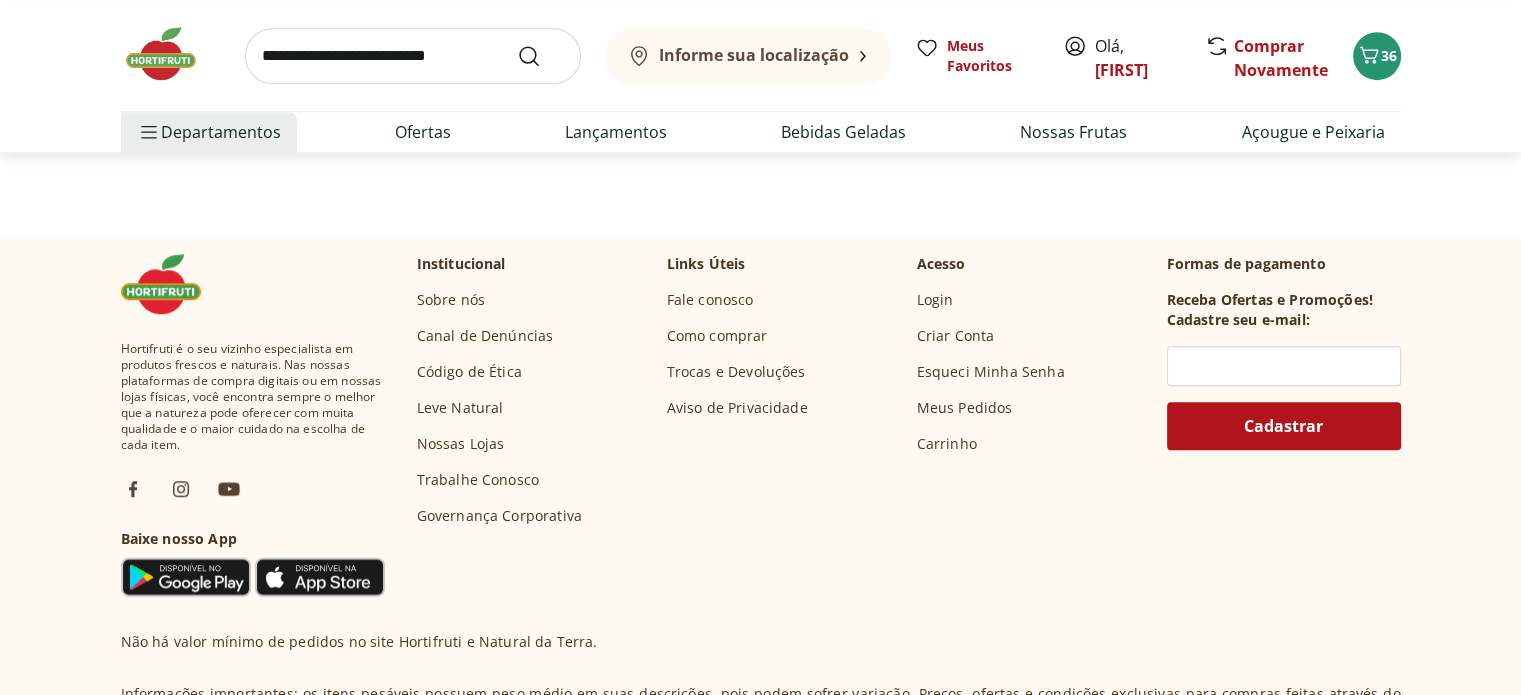 scroll, scrollTop: 0, scrollLeft: 0, axis: both 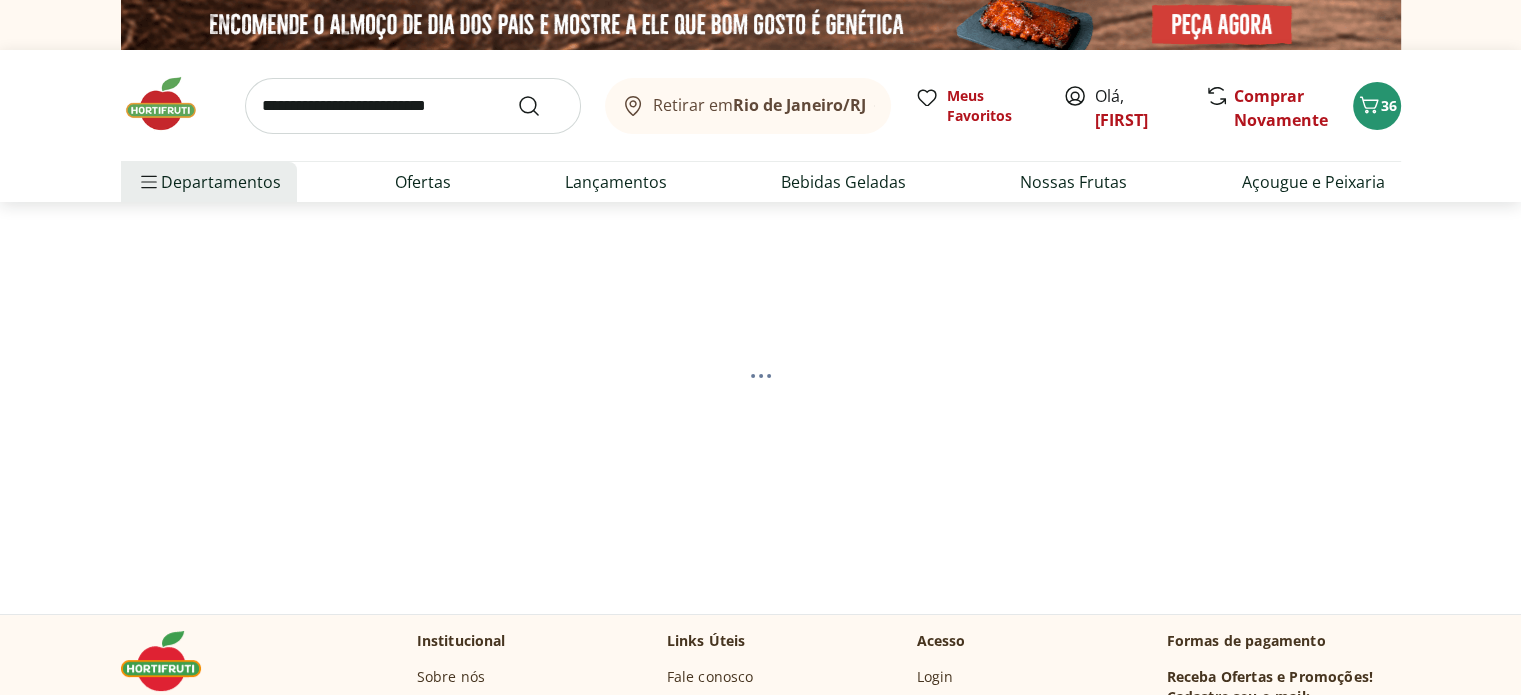 select on "**********" 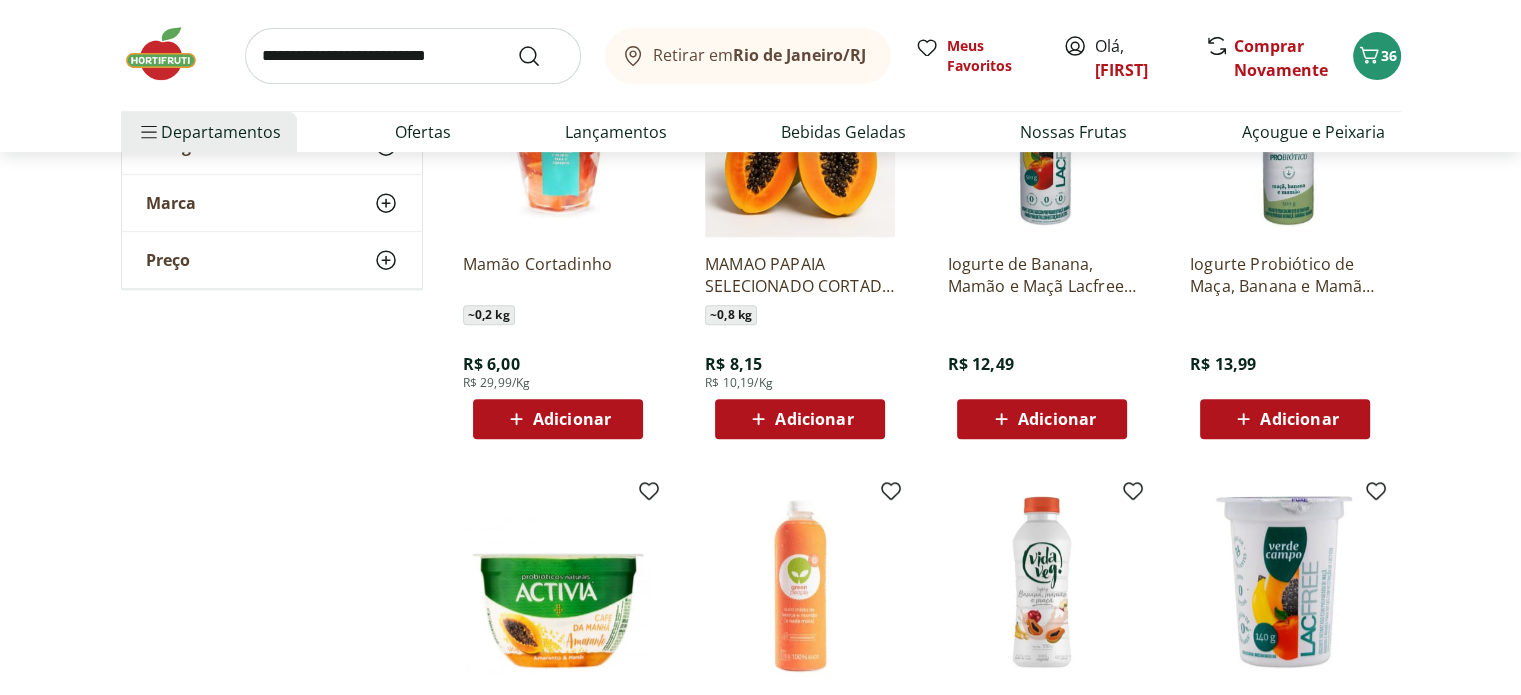scroll, scrollTop: 700, scrollLeft: 0, axis: vertical 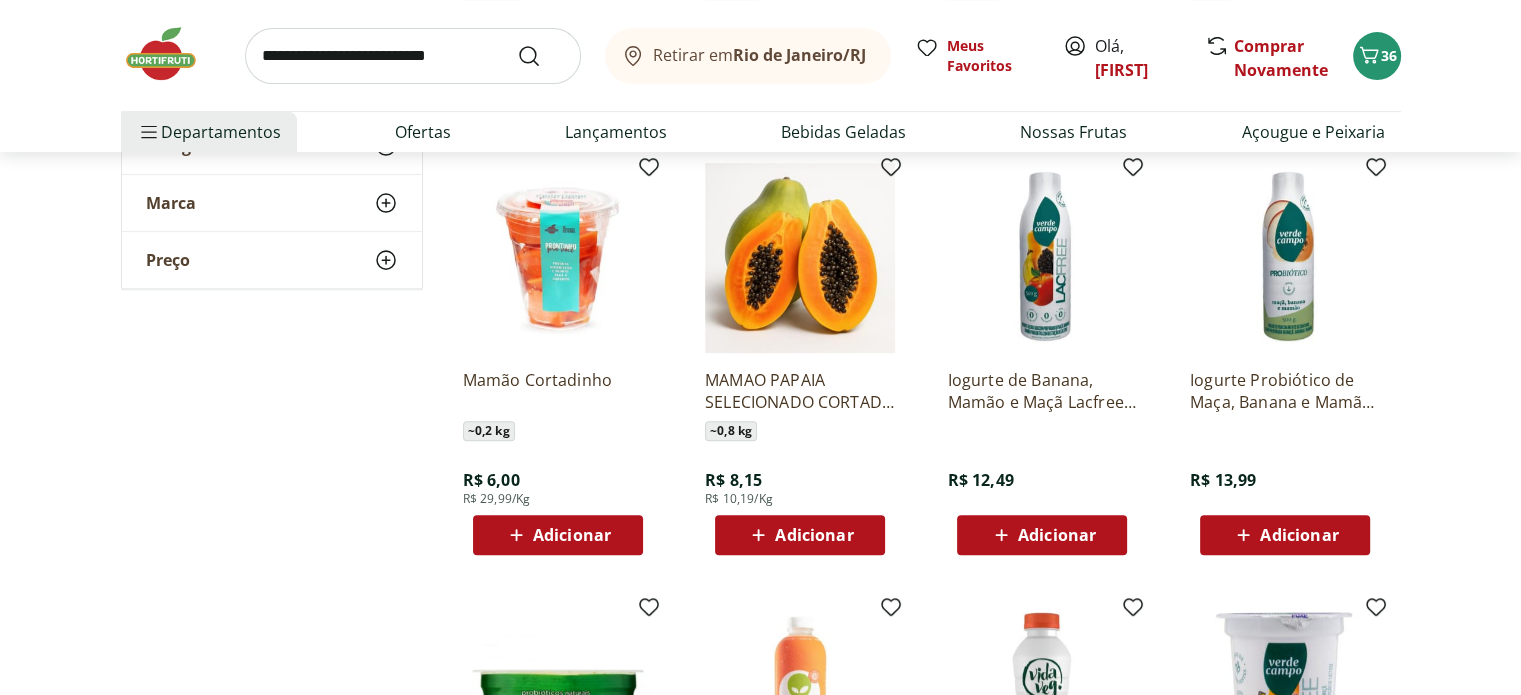 click on "Adicionar" at bounding box center [558, 535] 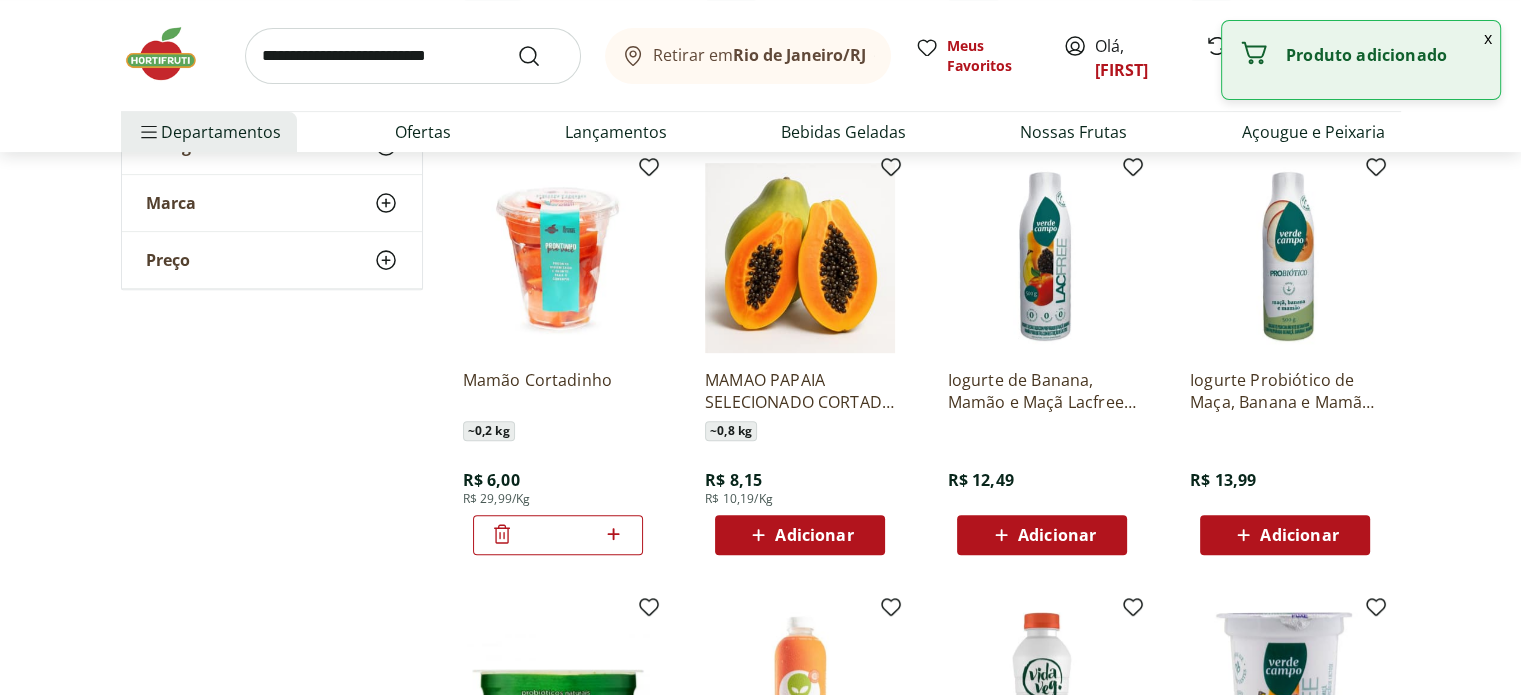 click 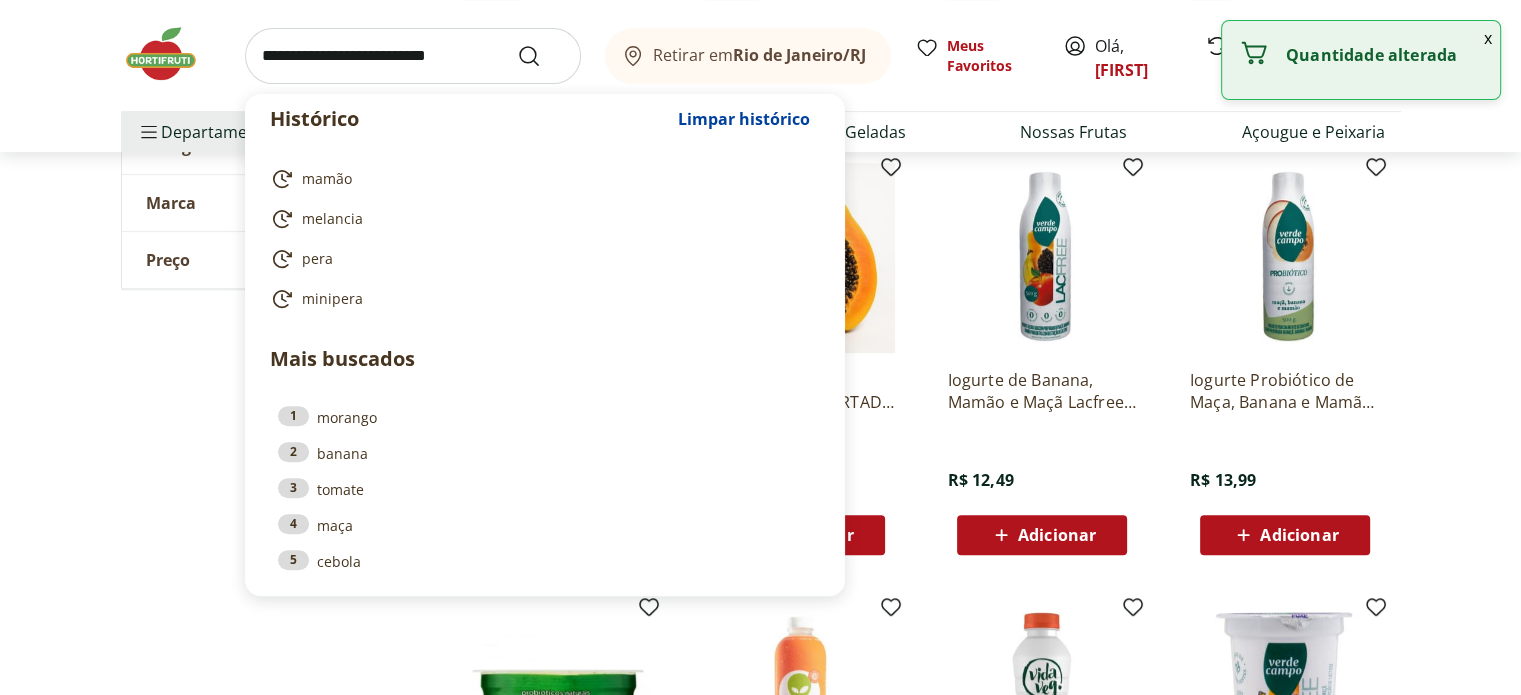 click at bounding box center [413, 56] 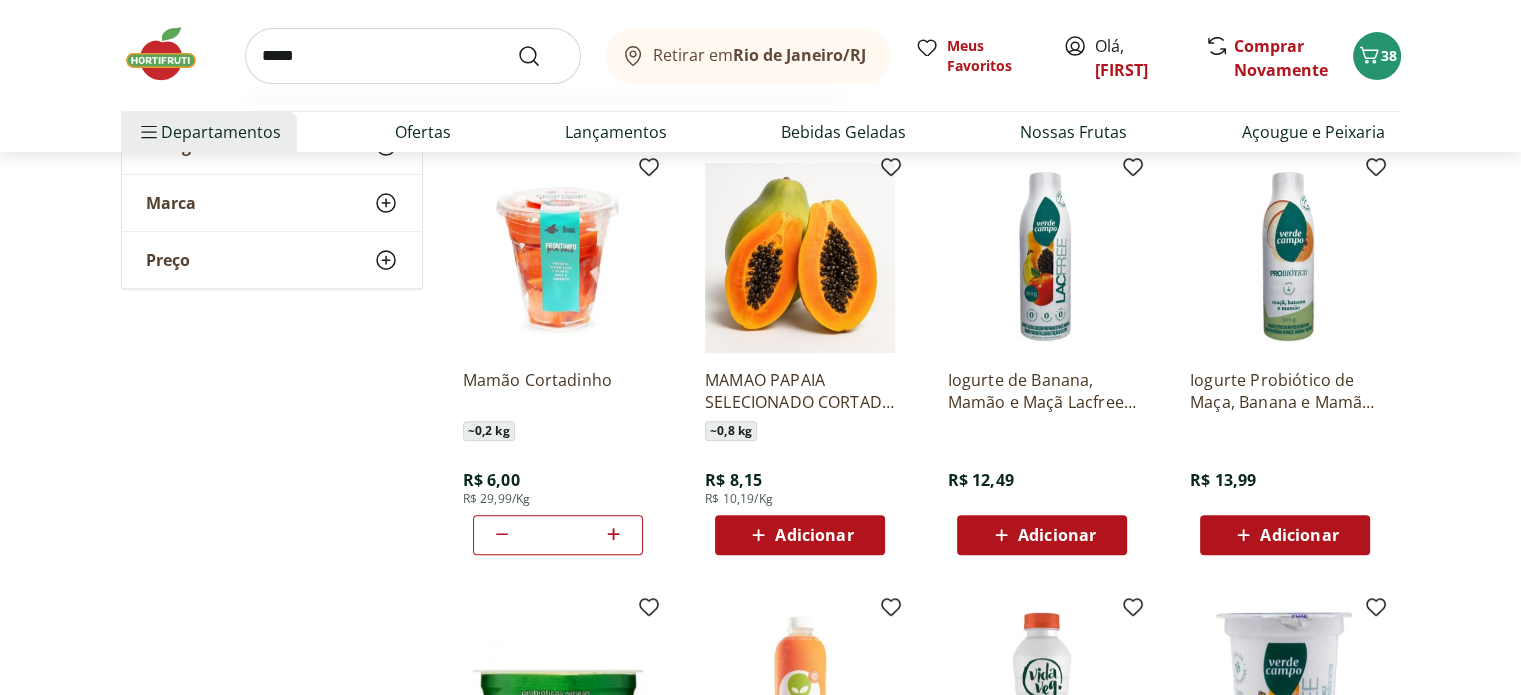 type on "*****" 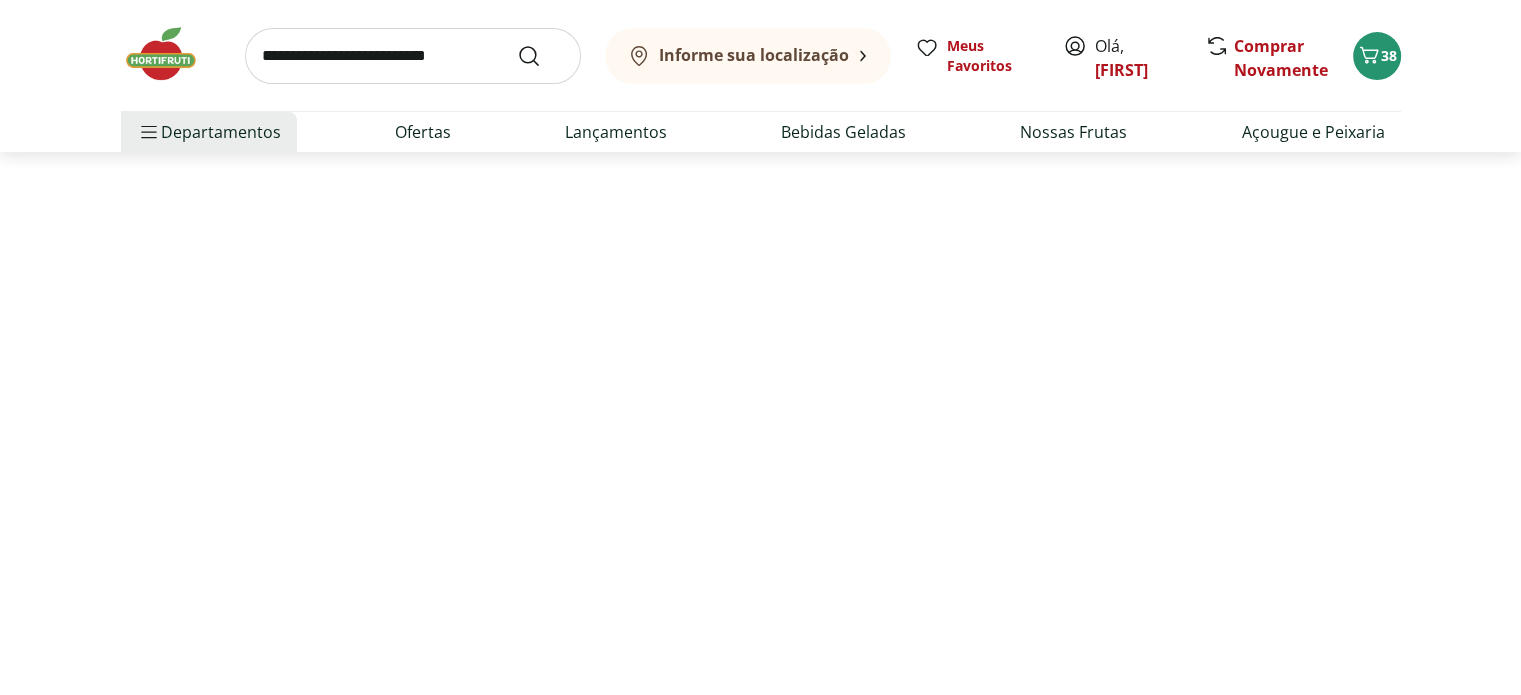 scroll, scrollTop: 0, scrollLeft: 0, axis: both 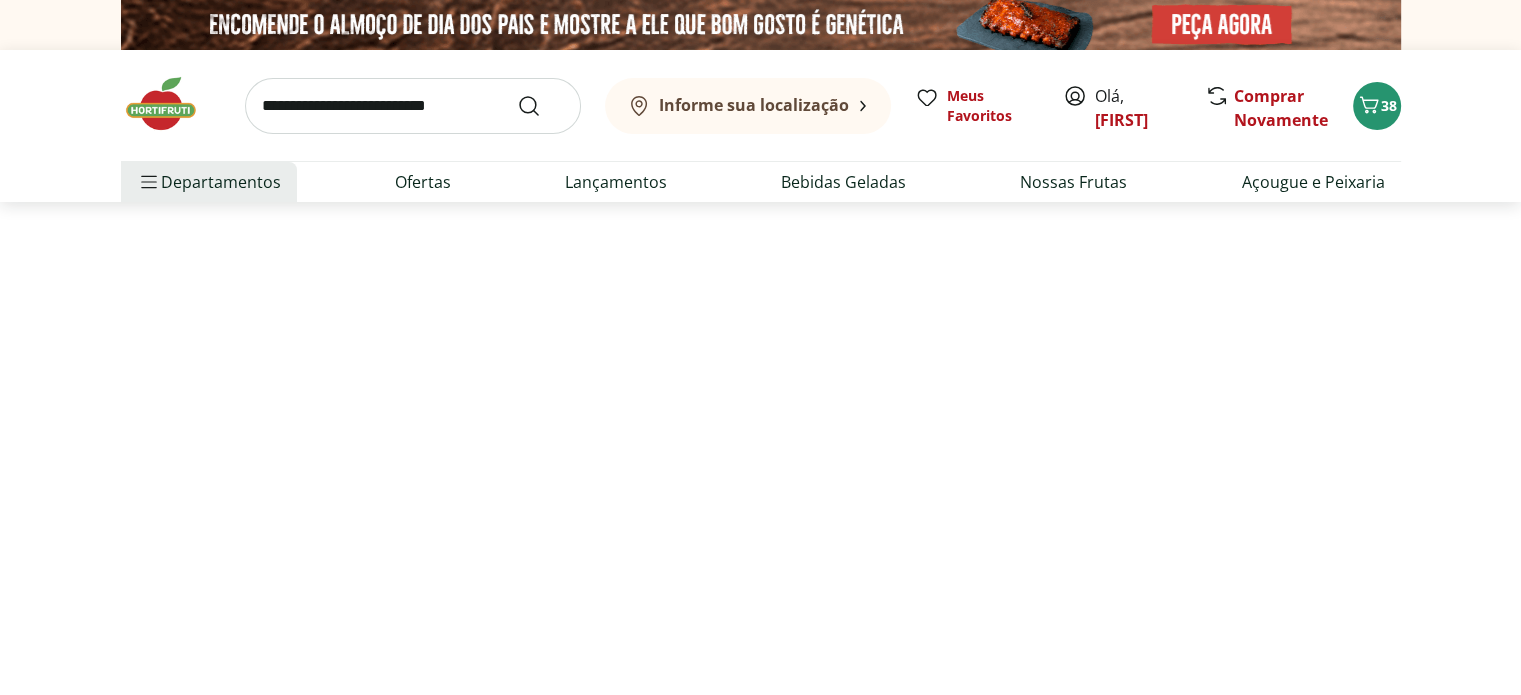 select on "**********" 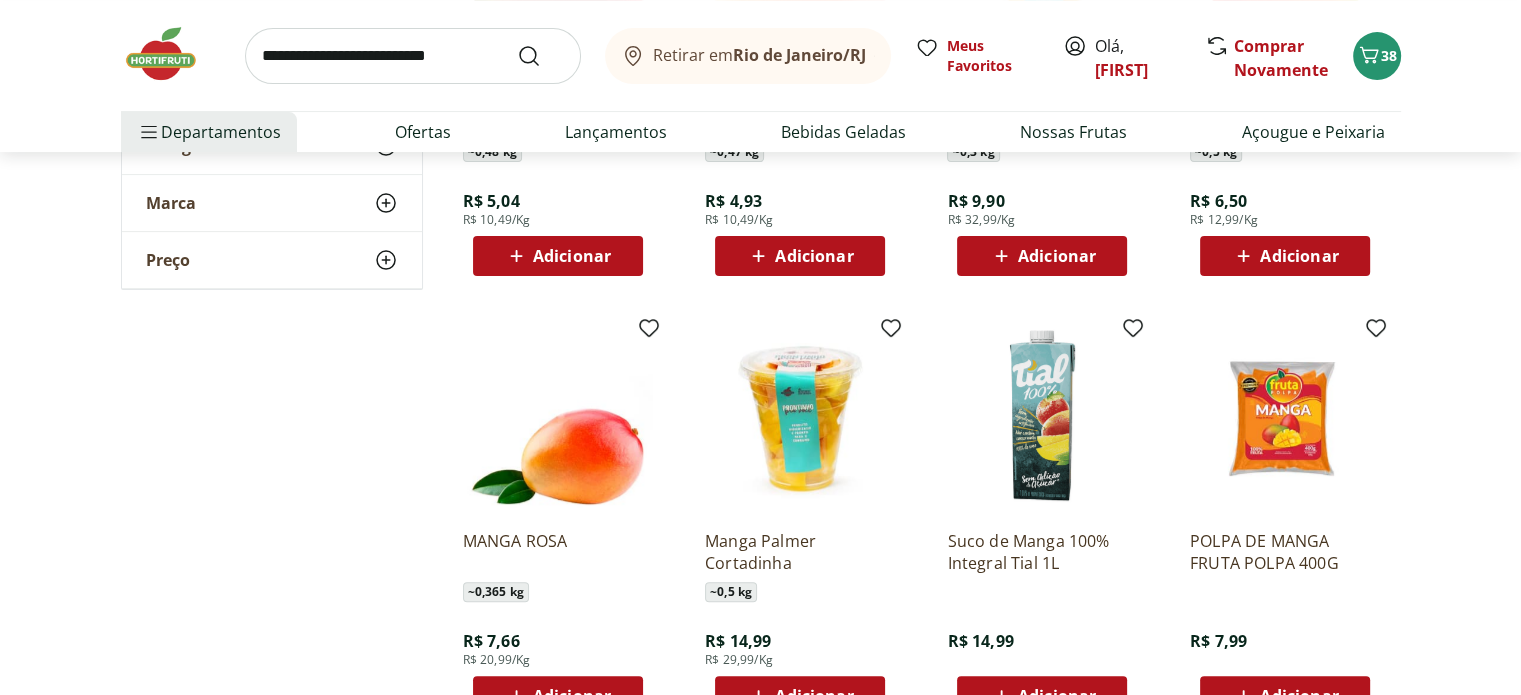 scroll, scrollTop: 600, scrollLeft: 0, axis: vertical 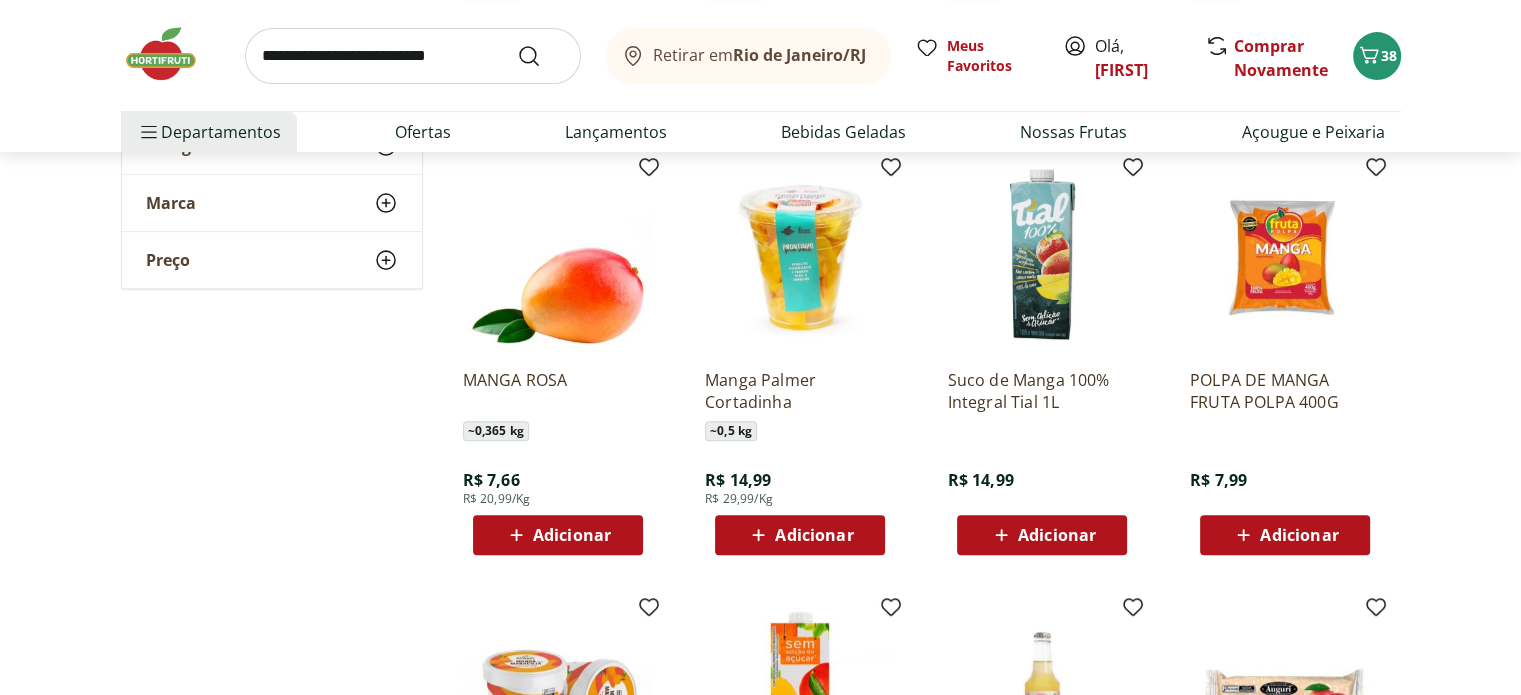 click on "Adicionar" at bounding box center [814, 535] 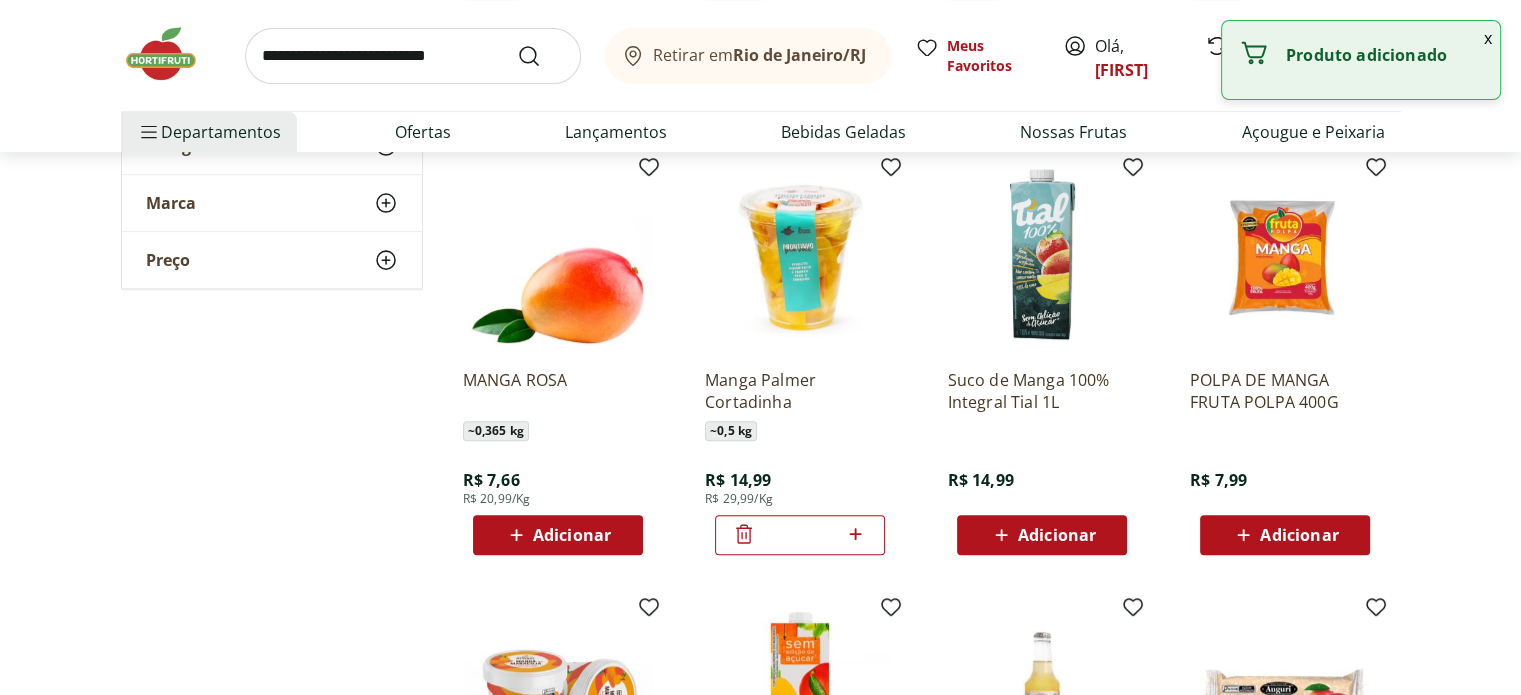 click 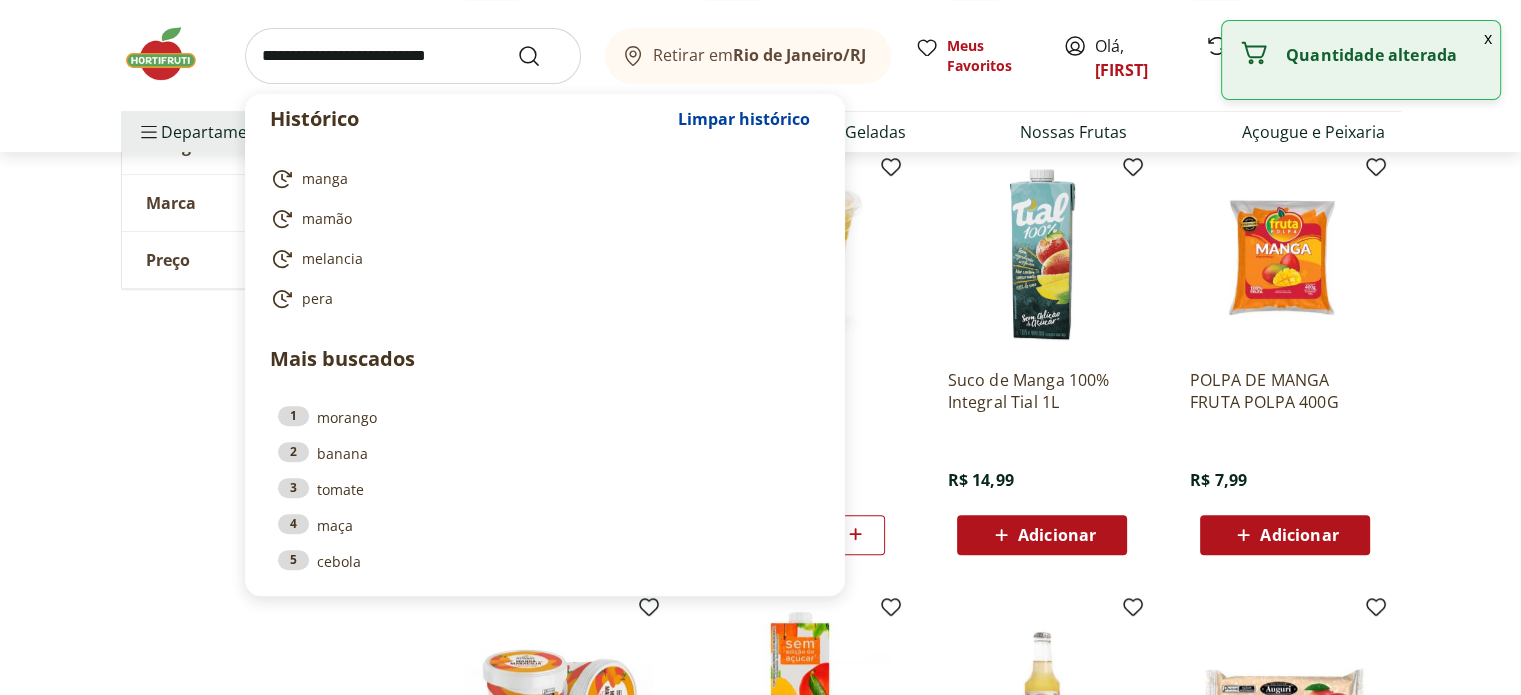 click at bounding box center (413, 56) 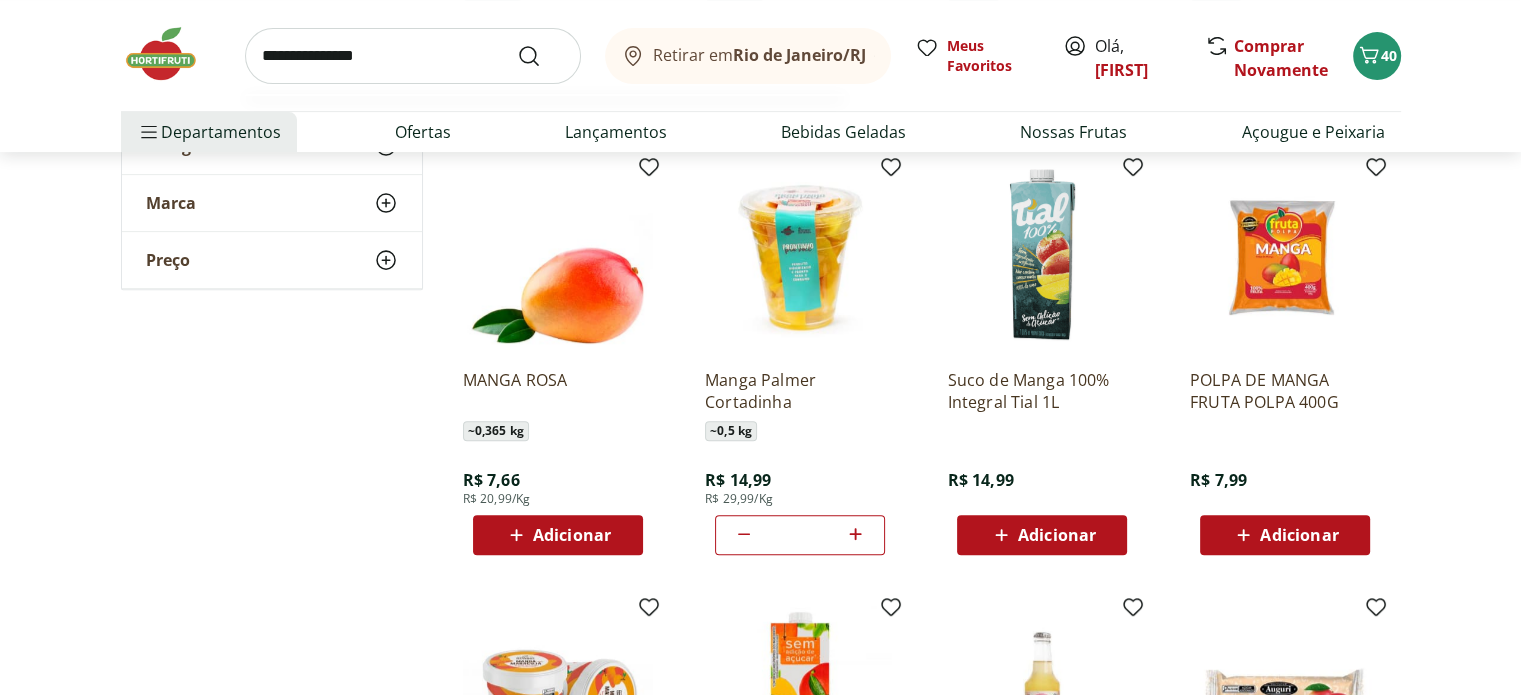 type on "**********" 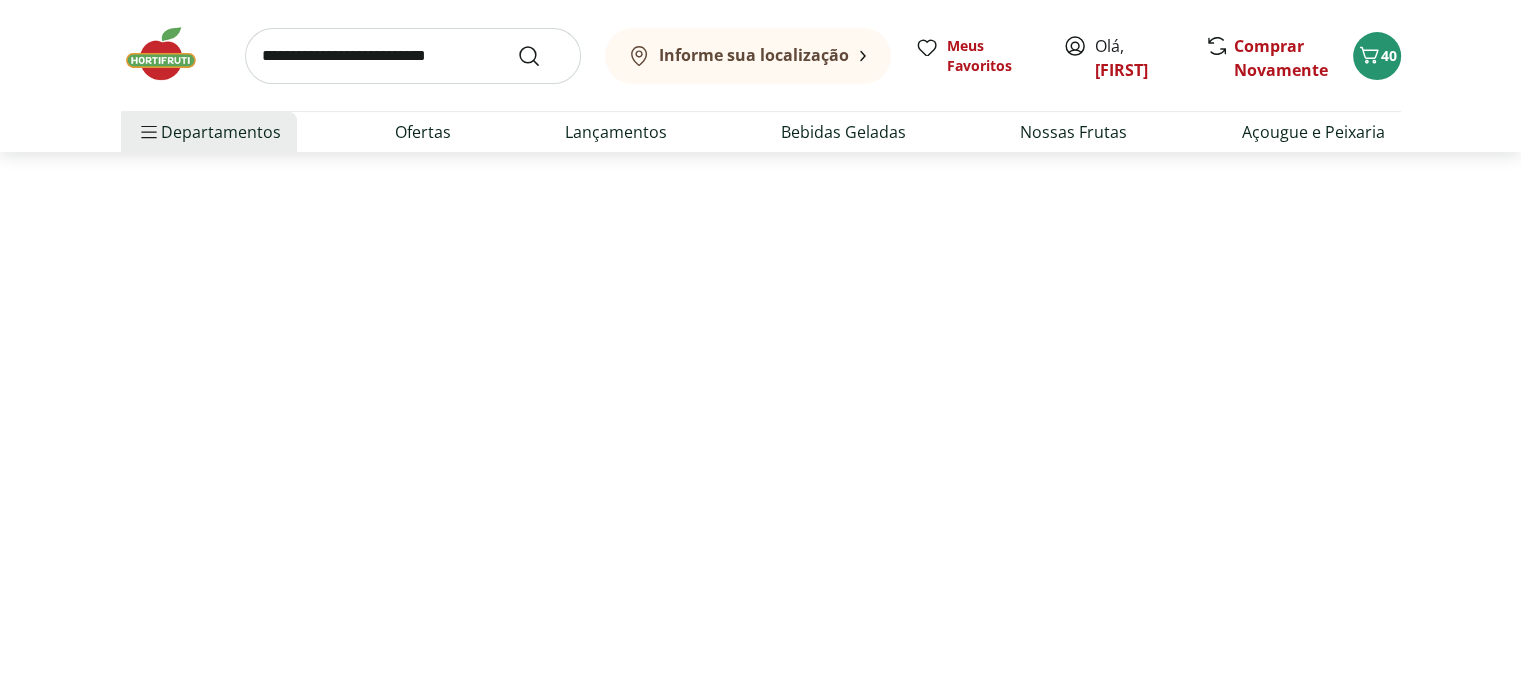 scroll, scrollTop: 0, scrollLeft: 0, axis: both 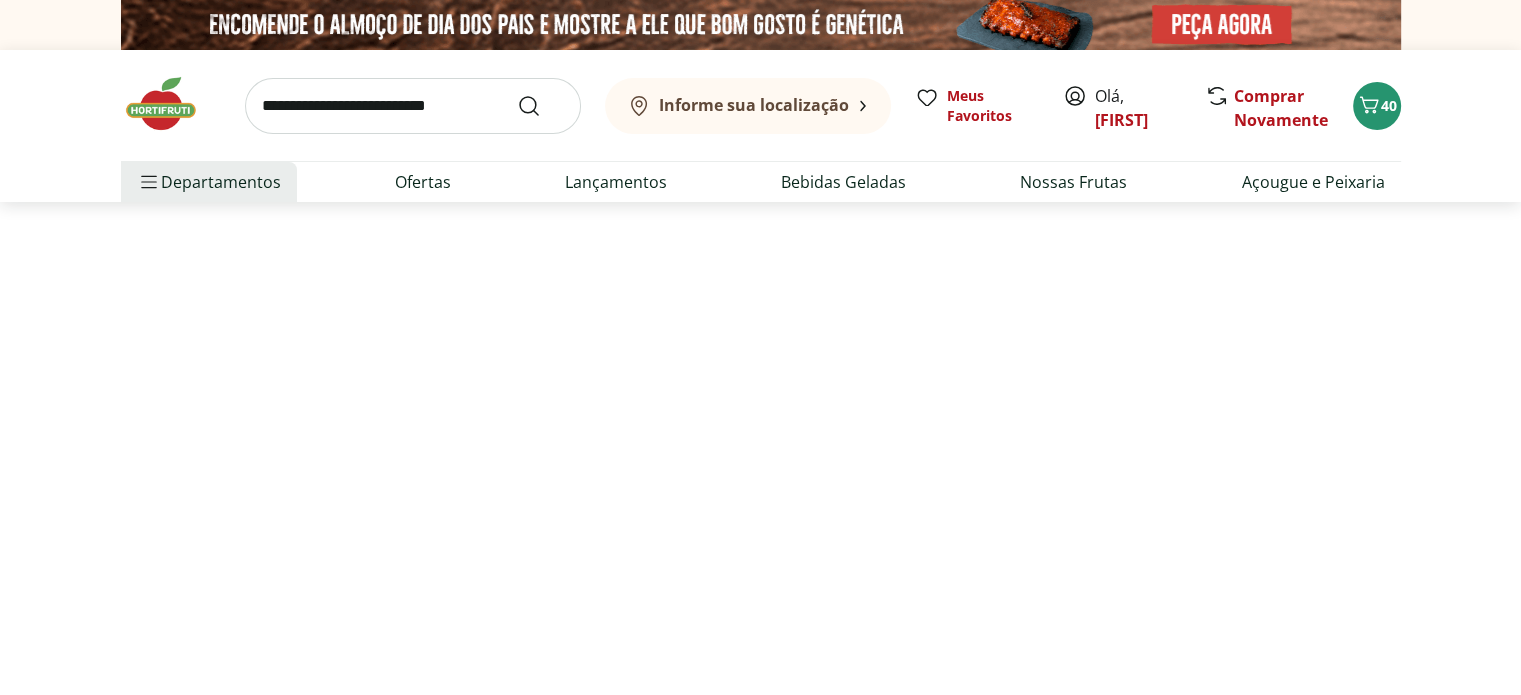 select on "**********" 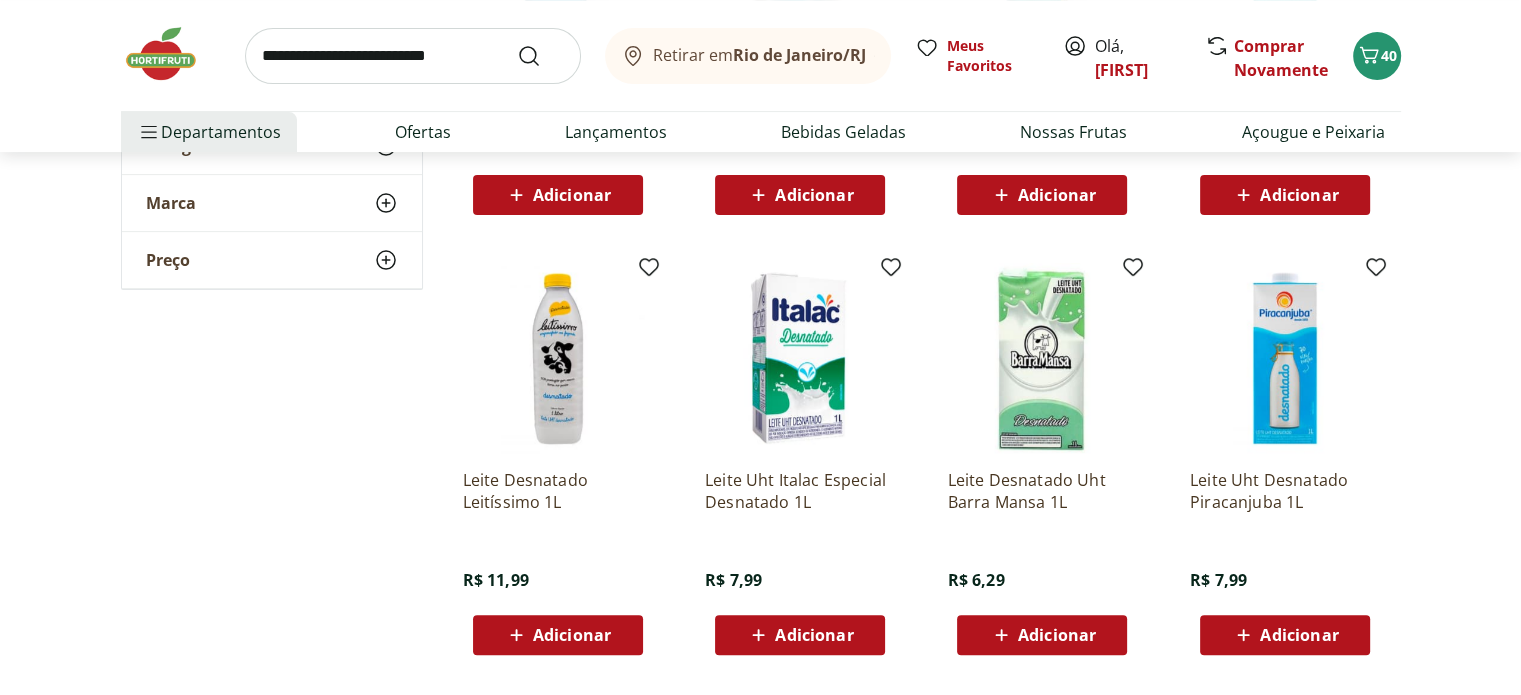 scroll, scrollTop: 700, scrollLeft: 0, axis: vertical 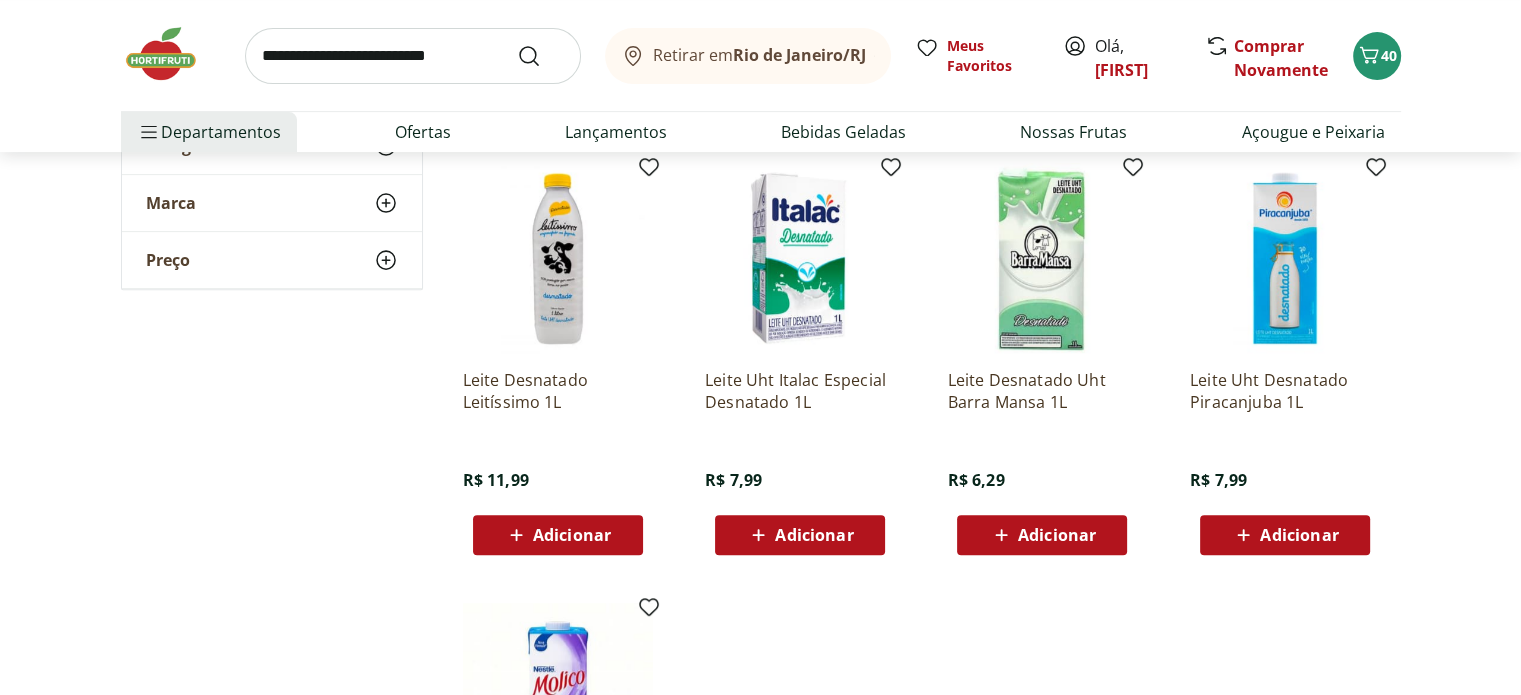 click on "Adicionar" at bounding box center (1299, 535) 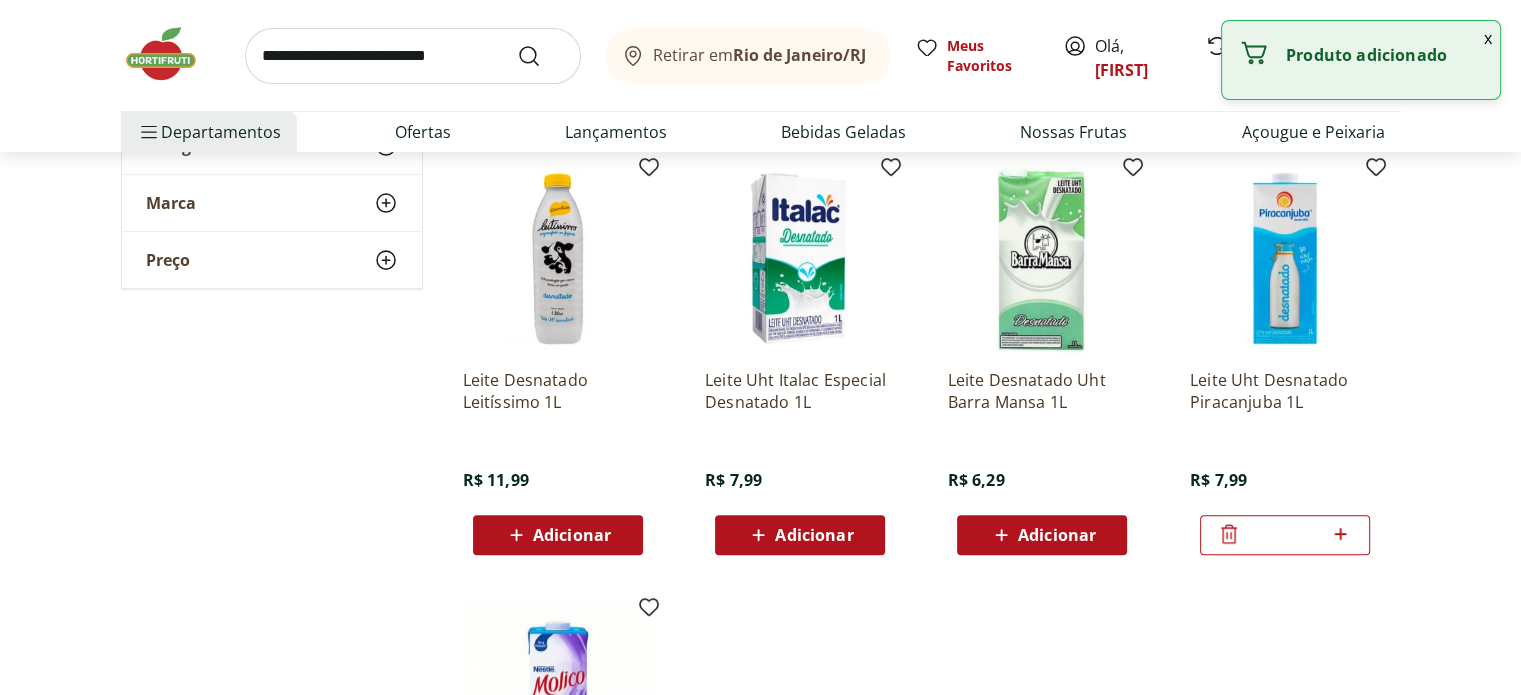 click 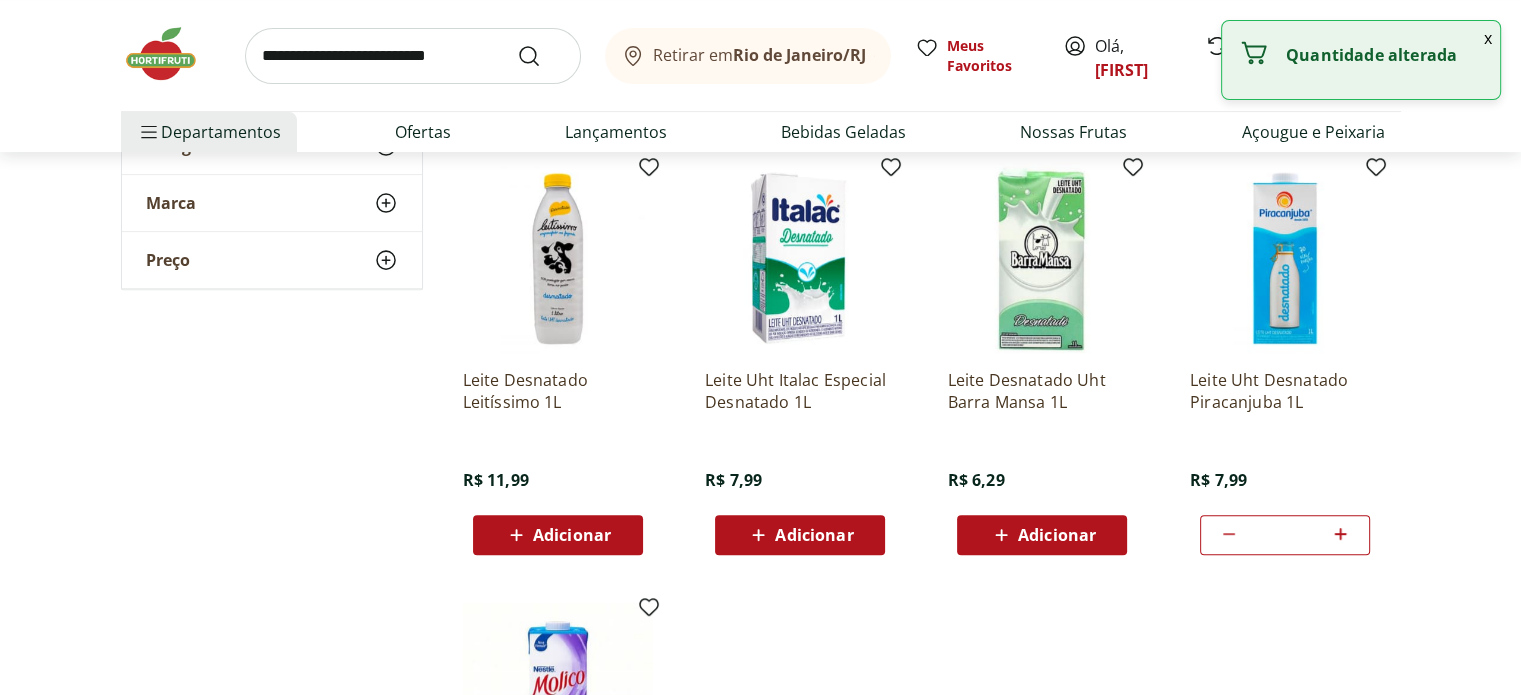 click 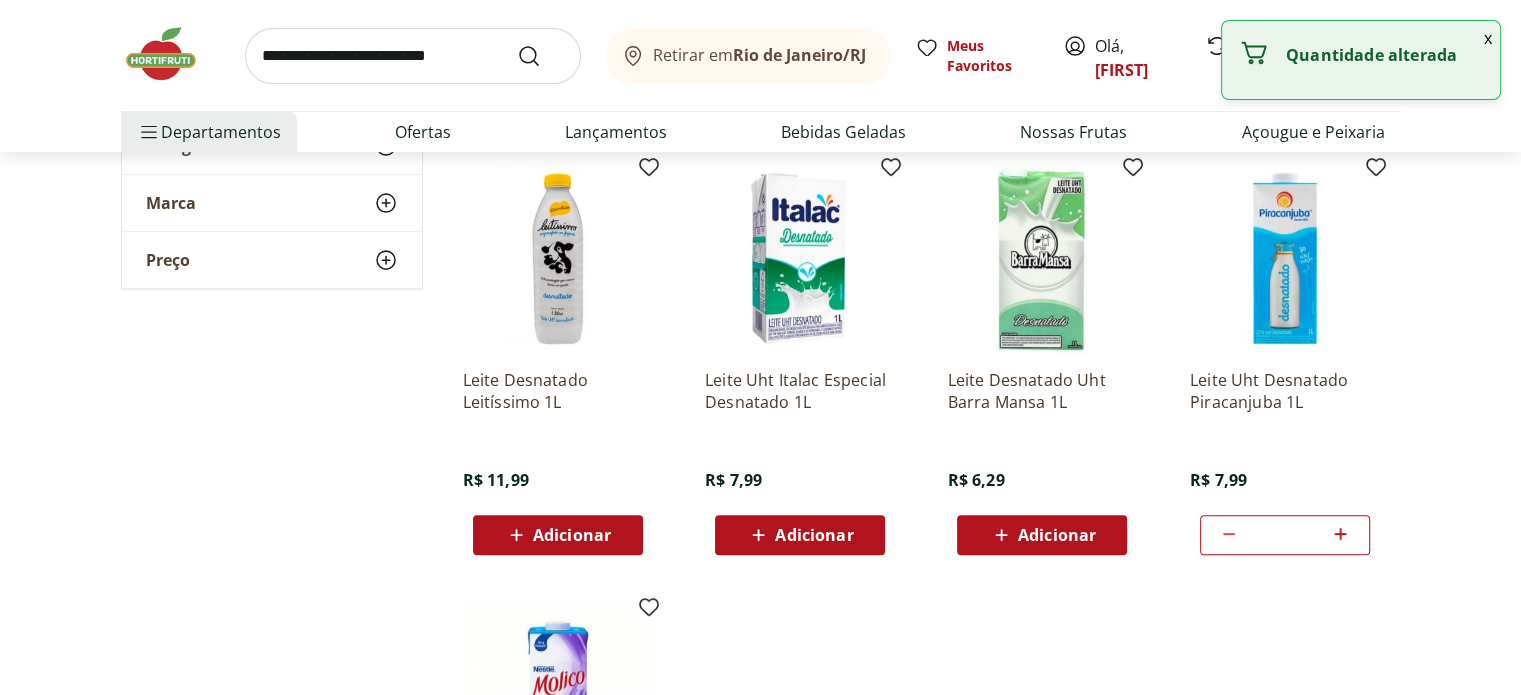 click 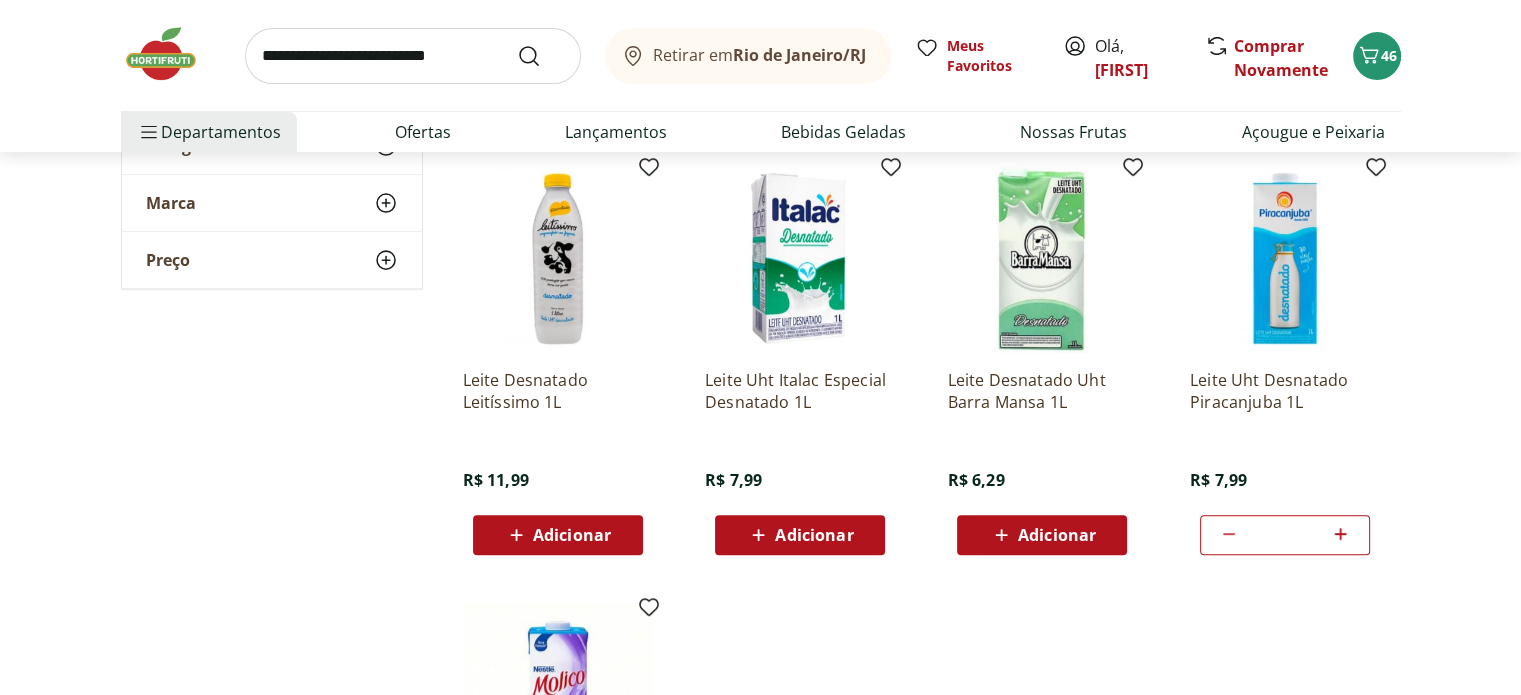 click at bounding box center (413, 56) 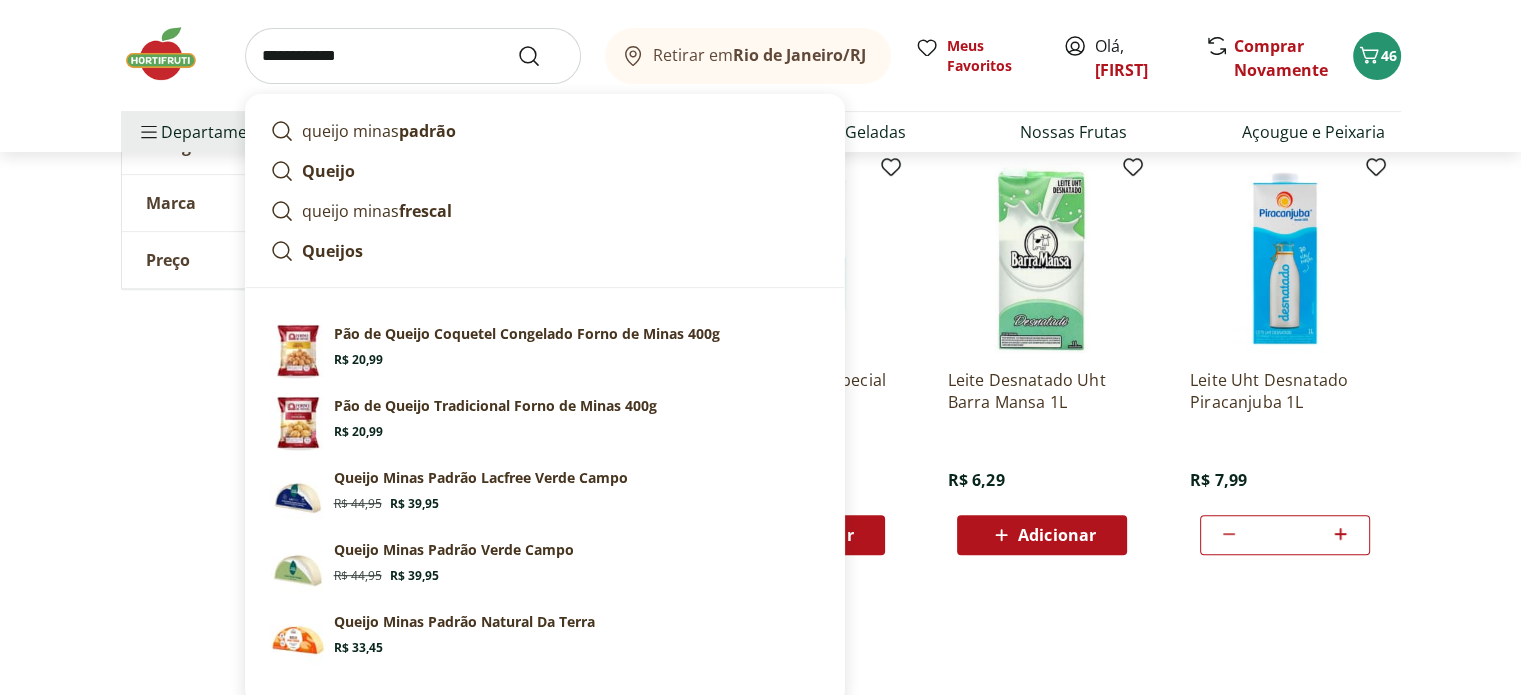 type on "**********" 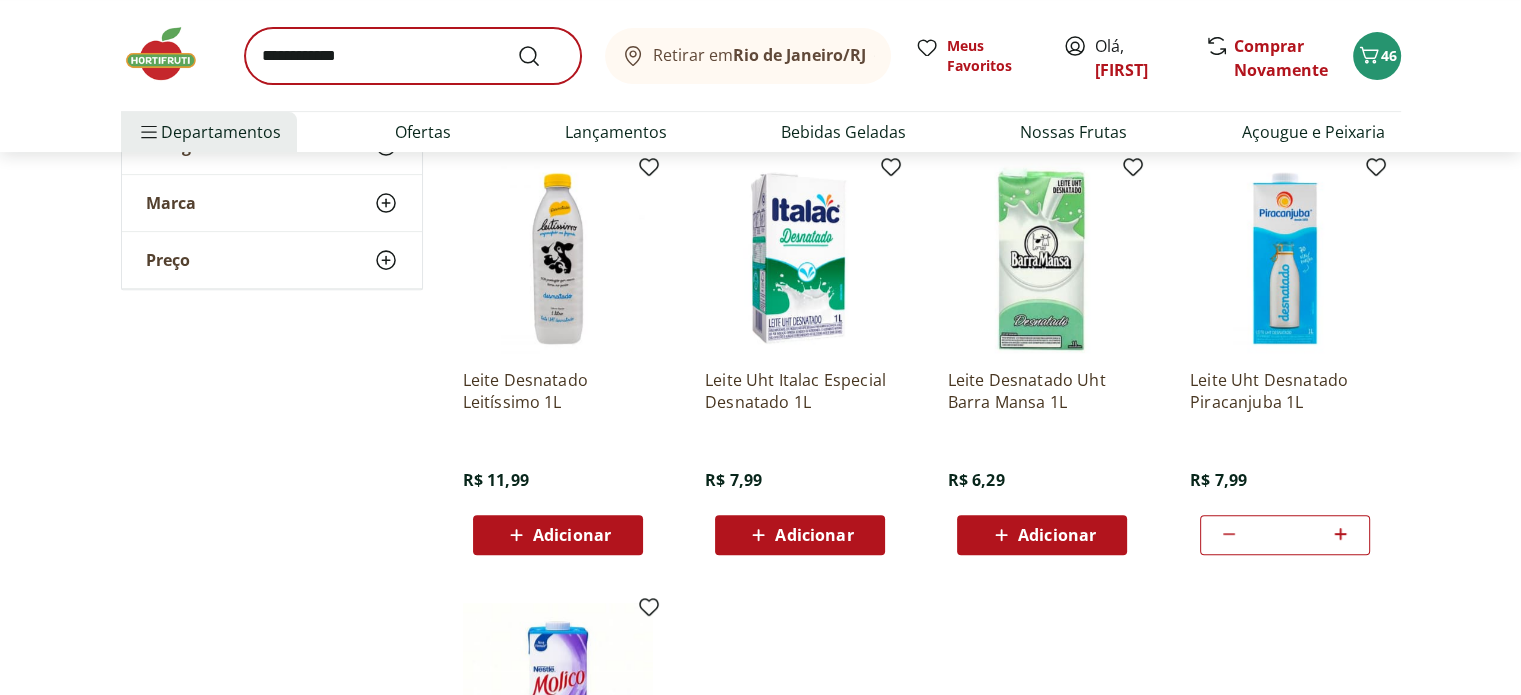 scroll, scrollTop: 0, scrollLeft: 0, axis: both 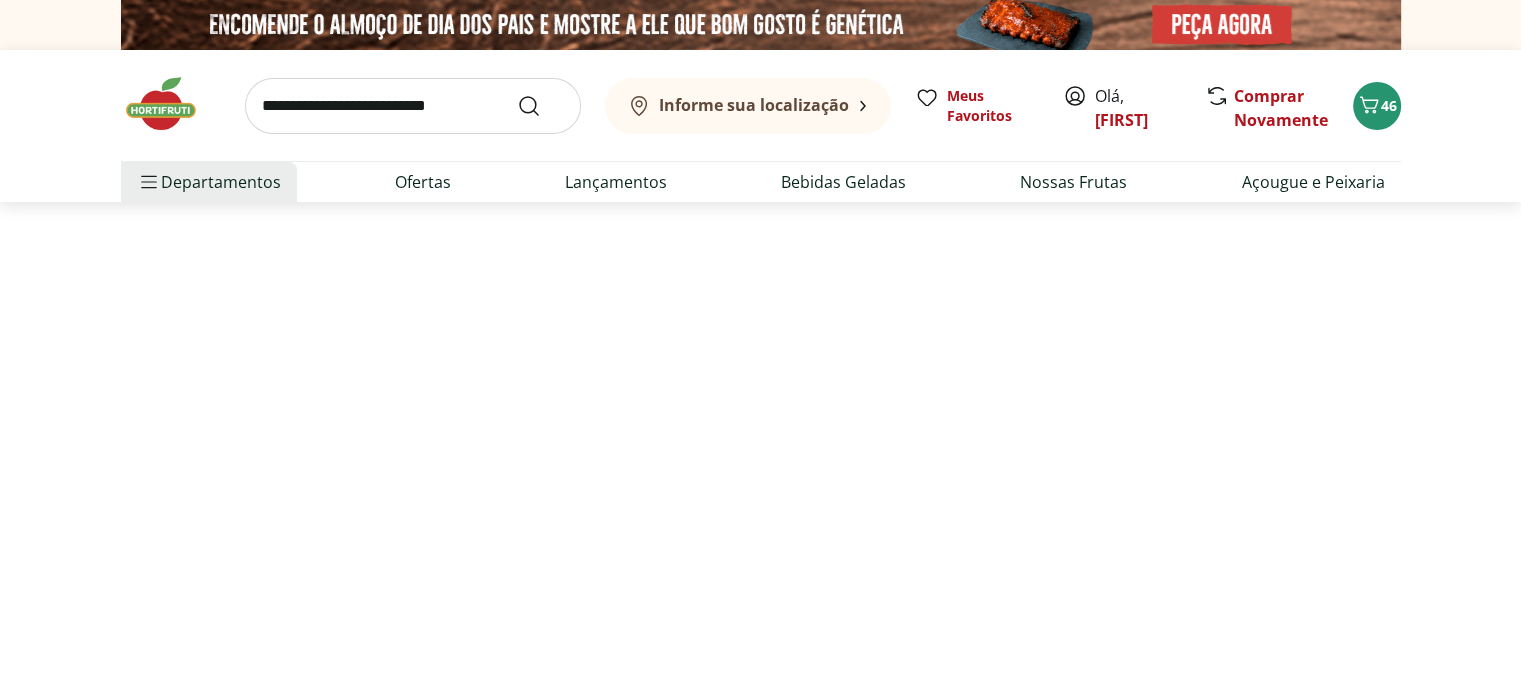 select on "**********" 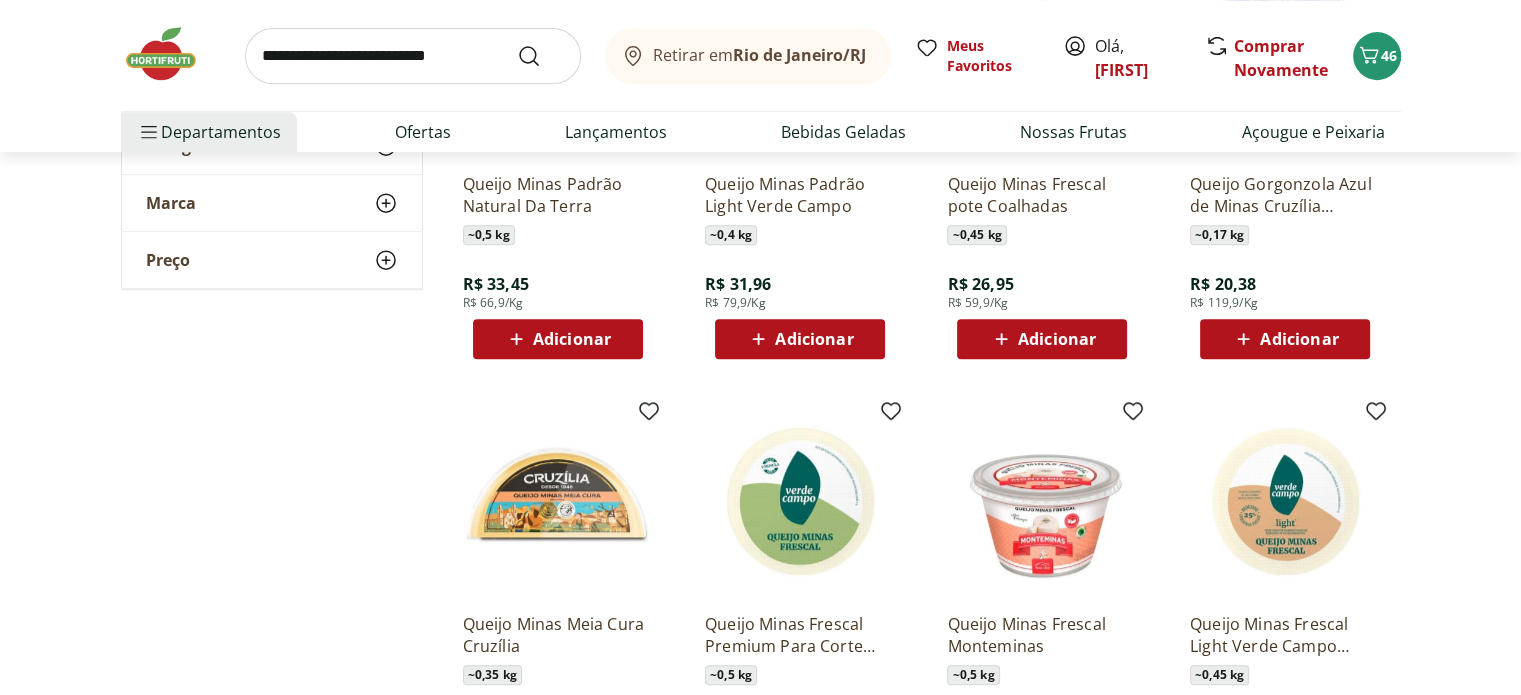 scroll, scrollTop: 900, scrollLeft: 0, axis: vertical 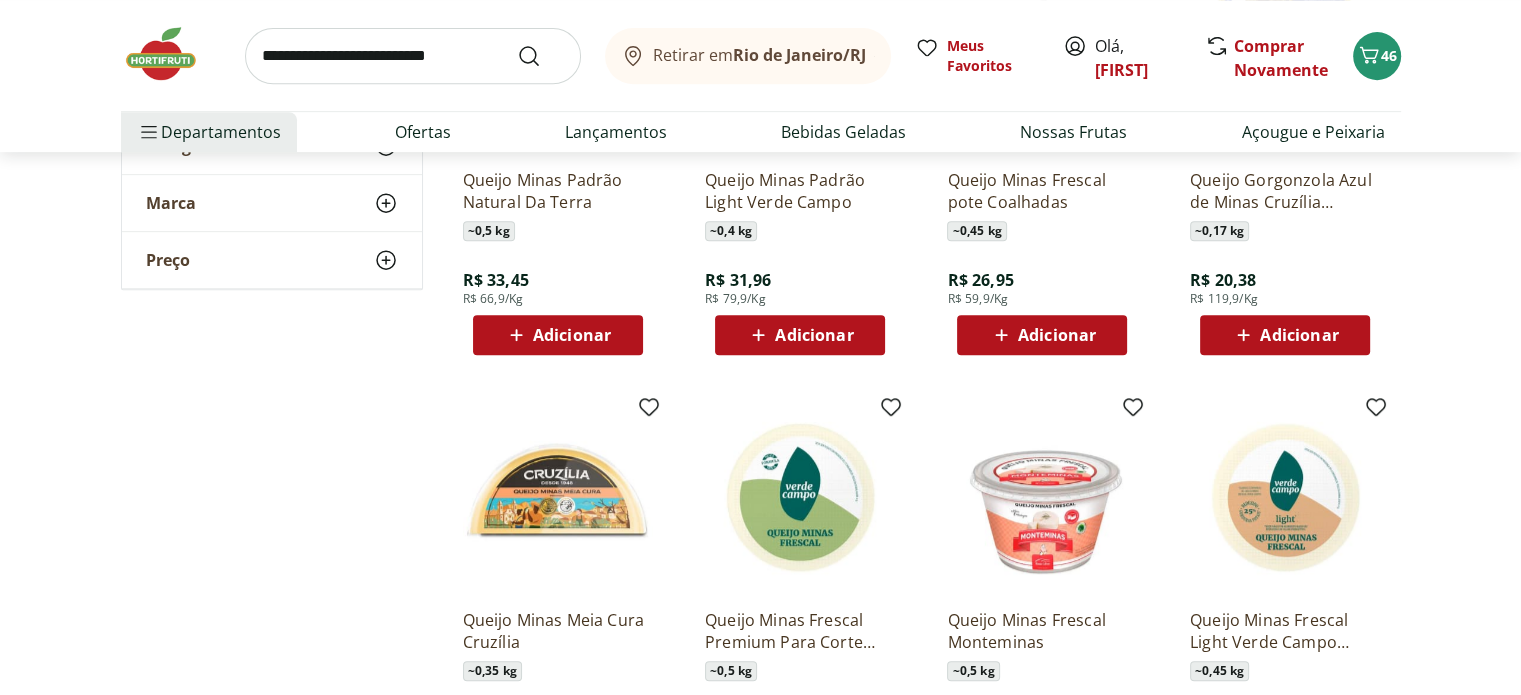 click on "Adicionar" at bounding box center (1057, 335) 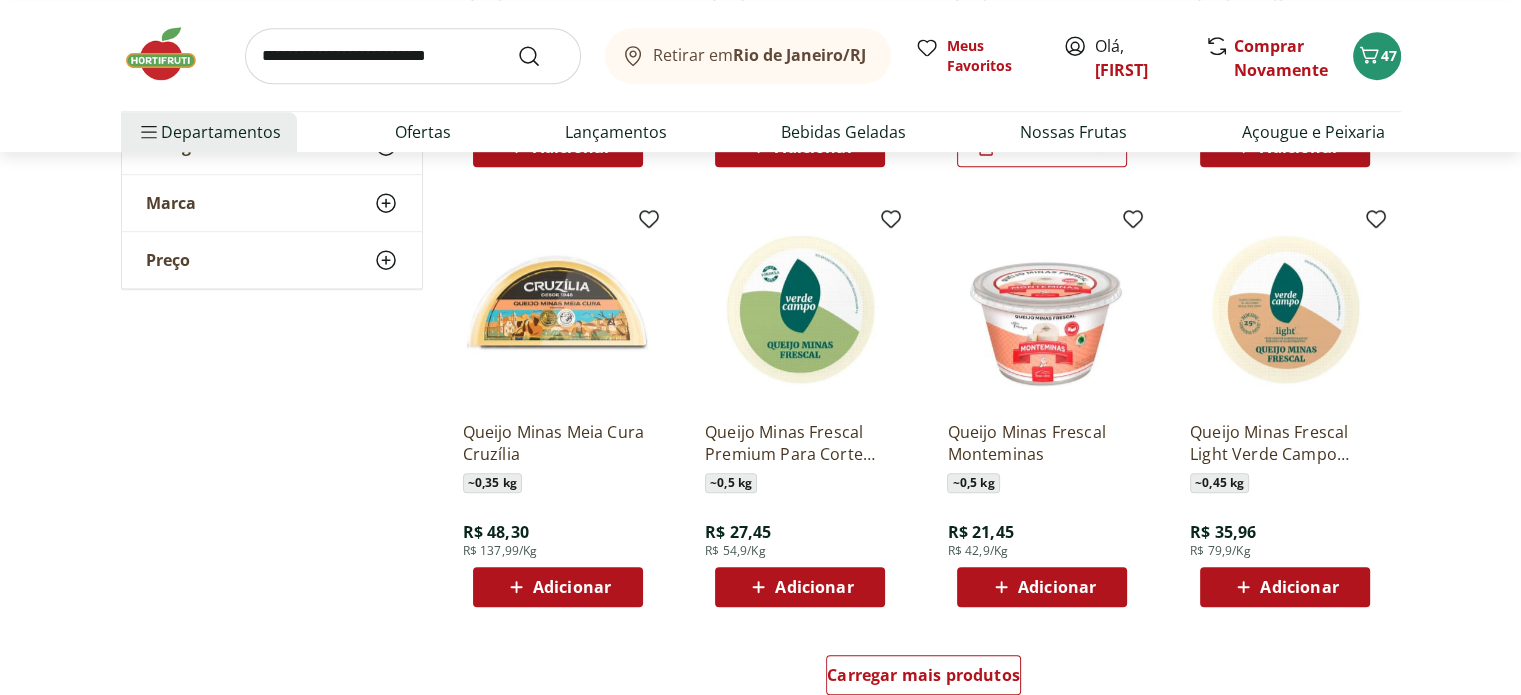 scroll, scrollTop: 1000, scrollLeft: 0, axis: vertical 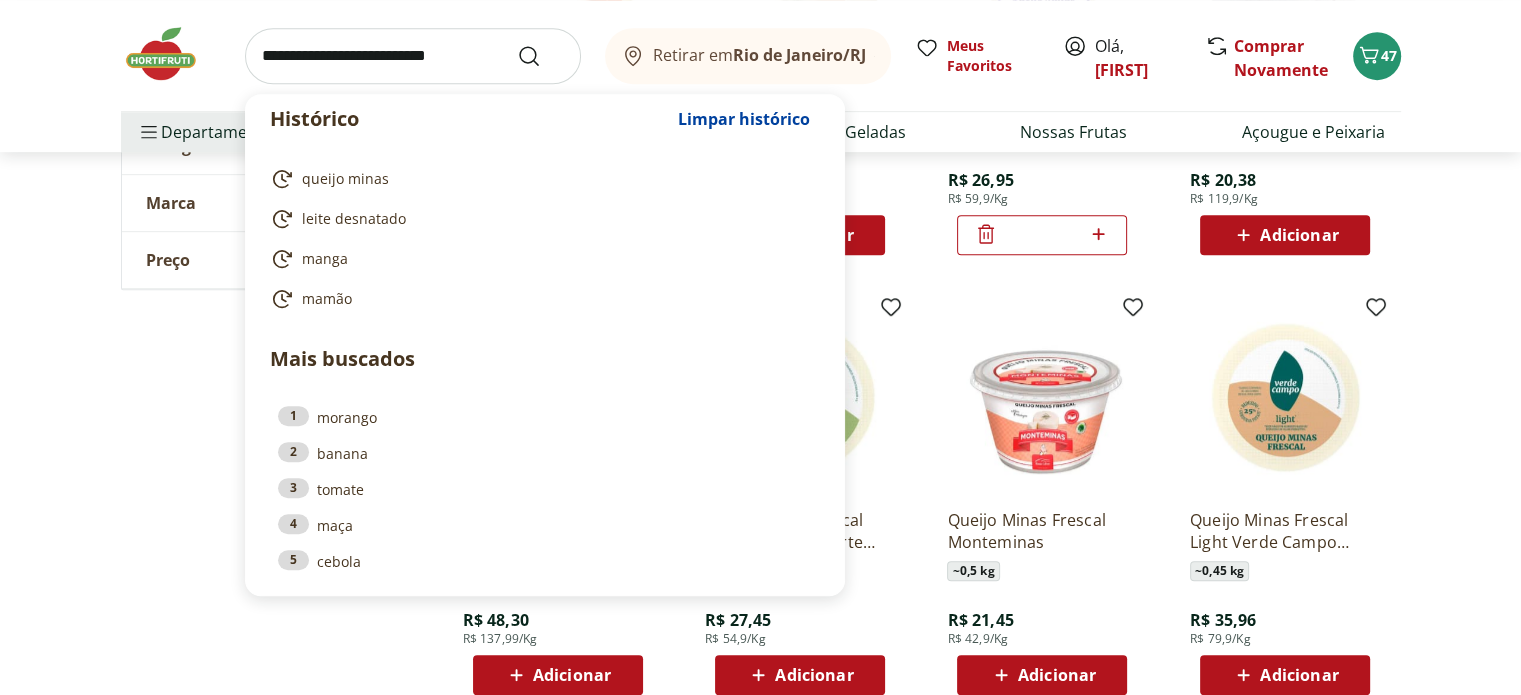 click at bounding box center [413, 56] 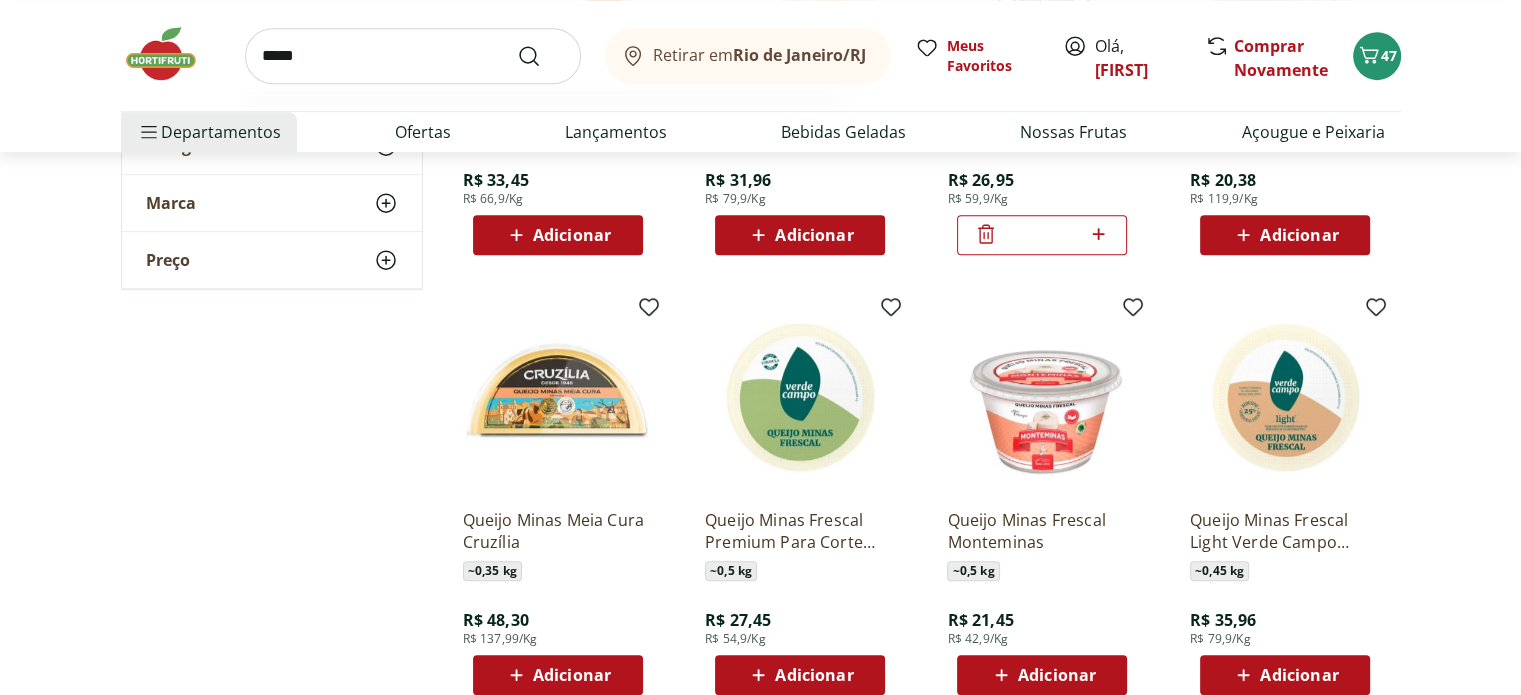 type on "*****" 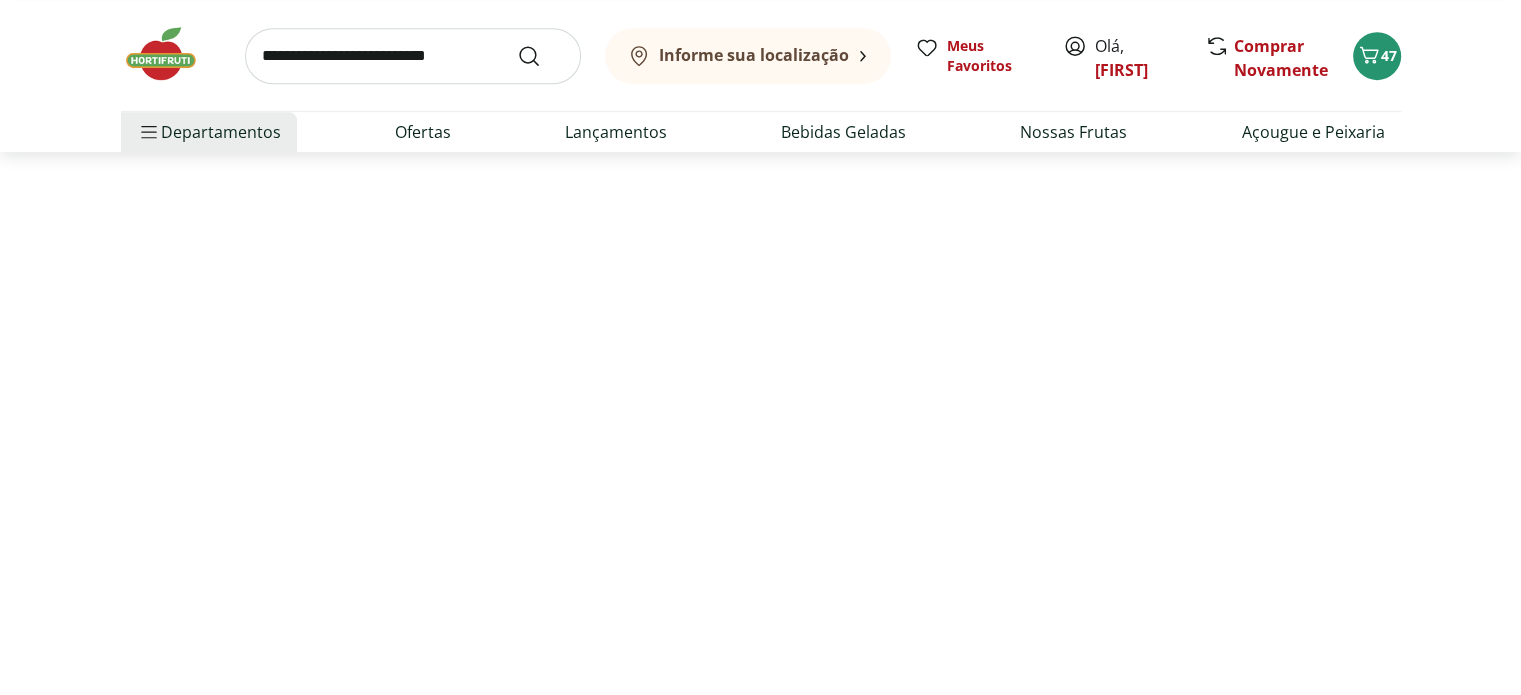 scroll, scrollTop: 0, scrollLeft: 0, axis: both 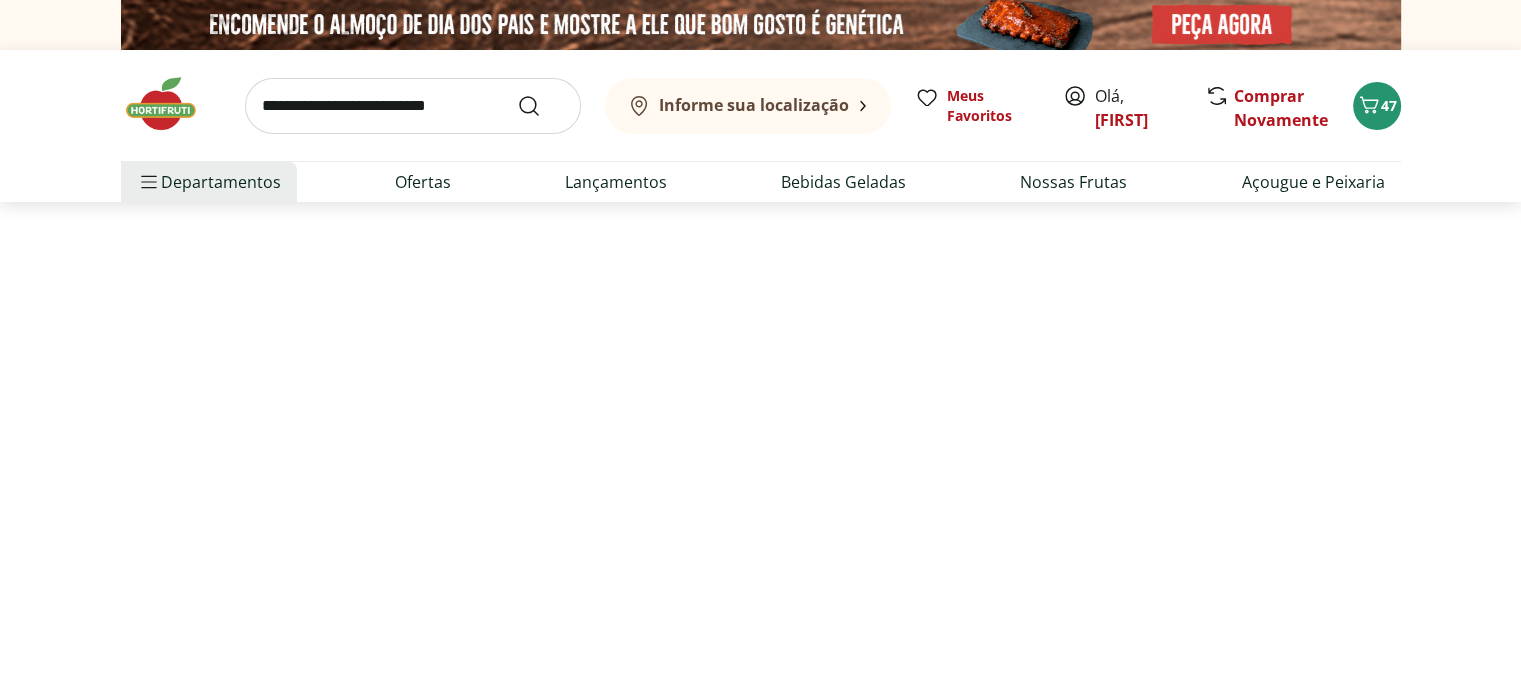 select on "**********" 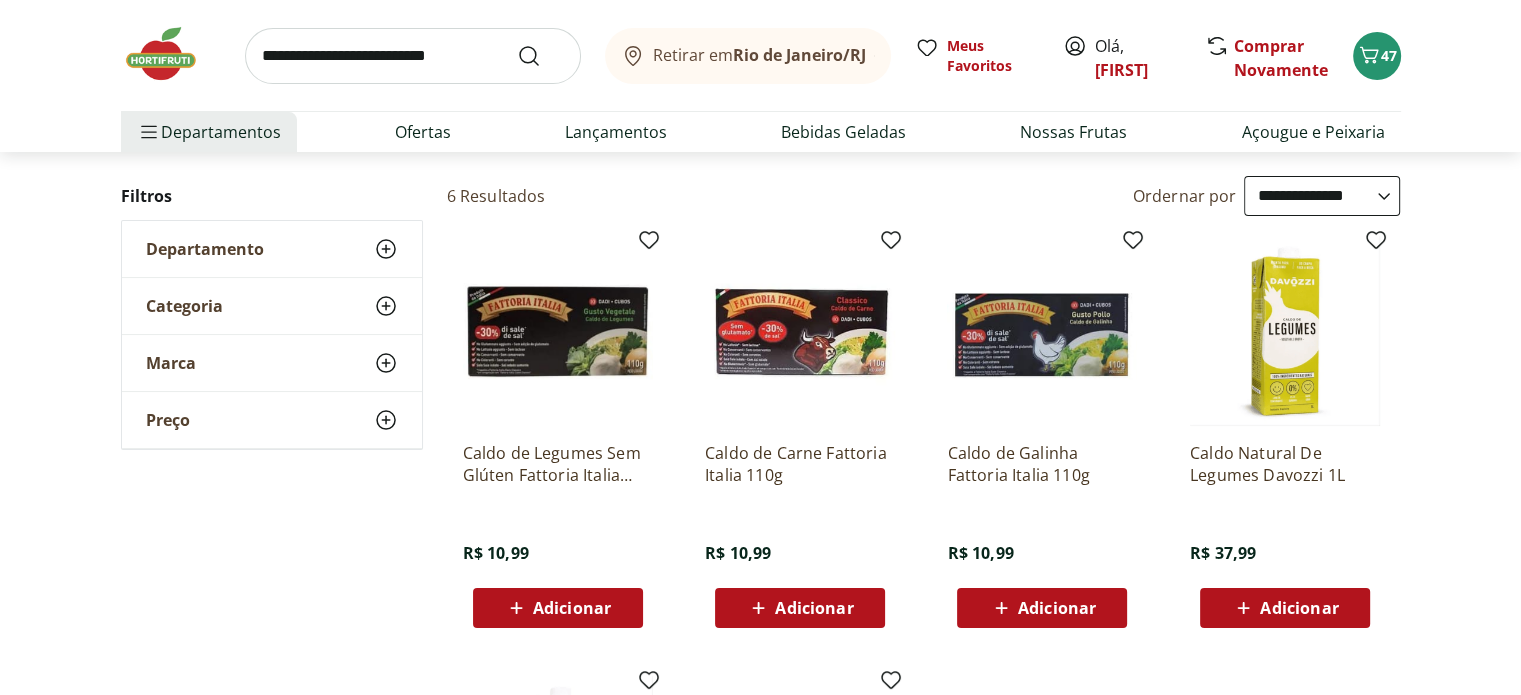 scroll, scrollTop: 200, scrollLeft: 0, axis: vertical 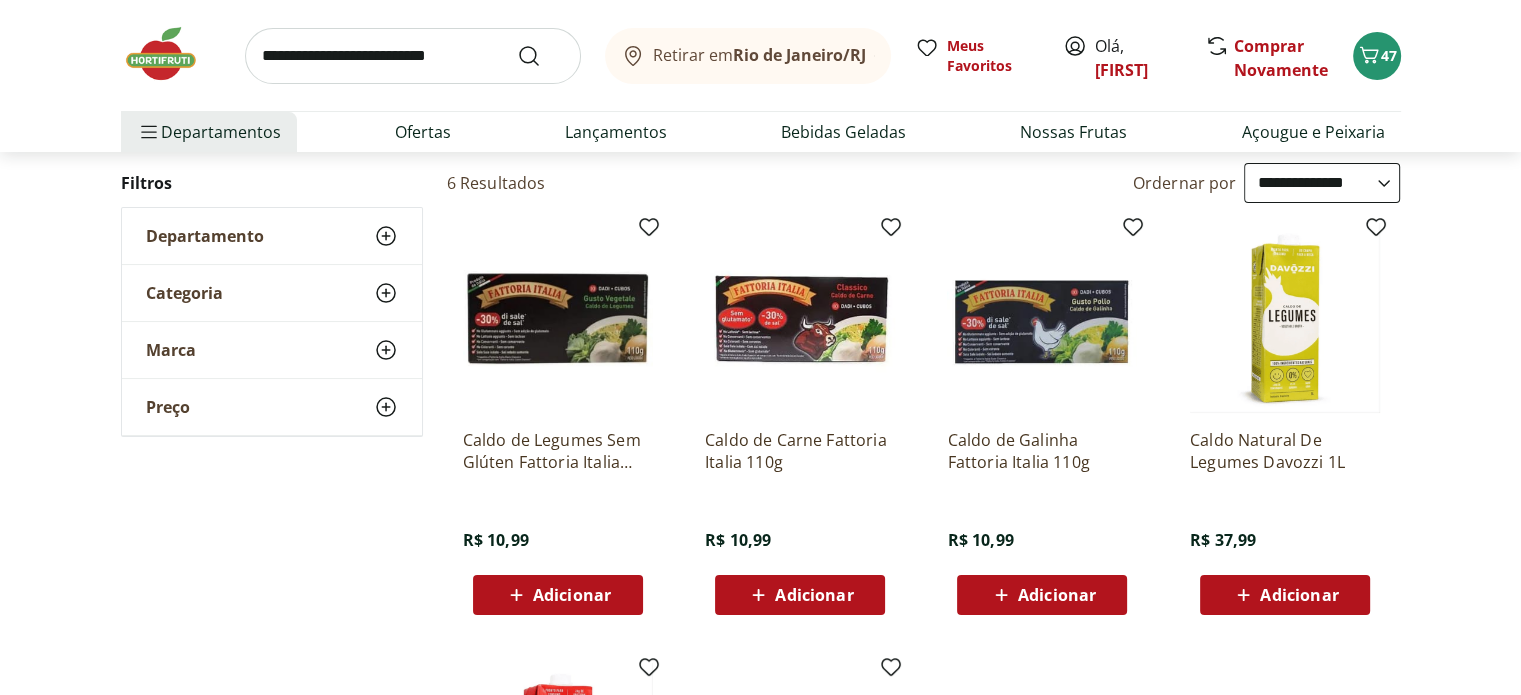 click at bounding box center [413, 56] 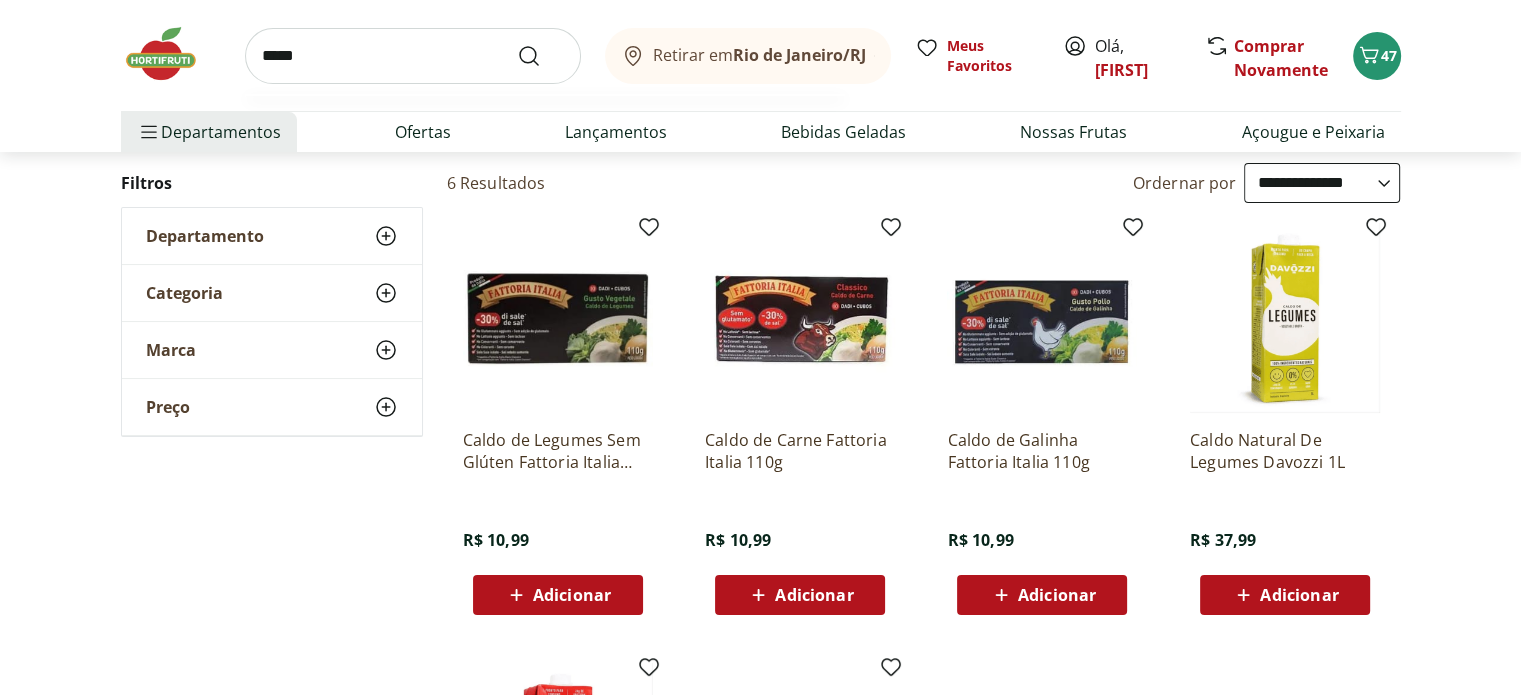 type on "*****" 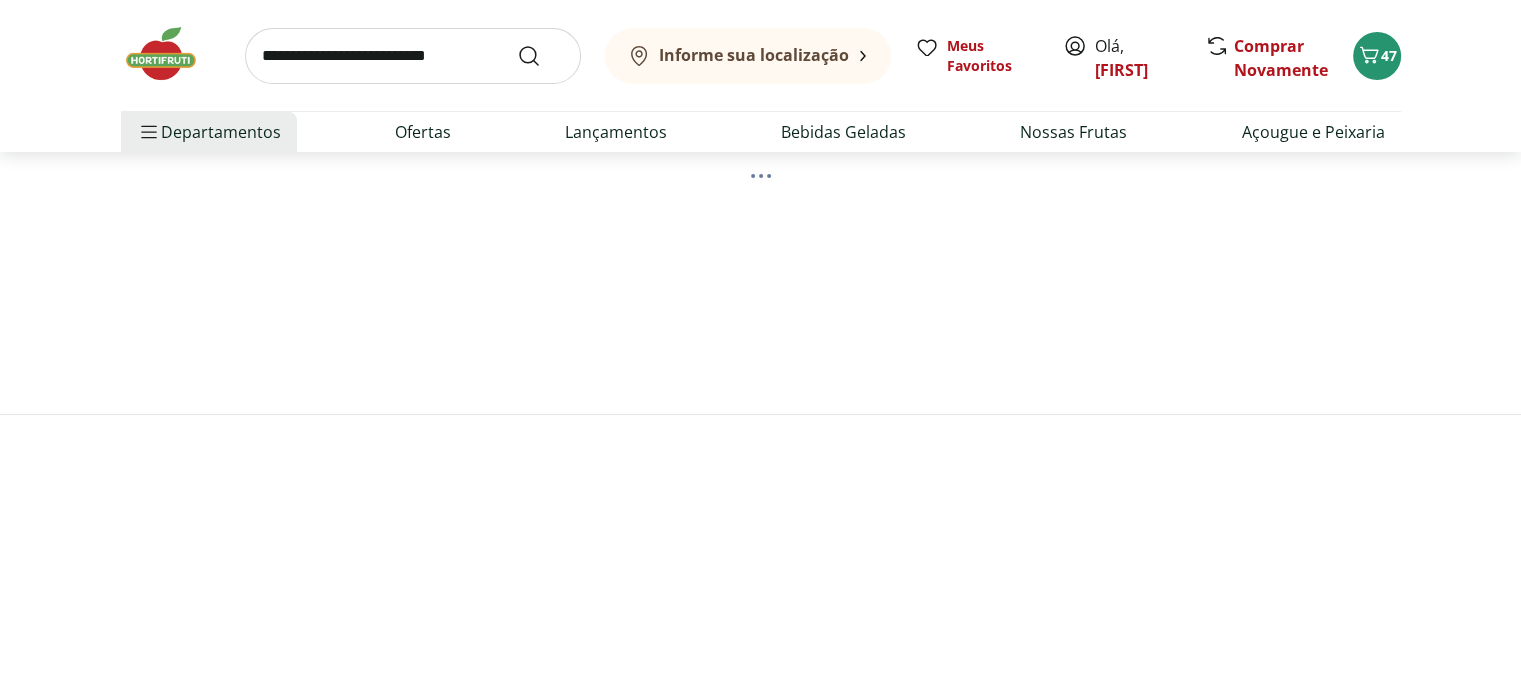 scroll, scrollTop: 0, scrollLeft: 0, axis: both 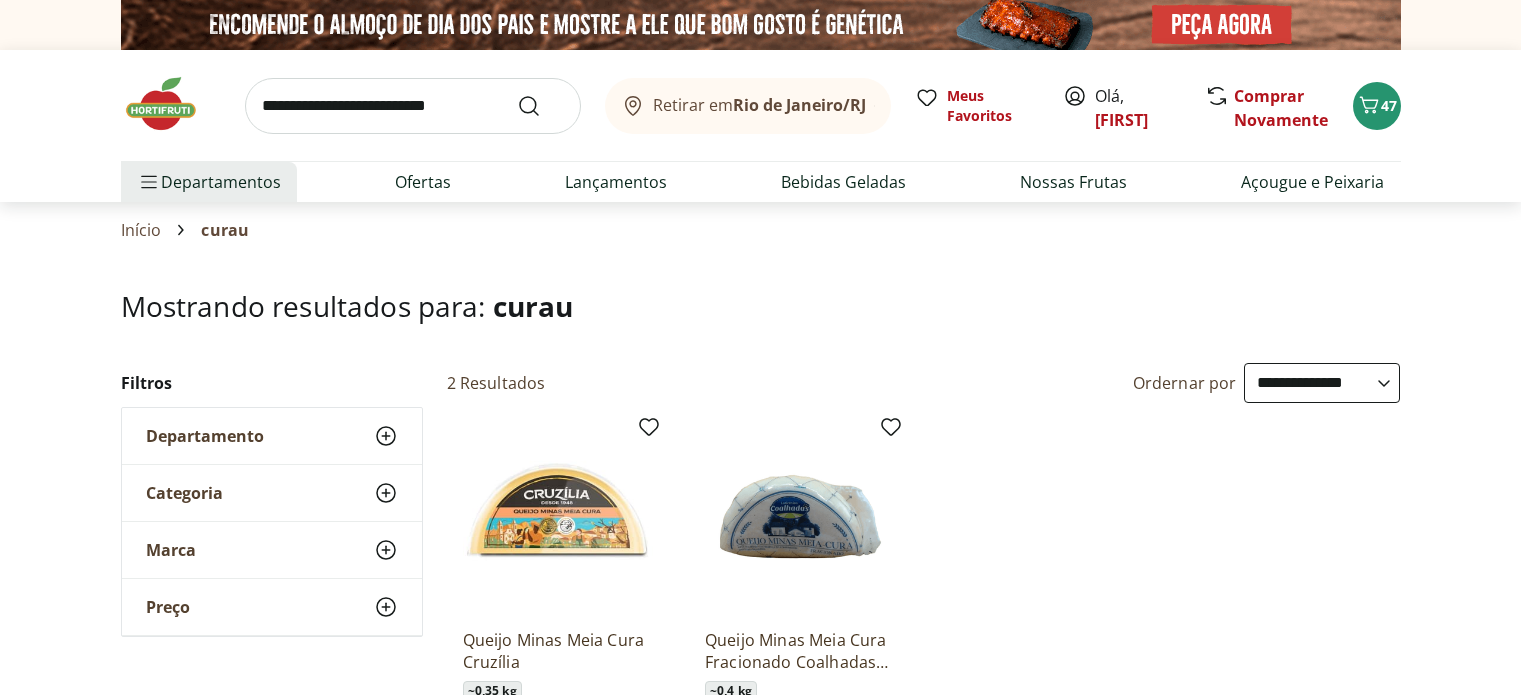 select on "**********" 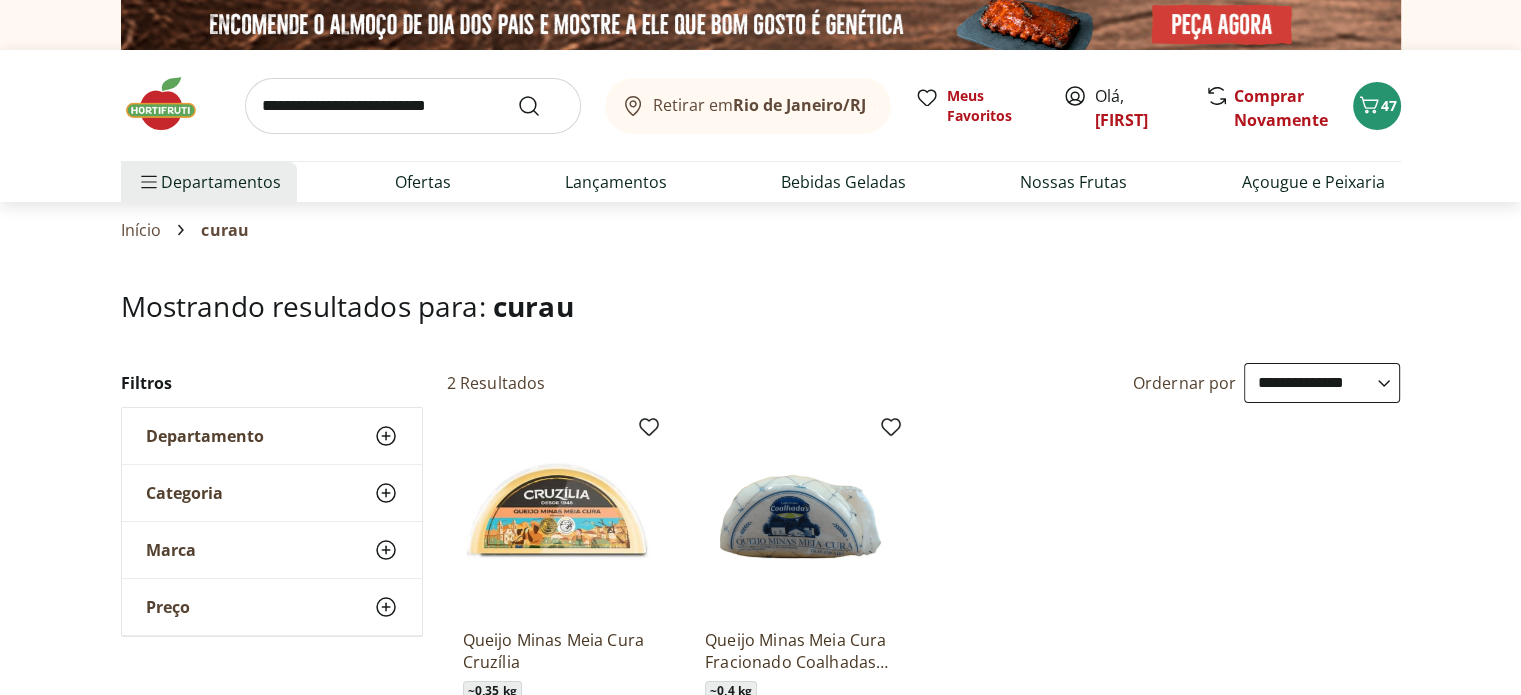 scroll, scrollTop: 0, scrollLeft: 0, axis: both 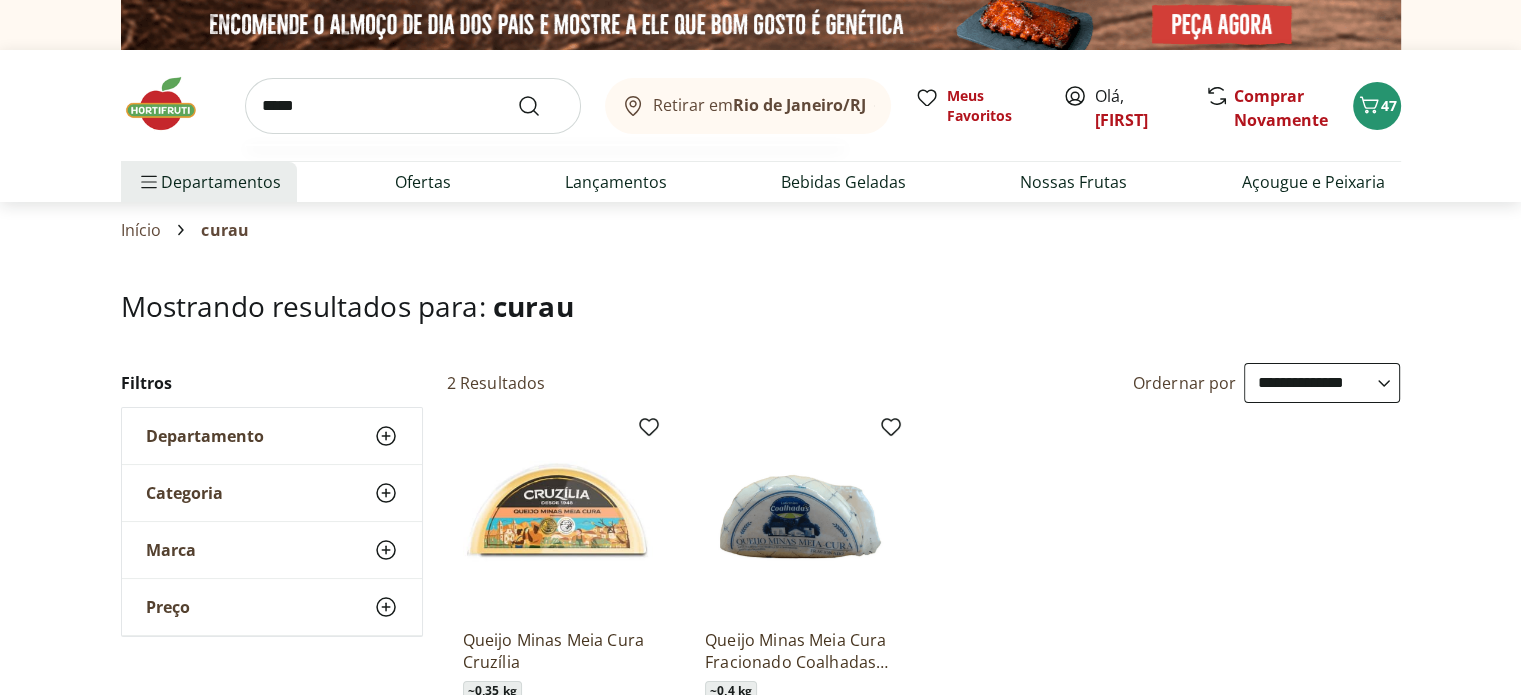 type on "*****" 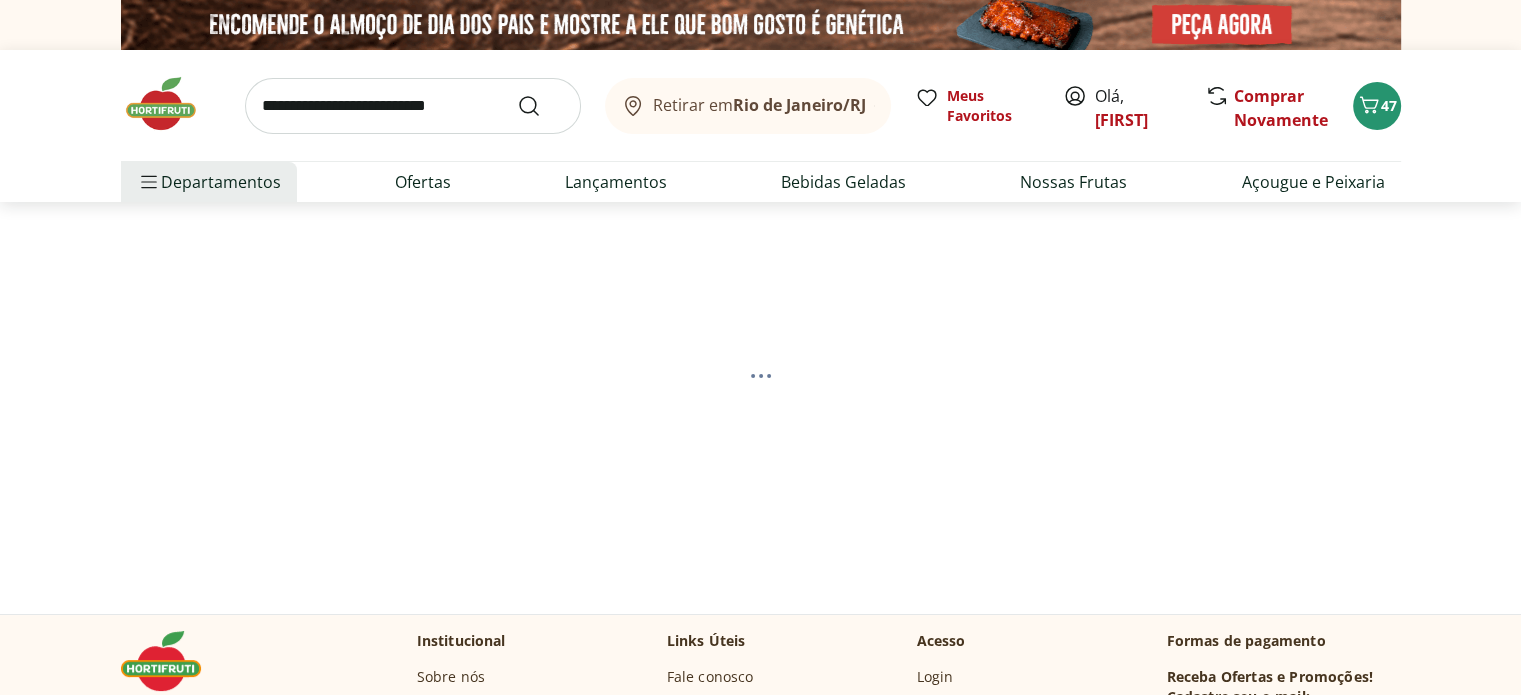 select on "**********" 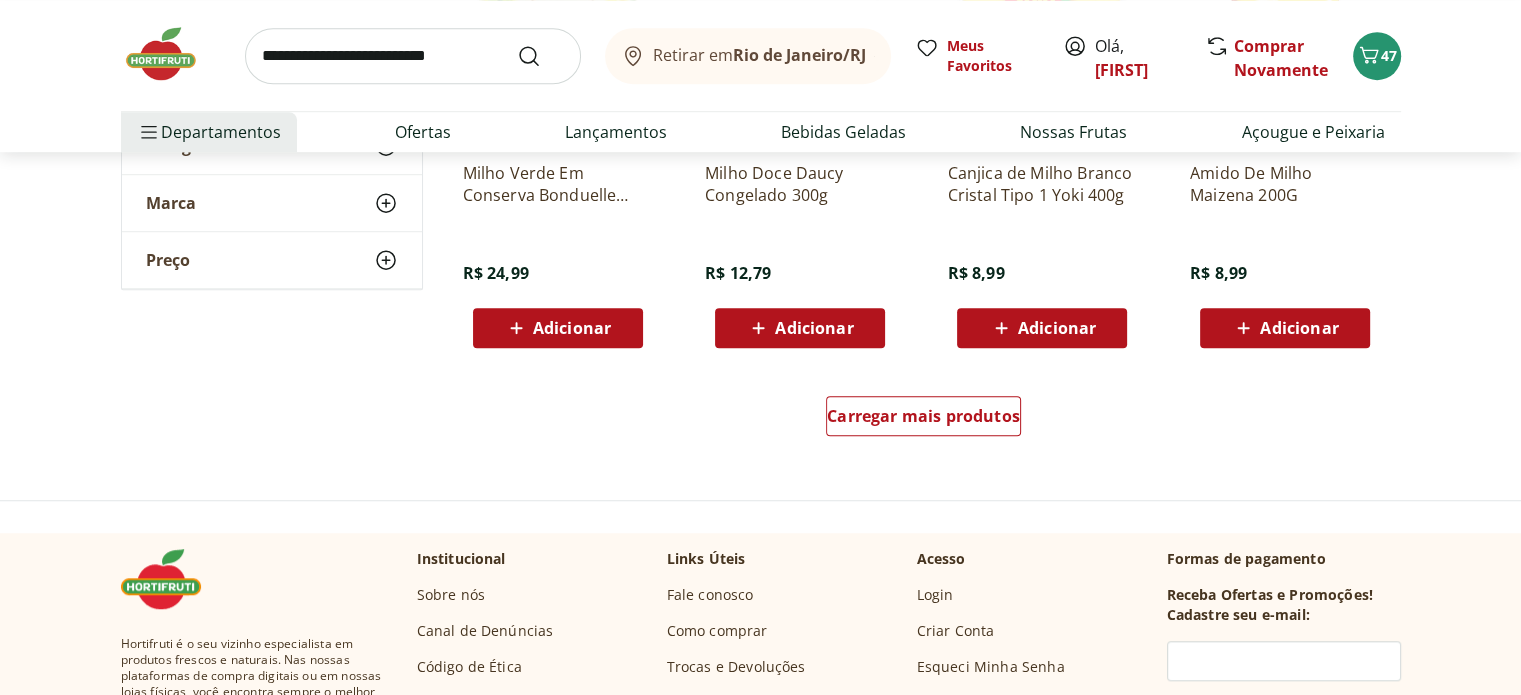 scroll, scrollTop: 1400, scrollLeft: 0, axis: vertical 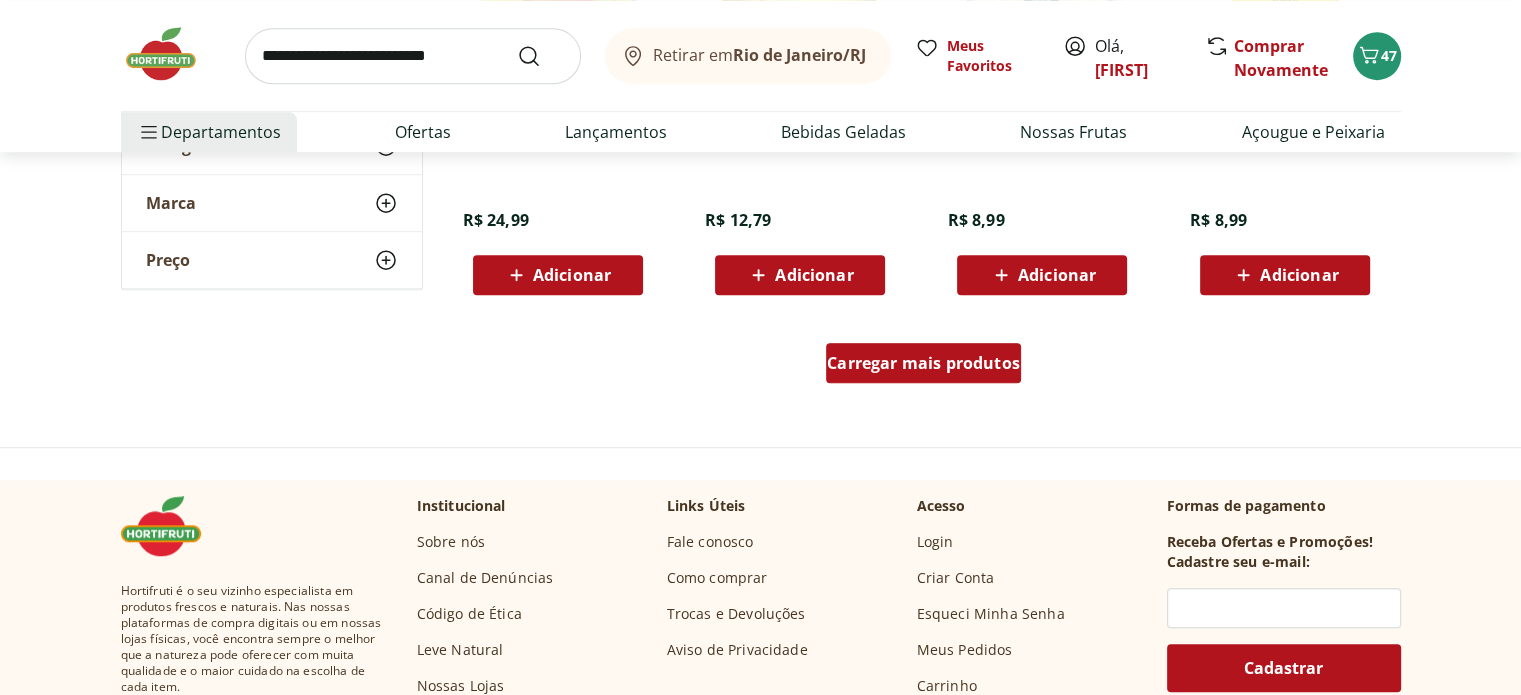 click on "Carregar mais produtos" at bounding box center (923, 363) 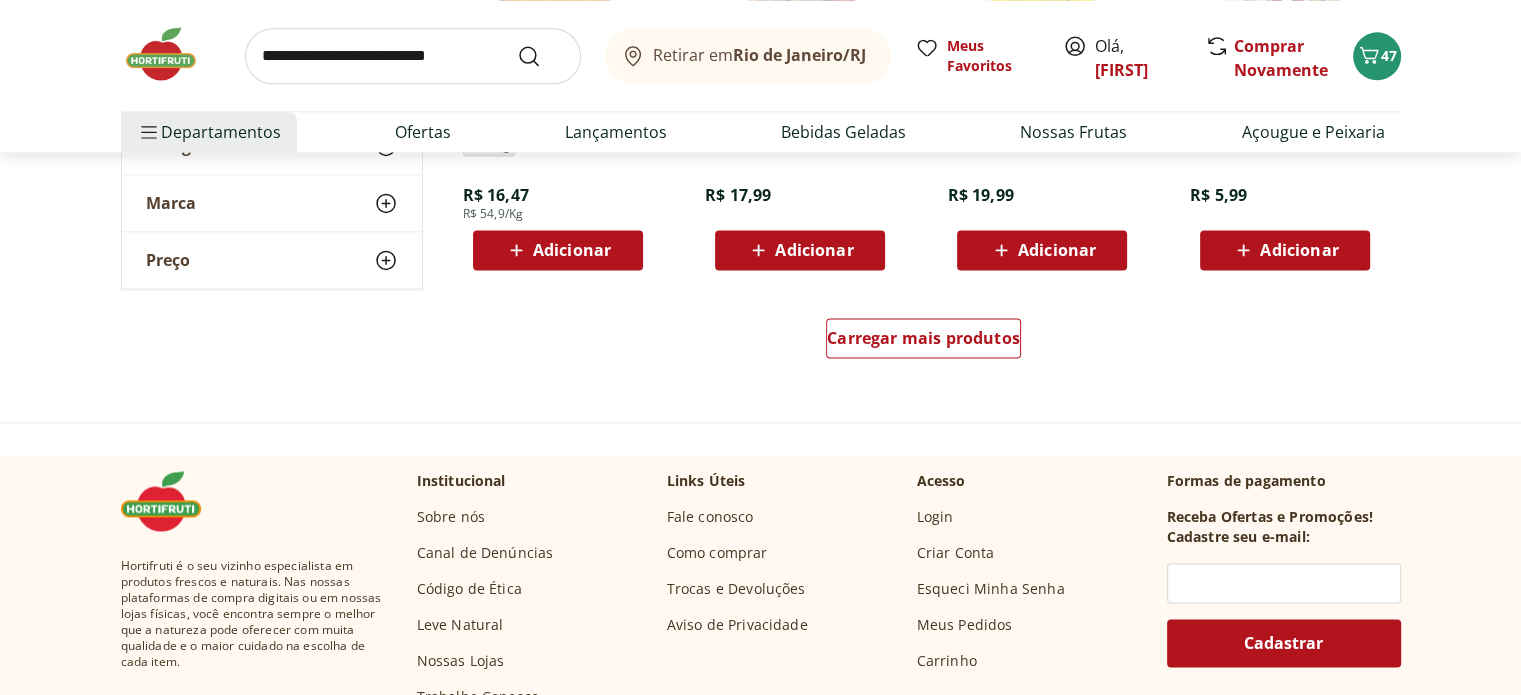 scroll, scrollTop: 2800, scrollLeft: 0, axis: vertical 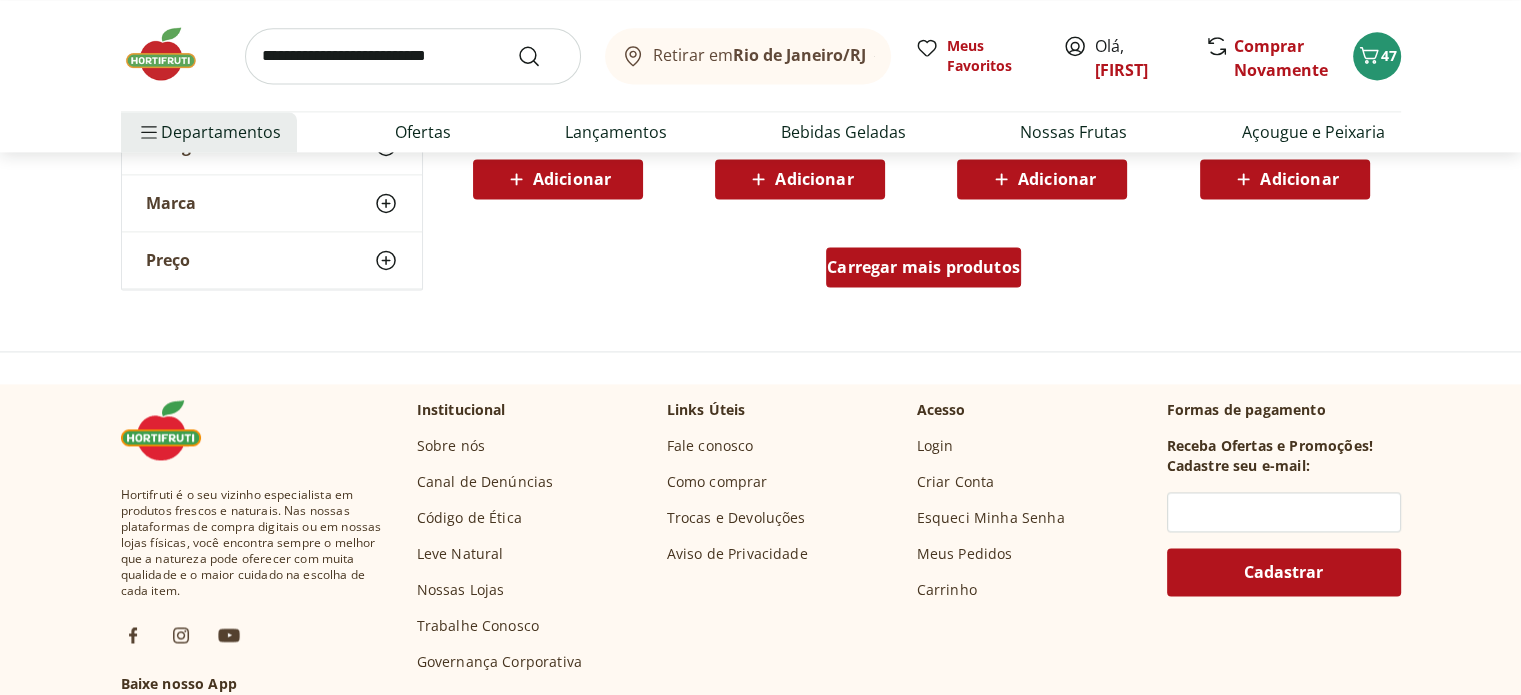 click on "Carregar mais produtos" at bounding box center (923, 267) 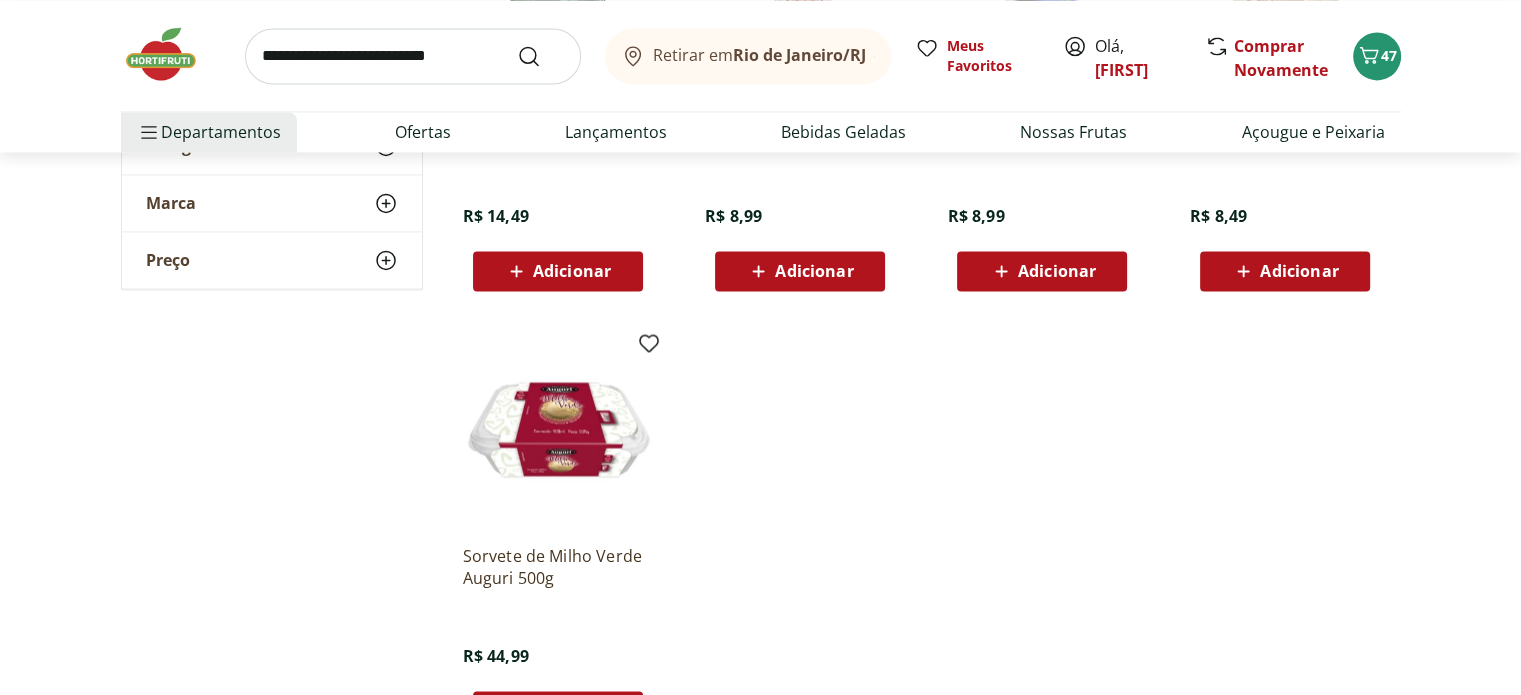 scroll, scrollTop: 3200, scrollLeft: 0, axis: vertical 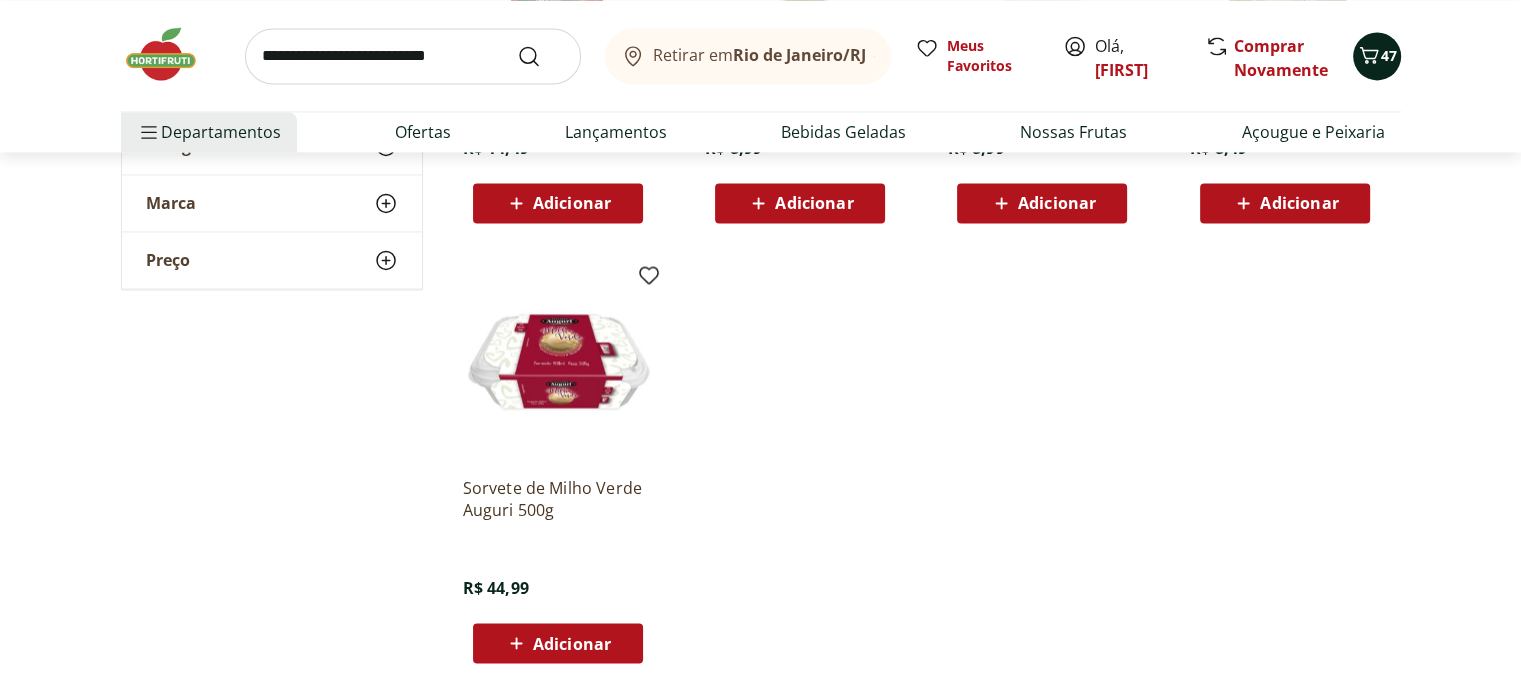 click on "47" at bounding box center (1389, 55) 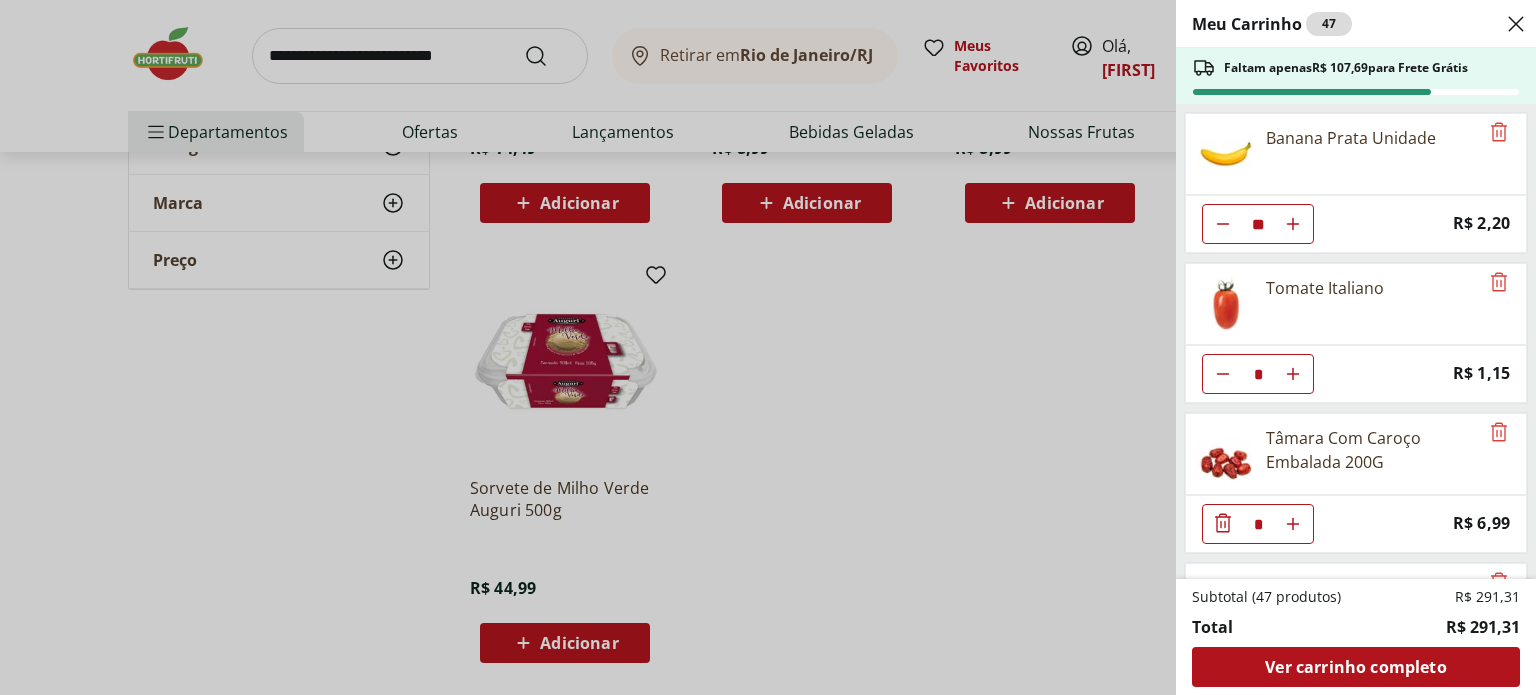 click on "Meu Carrinho 47 Faltam apenas R$ 107,69 para Frete Grátis Banana Prata Unidade ** Price: R$ 2,20 Tomate Italiano * Price: R$ 1,15 Tâmara Com Caroço Embalada 200G * Price: R$ 6,99 Damasco Turco Seco 200g * Price: R$ 26,99 Castanha de Caju W1 Torrada sem Sal 150g * Price: R$ 28,99 Nozes sem Casca 150g * Price: R$ 22,99 Amêndoa Torrada e Salgada 150g * Price: R$ 19,99 Poncã Unidade ** Price: R$ 1,60 Melancia Fatiada * Price: R$ 15,99 Mamão Cortadinho * Price: R$ 6,00 Manga Palmer Cortadinha * Price: R$ 14,99 Leite Uht Desnatado Piracanjuba 1L * Price: R$ 7,99 Queijo Minas Frescal pote Coalhadas * Price: R$ 26,95 Subtotal (47 produtos) R$ 291,31 Total R$ 291,31 Ver carrinho completo" at bounding box center [768, 347] 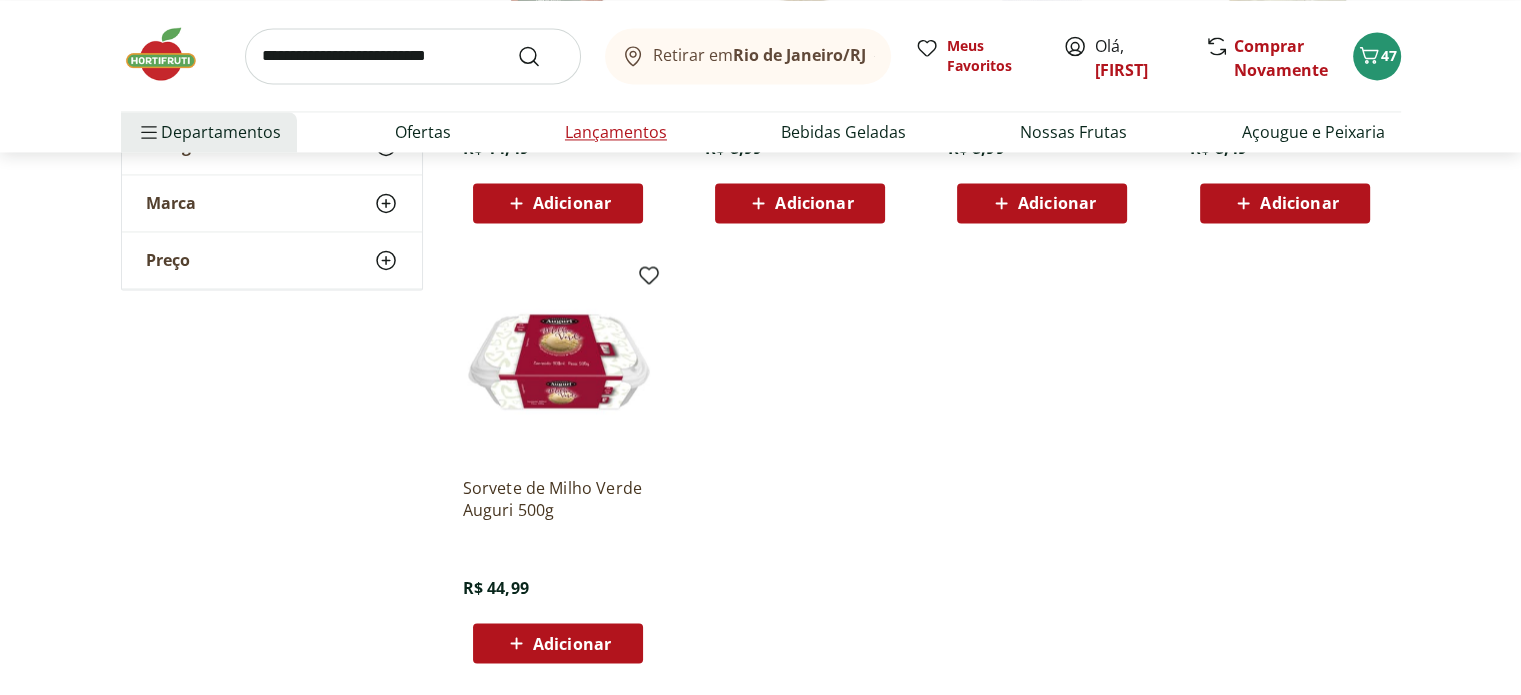 click on "Lançamentos" at bounding box center [616, 132] 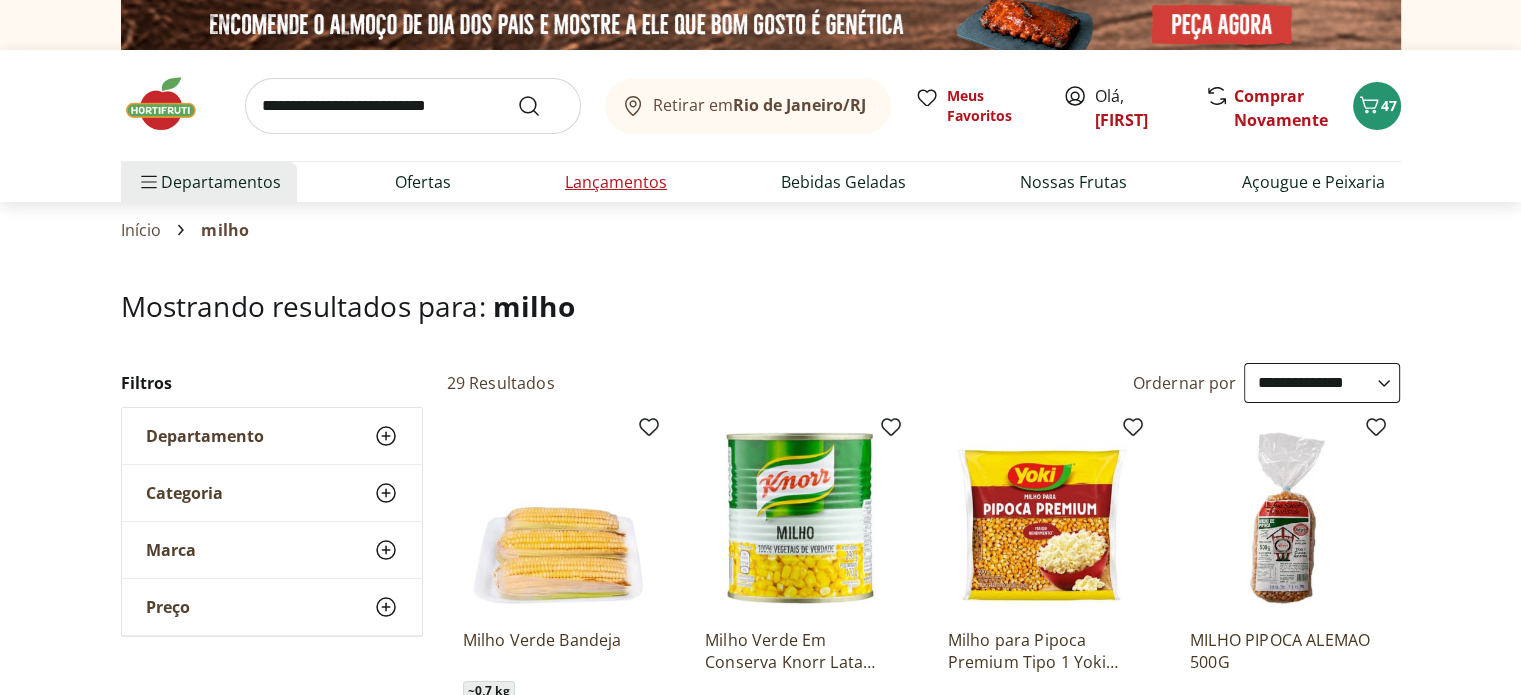 select on "**********" 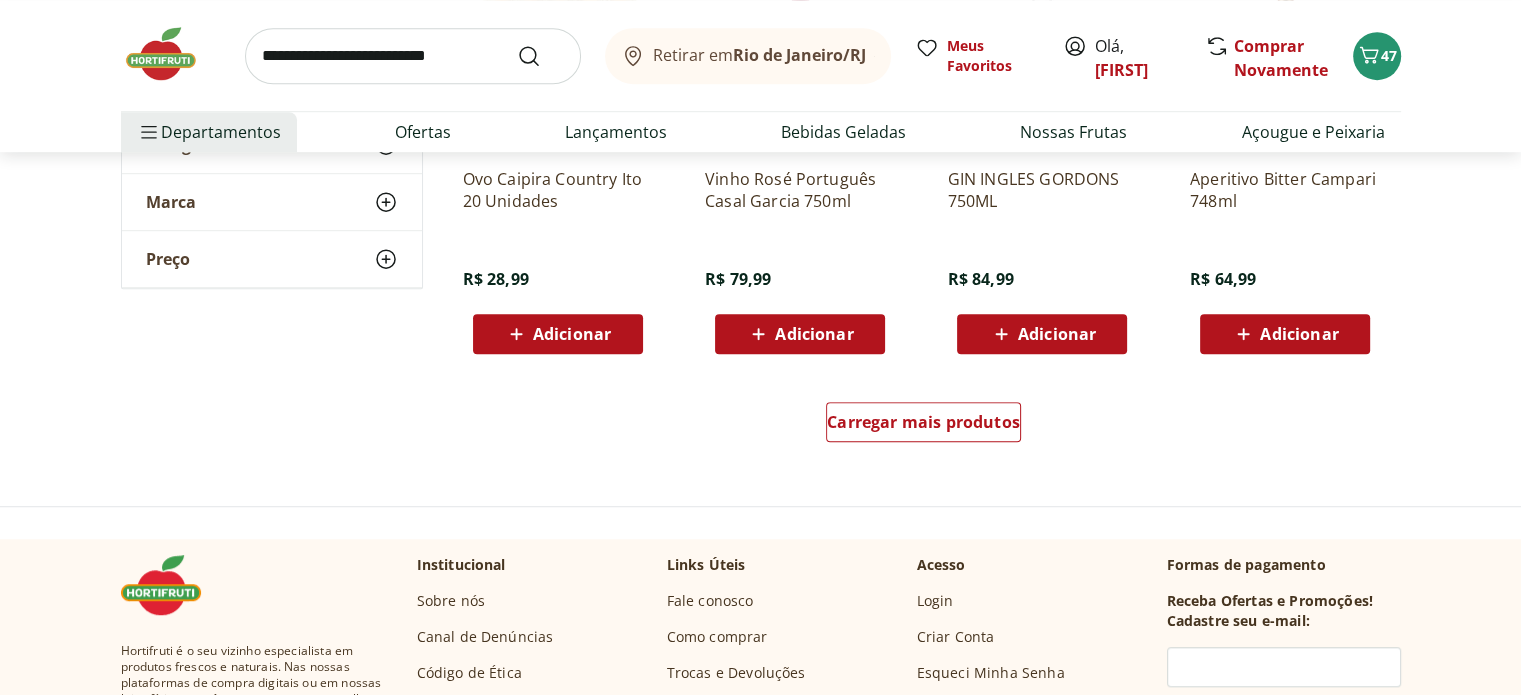 scroll, scrollTop: 1300, scrollLeft: 0, axis: vertical 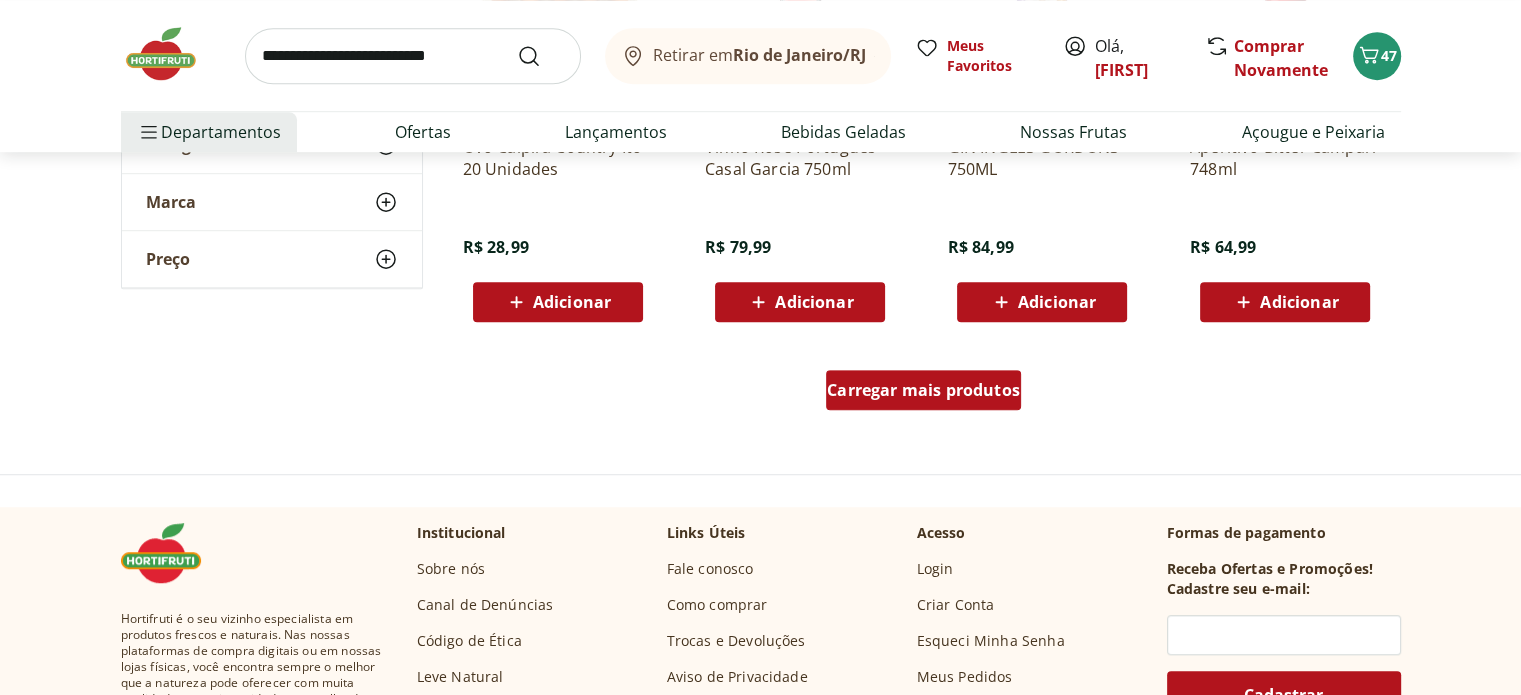 click on "Carregar mais produtos" at bounding box center [923, 390] 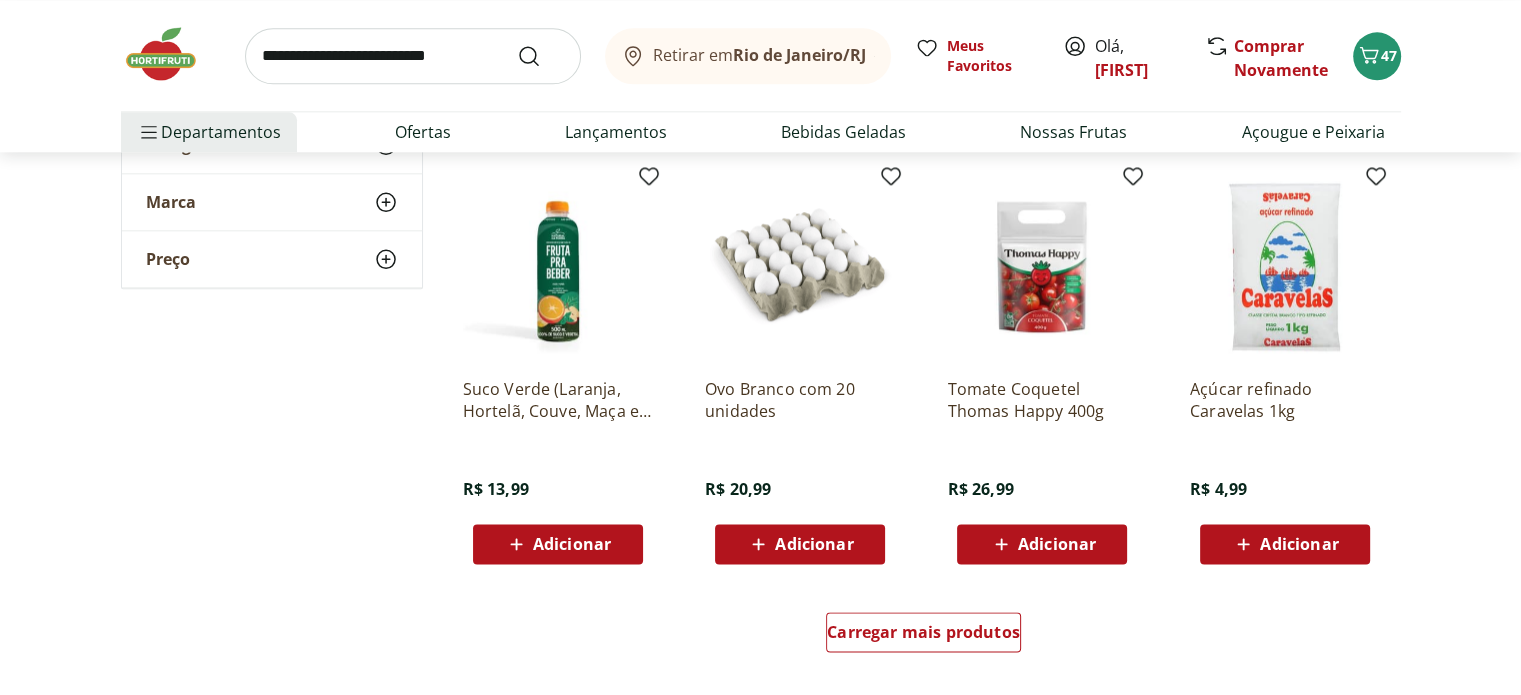 scroll, scrollTop: 2500, scrollLeft: 0, axis: vertical 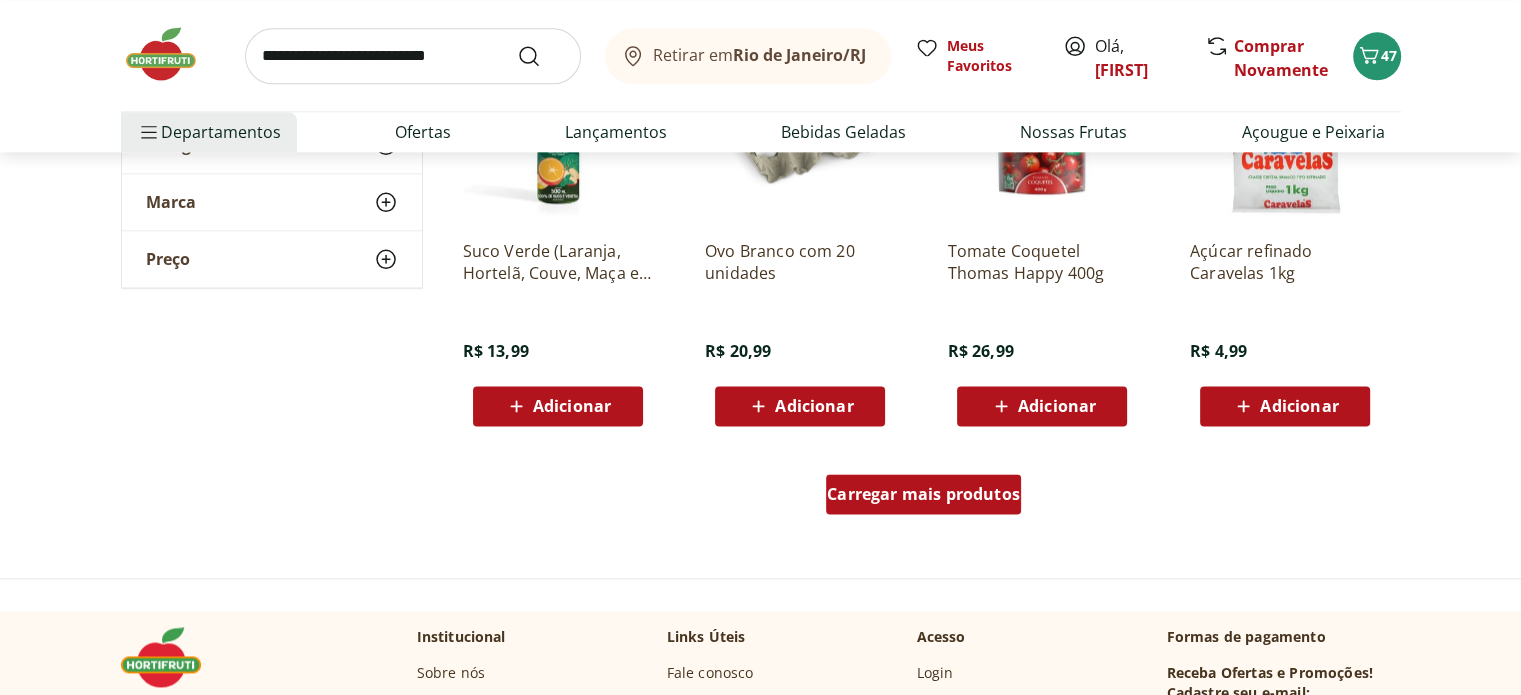 click on "Carregar mais produtos" at bounding box center (923, 494) 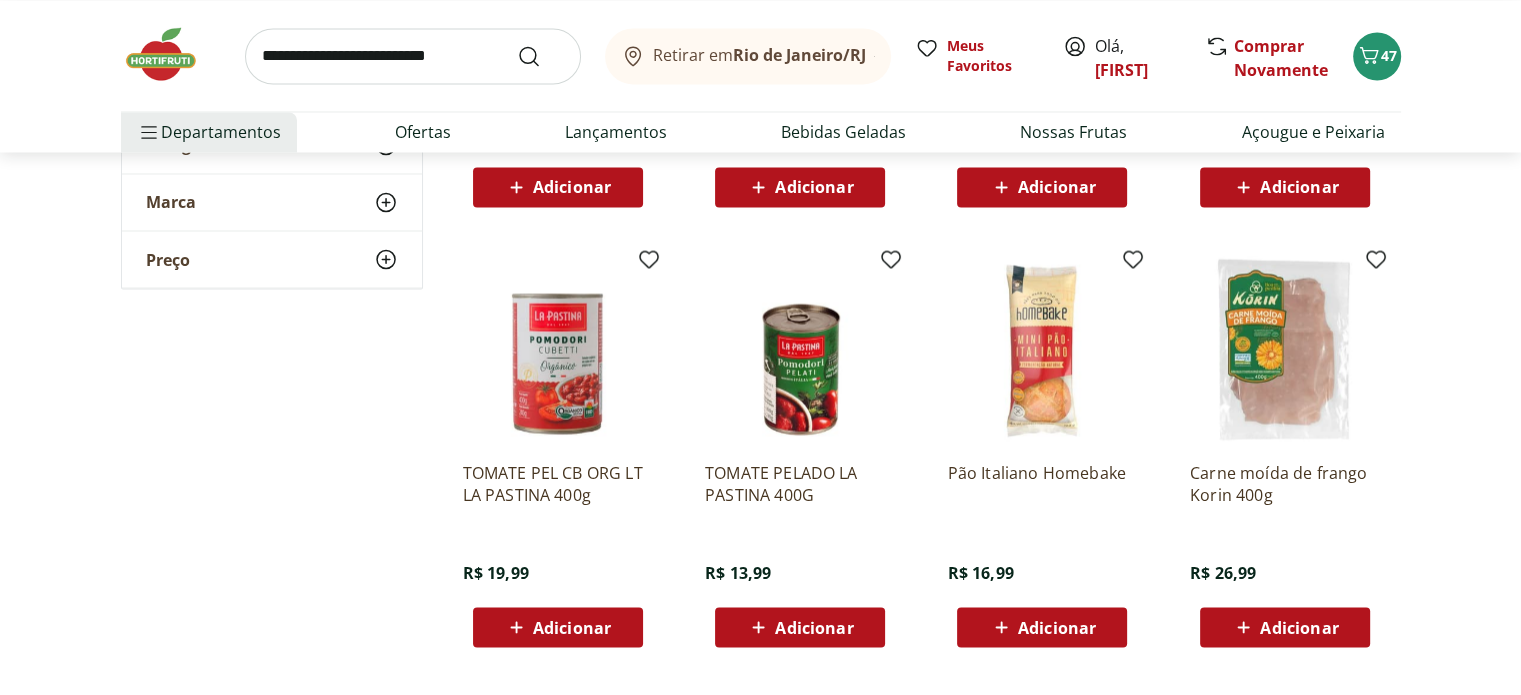 scroll, scrollTop: 3800, scrollLeft: 0, axis: vertical 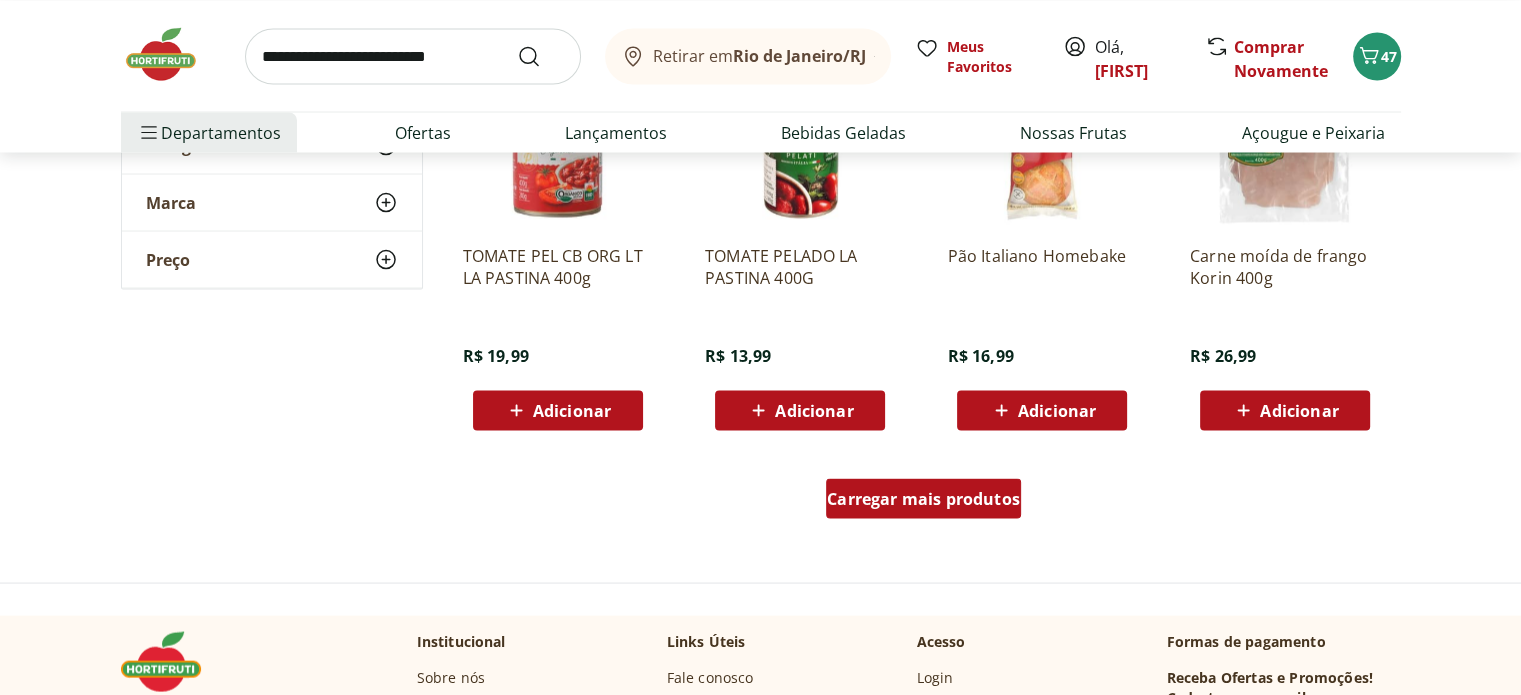 click on "Carregar mais produtos" at bounding box center [923, 498] 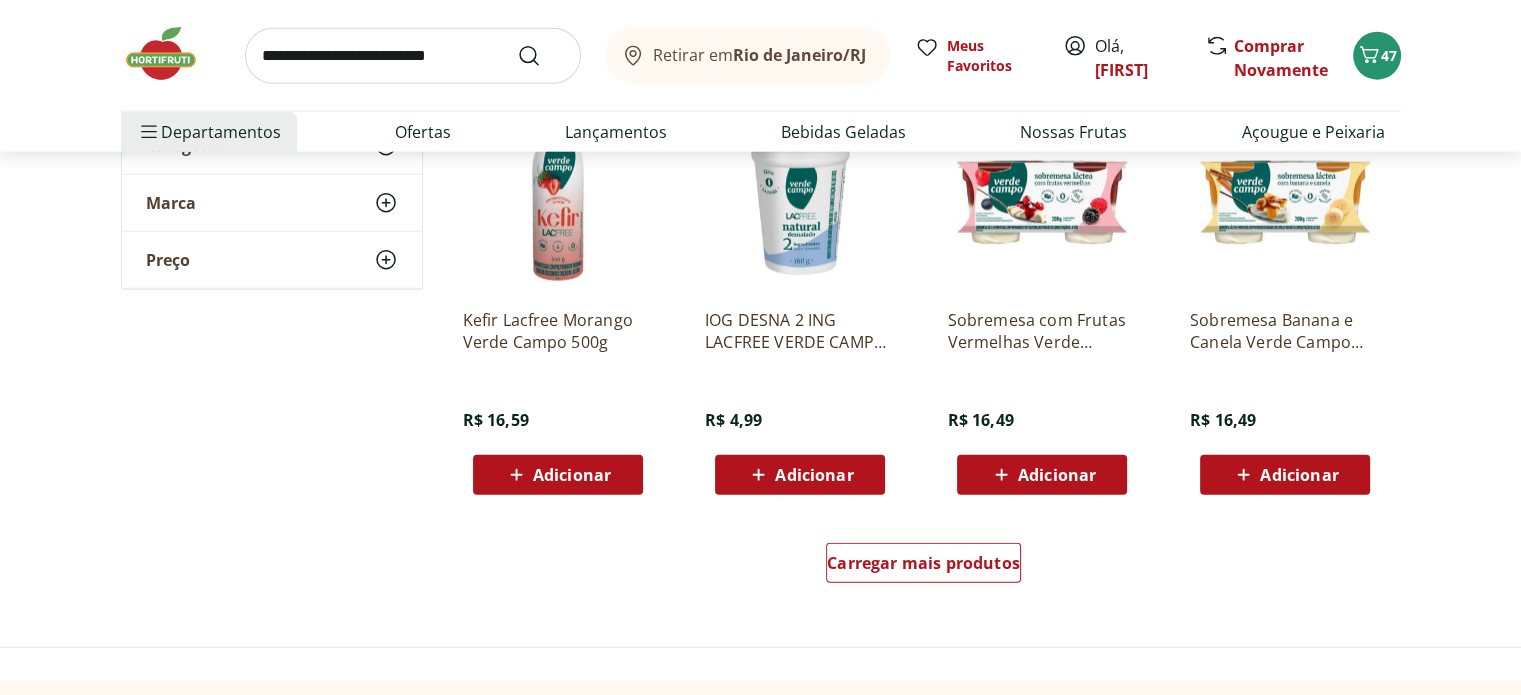 scroll, scrollTop: 5100, scrollLeft: 0, axis: vertical 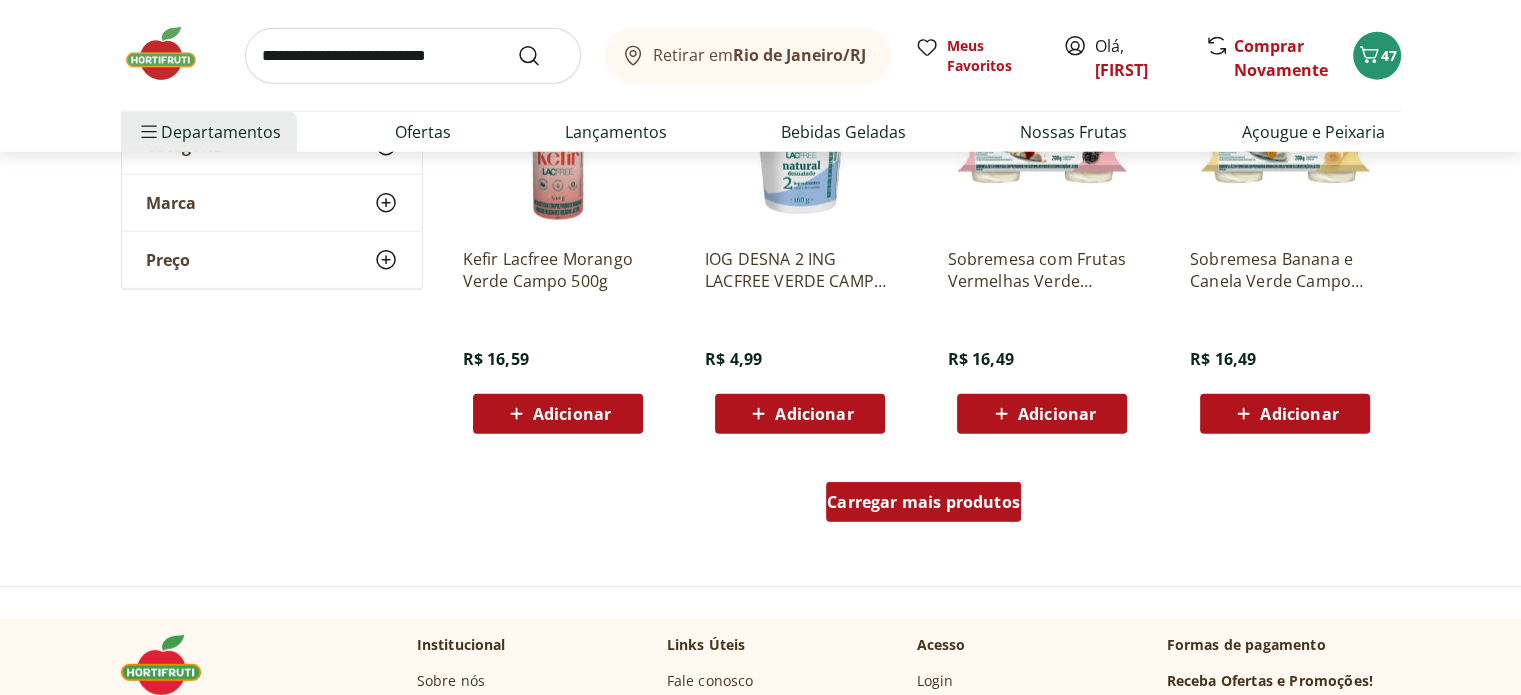 click on "Carregar mais produtos" at bounding box center [923, 502] 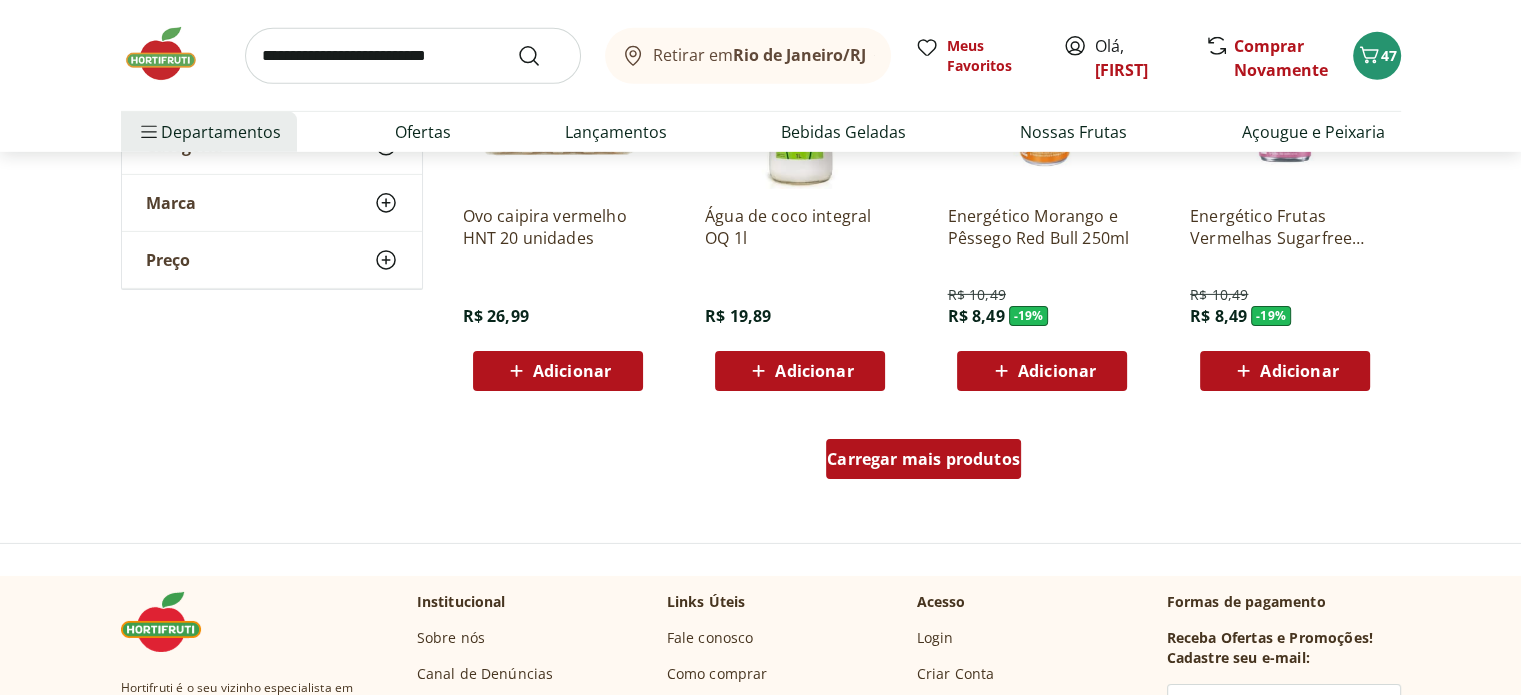 scroll, scrollTop: 6500, scrollLeft: 0, axis: vertical 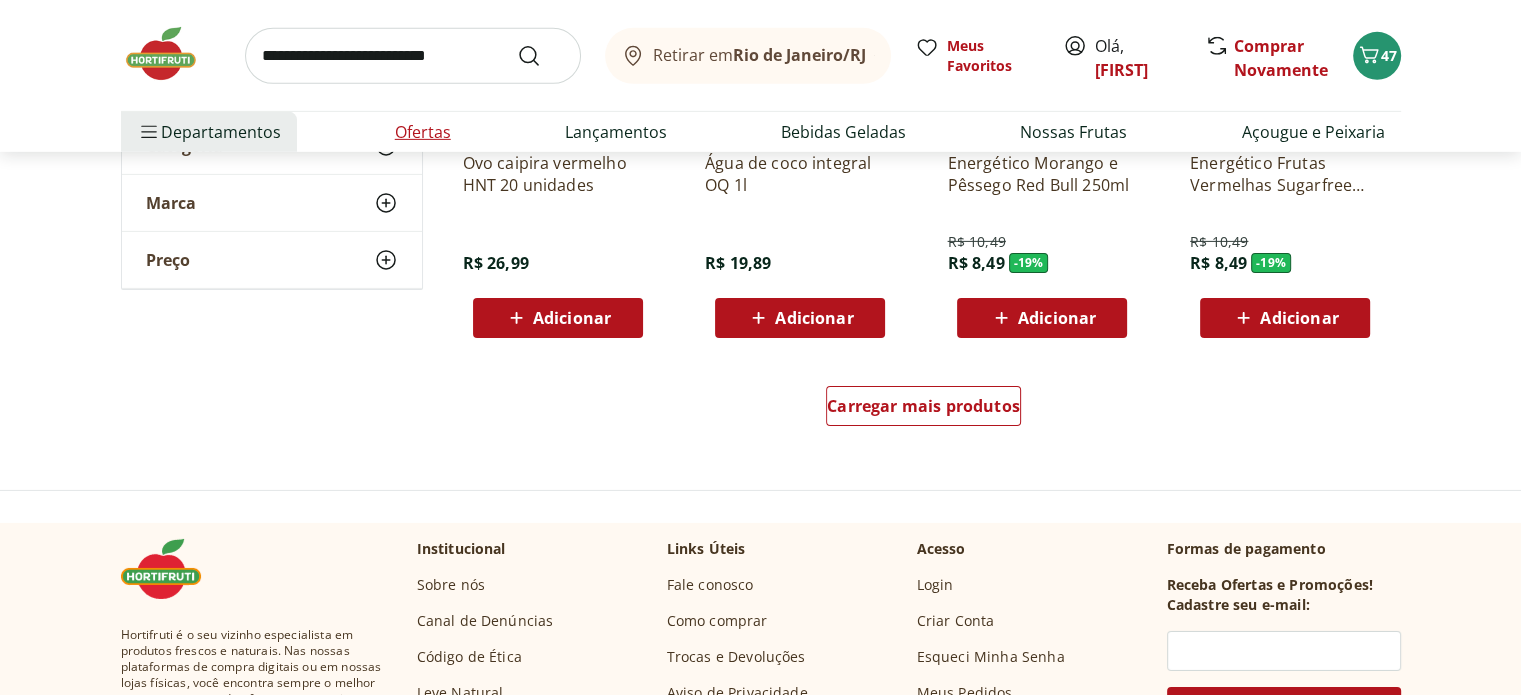 click on "Ofertas" at bounding box center (423, 132) 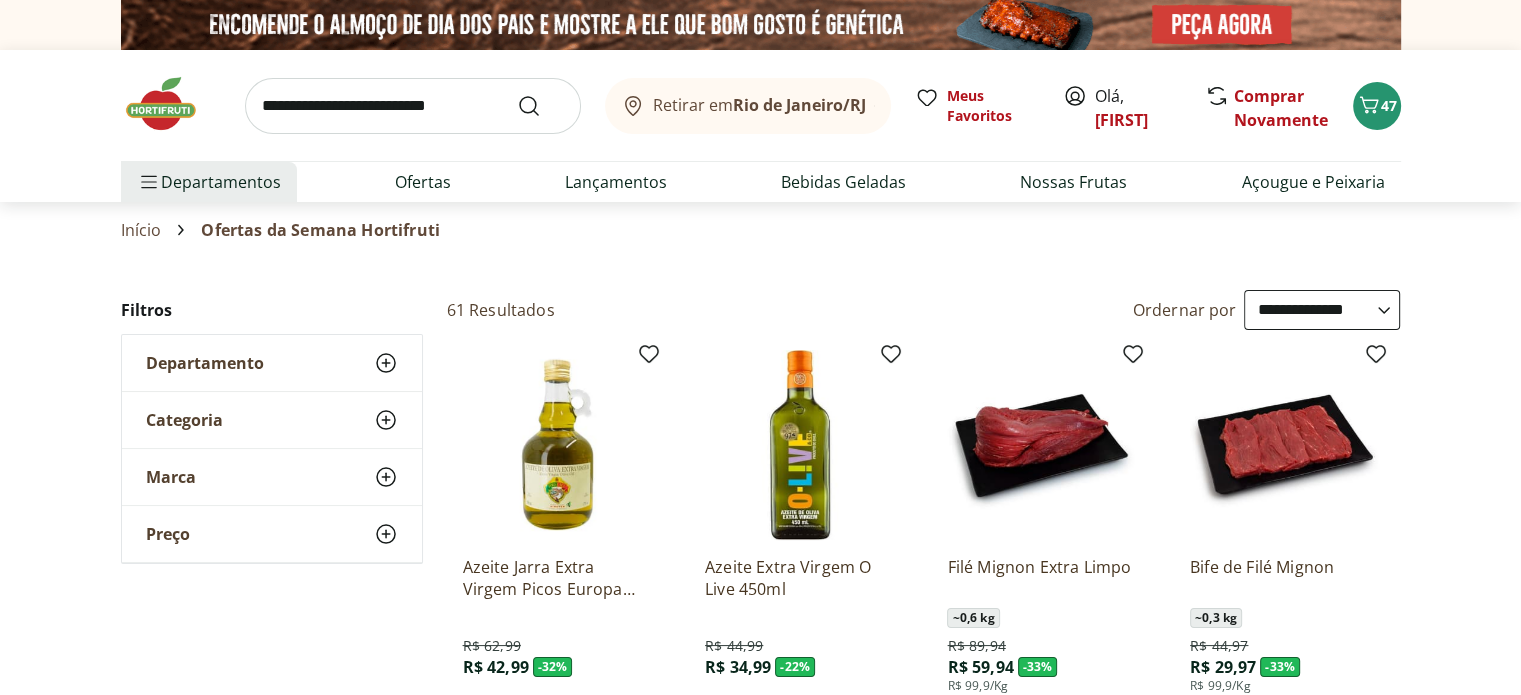 scroll, scrollTop: 200, scrollLeft: 0, axis: vertical 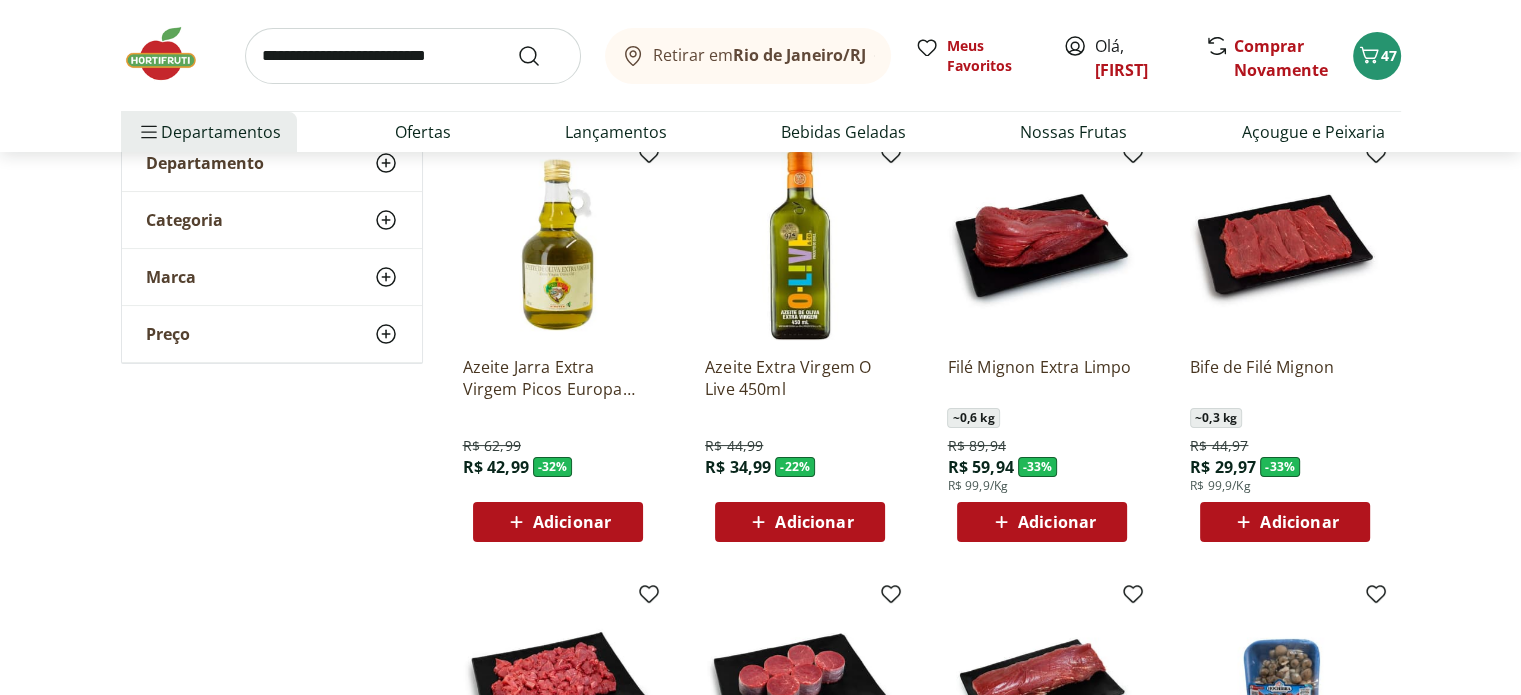 click on "Adicionar" at bounding box center [814, 522] 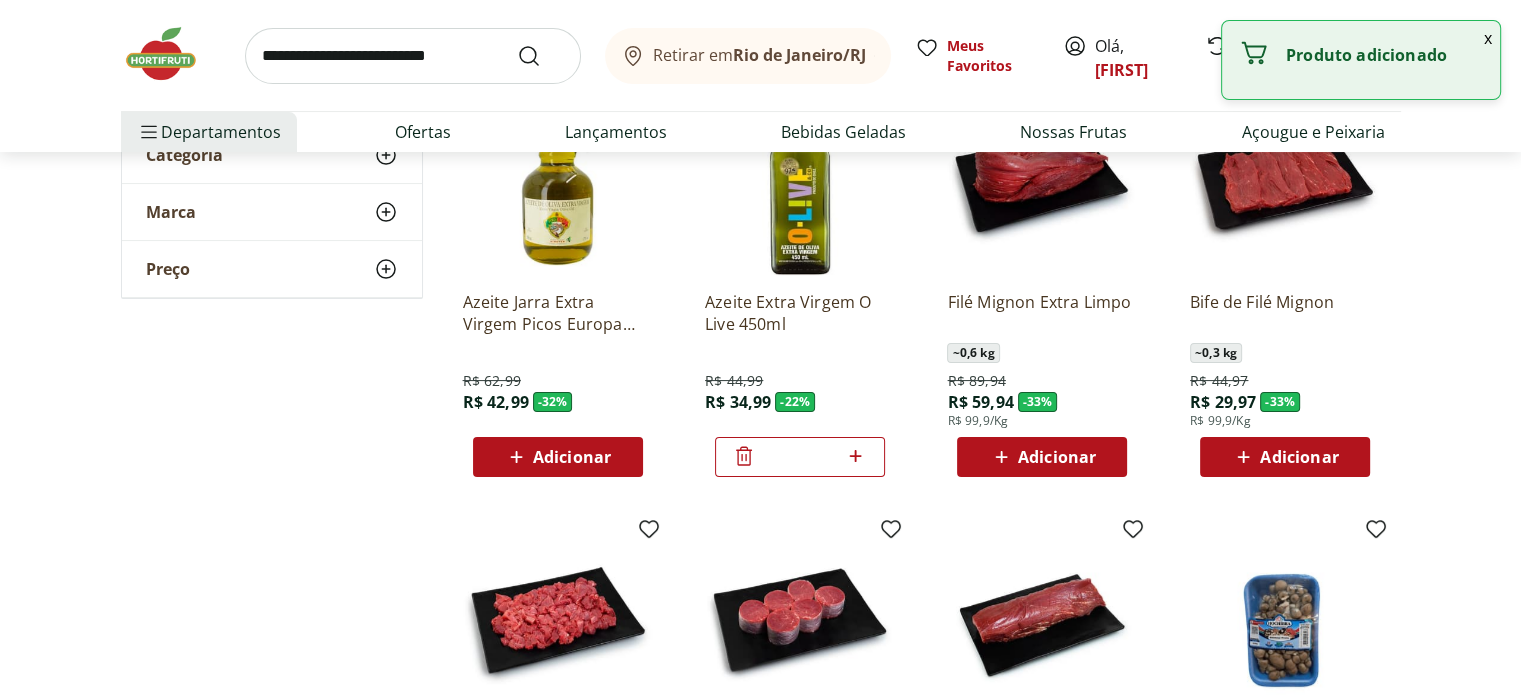 scroll, scrollTop: 300, scrollLeft: 0, axis: vertical 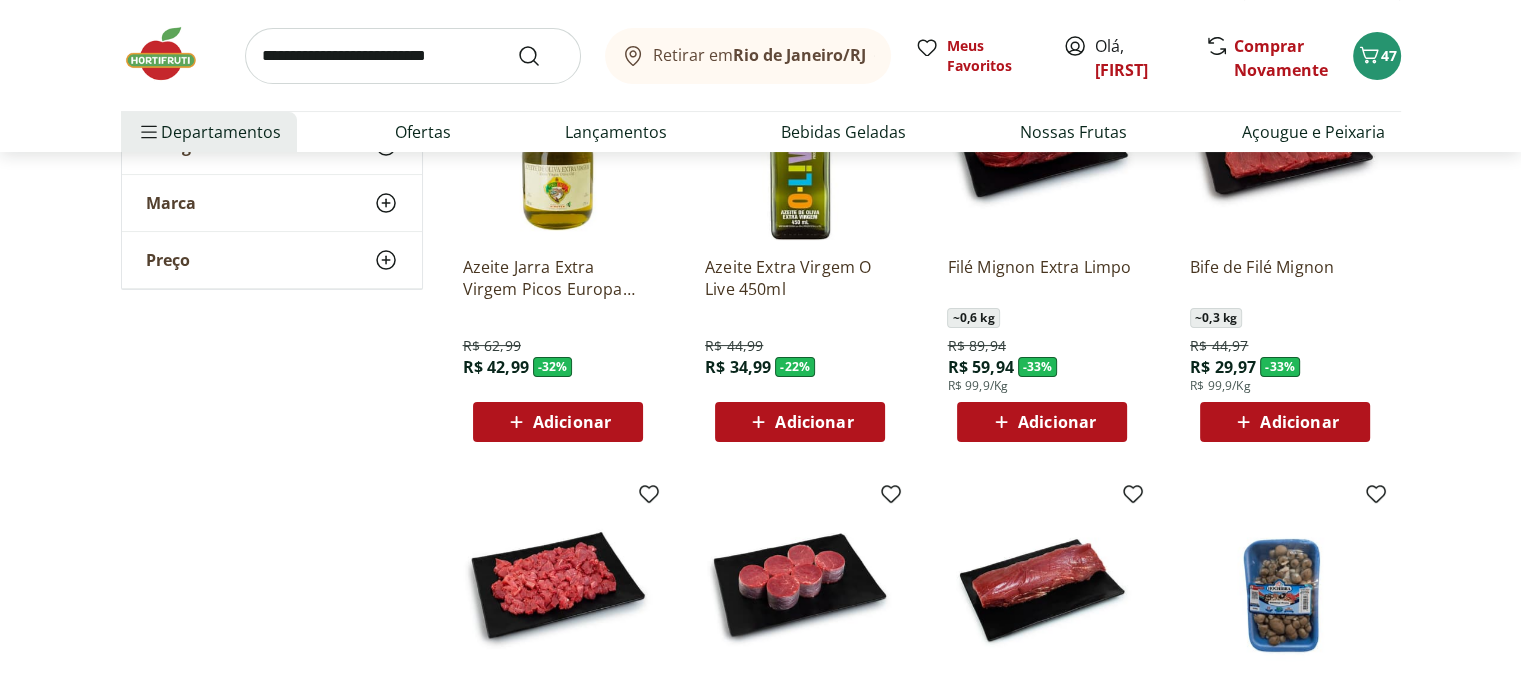 click on "Adicionar" at bounding box center [1299, 422] 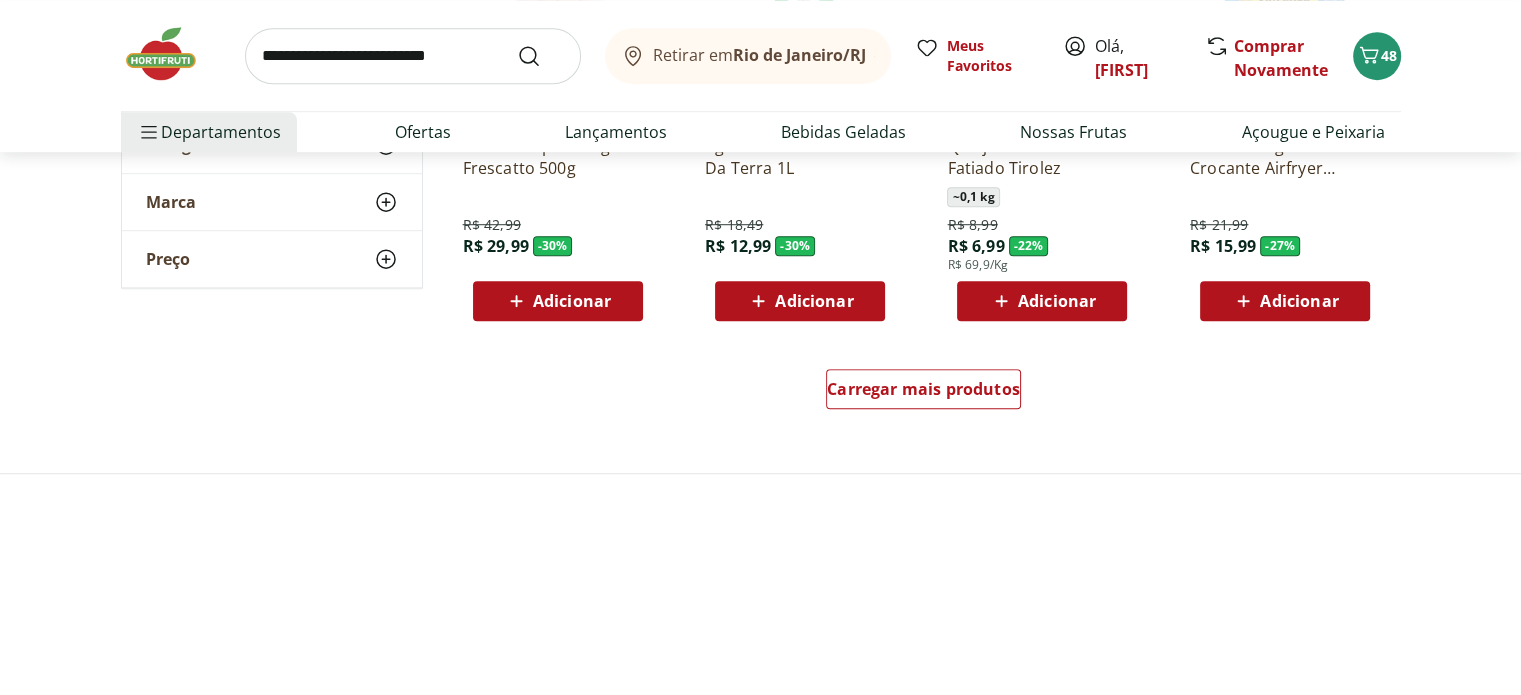 scroll, scrollTop: 1400, scrollLeft: 0, axis: vertical 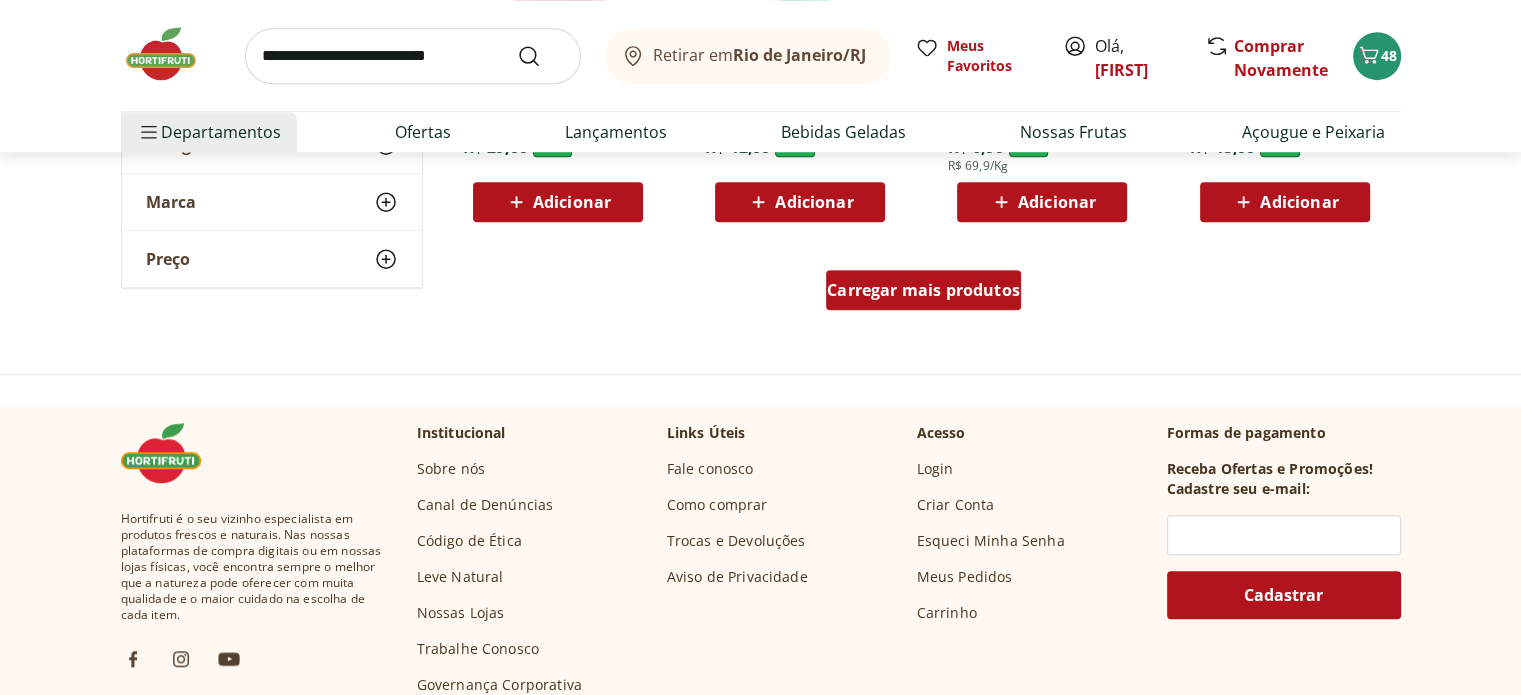 click on "Carregar mais produtos" at bounding box center (923, 290) 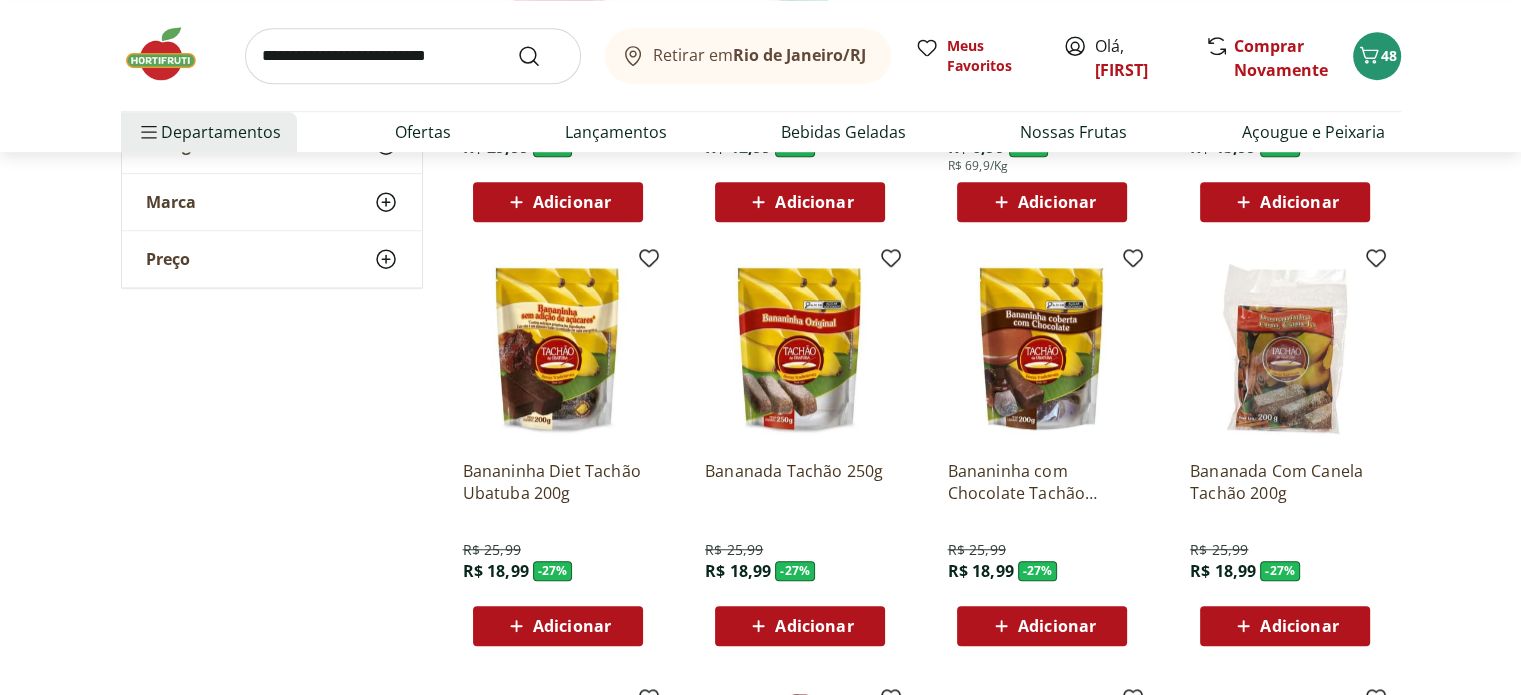 scroll, scrollTop: 1500, scrollLeft: 0, axis: vertical 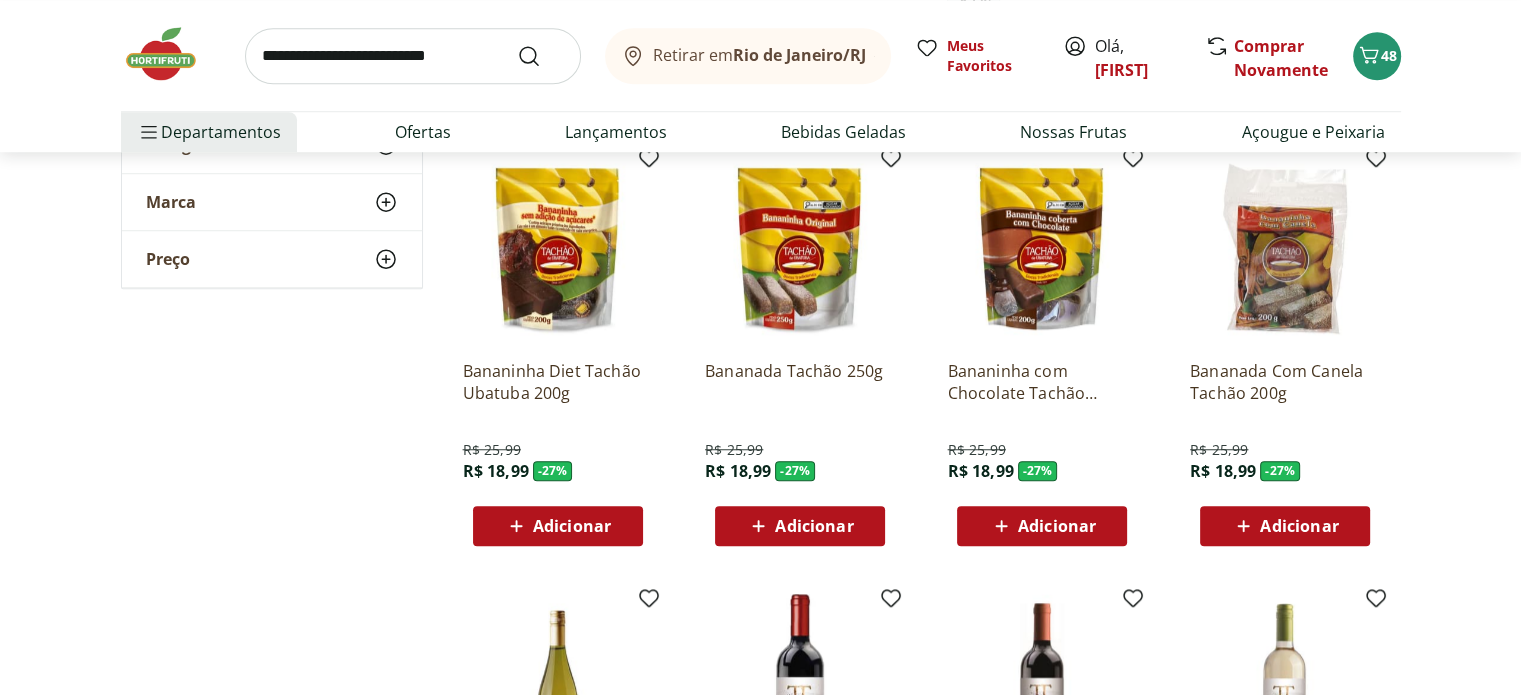 click on "Adicionar" at bounding box center [572, 526] 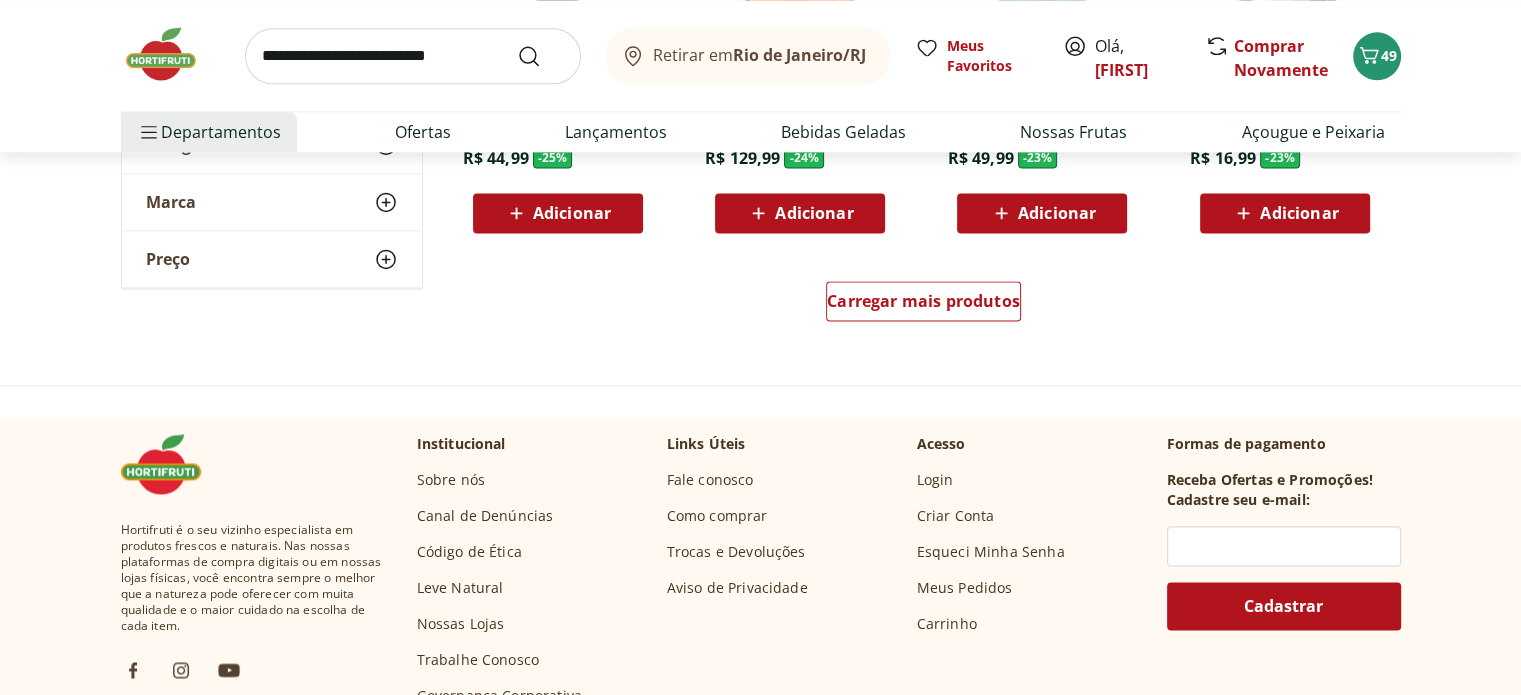 scroll, scrollTop: 2700, scrollLeft: 0, axis: vertical 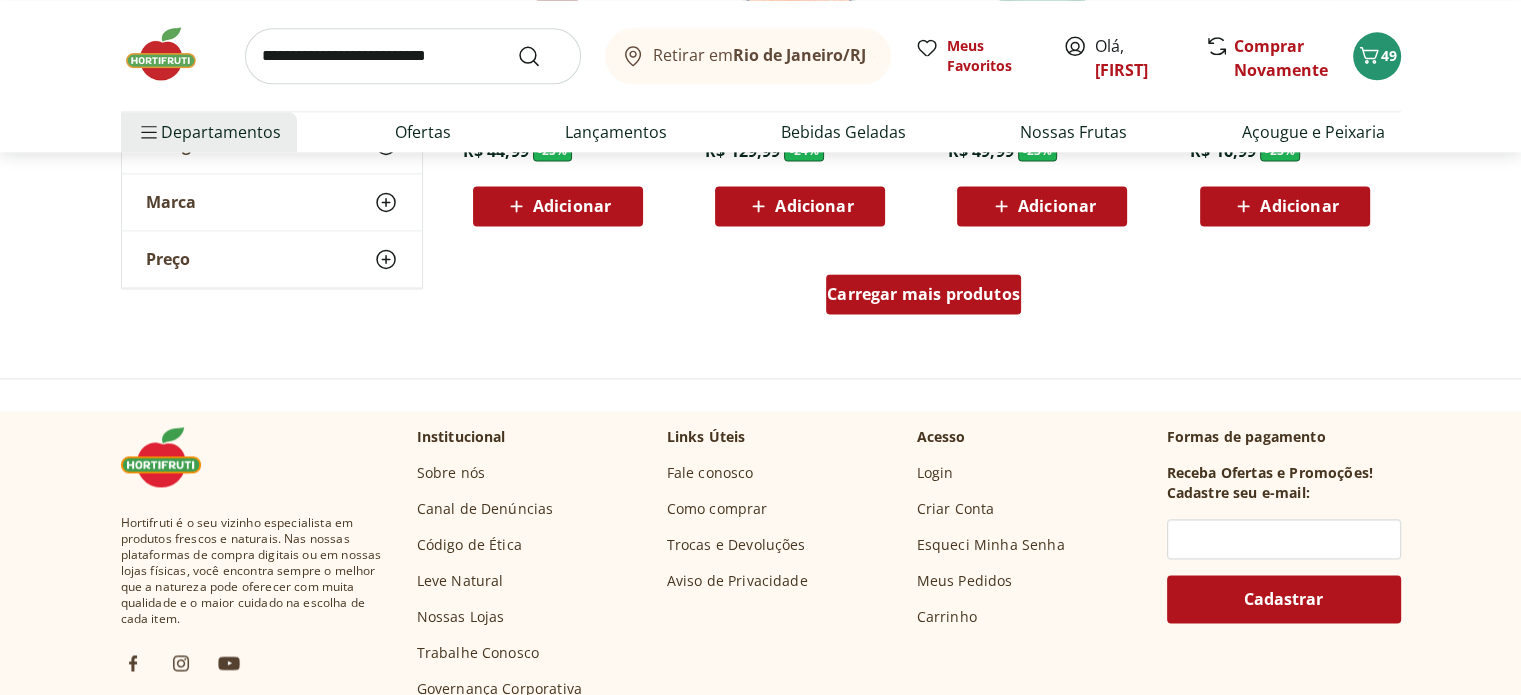 click on "Carregar mais produtos" at bounding box center [923, 294] 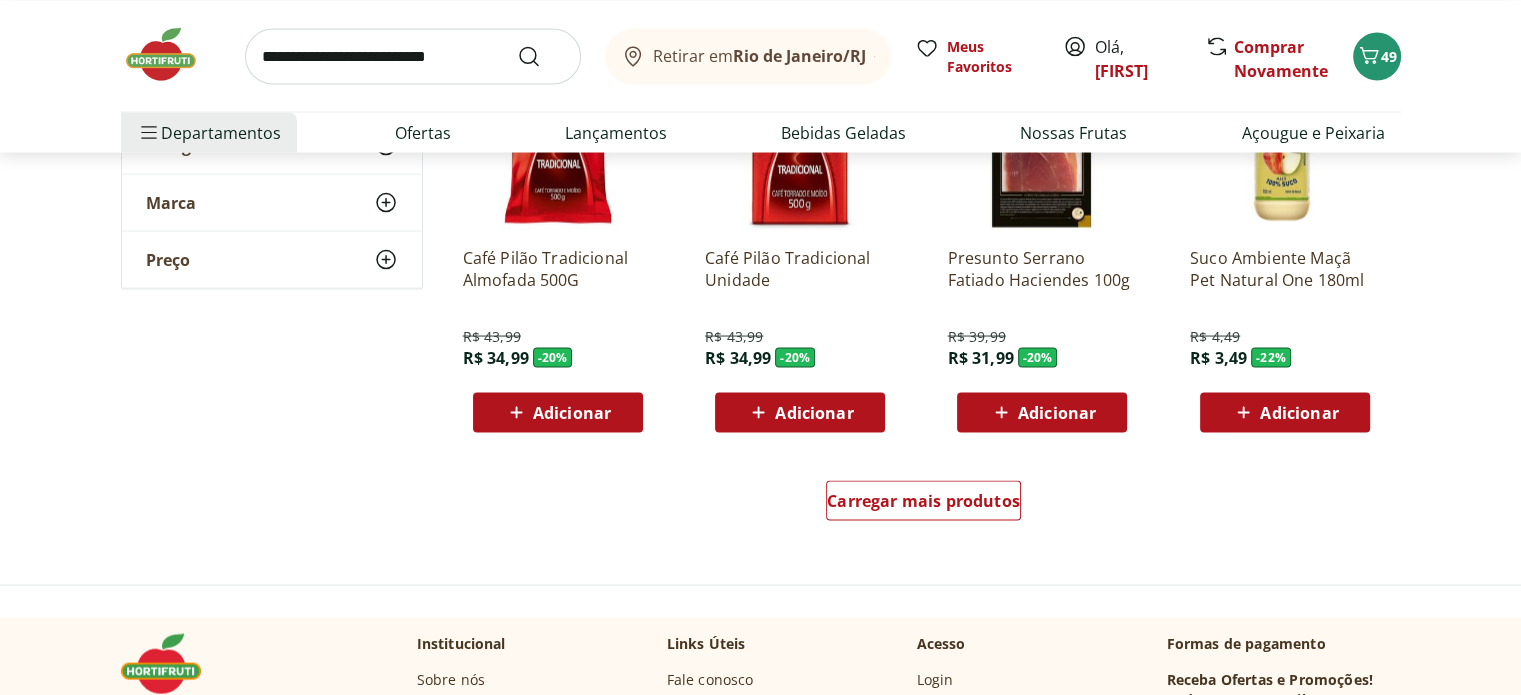 scroll, scrollTop: 3800, scrollLeft: 0, axis: vertical 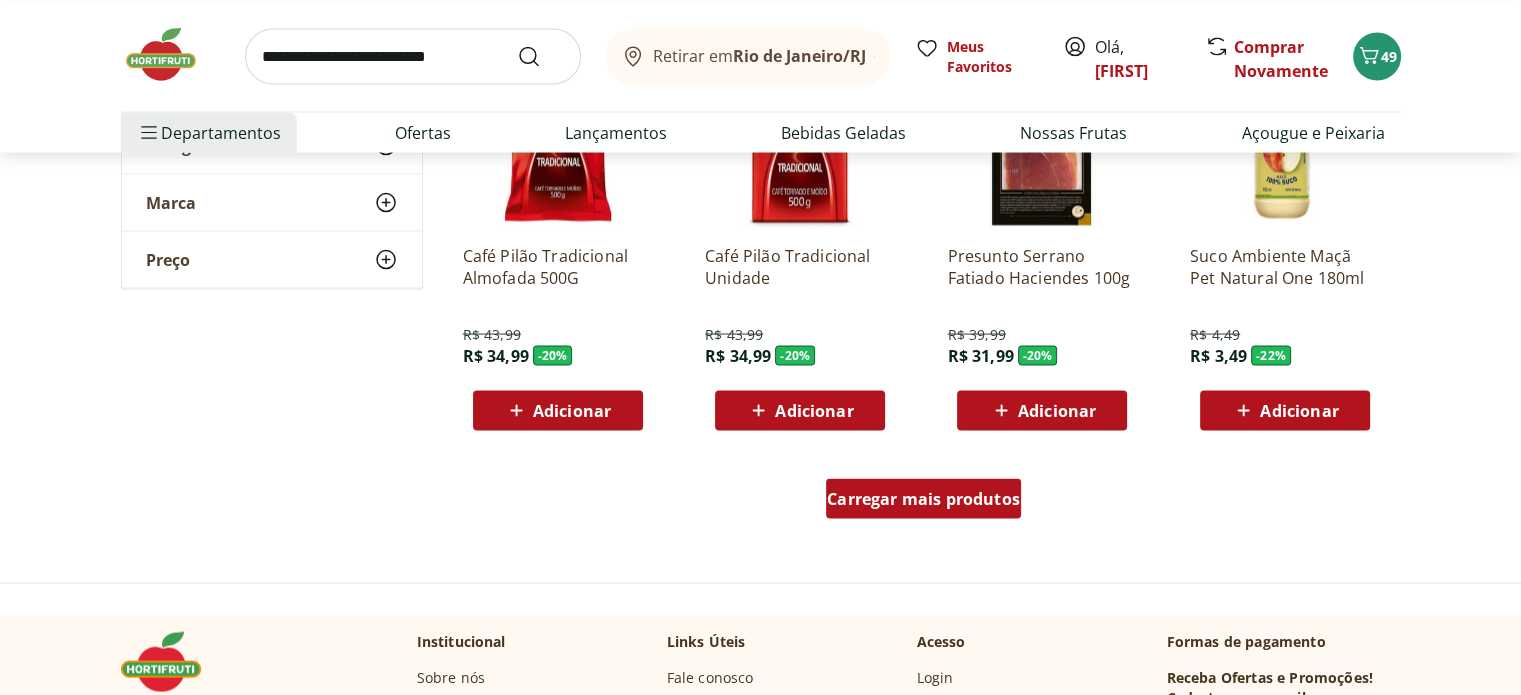 click on "Carregar mais produtos" at bounding box center (923, 498) 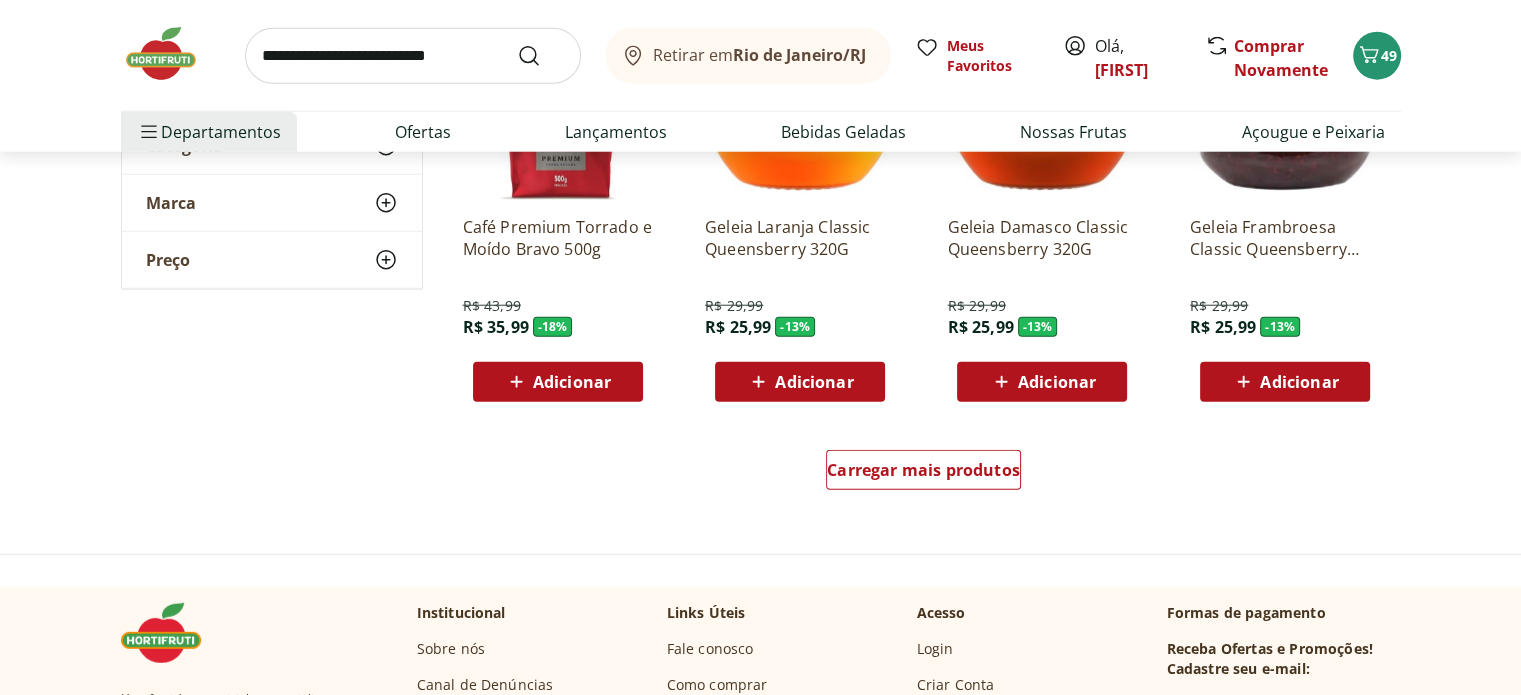 scroll, scrollTop: 5300, scrollLeft: 0, axis: vertical 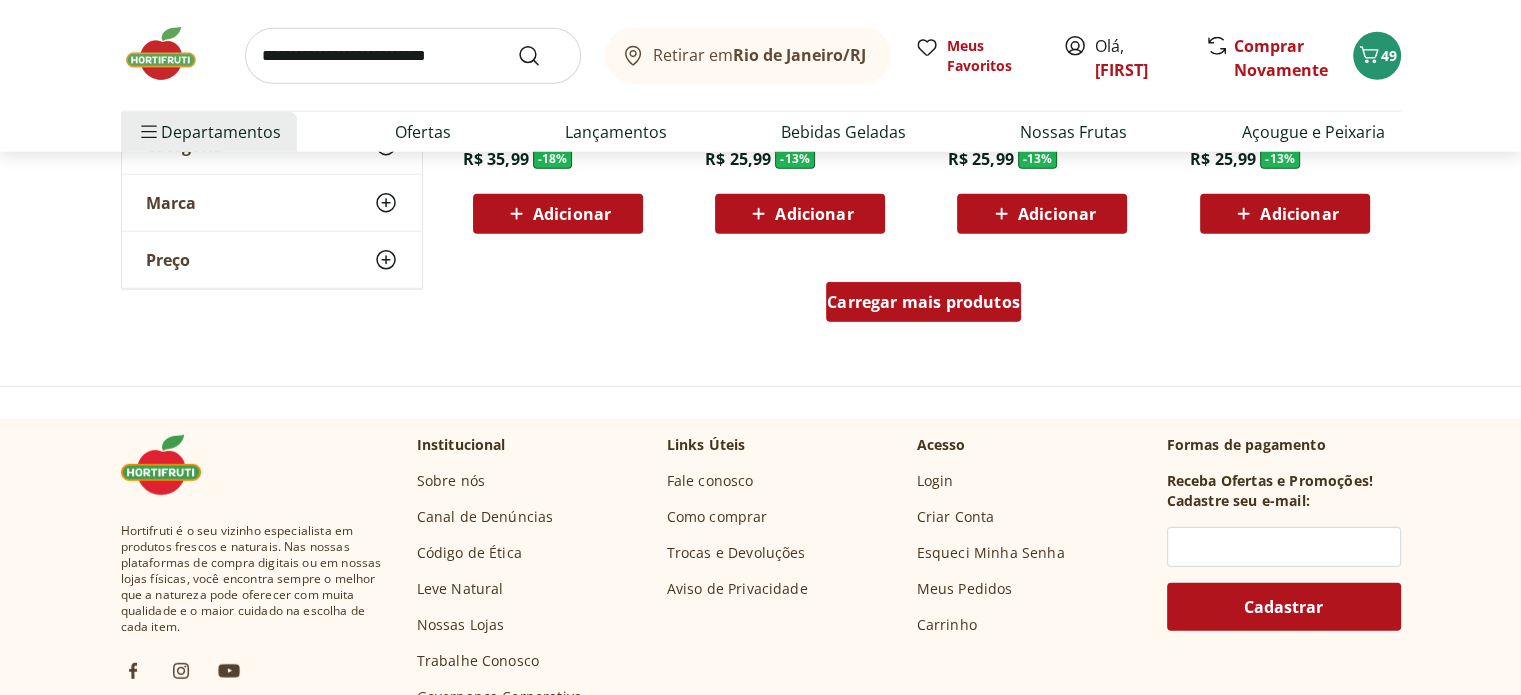 click on "Carregar mais produtos" at bounding box center [923, 302] 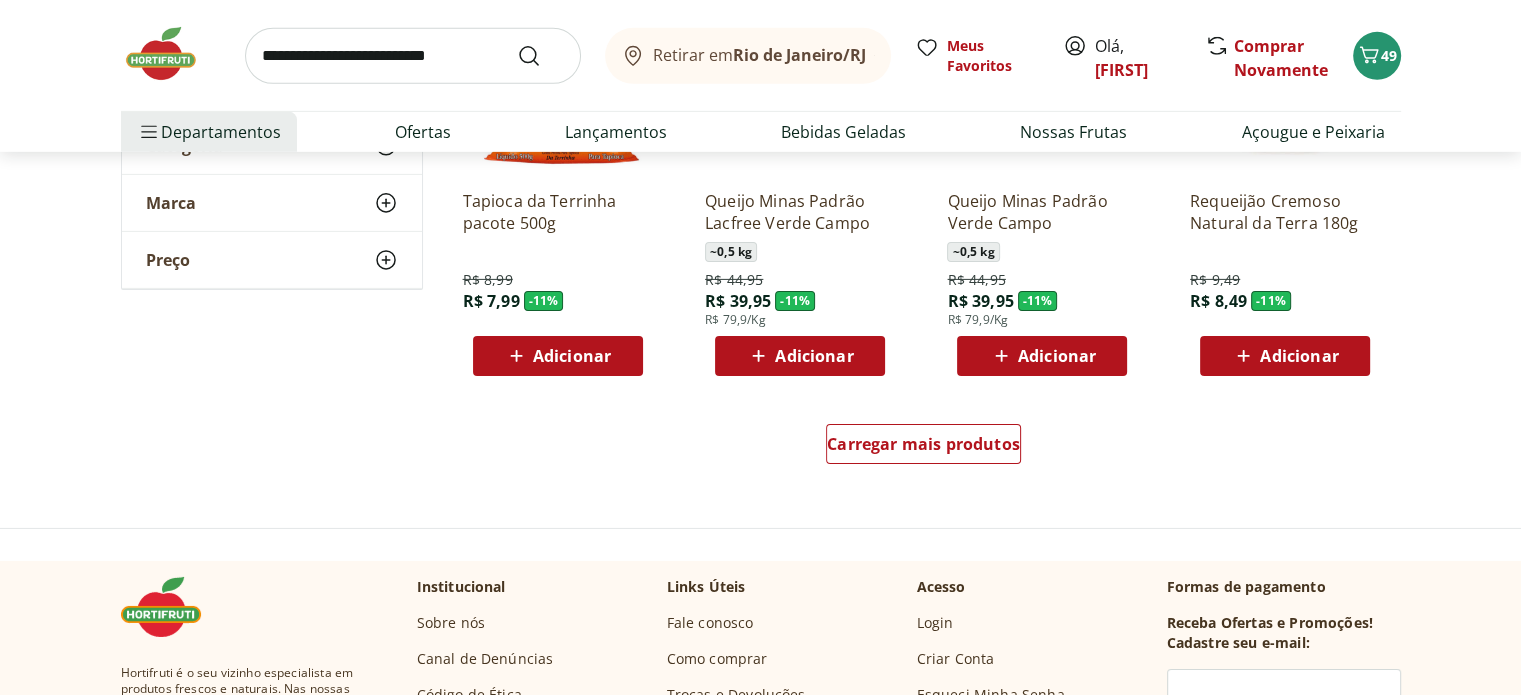 scroll, scrollTop: 6500, scrollLeft: 0, axis: vertical 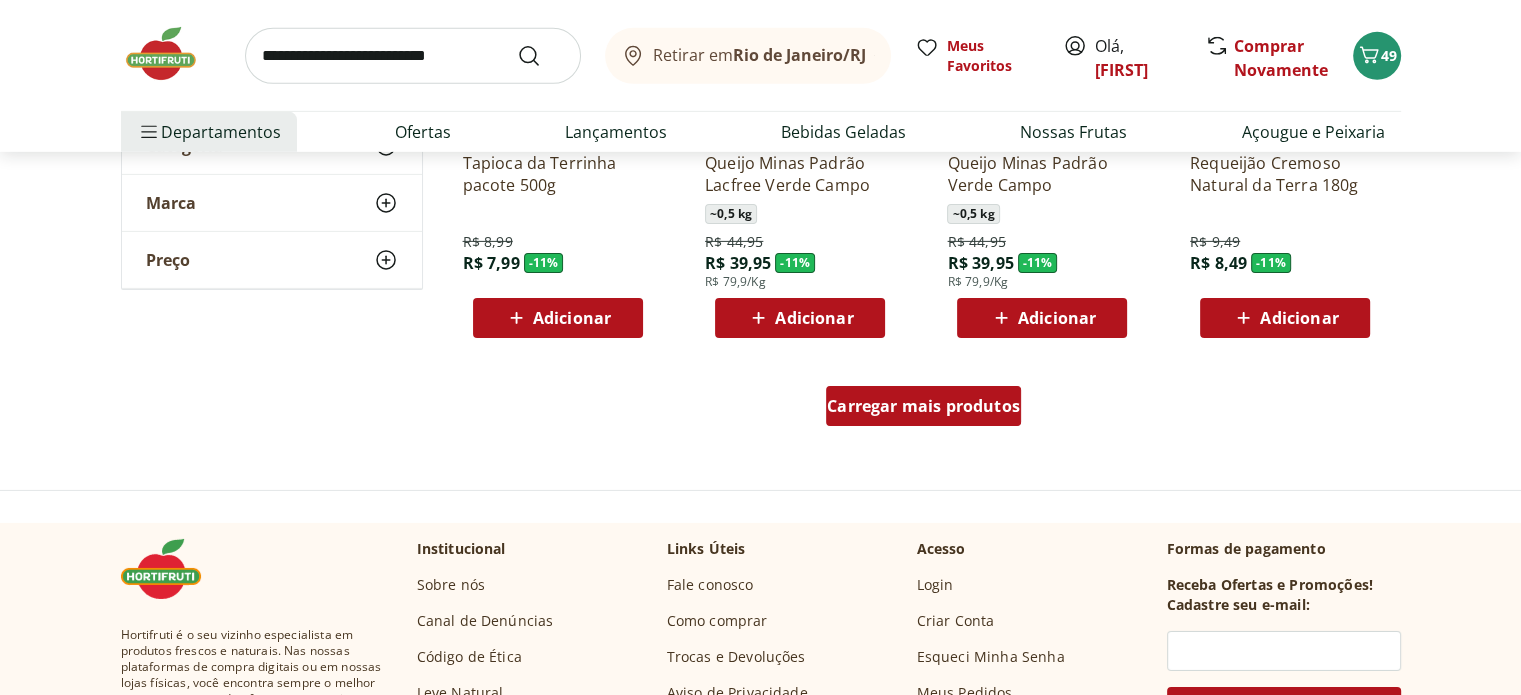 click on "Carregar mais produtos" at bounding box center (923, 406) 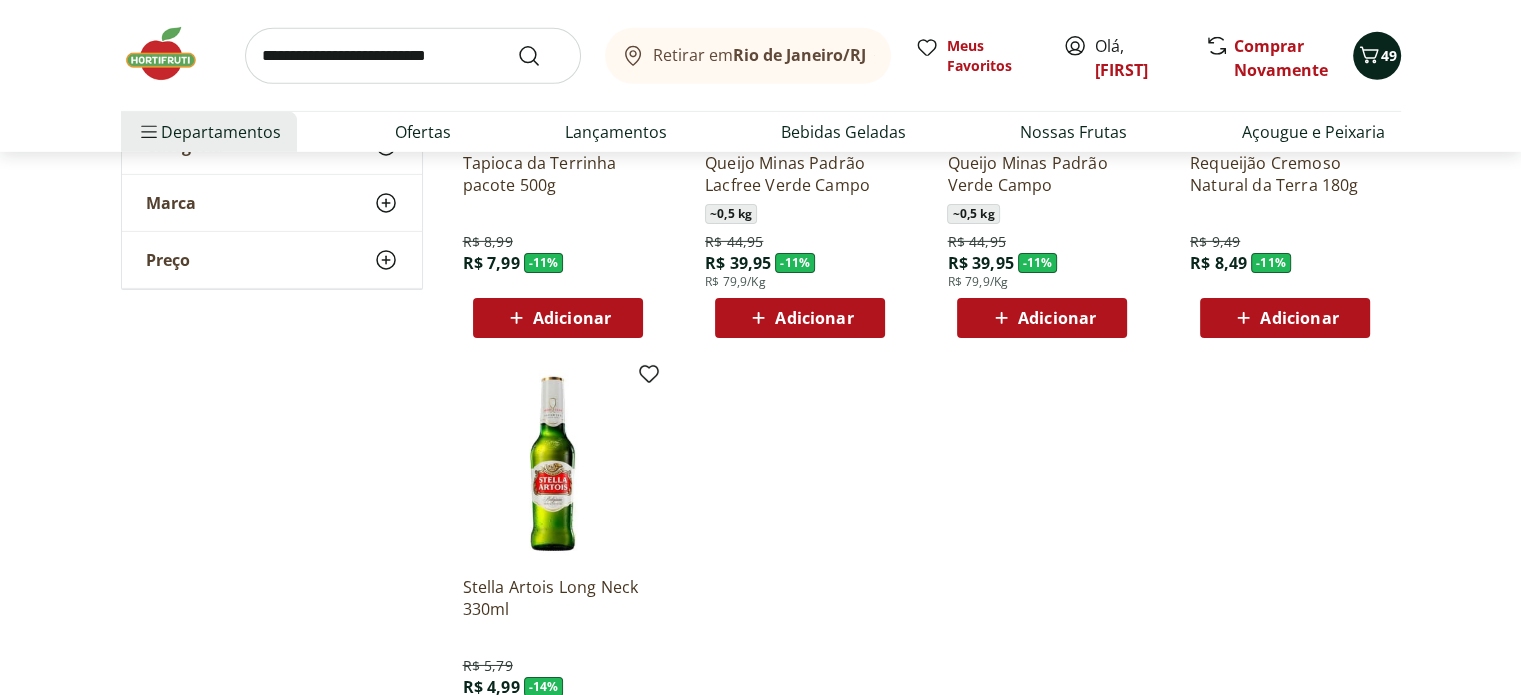 click on "49" at bounding box center [1389, 55] 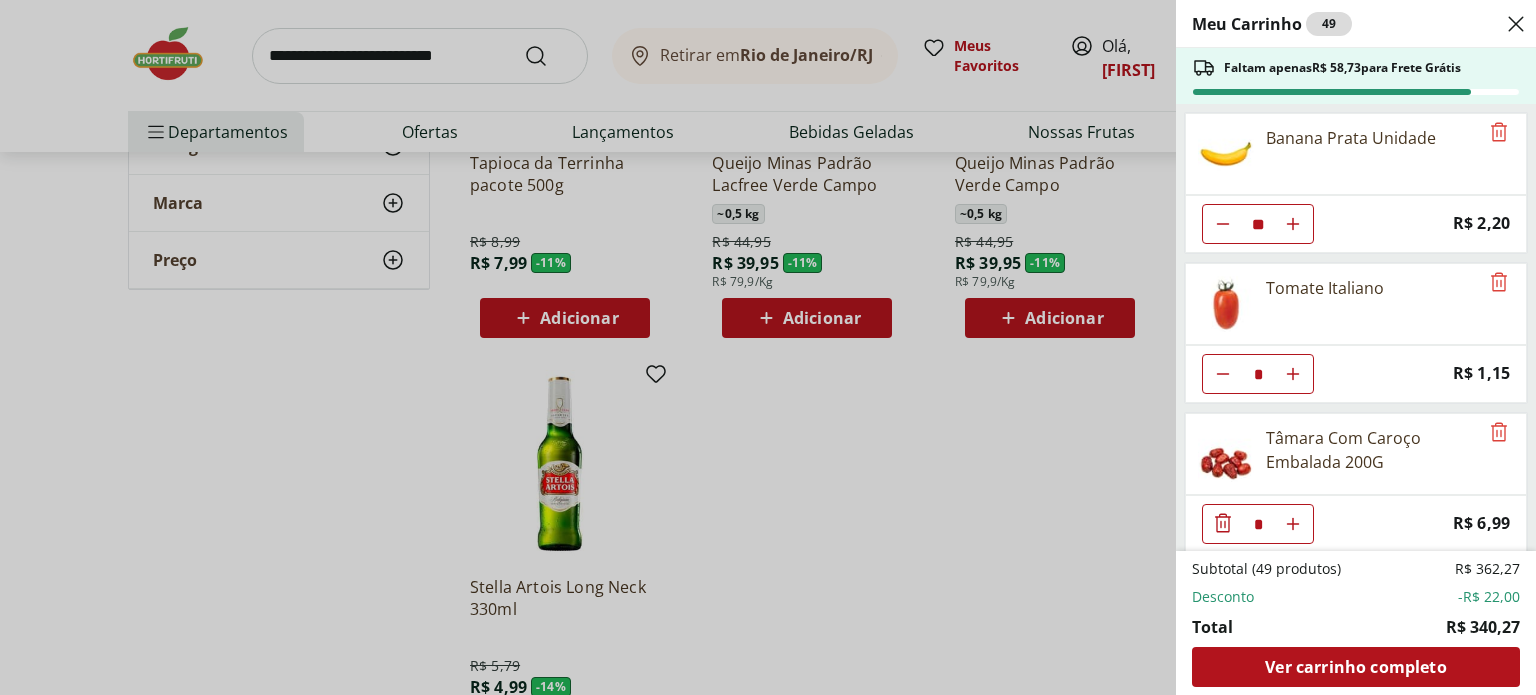 click on "Meu Carrinho 49 Faltam apenas R$ 58,73 para Frete Grátis Banana Prata Unidade ** Price: R$ 2,20 Tomate Italiano * Price: R$ 1,15 Tâmara Com Caroço Embalada 200G * Price: R$ 6,99 Damasco Turco Seco 200g * Price: R$ 26,99 Castanha de Caju W1 Torrada sem Sal 150g * Price: R$ 28,99 Nozes sem Casca 150g * Price: R$ 22,99 Amêndoa Torrada e Salgada 150g * Price: R$ 19,99 Poncã Unidade ** Price: R$ 1,60 Melancia Fatiada * Price: R$ 15,99 Mamão Cortadinho * Price: R$ 6,00 Manga Palmer Cortadinha * Price: R$ 14,99 Leite Uht Desnatado Piracanjuba 1L * Price: R$ 7,99 Queijo Minas Frescal pote Coalhadas * Price: R$ 26,95 Bife de Filé Mignon * Original price: R$ 44,97 Price: R$ 29,97 Bananinha Diet Tachão Ubatuba 200g * Original price: R$ 25,99 Price: R$ 18,99 Subtotal (49 produtos) R$ 362,27 Desconto -R$ 22,00 Total R$ 340,27 Ver carrinho completo" at bounding box center [768, 347] 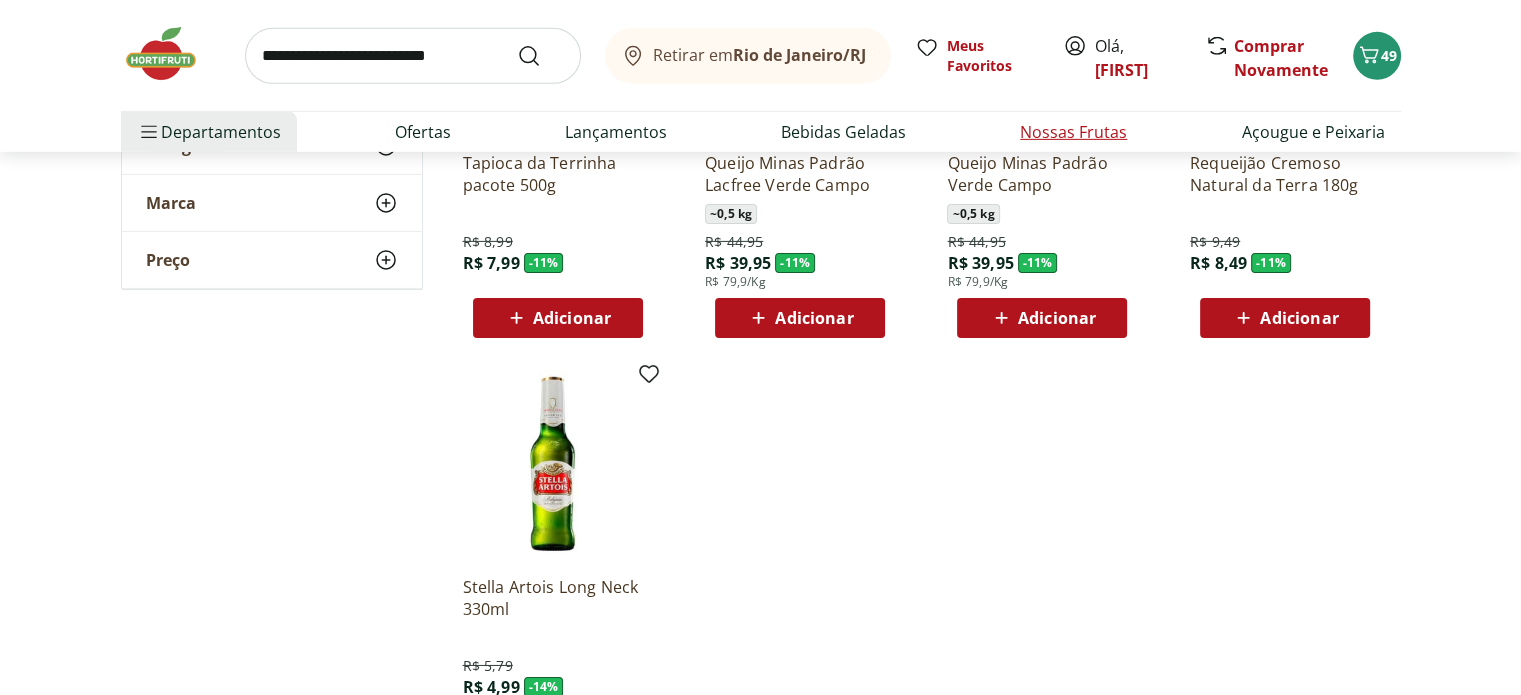 click on "Nossas Frutas" at bounding box center [1073, 132] 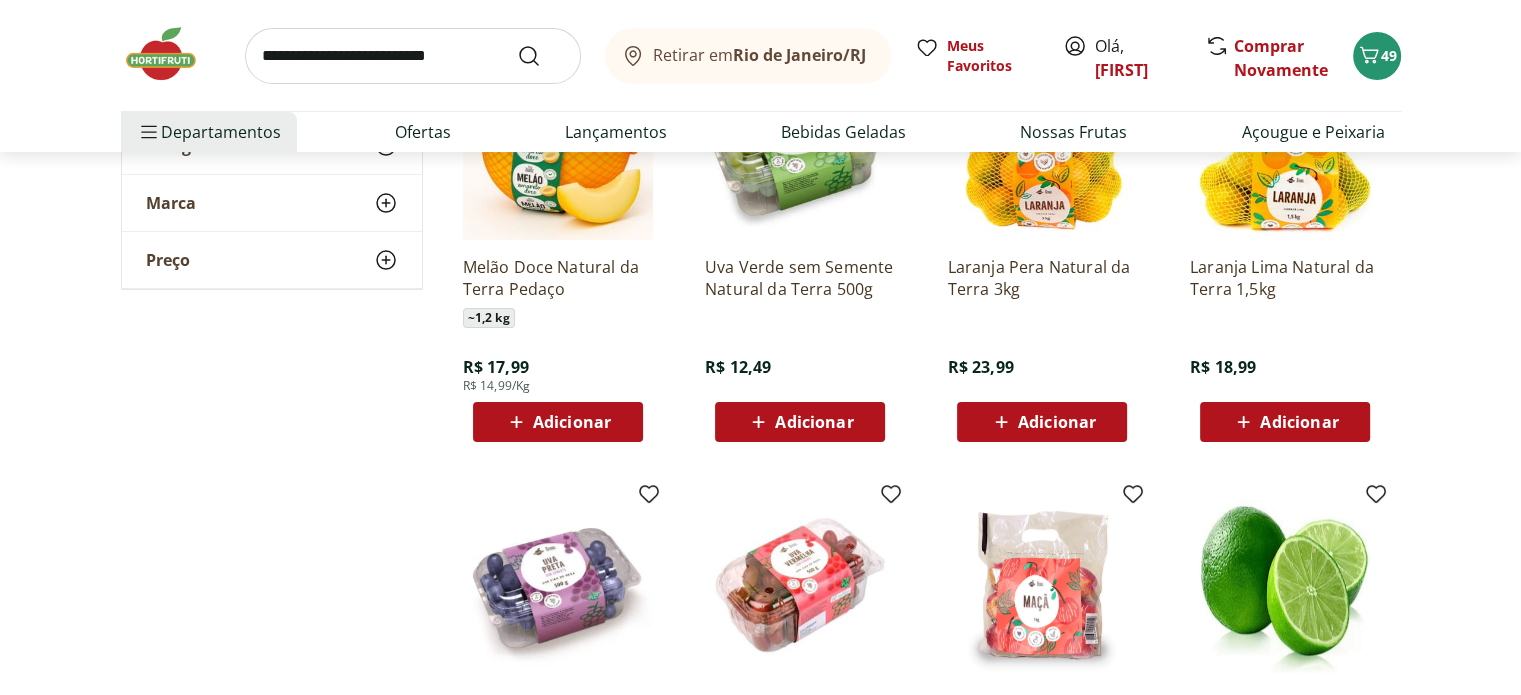 scroll, scrollTop: 0, scrollLeft: 0, axis: both 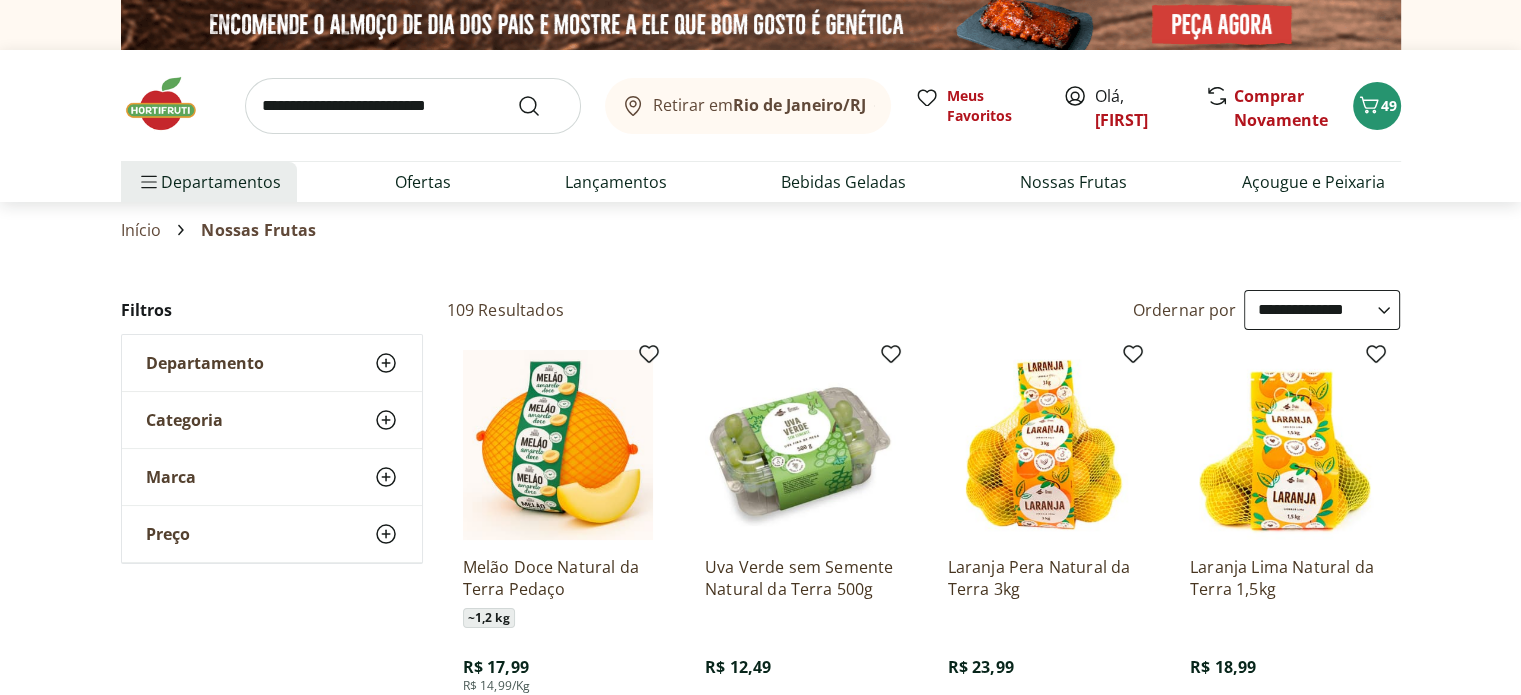 click on "Departamento" at bounding box center (272, 363) 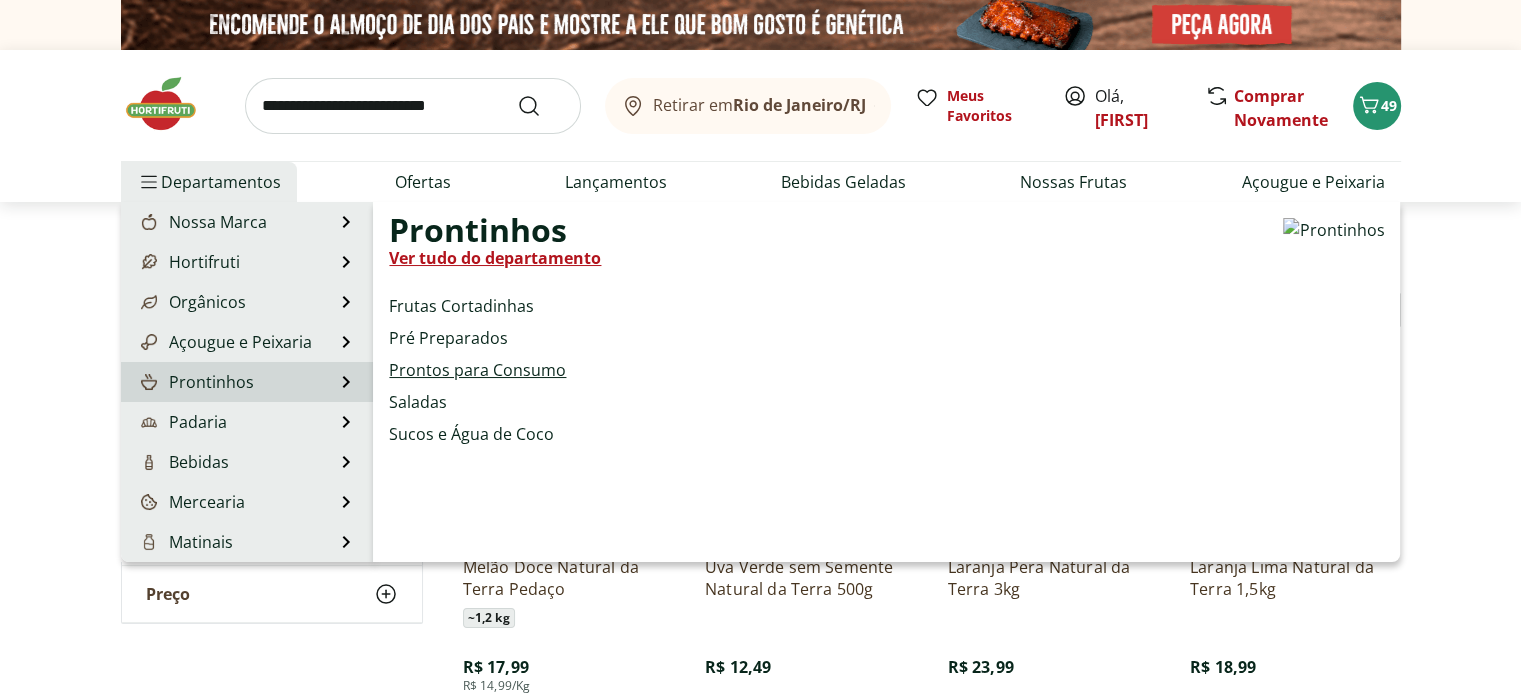 click on "Prontos para Consumo" at bounding box center [477, 370] 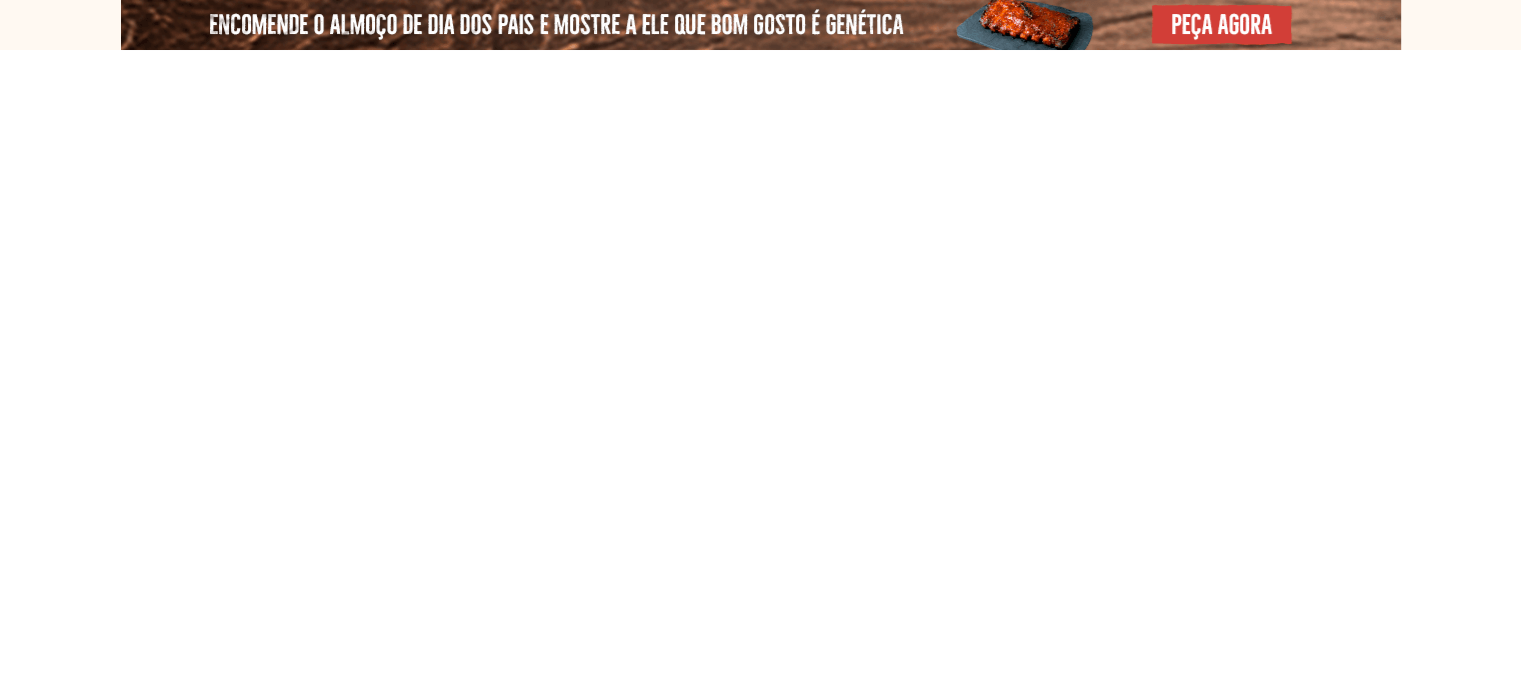 select on "**********" 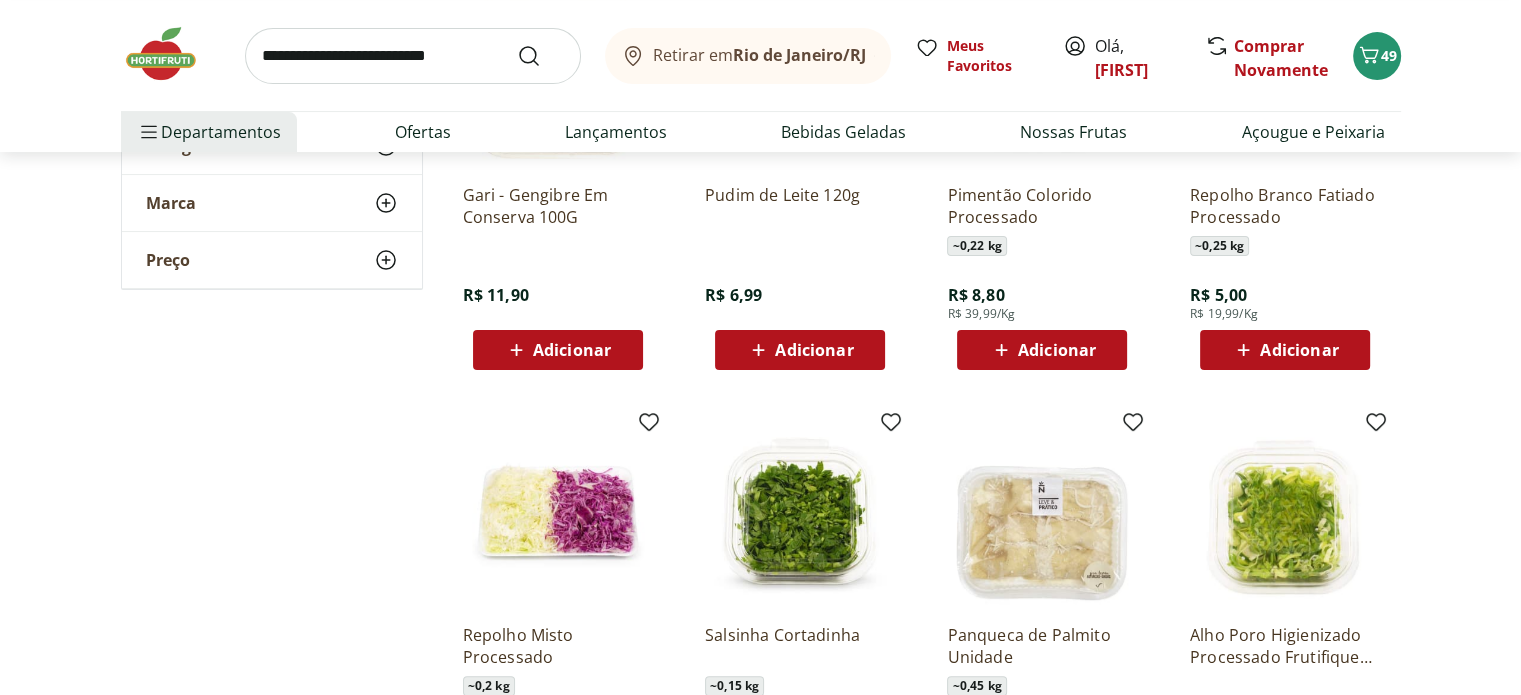 scroll, scrollTop: 0, scrollLeft: 0, axis: both 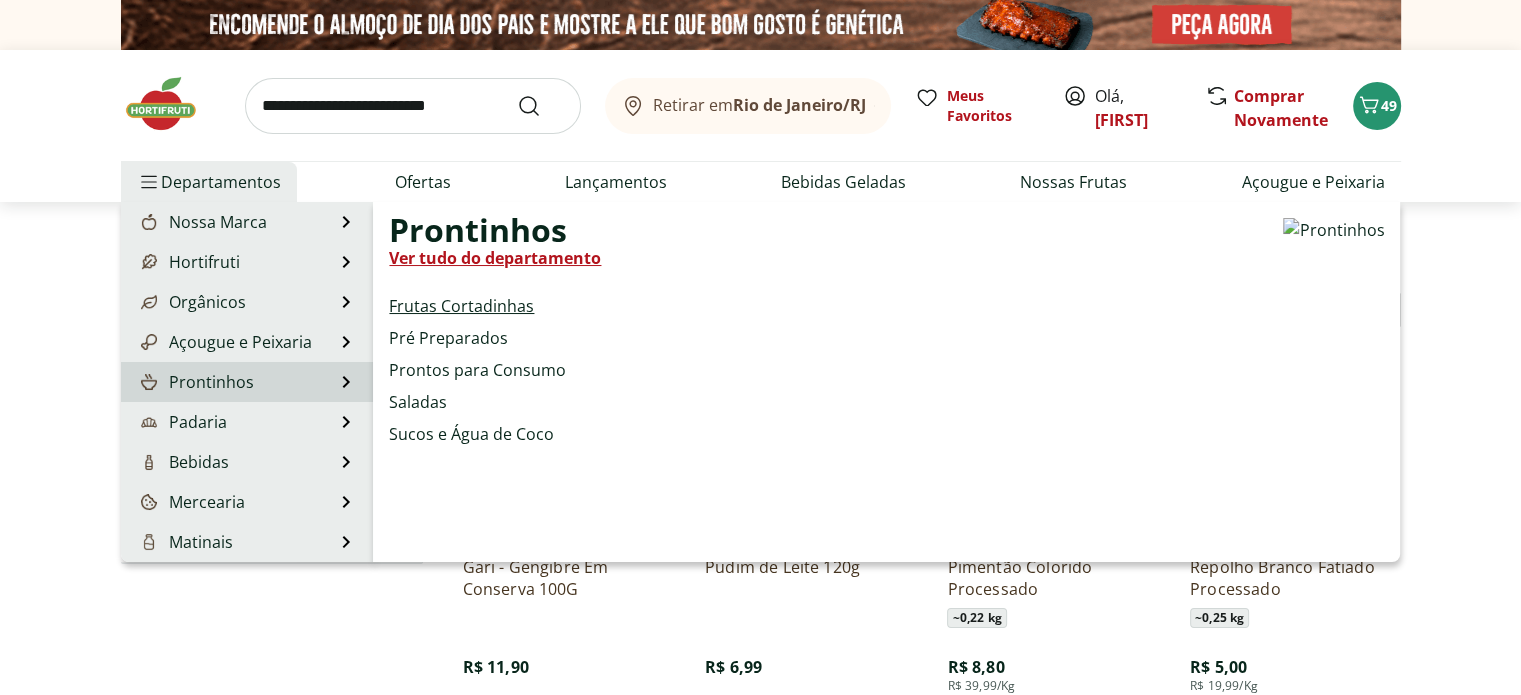 click on "Frutas Cortadinhas" at bounding box center [461, 306] 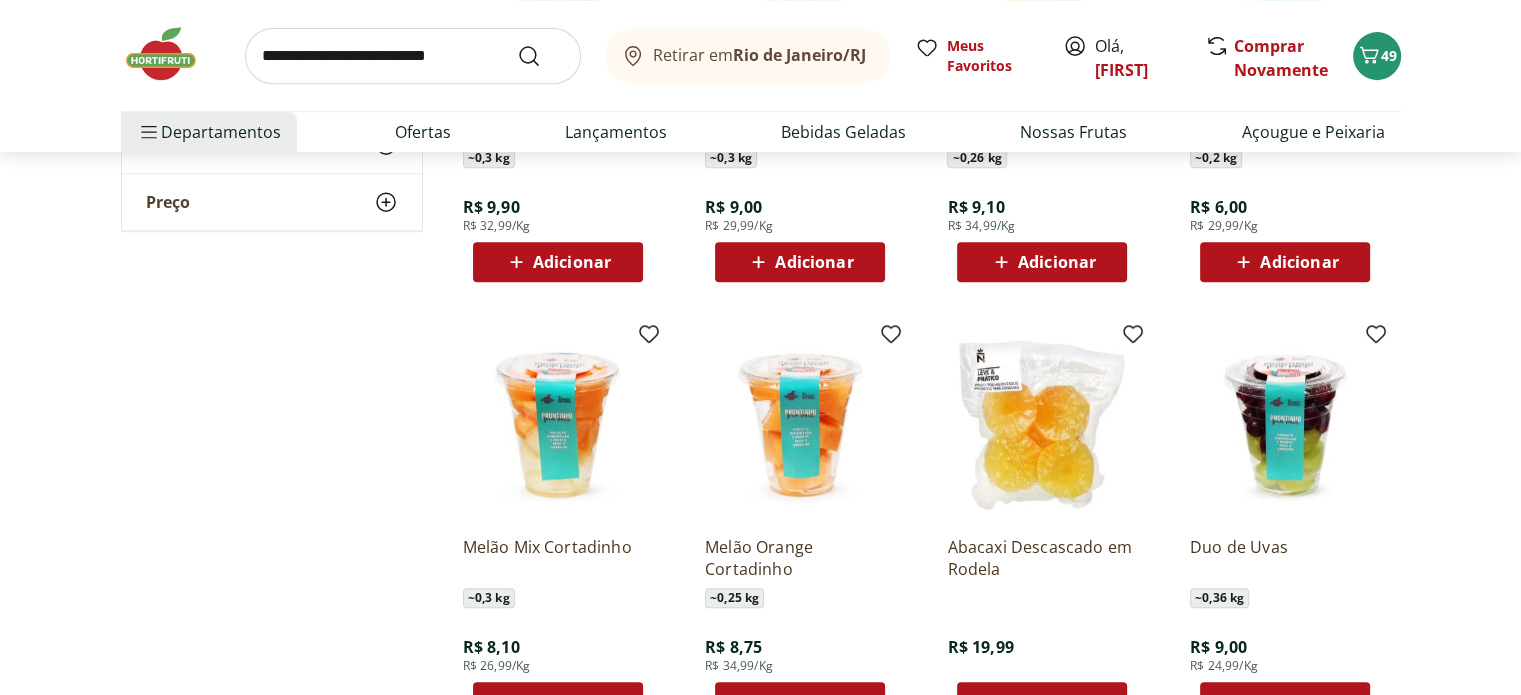 scroll, scrollTop: 1000, scrollLeft: 0, axis: vertical 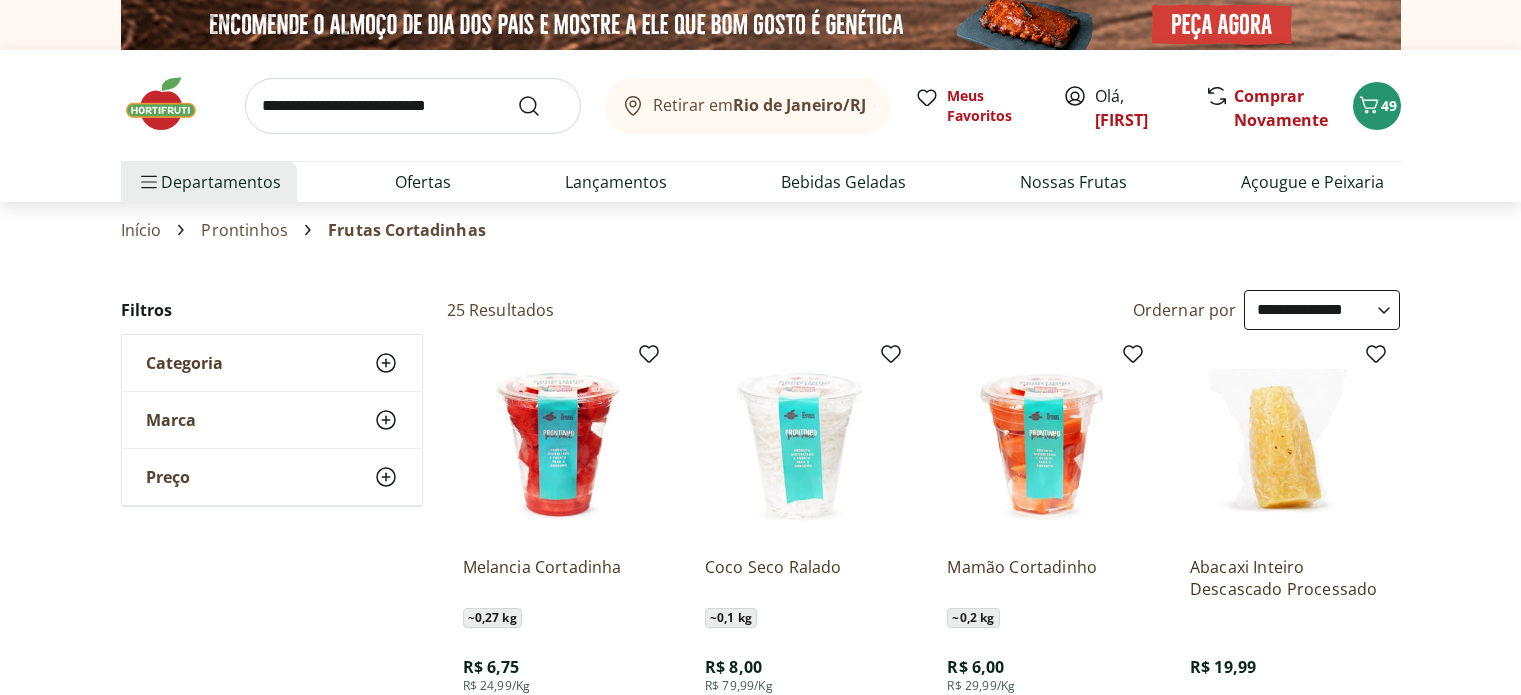 select on "**********" 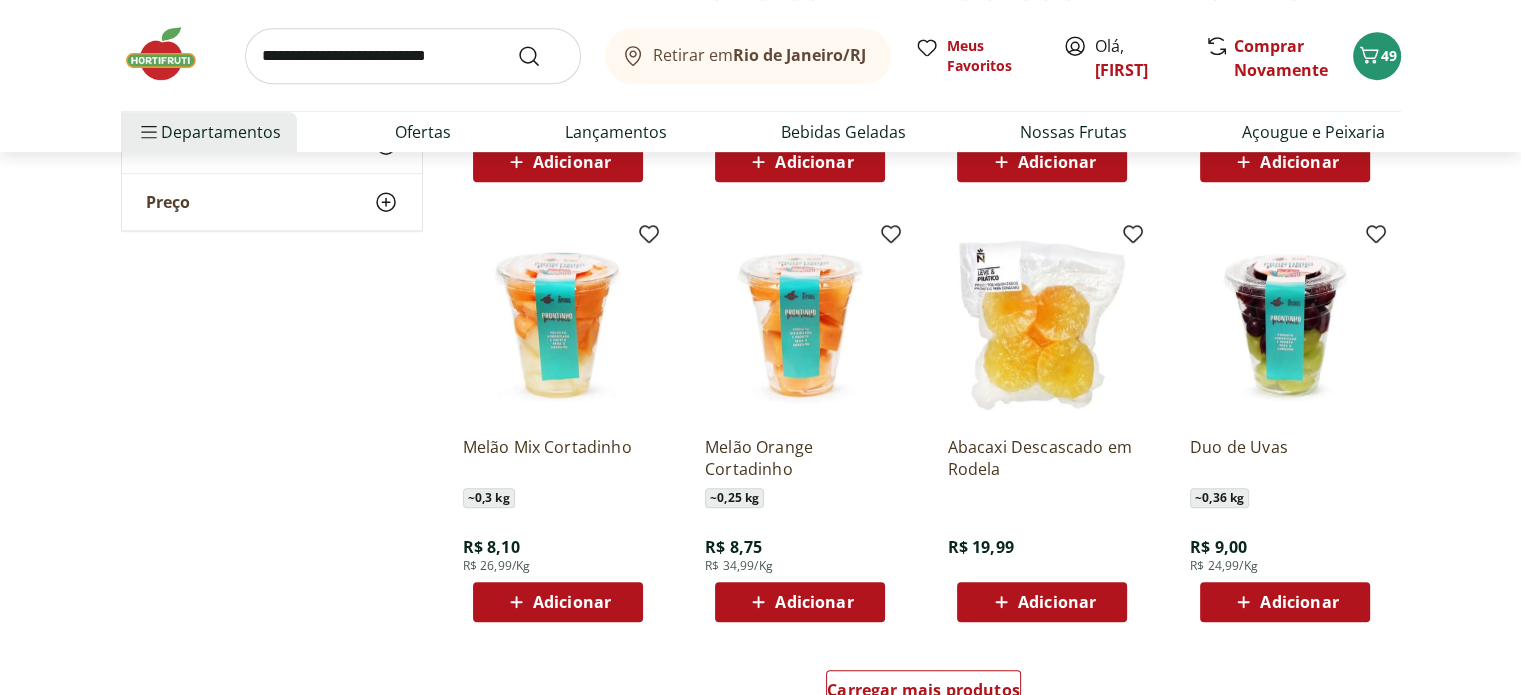 scroll, scrollTop: 0, scrollLeft: 0, axis: both 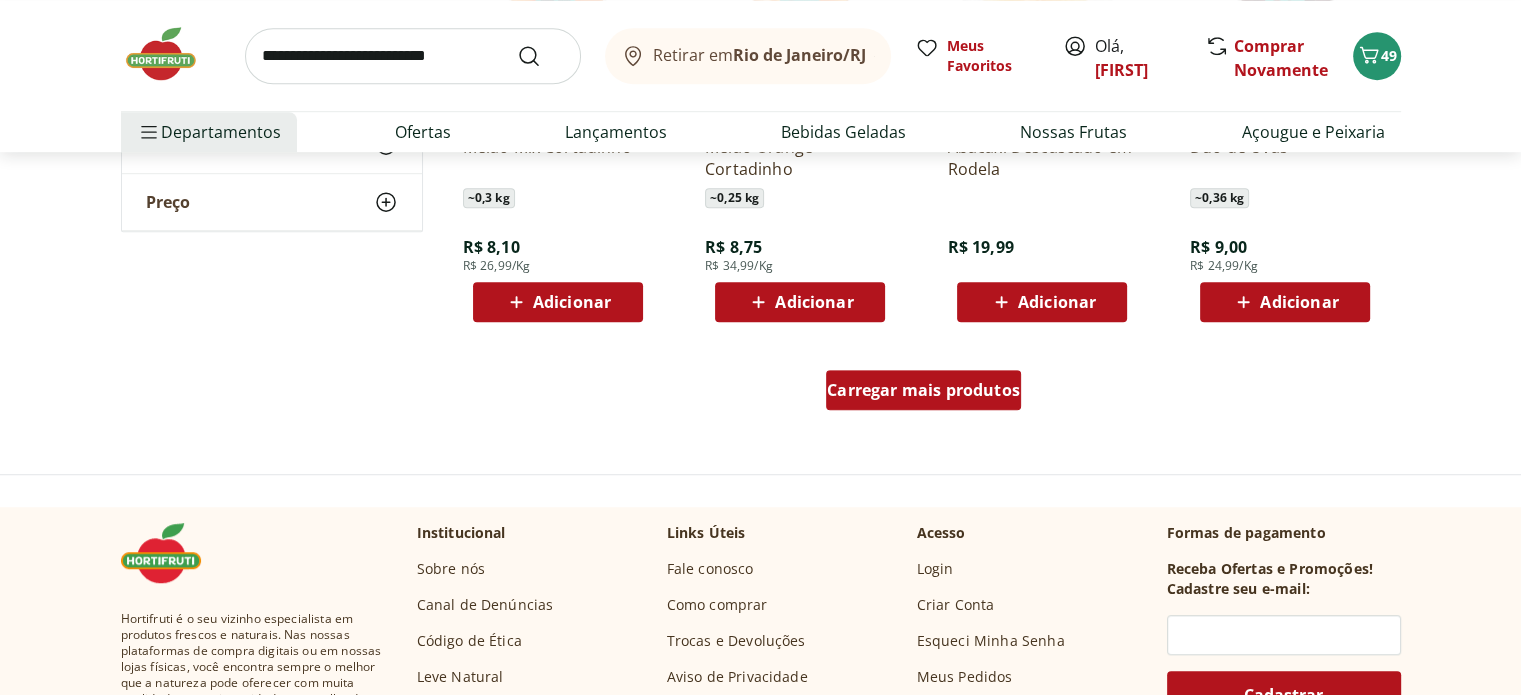 click on "Carregar mais produtos" at bounding box center [923, 390] 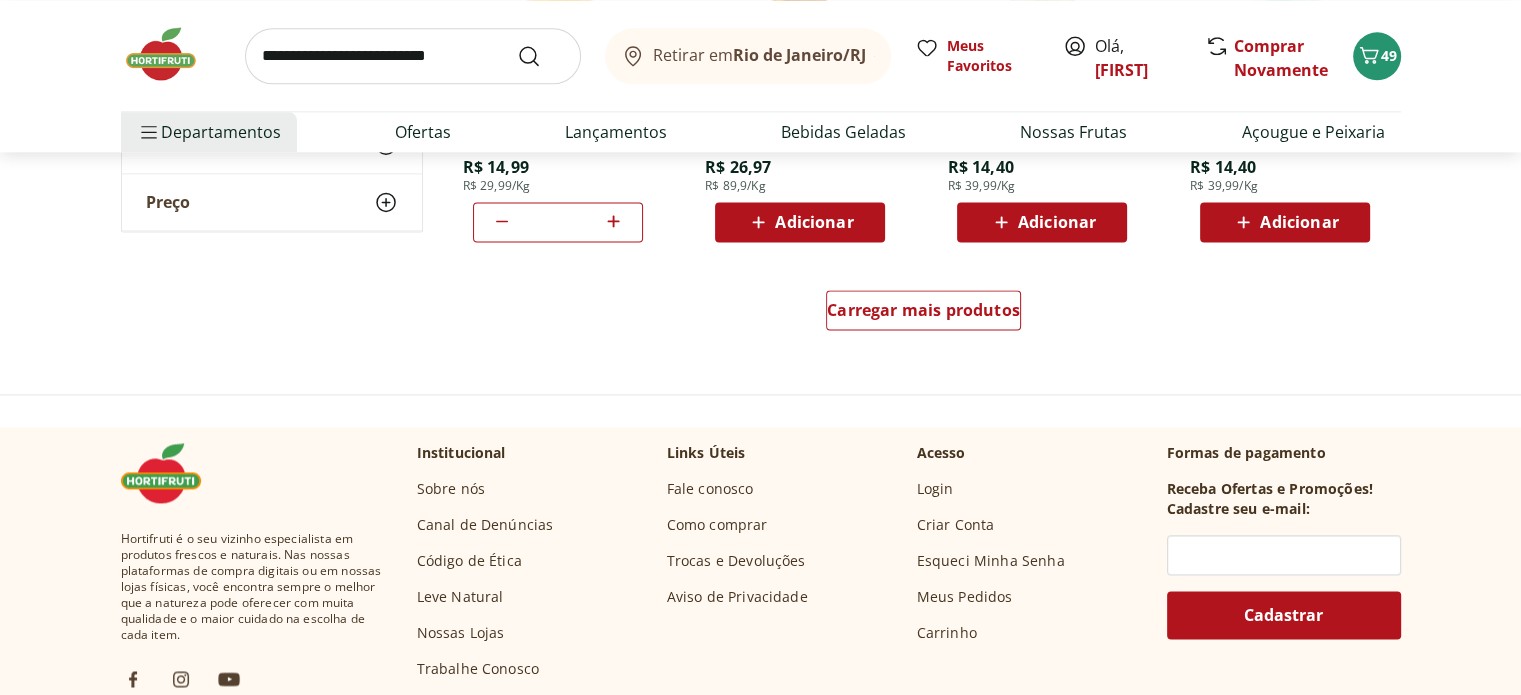 scroll, scrollTop: 2700, scrollLeft: 0, axis: vertical 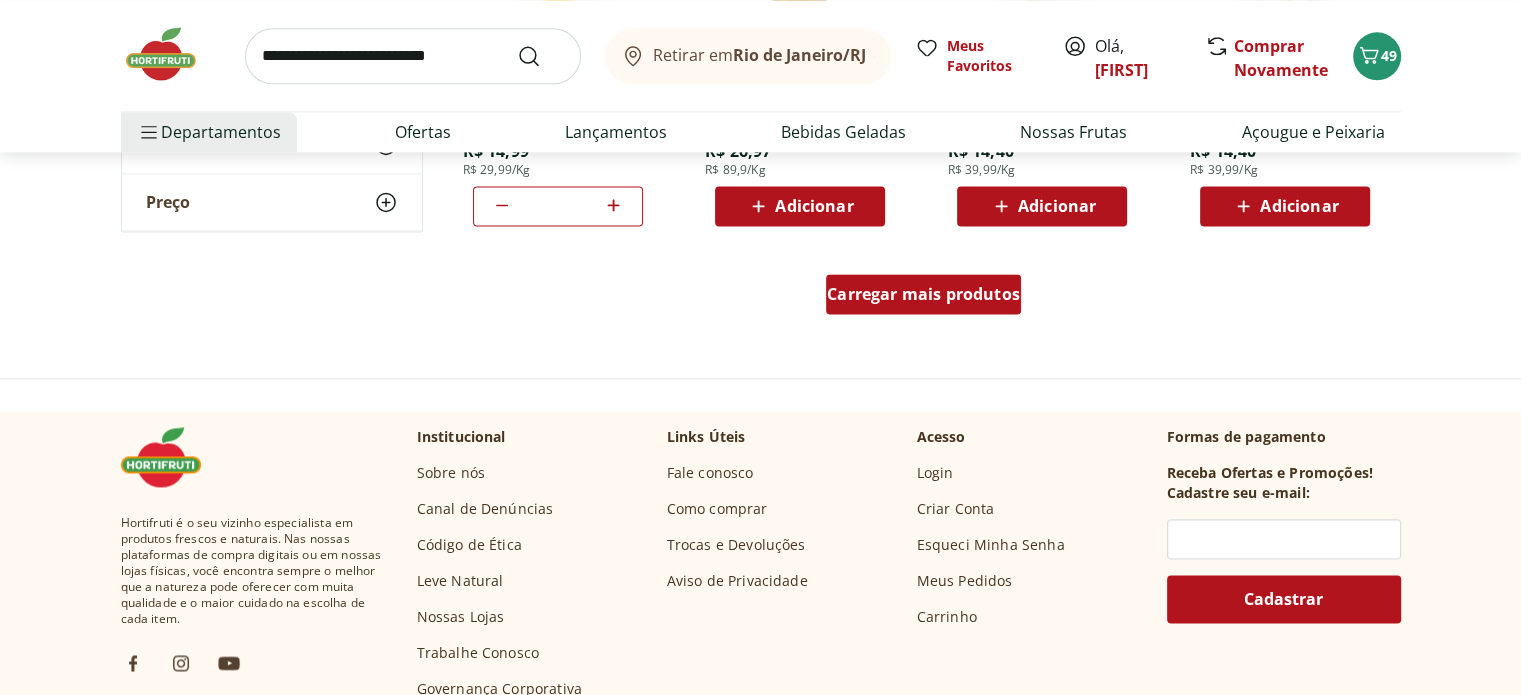 click on "Carregar mais produtos" at bounding box center (923, 294) 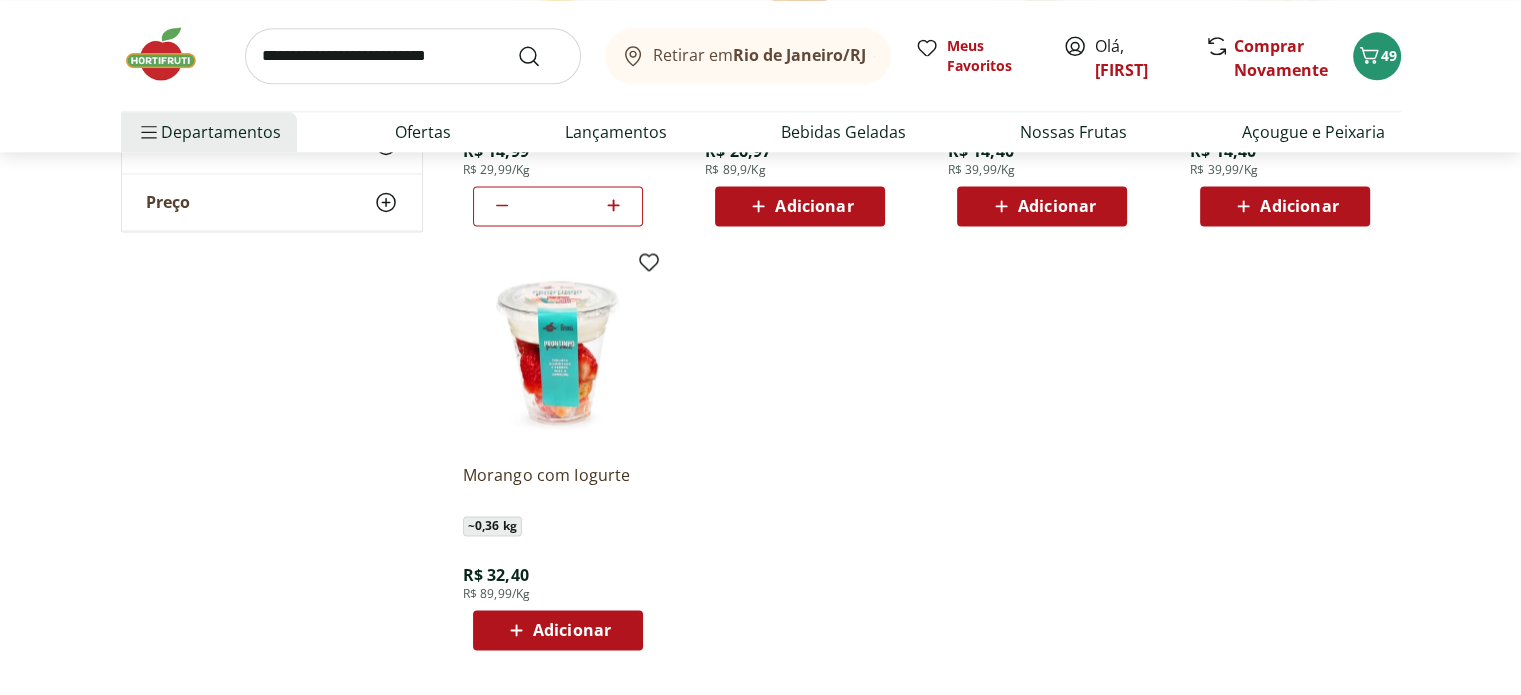 click at bounding box center (413, 56) 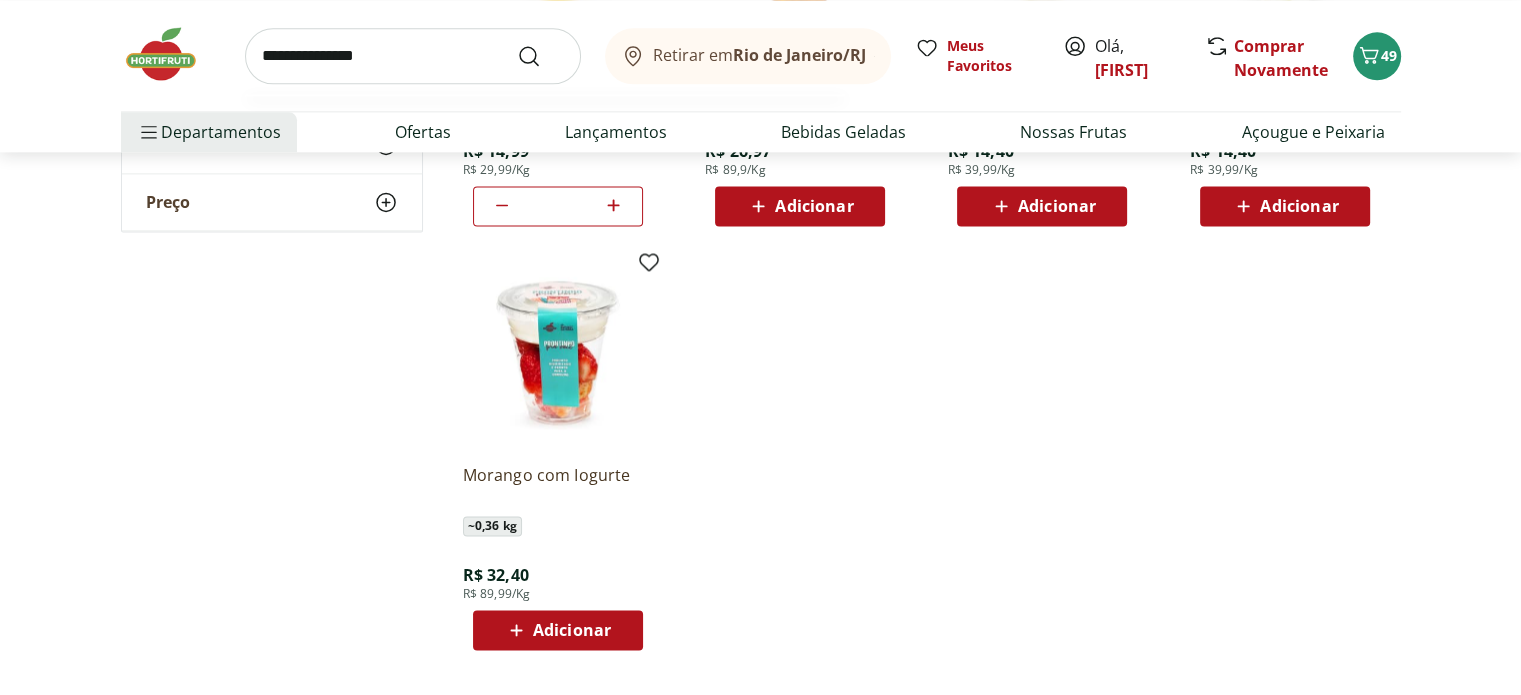 type on "**********" 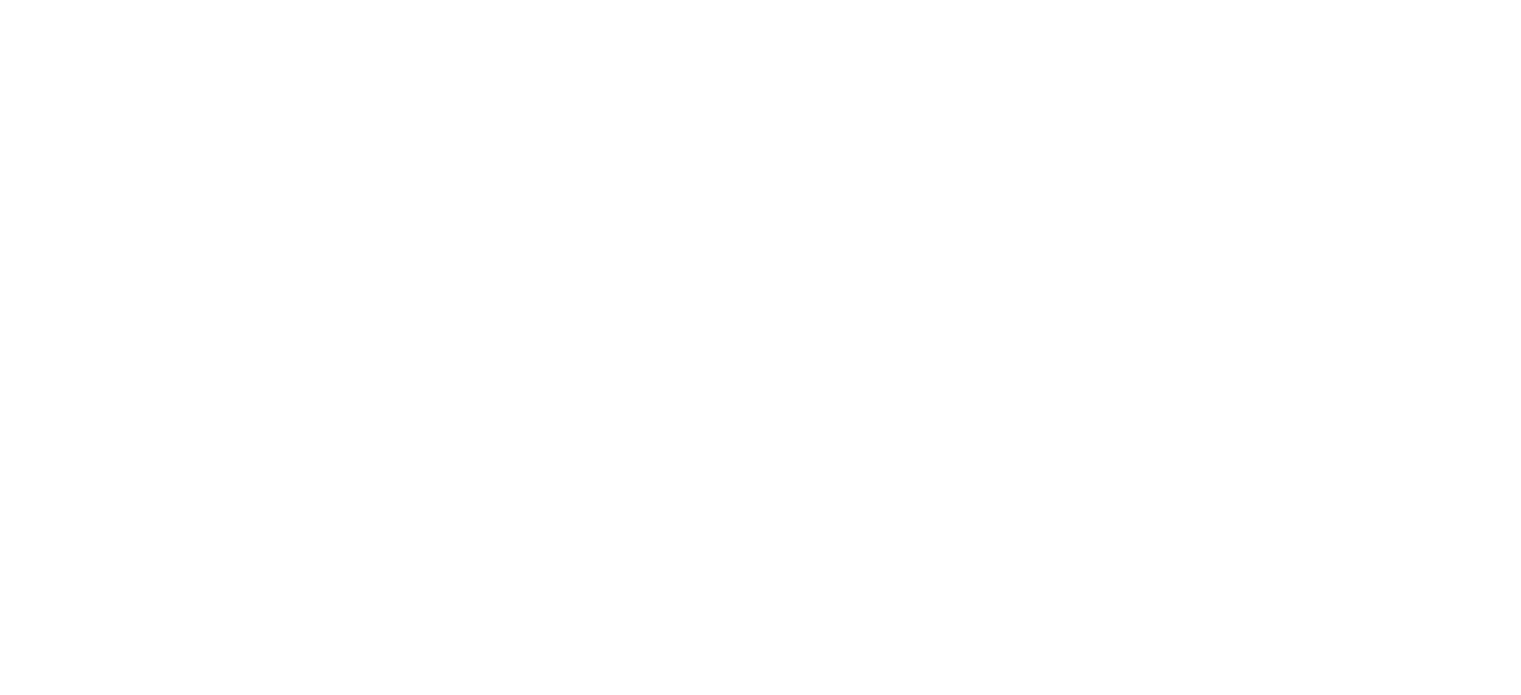 scroll, scrollTop: 0, scrollLeft: 0, axis: both 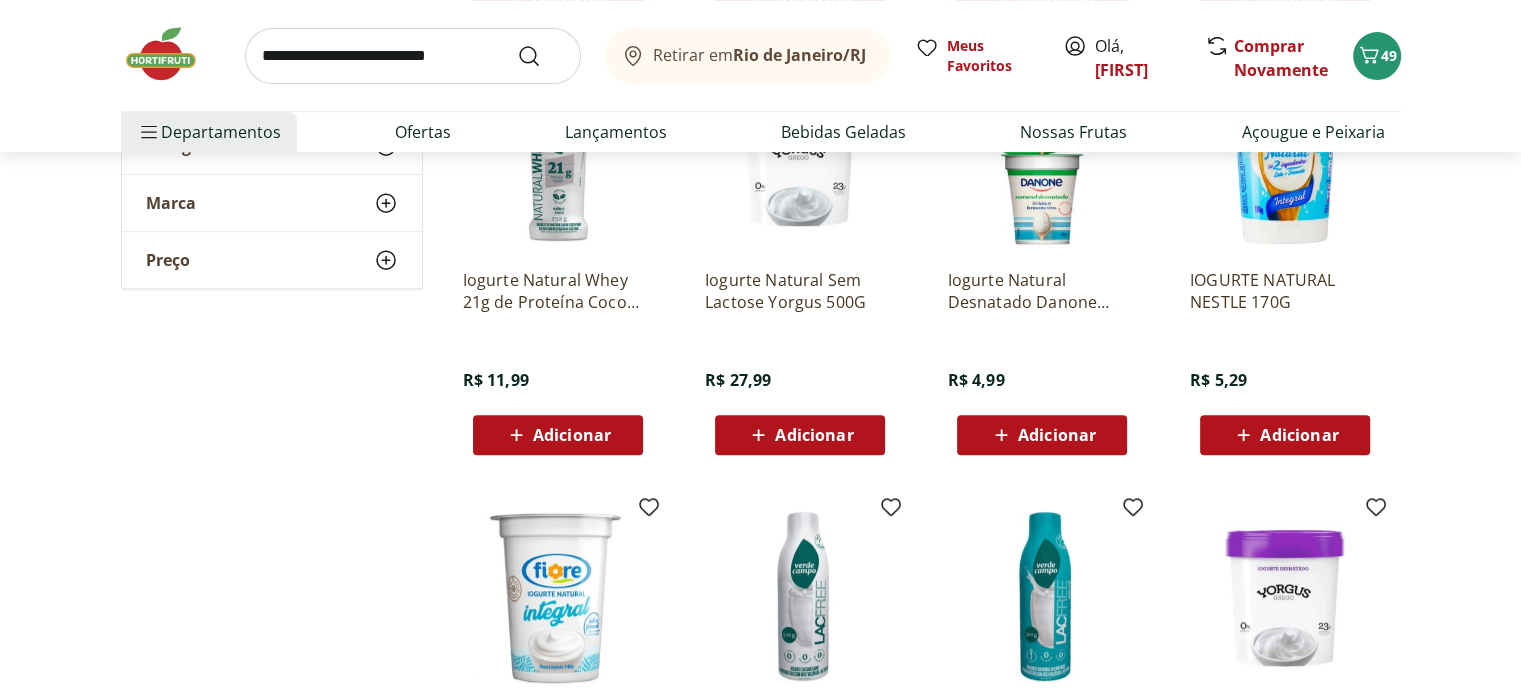 click on "Adicionar" at bounding box center [1299, 435] 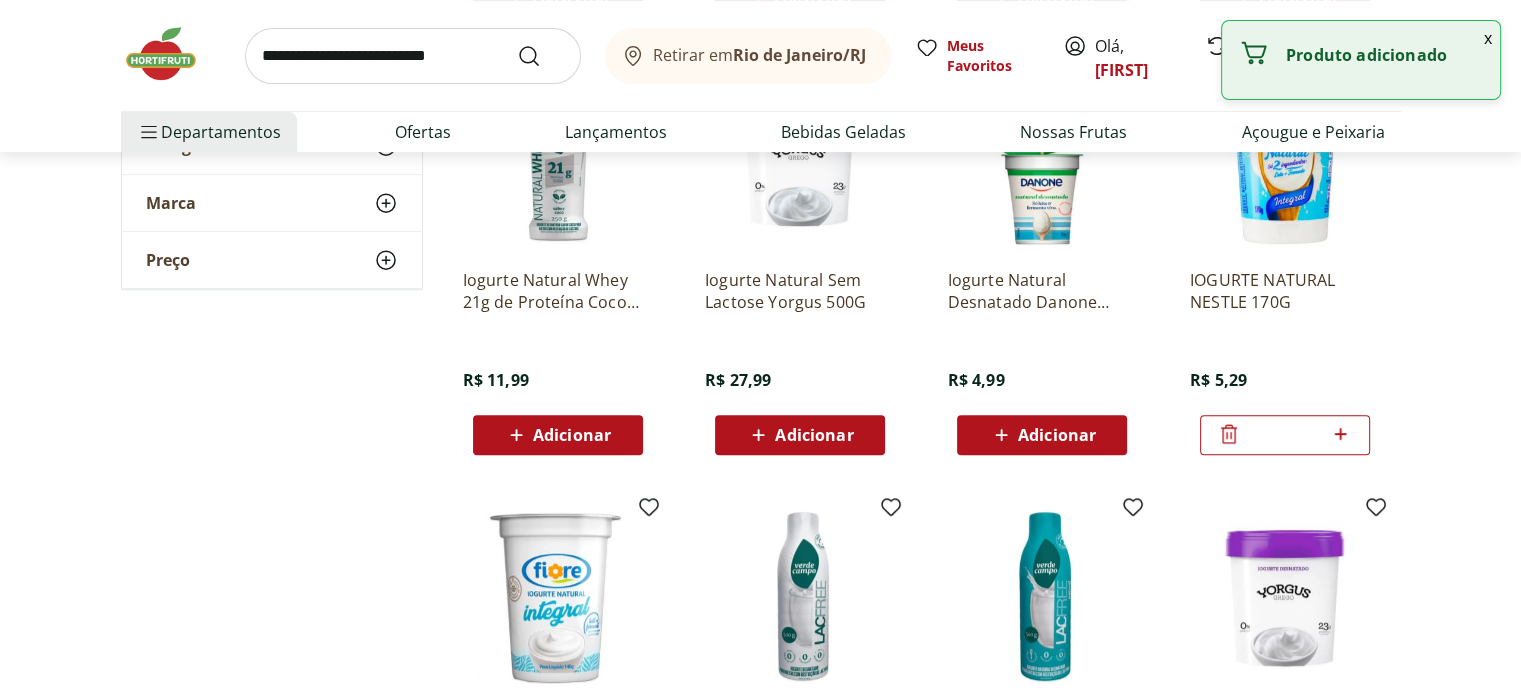 click 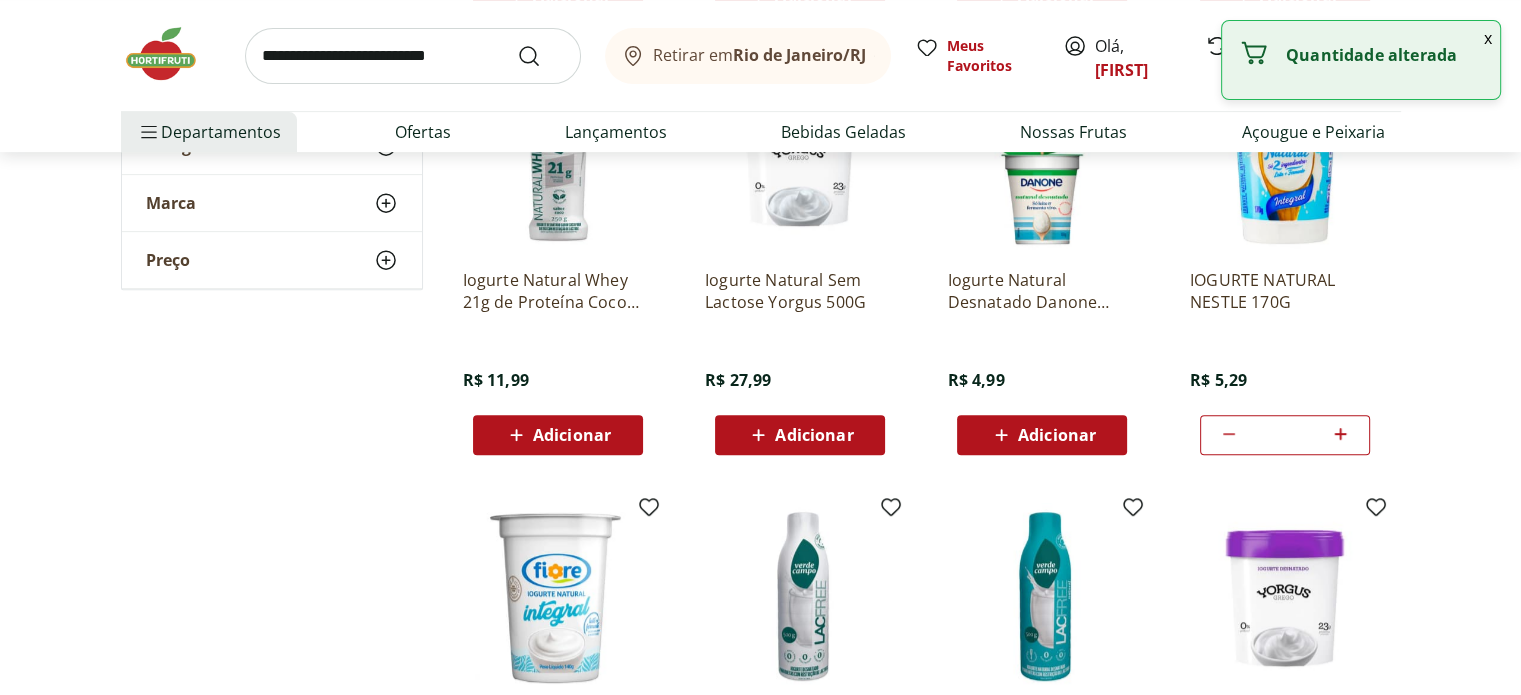 click 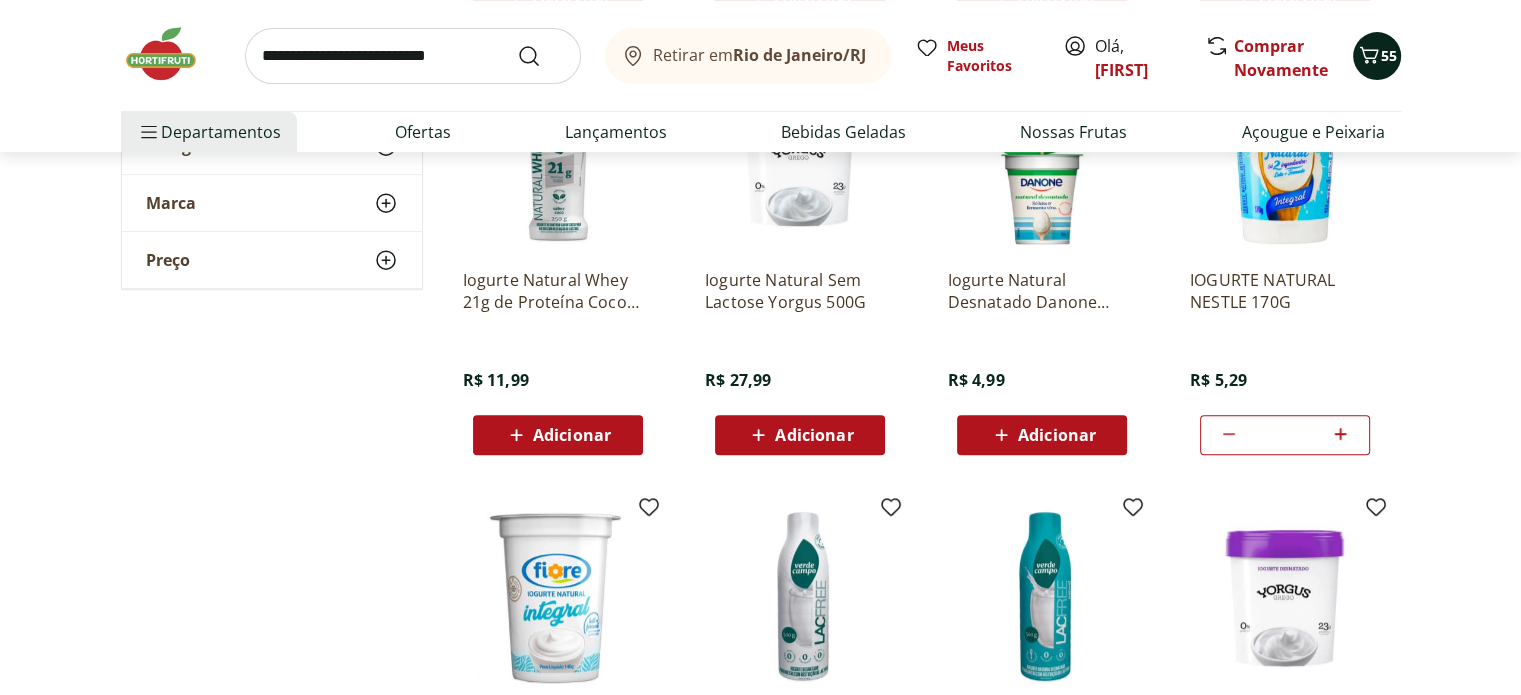 click on "55" at bounding box center [1389, 55] 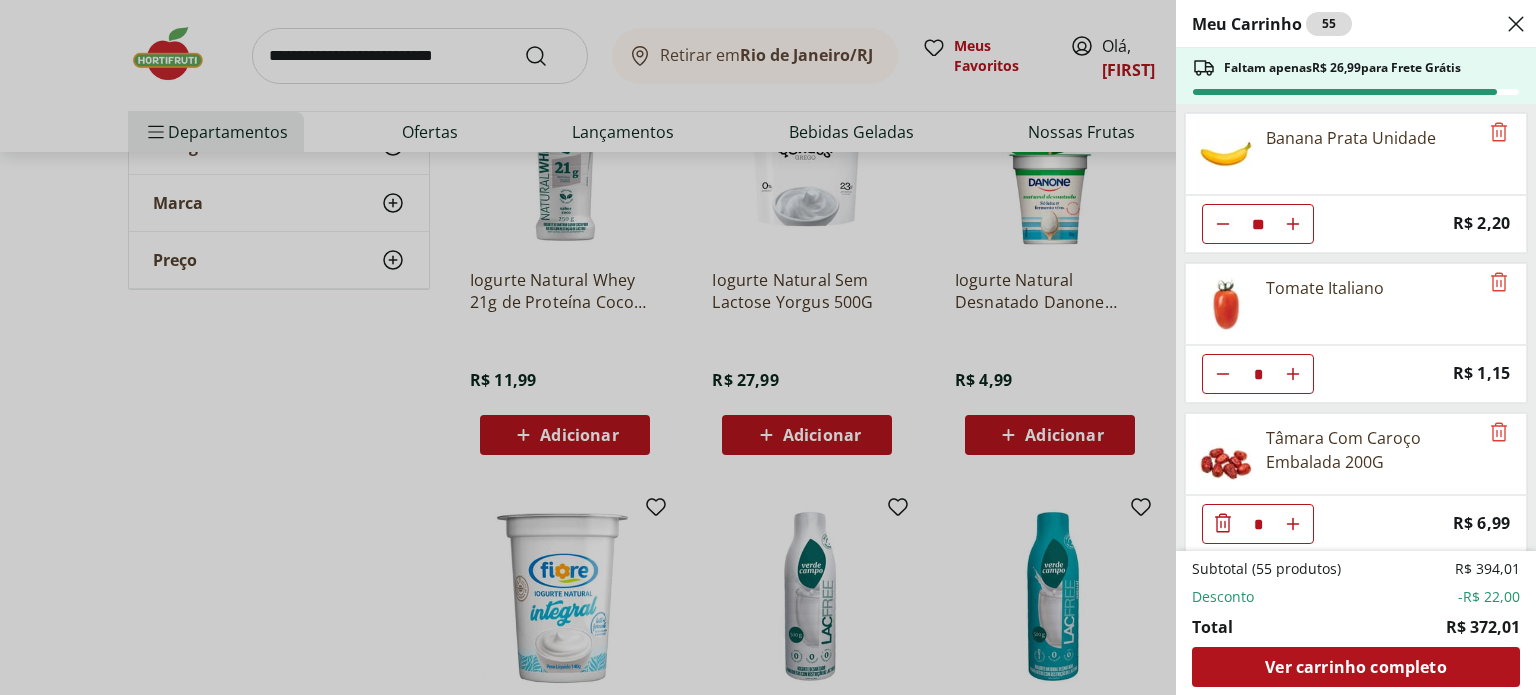 click on "Meu Carrinho 55 Faltam apenas  R$ 26,99  para Frete Grátis Banana Prata Unidade ** Price: R$ 2,20 Tomate Italiano * Price: R$ 1,15 Tâmara Com Caroço Embalada 200G * Price: R$ 6,99 Damasco Turco Seco 200g * Price: R$ 26,99 Castanha de Caju W1 Torrada sem Sal 150g * Price: R$ 28,99 Nozes sem Casca 150g * Price: R$ 22,99 Amêndoa Torrada e Salgada 150g * Price: R$ 19,99 Poncã Unidade ** Price: R$ 1,60 Melancia Fatiada * Price: R$ 15,99 Mamão Cortadinho * Price: R$ 6,00 Manga Palmer Cortadinha * Price: R$ 14,99 Leite Uht Desnatado Piracanjuba 1L * Price: R$ 7,99 Queijo Minas Frescal pote Coalhadas * Price: R$ 26,95 Bife de Filé Mignon * Original price: R$ 44,97 Price: R$ 29,97 Bananinha Diet Tachão Ubatuba 200g * Original price: R$ 25,99 Price: R$ 18,99 IOGURTE NATURAL NESTLE 170G * Price: R$ 5,29 Subtotal (55 produtos) R$ 394,01 Desconto -R$ 22,00 Total R$ 372,01 Ver carrinho completo" at bounding box center [768, 347] 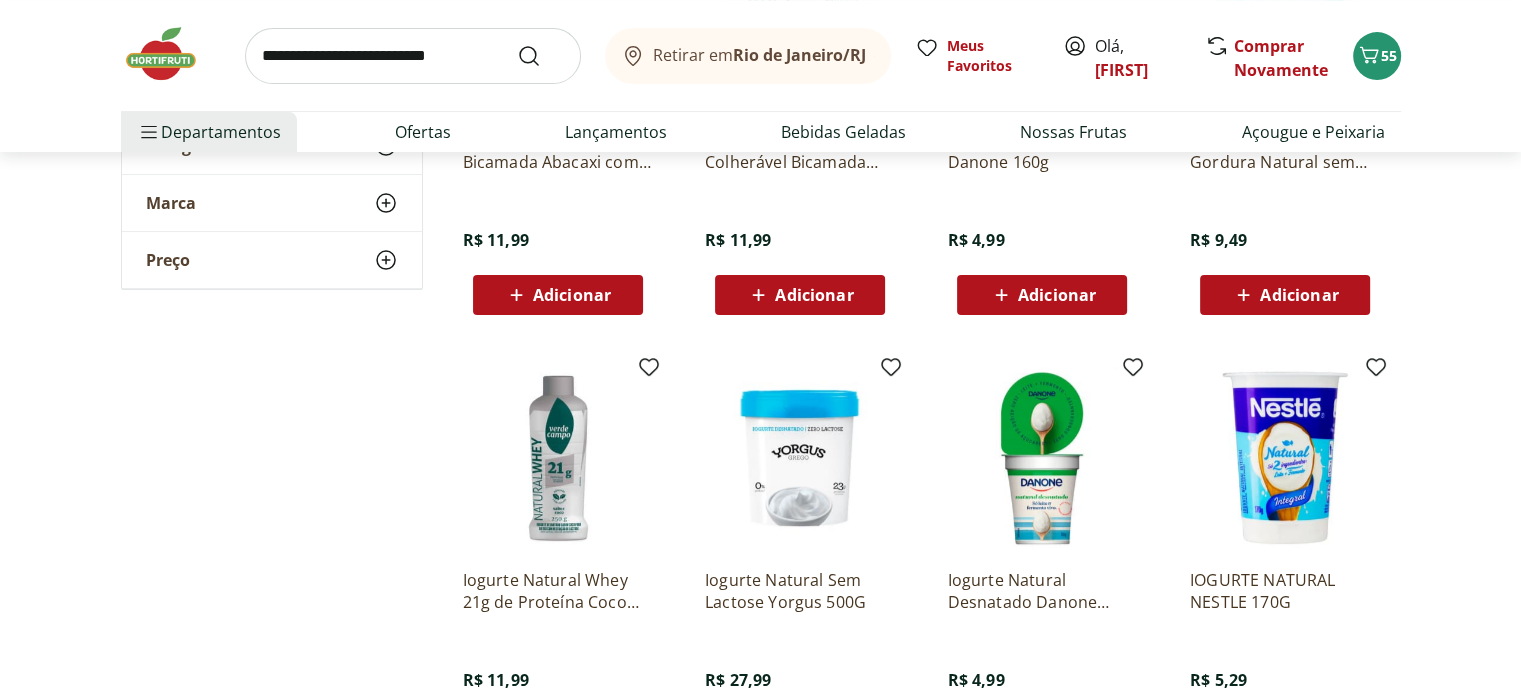 scroll, scrollTop: 0, scrollLeft: 0, axis: both 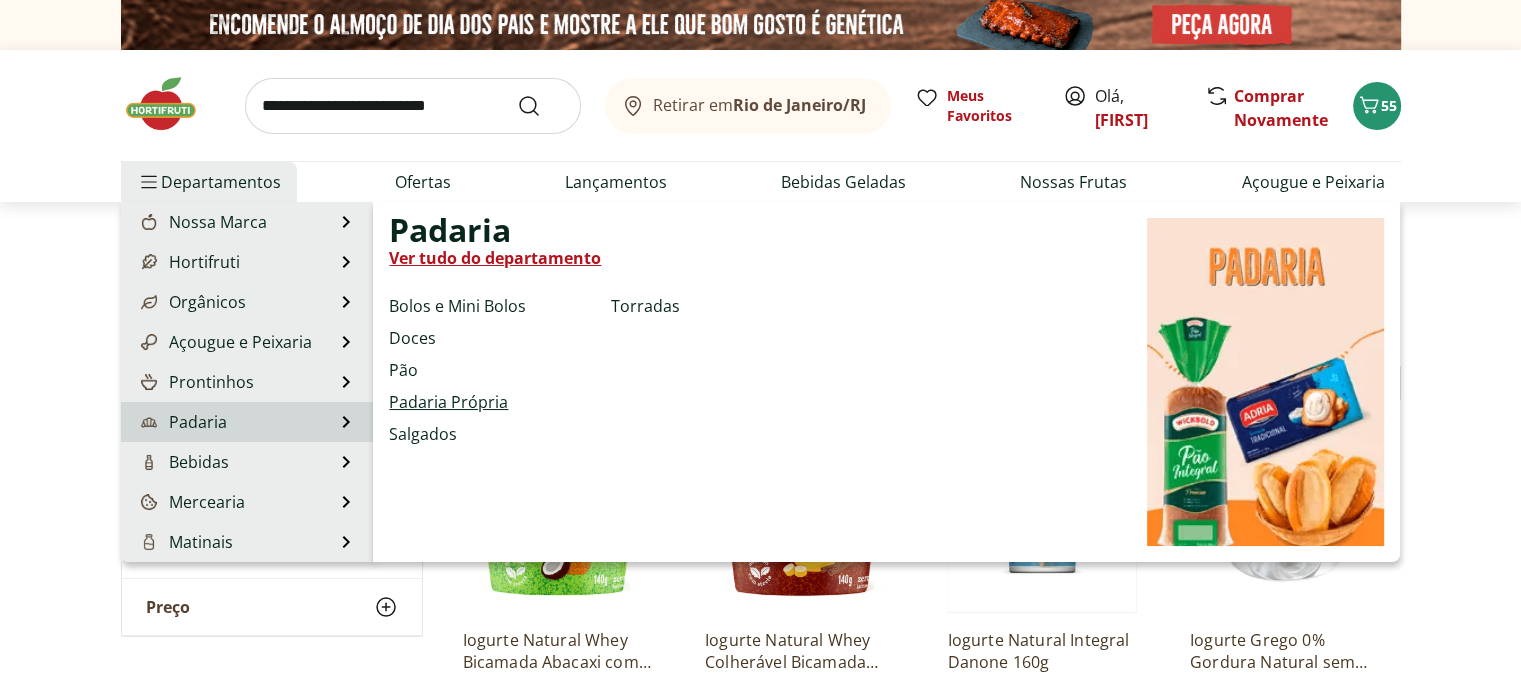 click on "Padaria Própria" at bounding box center (448, 402) 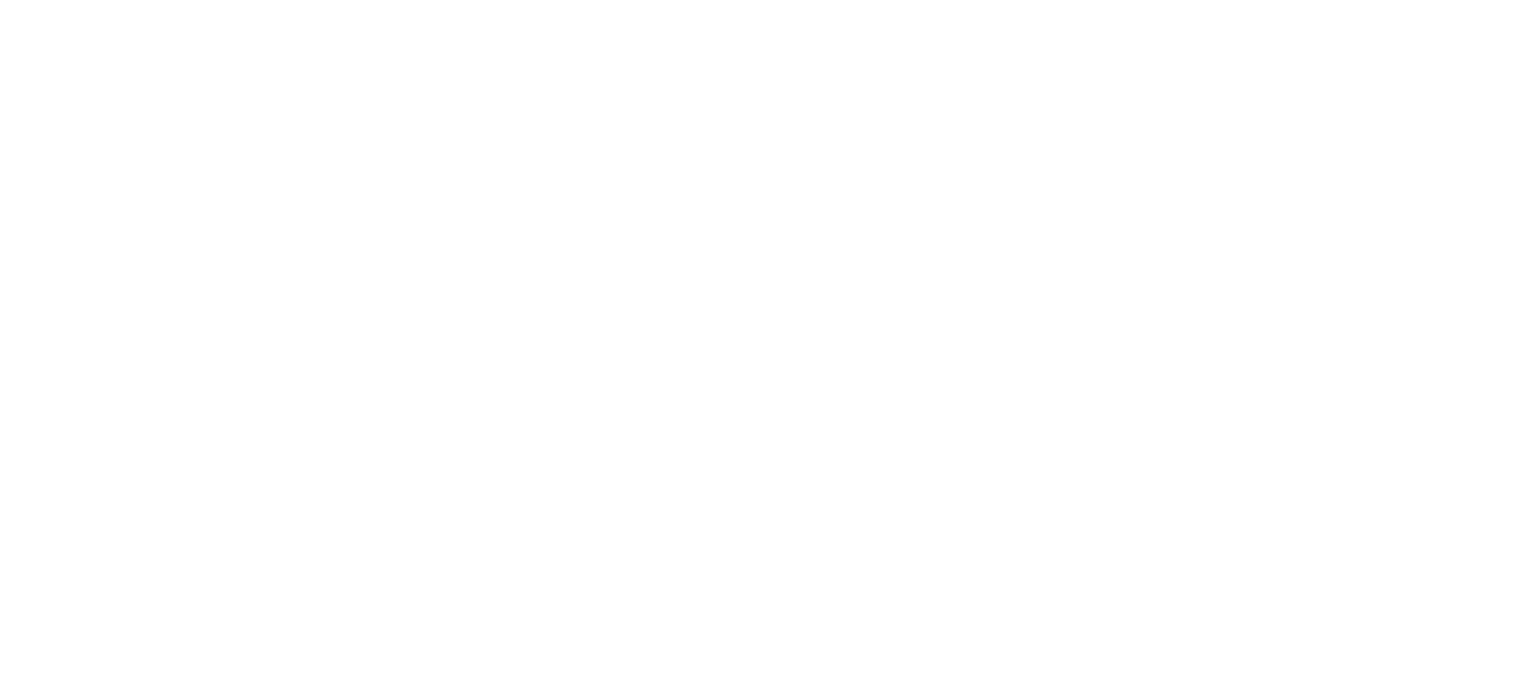select on "**********" 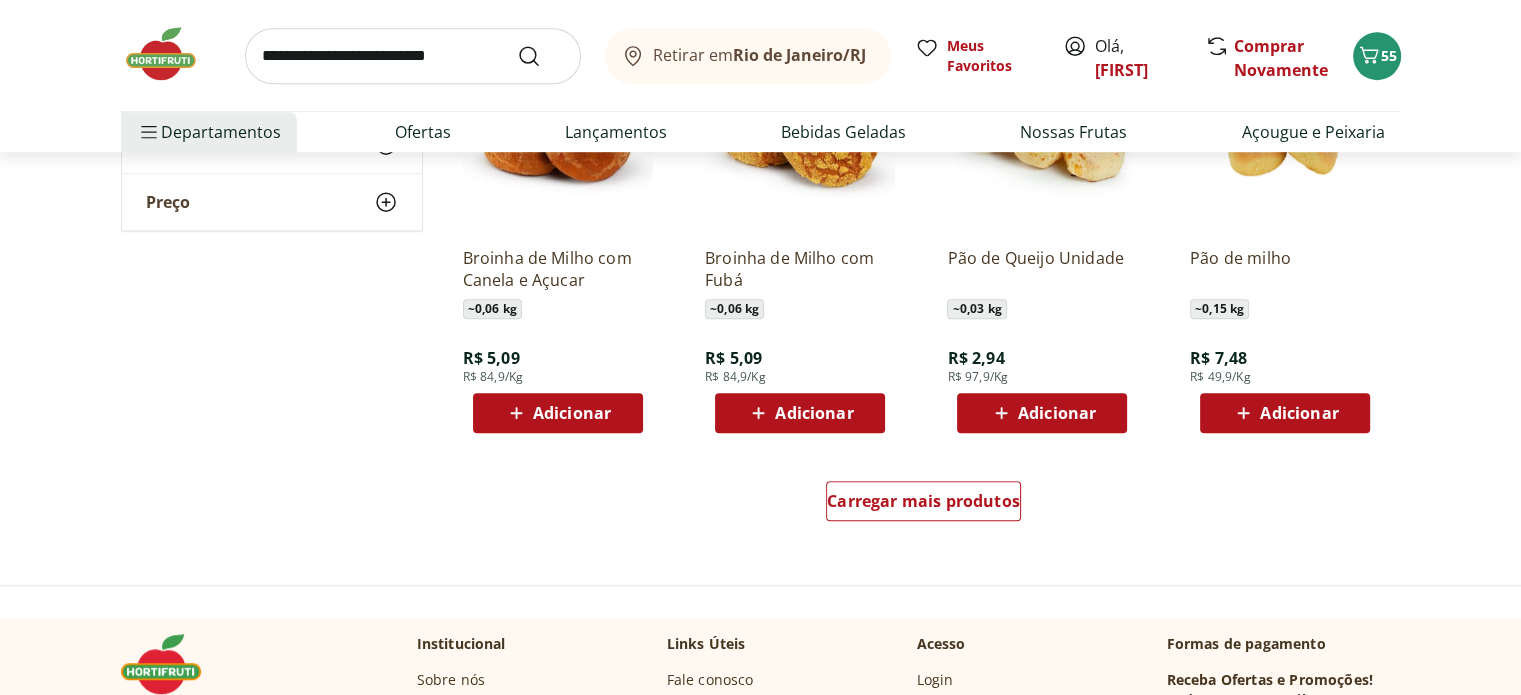 scroll, scrollTop: 1200, scrollLeft: 0, axis: vertical 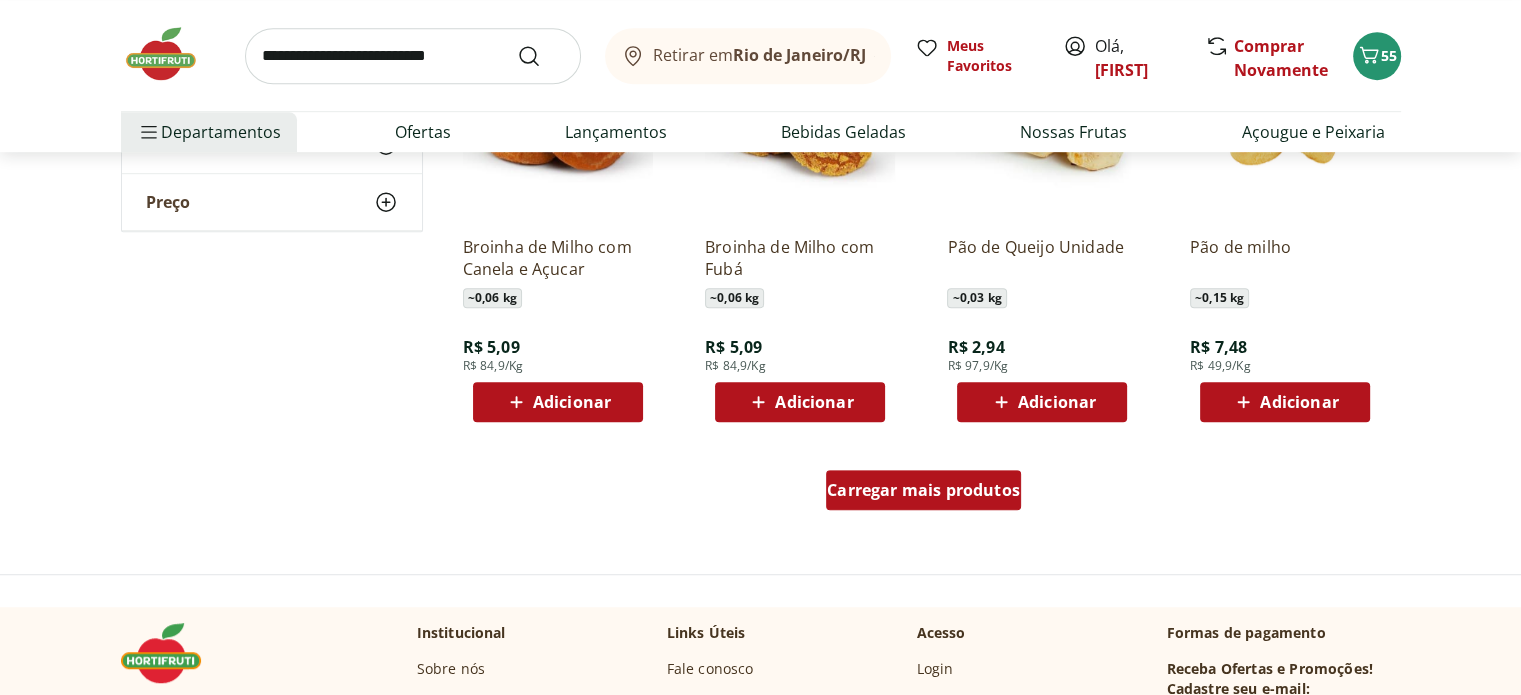 click on "Carregar mais produtos" at bounding box center [923, 490] 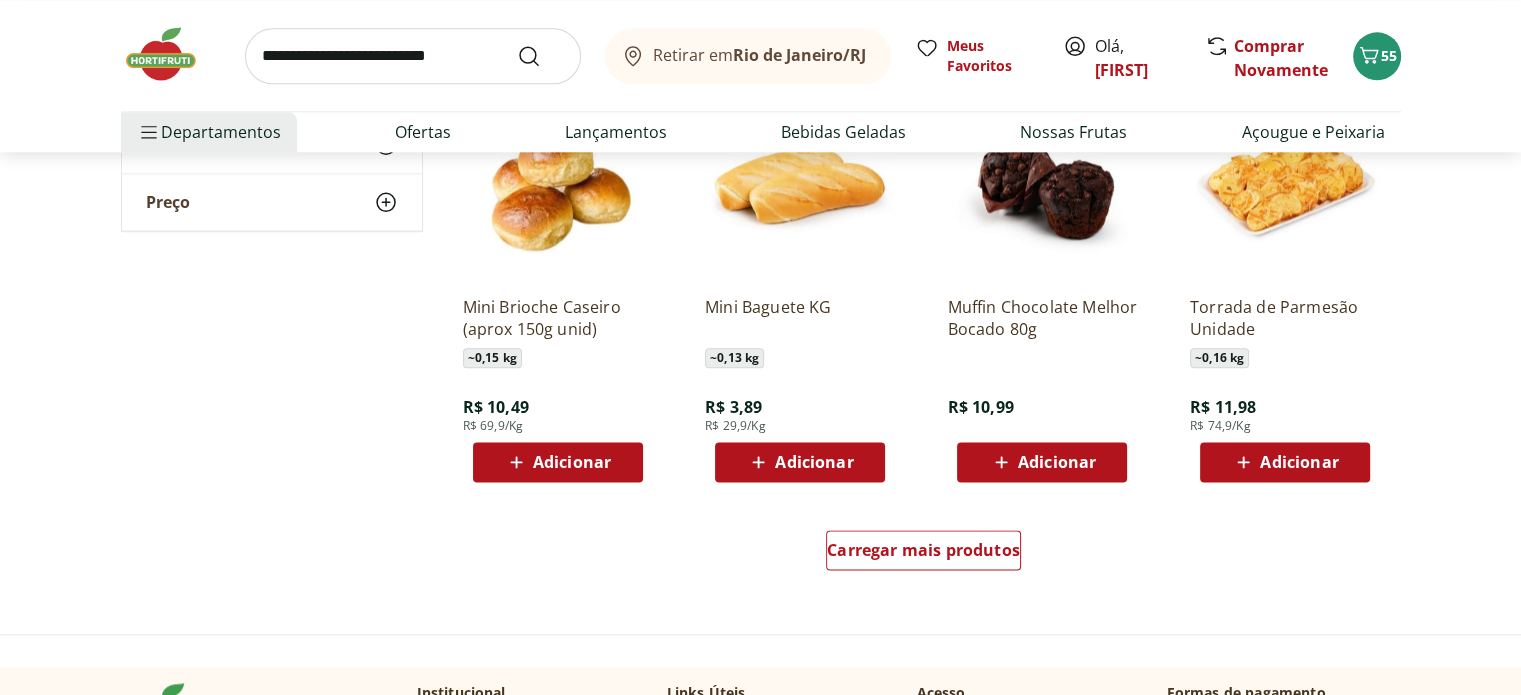 scroll, scrollTop: 2500, scrollLeft: 0, axis: vertical 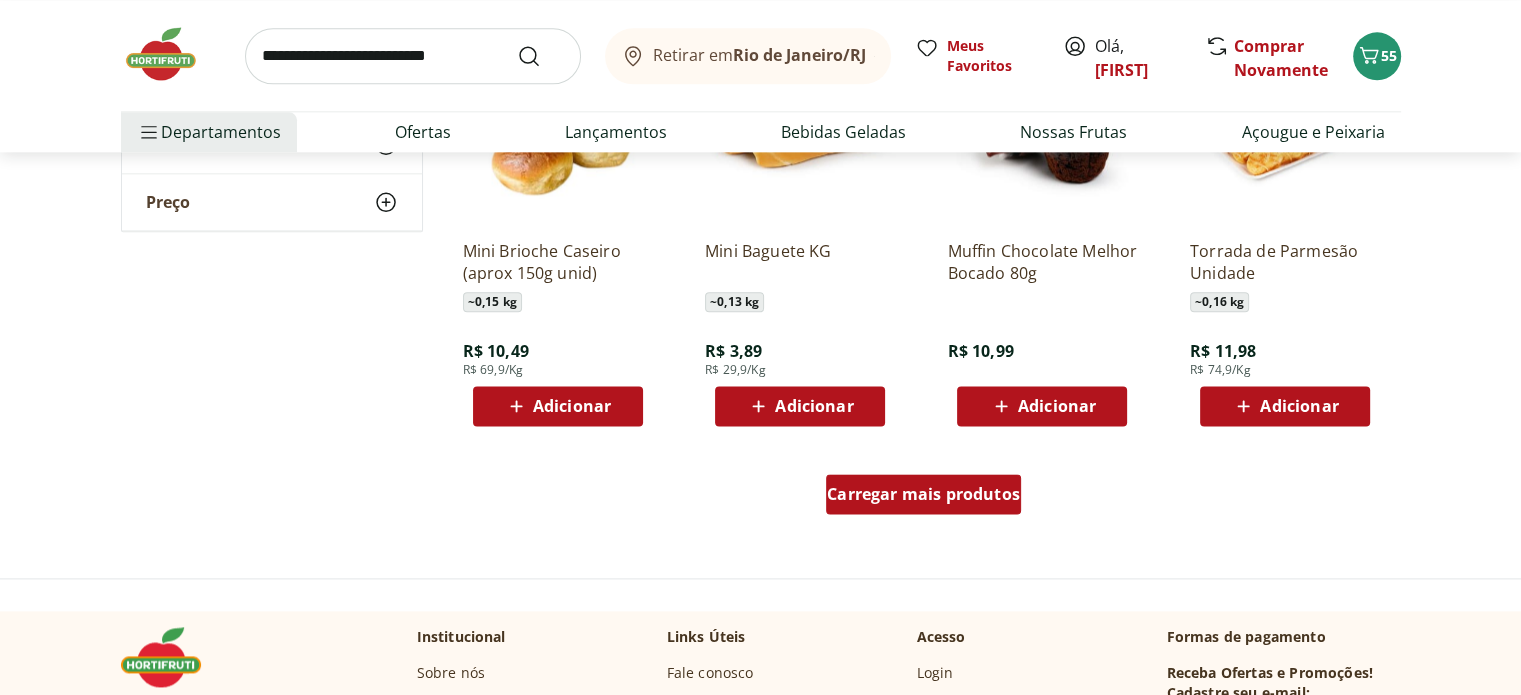 click on "Carregar mais produtos" at bounding box center [923, 494] 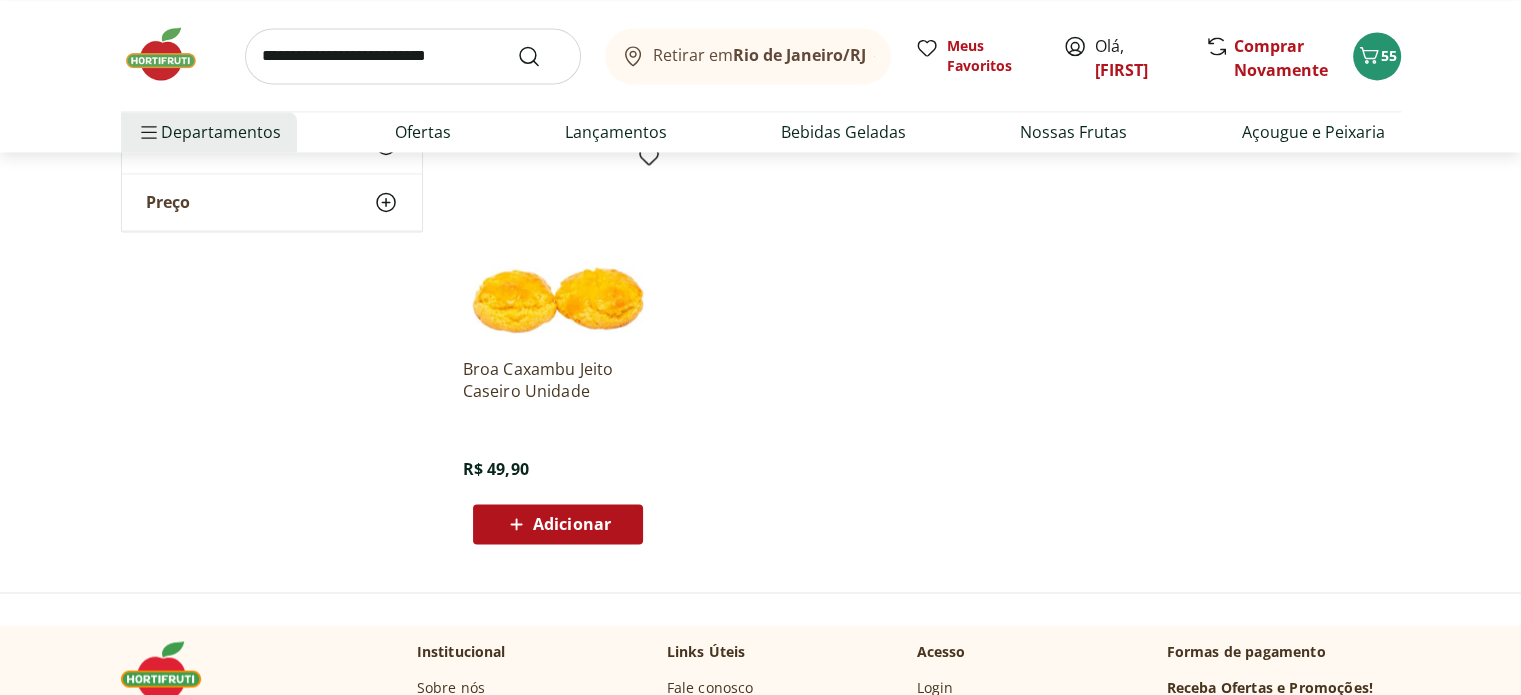 scroll, scrollTop: 3300, scrollLeft: 0, axis: vertical 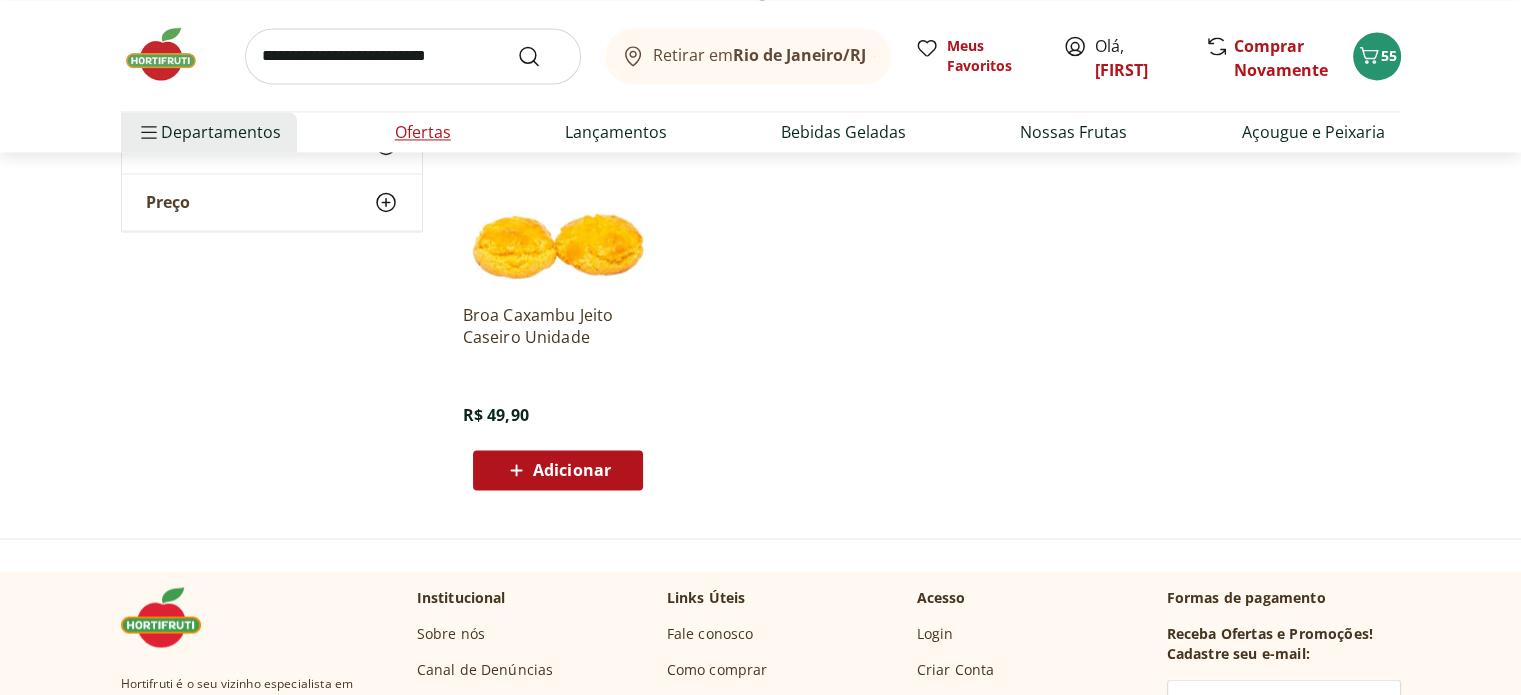 click on "Ofertas" at bounding box center (423, 132) 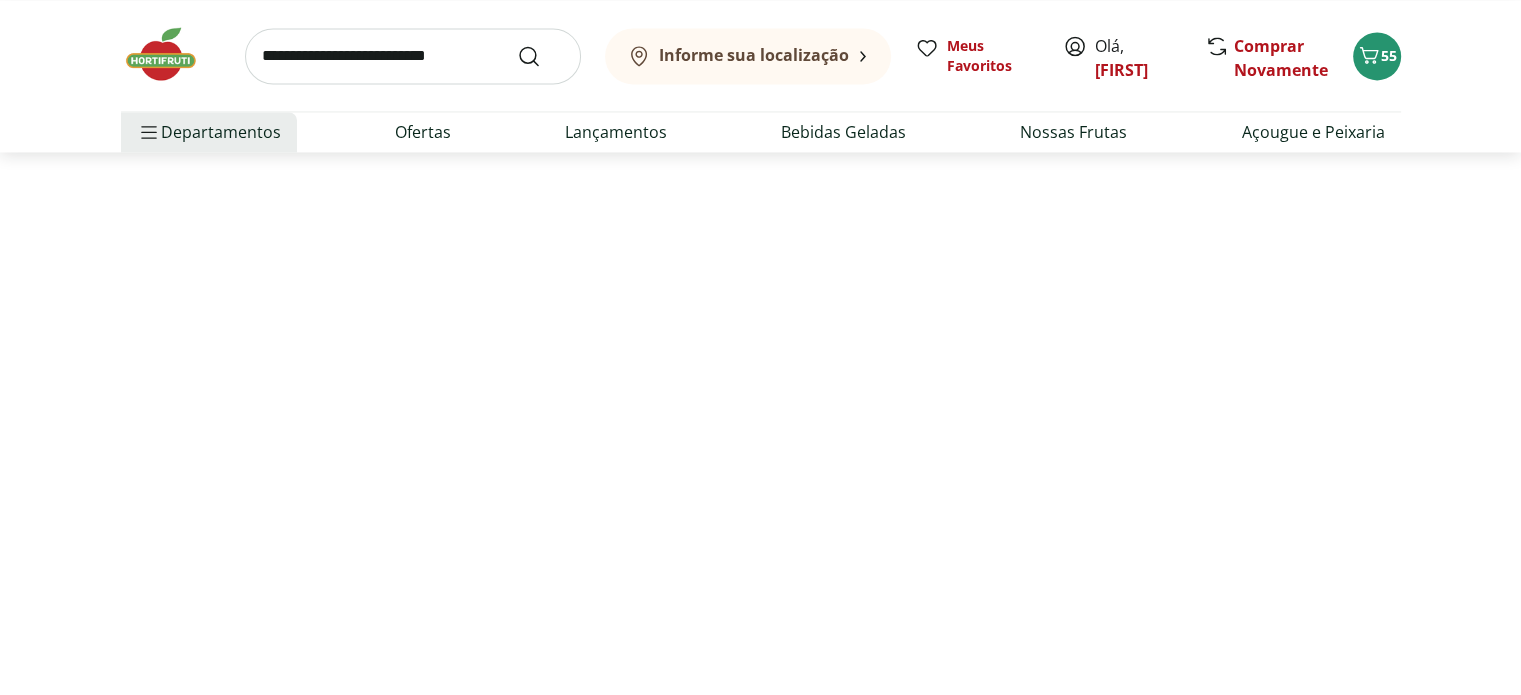 scroll, scrollTop: 0, scrollLeft: 0, axis: both 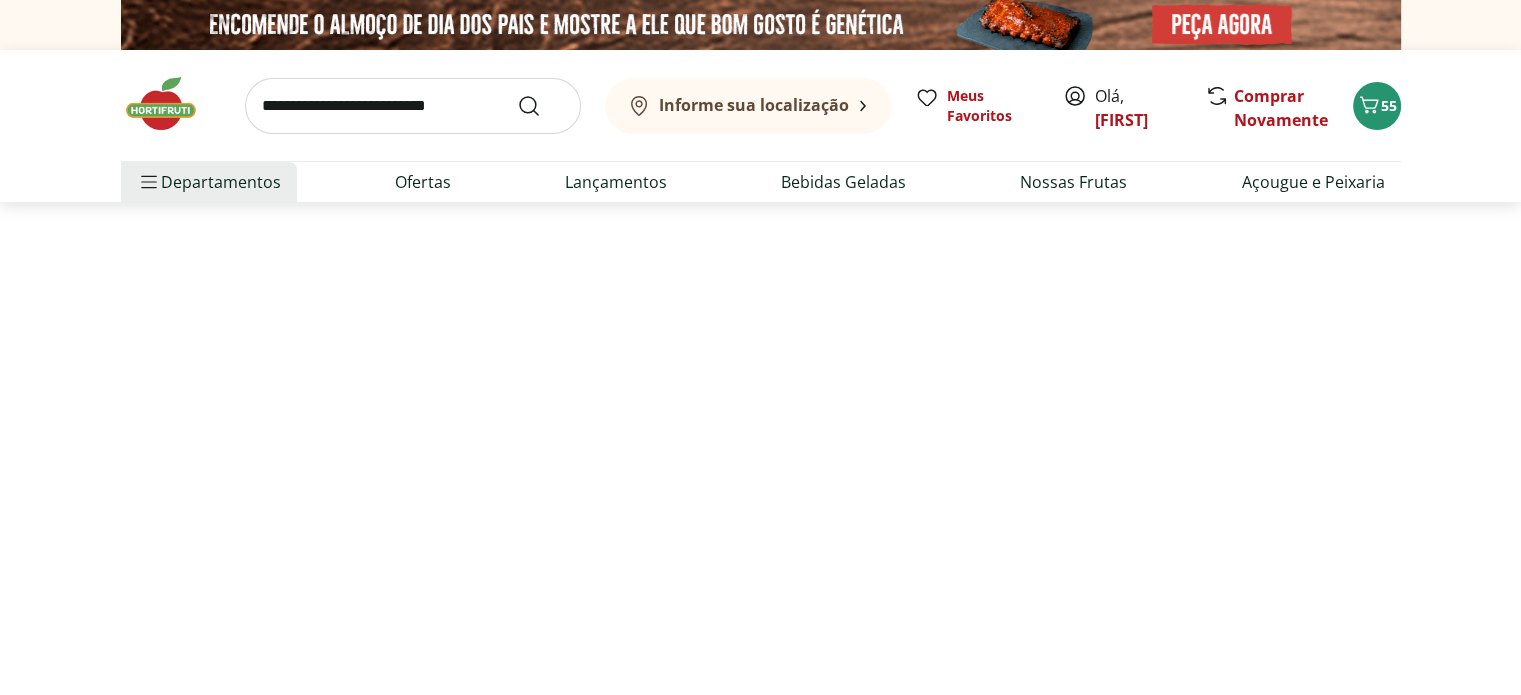 select on "**********" 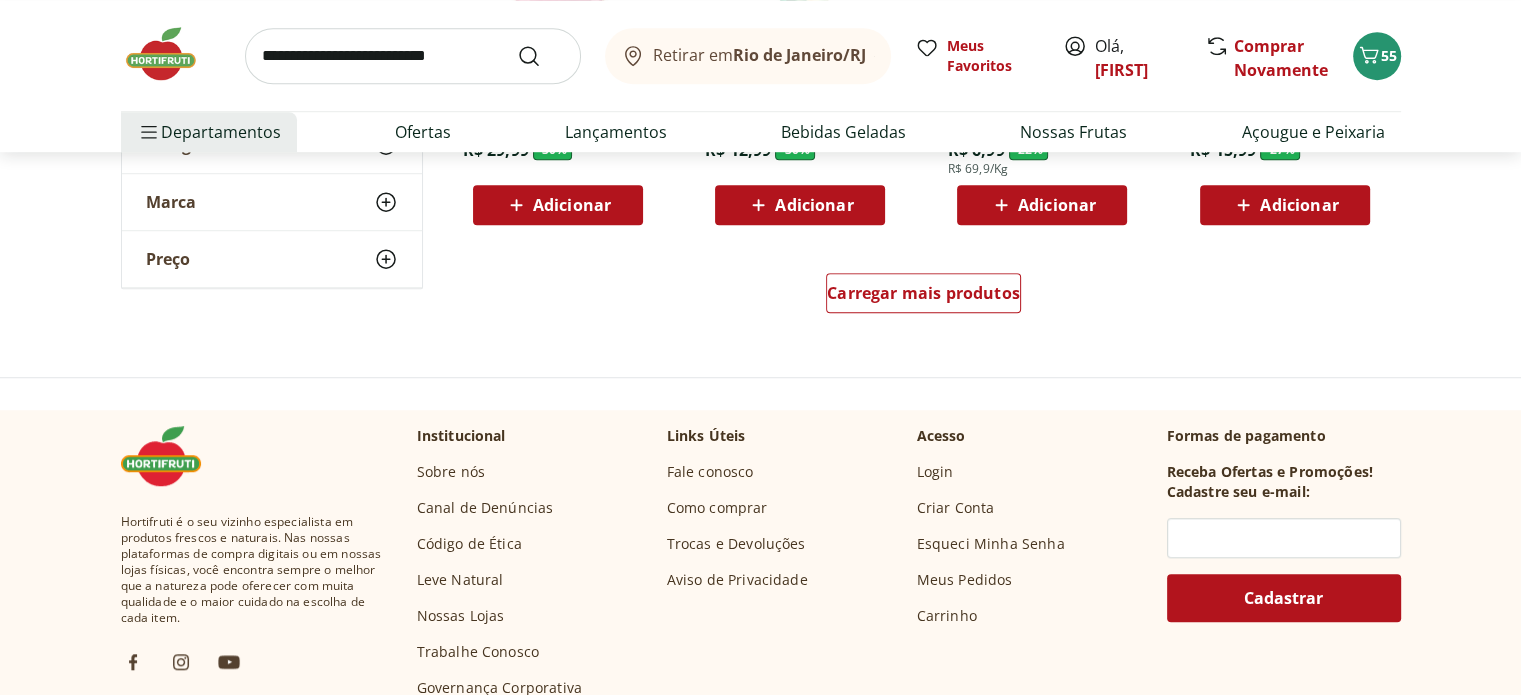 scroll, scrollTop: 1500, scrollLeft: 0, axis: vertical 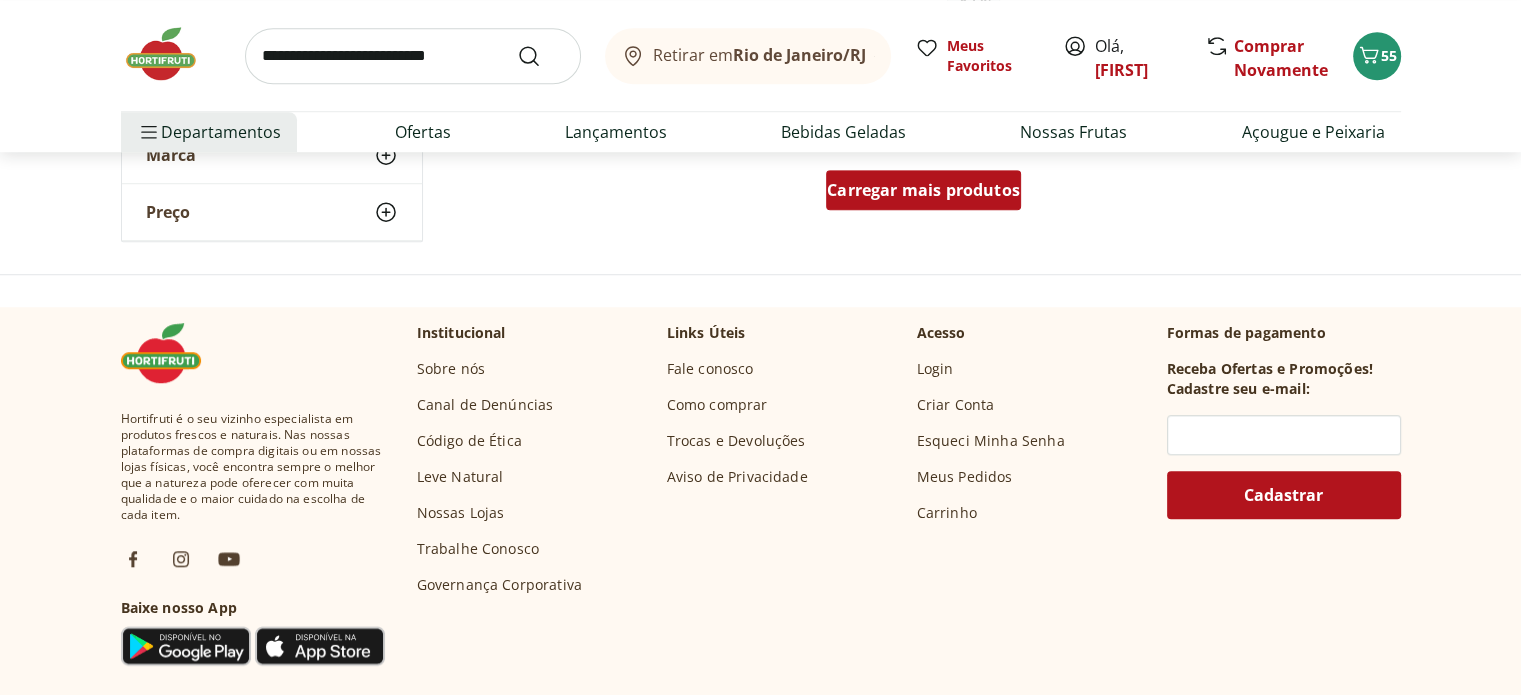 click on "Carregar mais produtos" at bounding box center (923, 190) 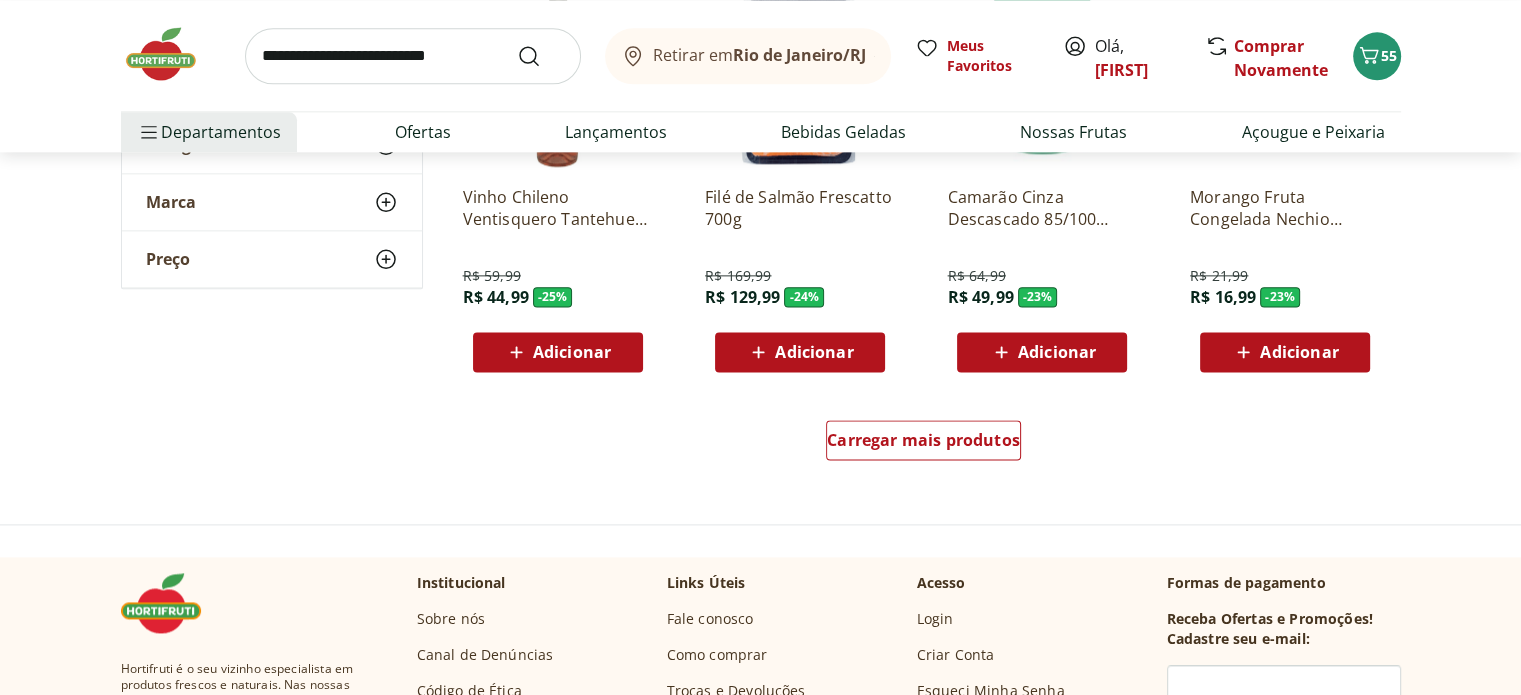 scroll, scrollTop: 2700, scrollLeft: 0, axis: vertical 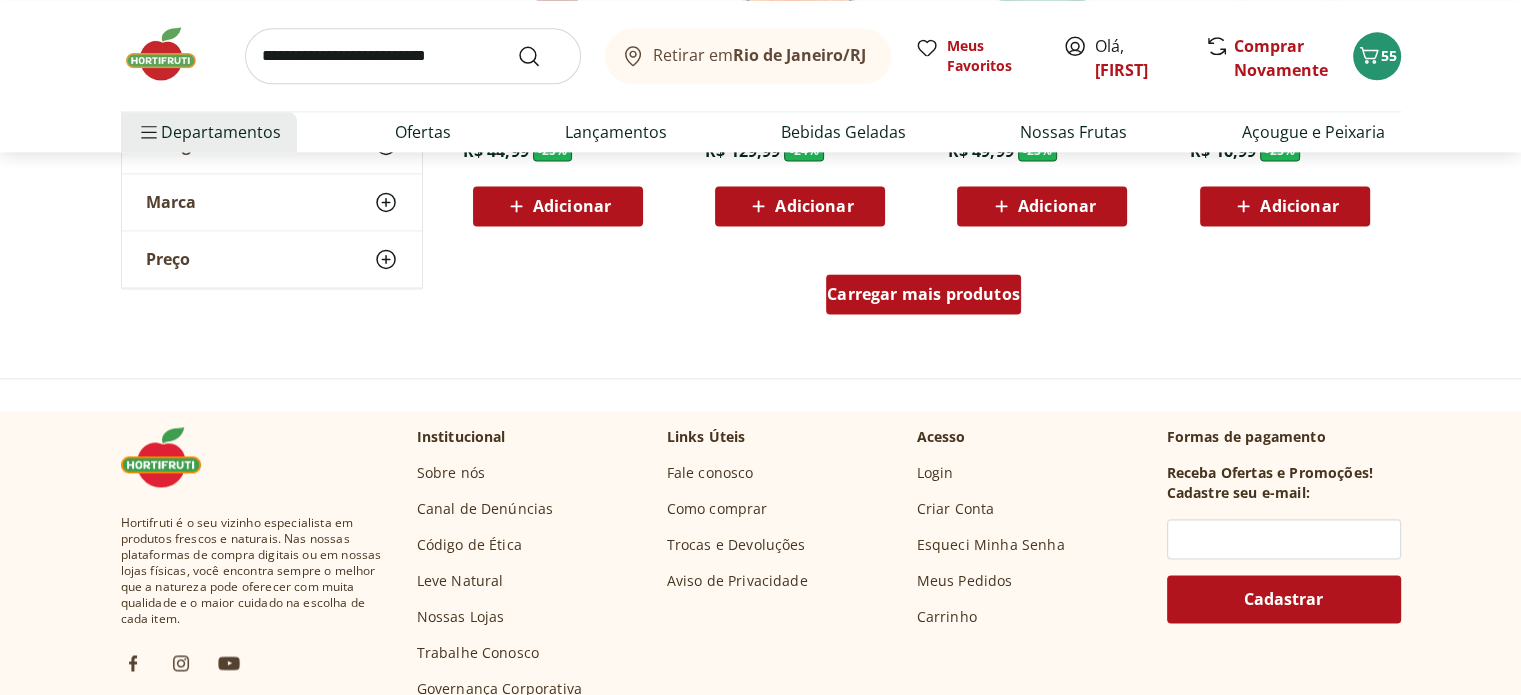 click on "Carregar mais produtos" at bounding box center [923, 294] 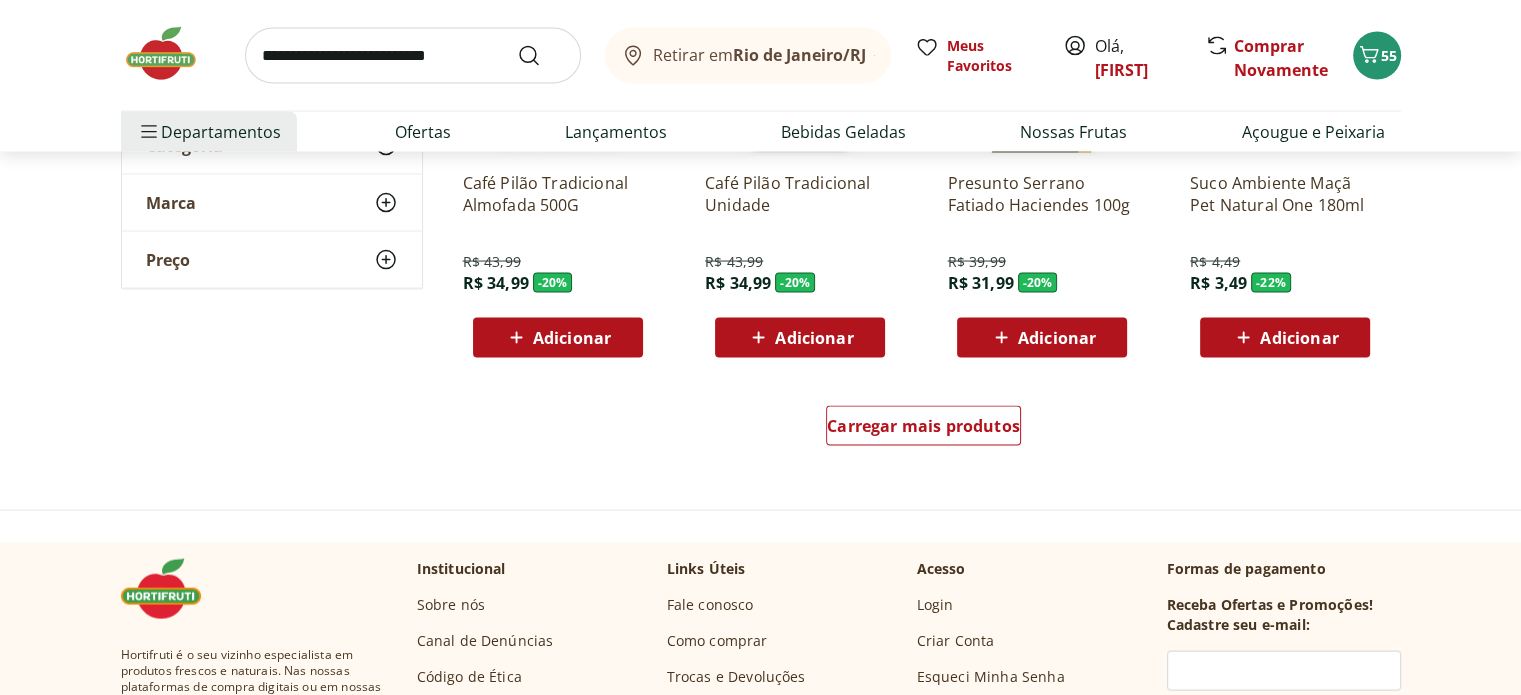 scroll, scrollTop: 3900, scrollLeft: 0, axis: vertical 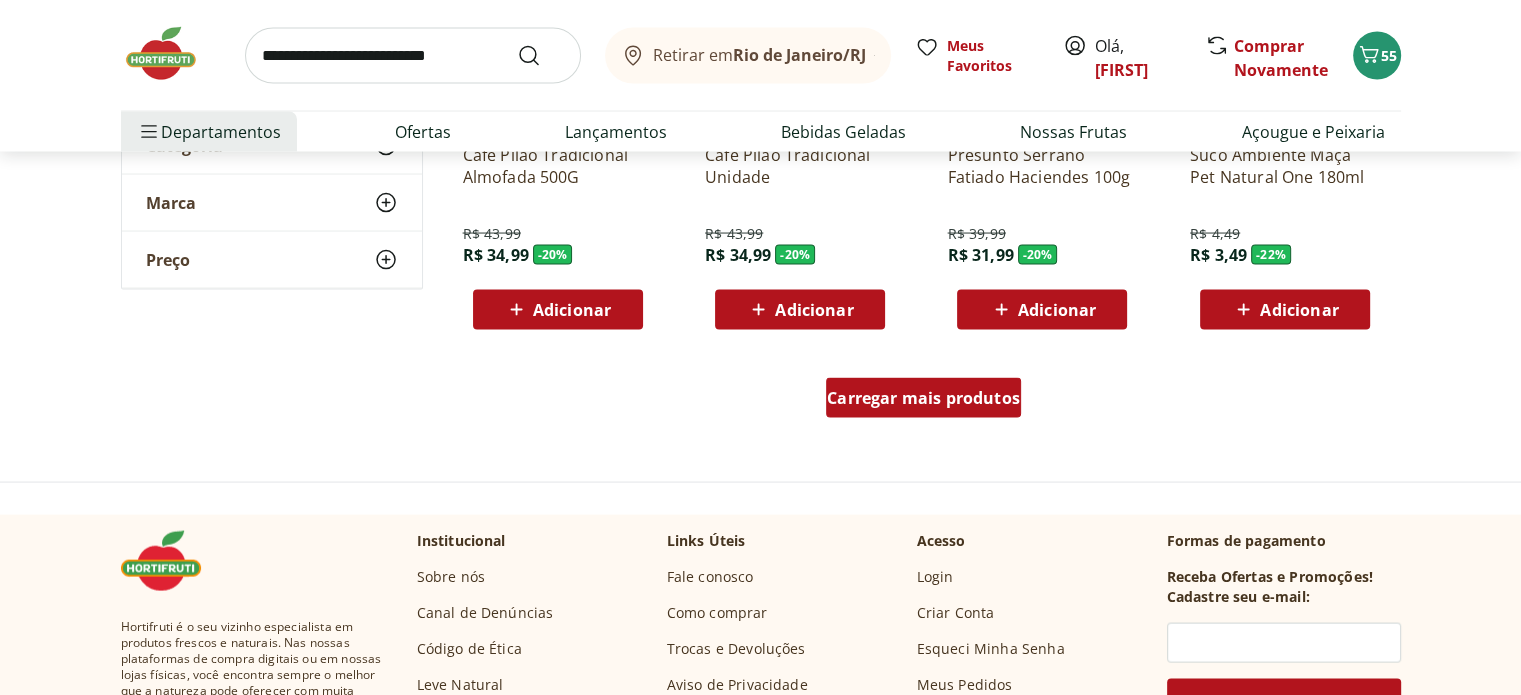 click on "Carregar mais produtos" at bounding box center (923, 398) 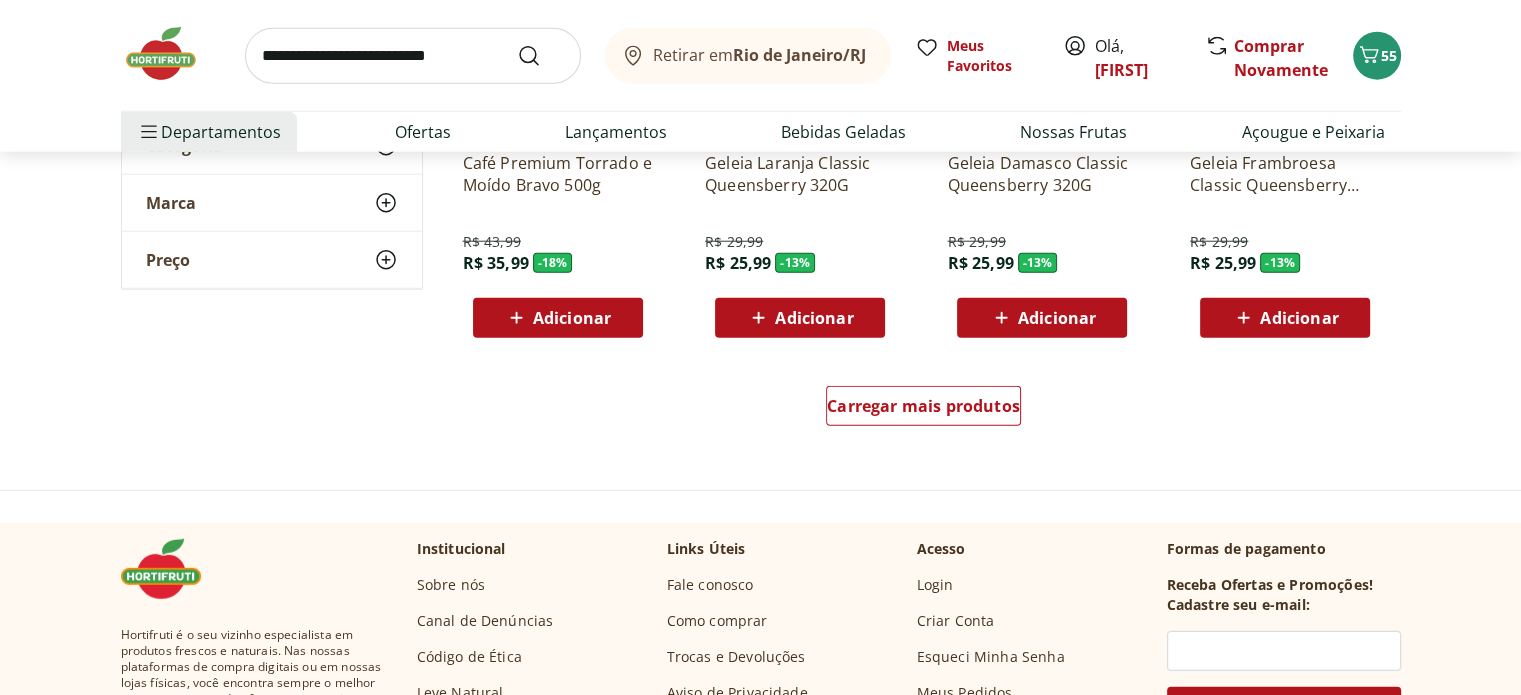 scroll, scrollTop: 5200, scrollLeft: 0, axis: vertical 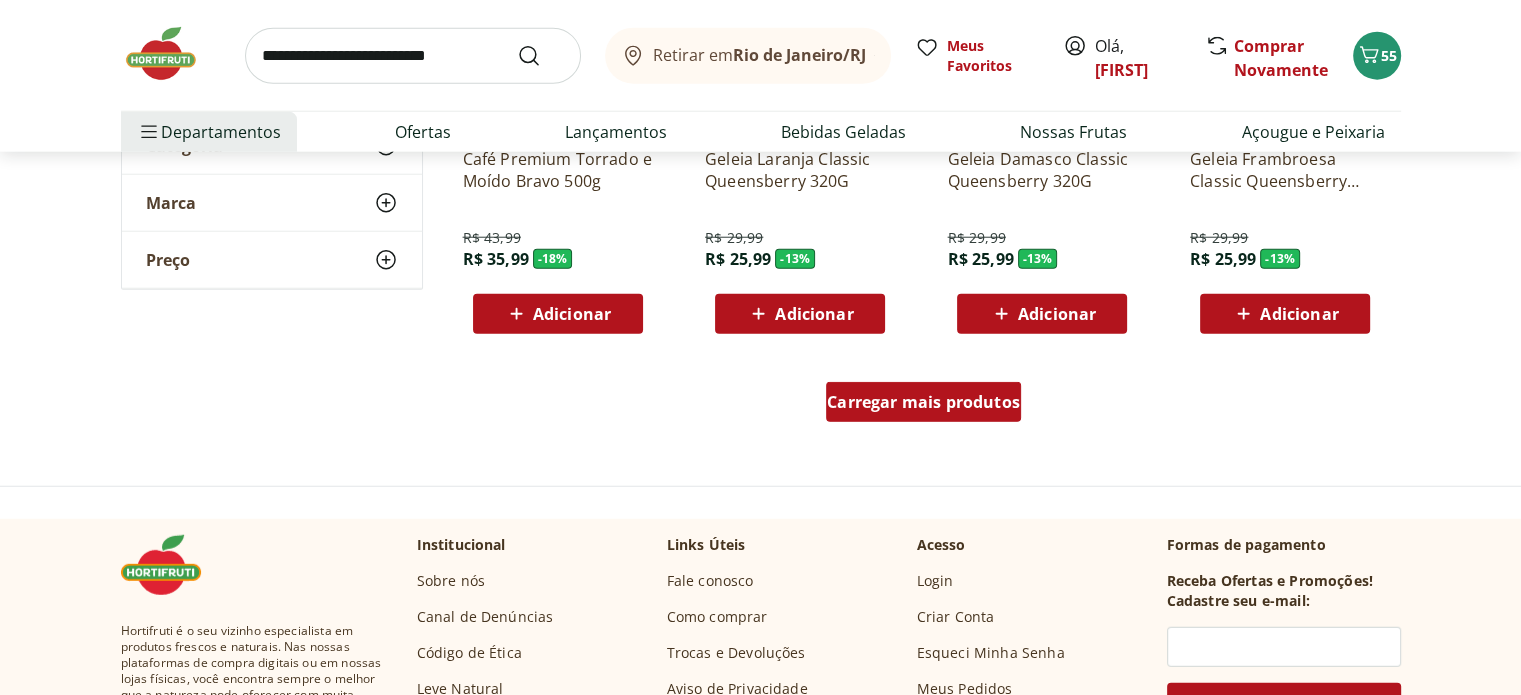 click on "Carregar mais produtos" at bounding box center [923, 402] 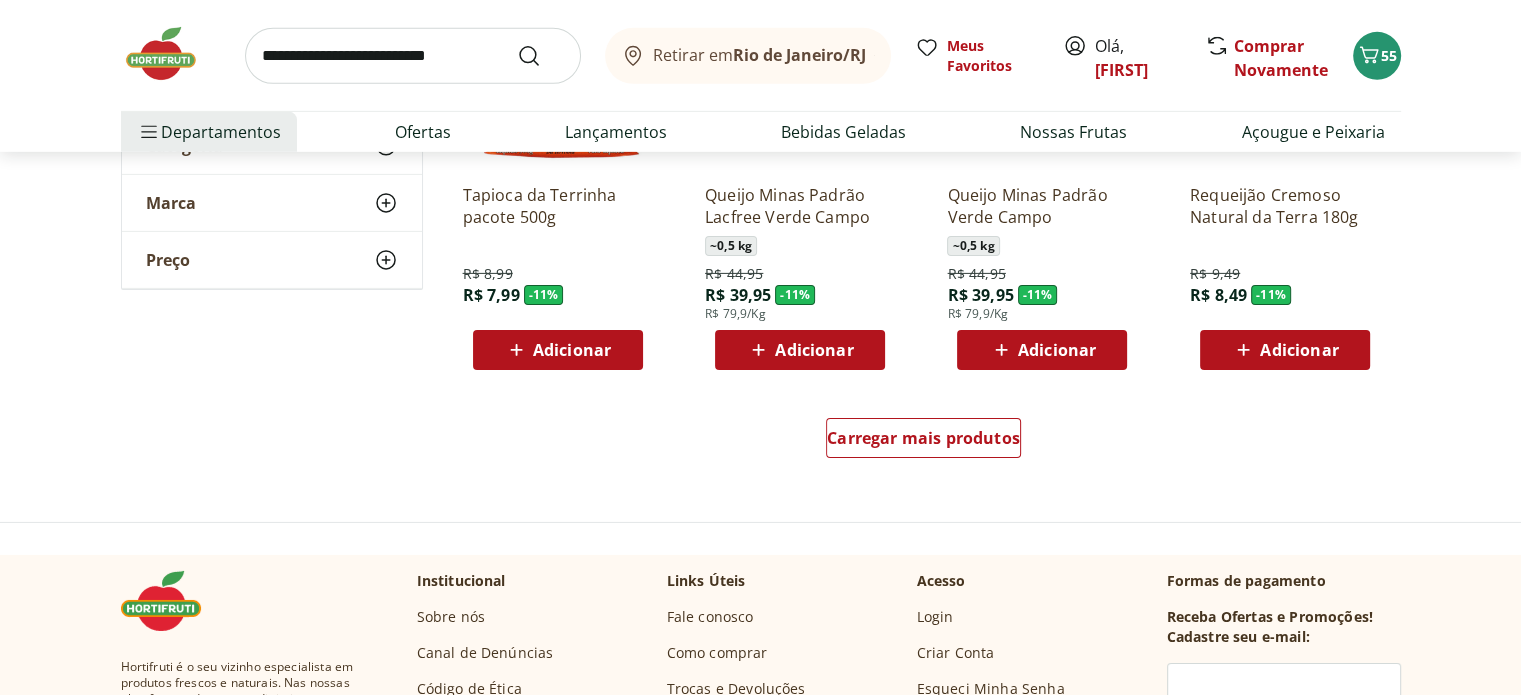 scroll, scrollTop: 6500, scrollLeft: 0, axis: vertical 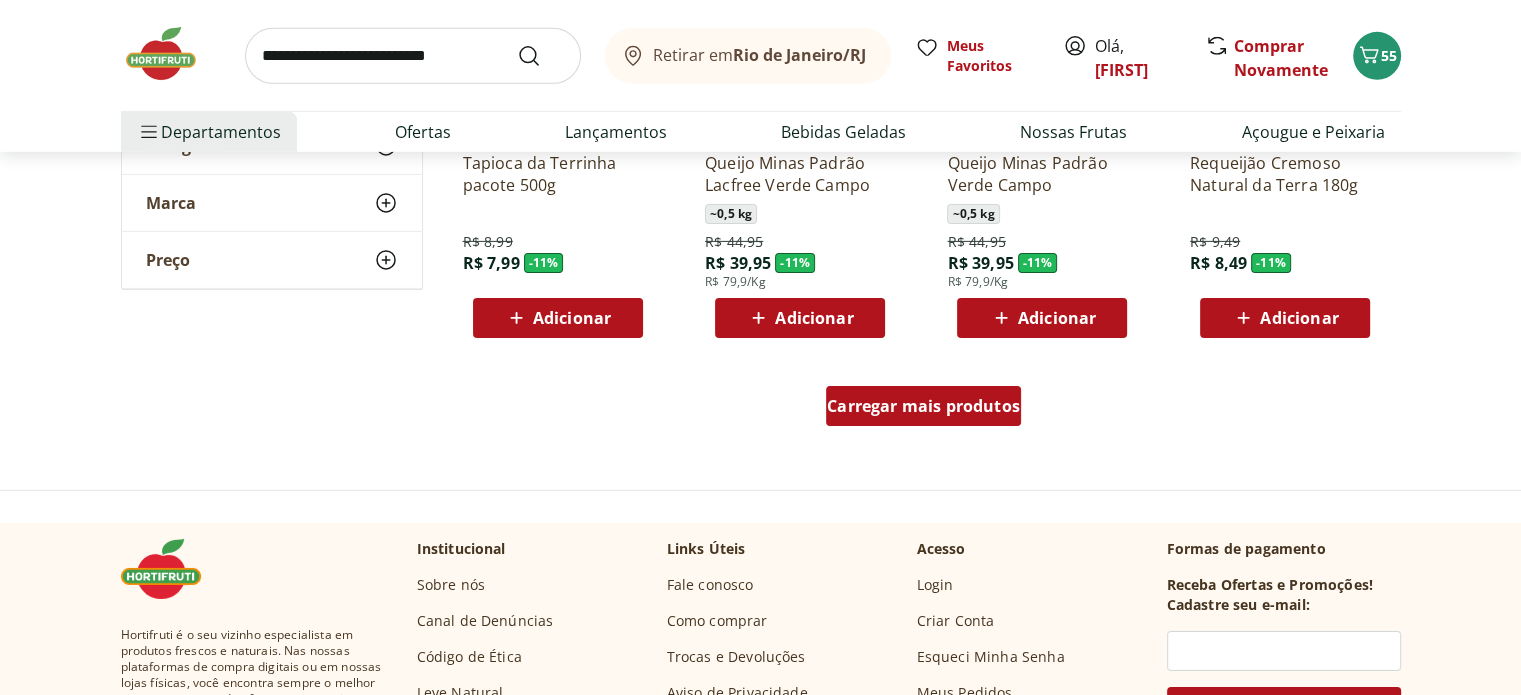 click on "Carregar mais produtos" at bounding box center [923, 406] 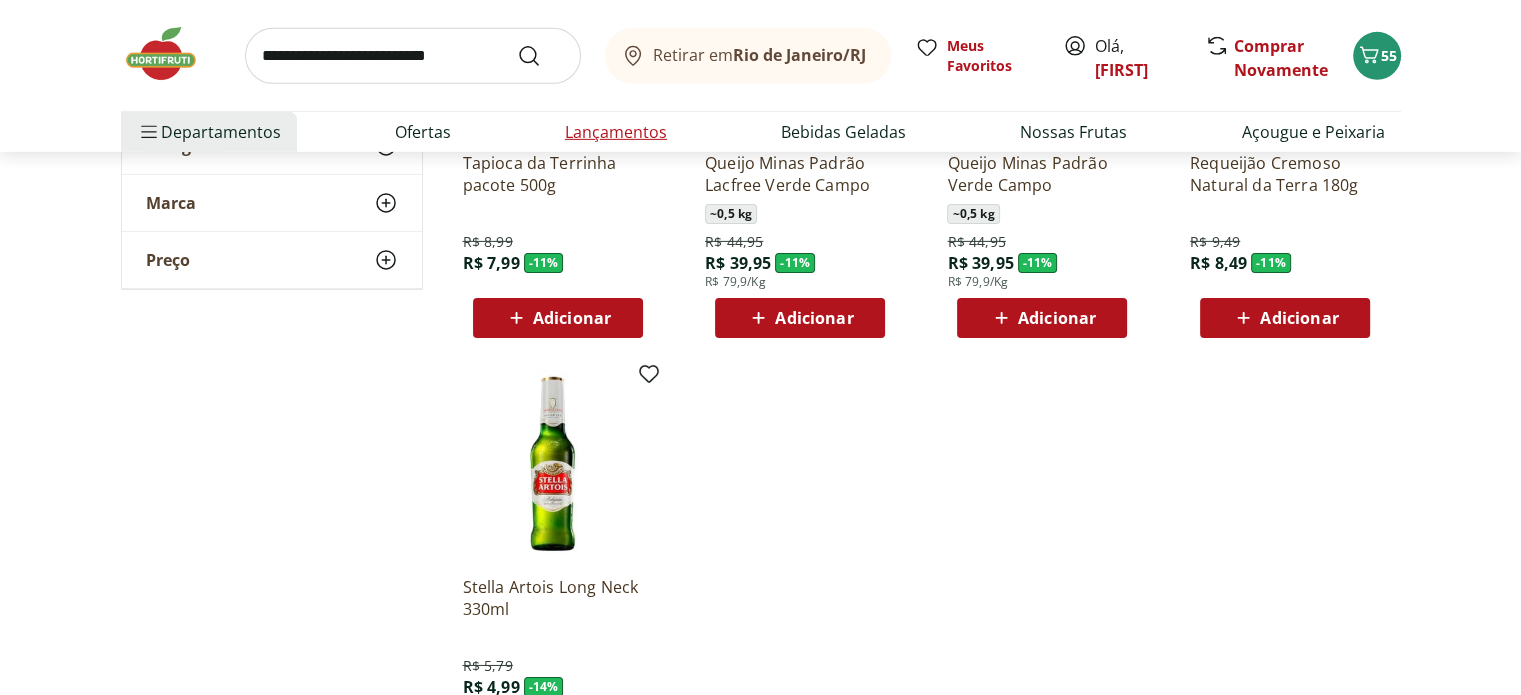 click on "Lançamentos" at bounding box center [616, 132] 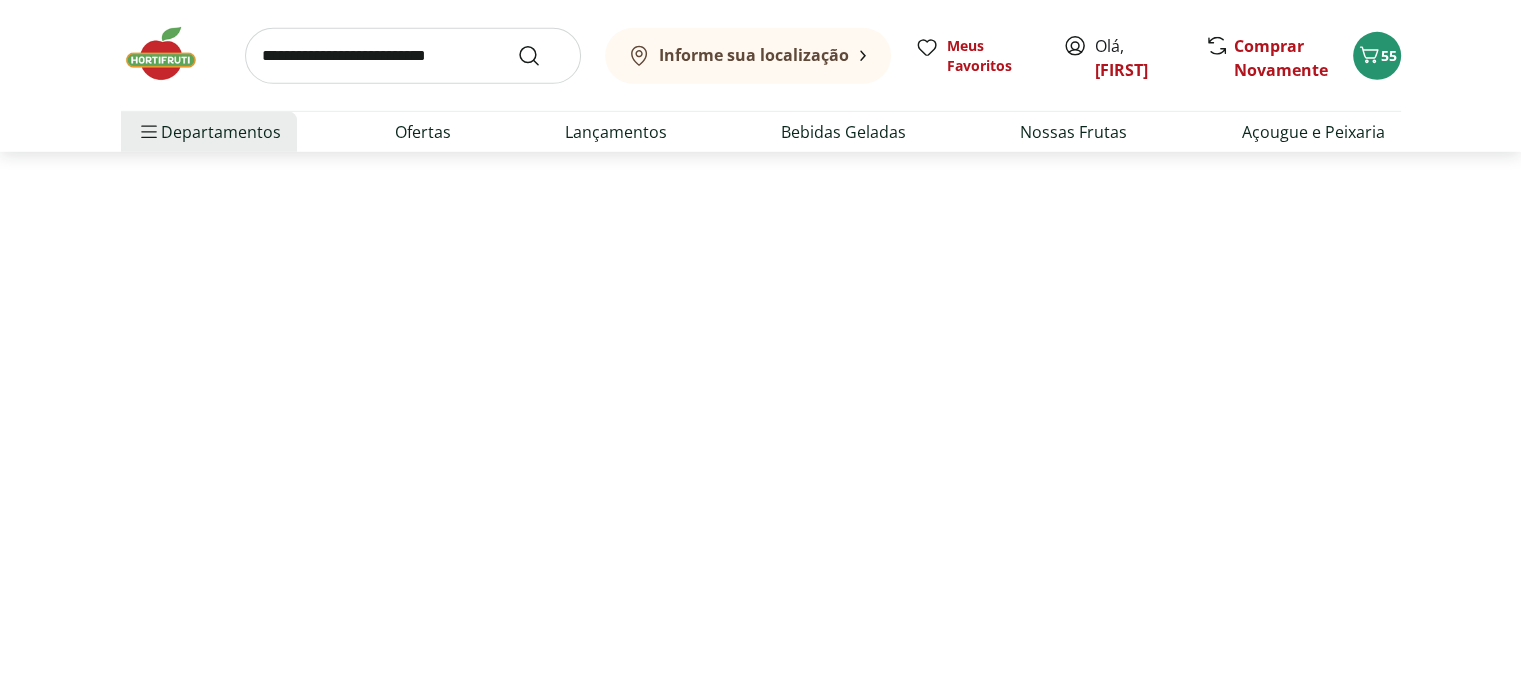 scroll, scrollTop: 0, scrollLeft: 0, axis: both 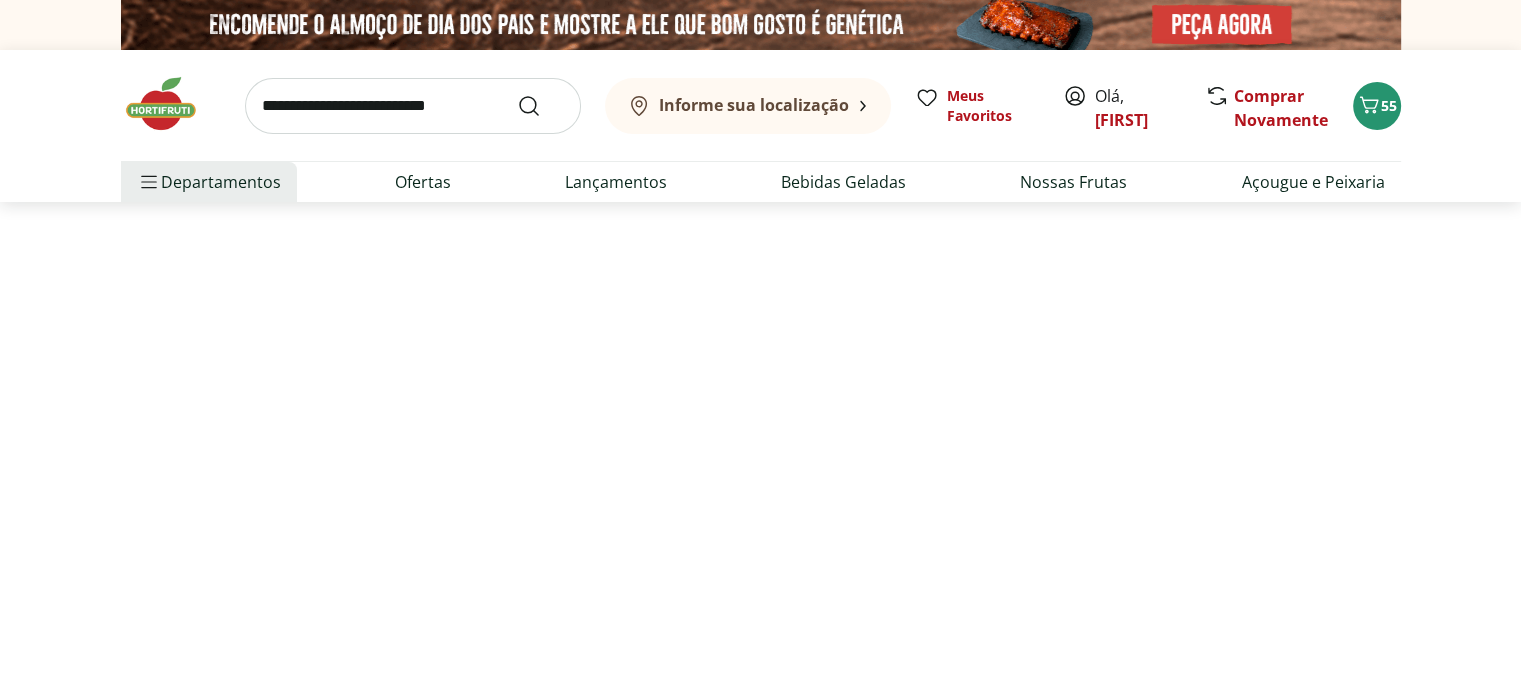 select on "**********" 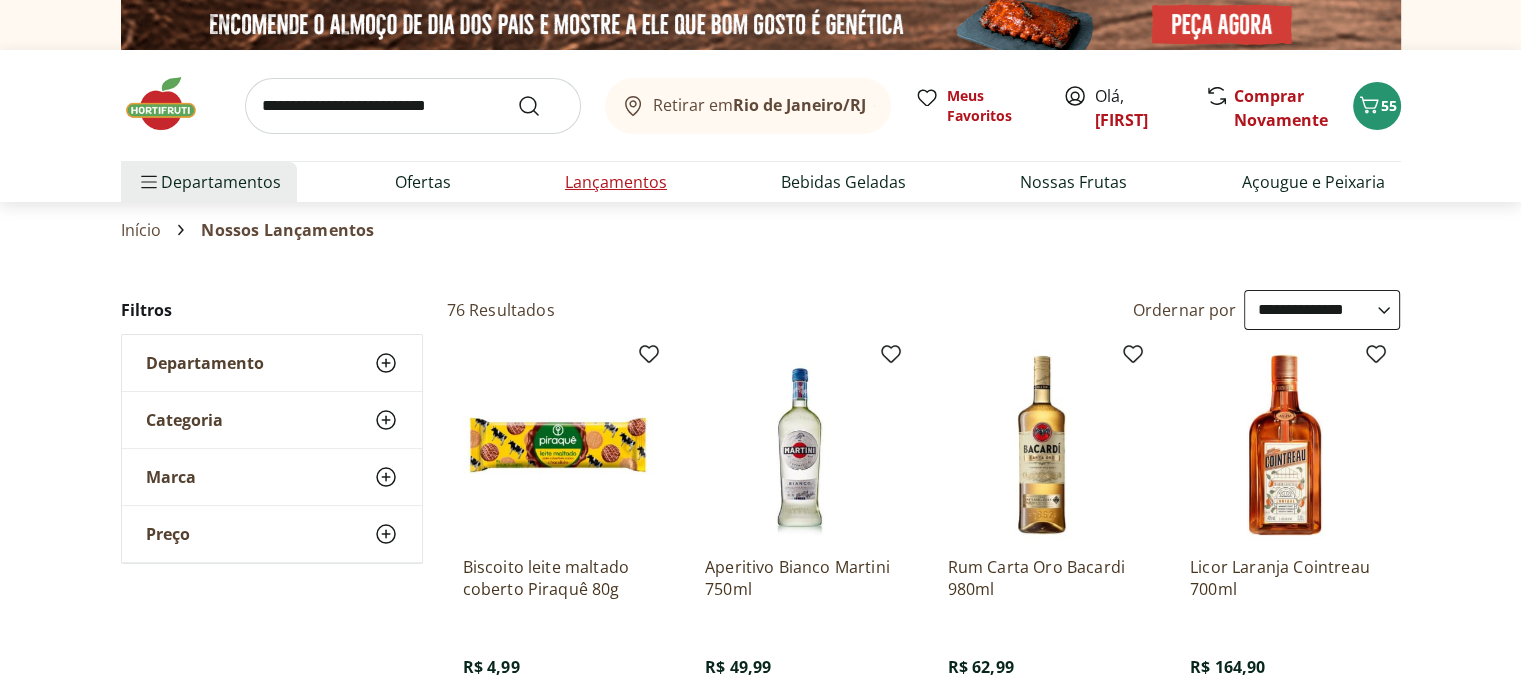 click on "Lançamentos" at bounding box center (616, 182) 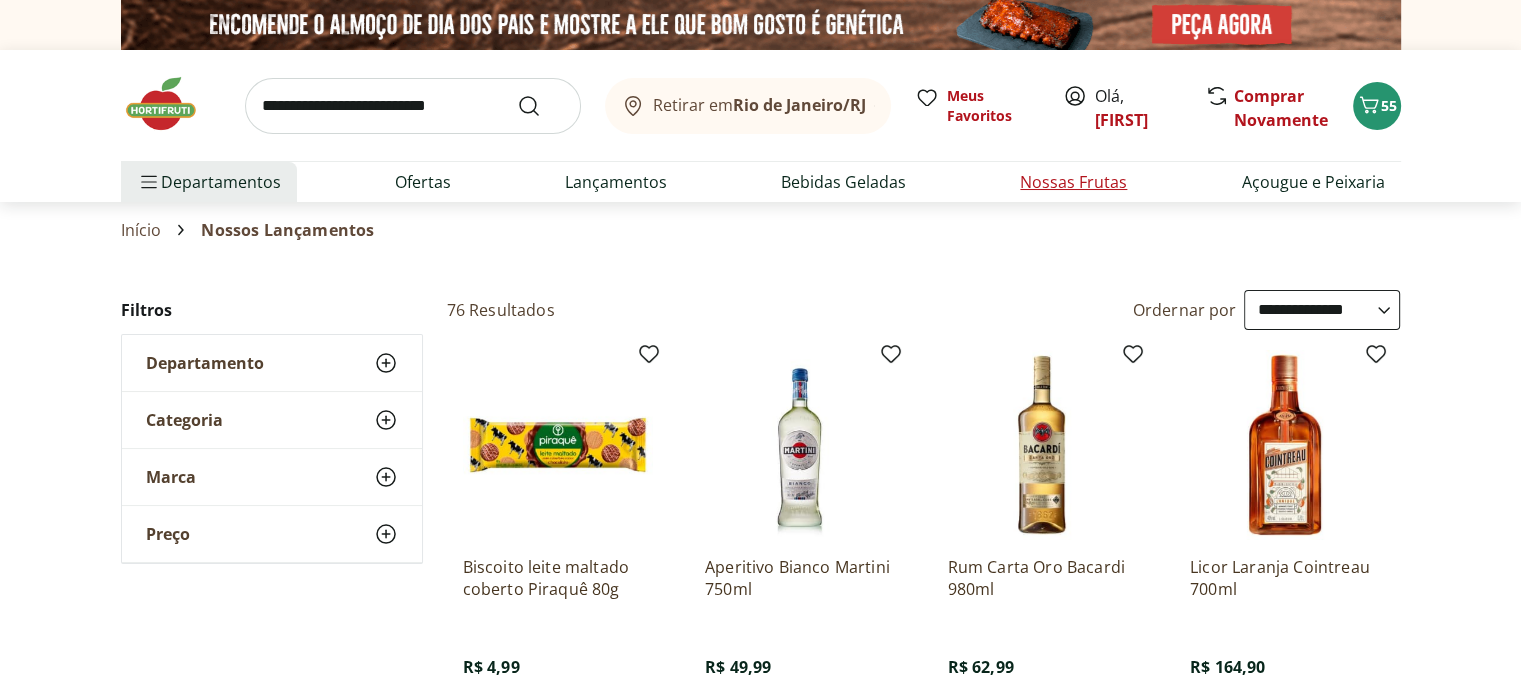 click on "Nossas Frutas" at bounding box center [1073, 182] 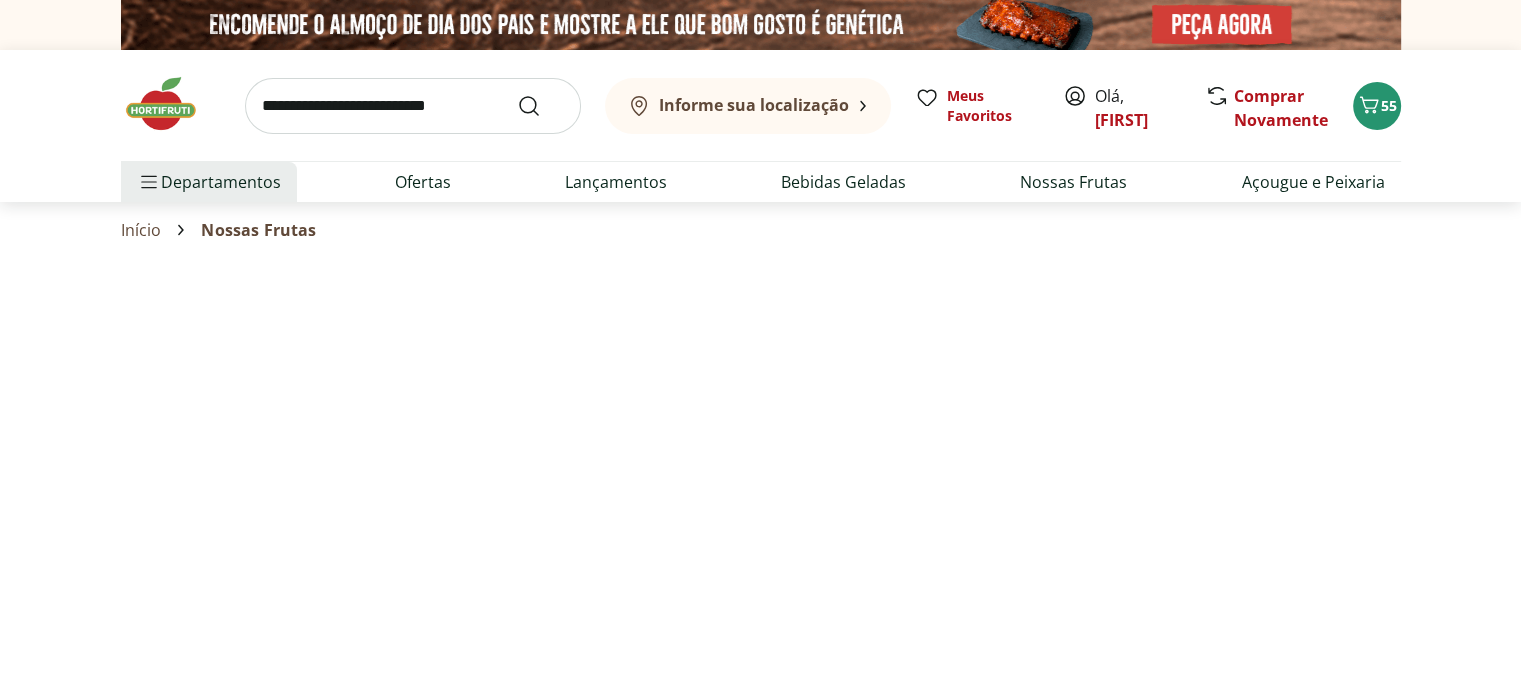select on "**********" 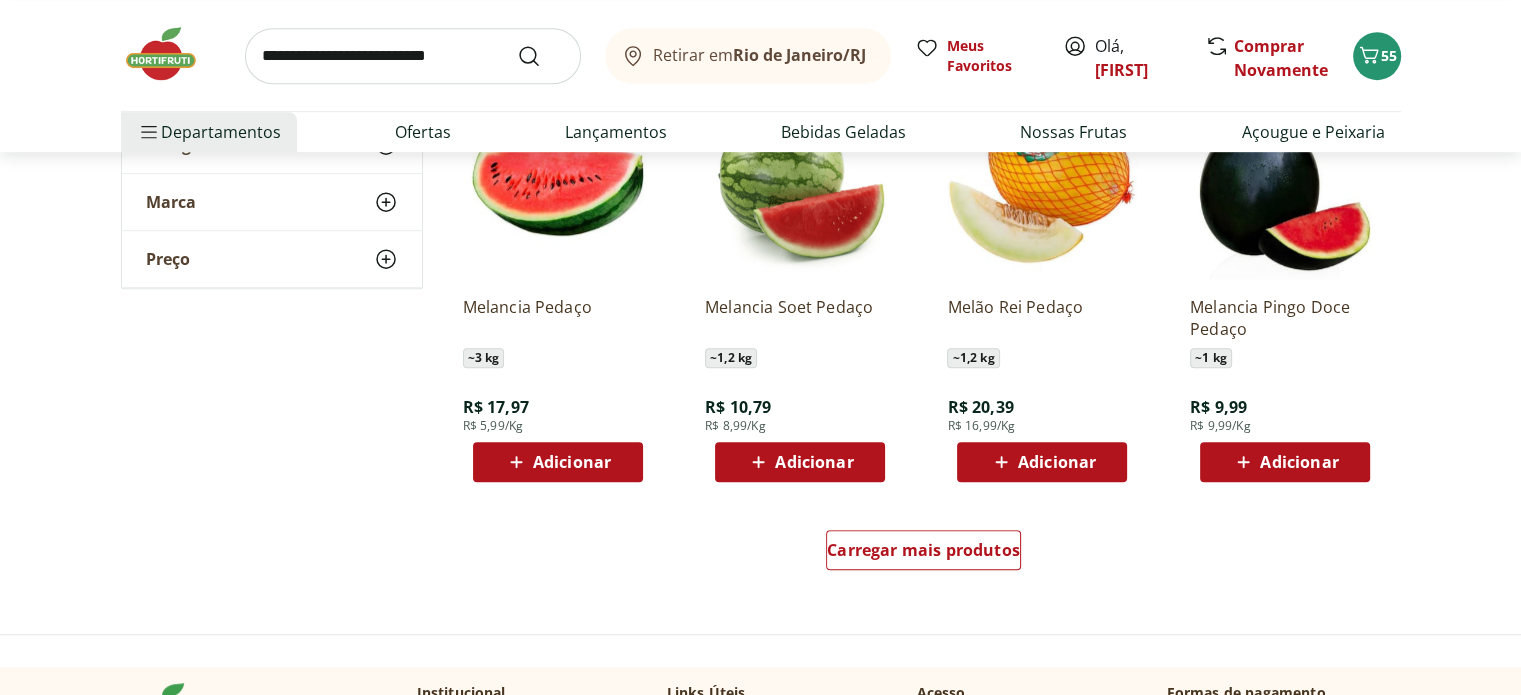 scroll, scrollTop: 1200, scrollLeft: 0, axis: vertical 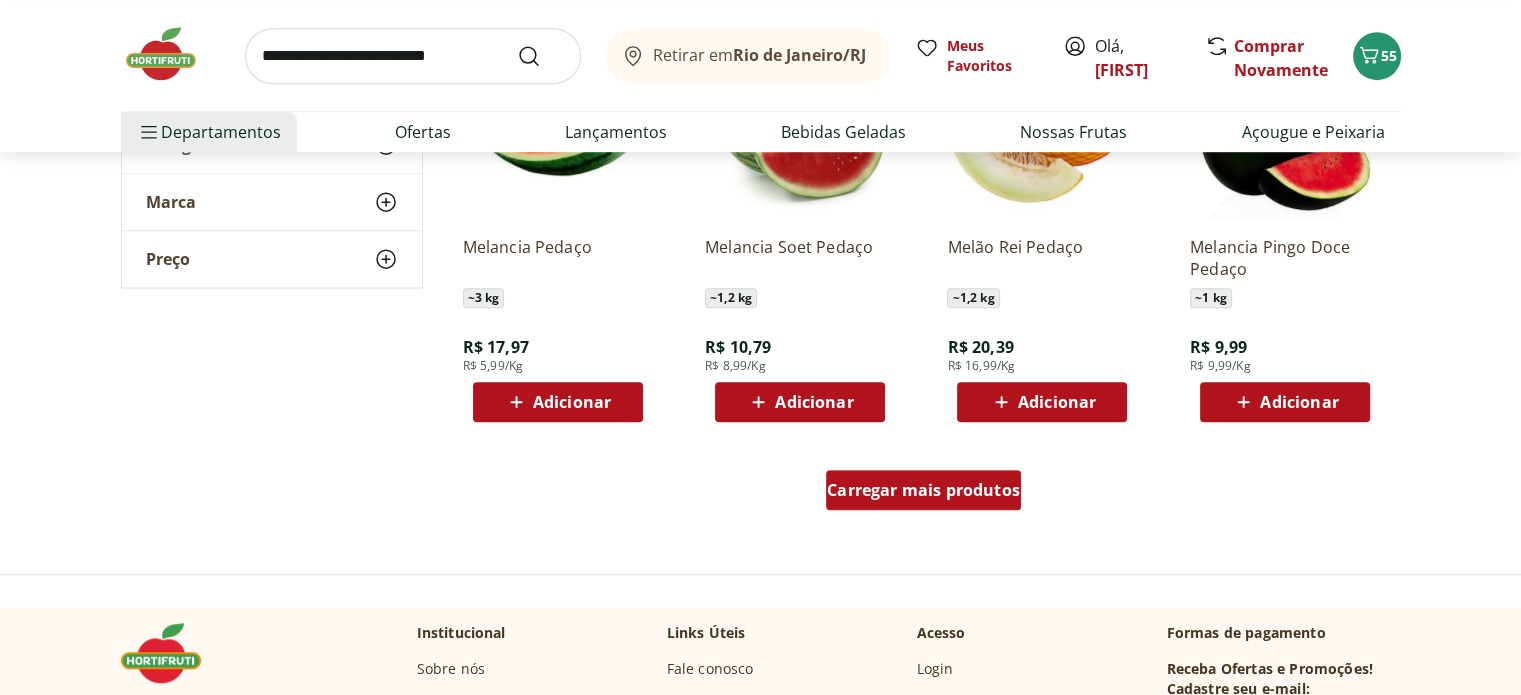 click on "Carregar mais produtos" at bounding box center [923, 490] 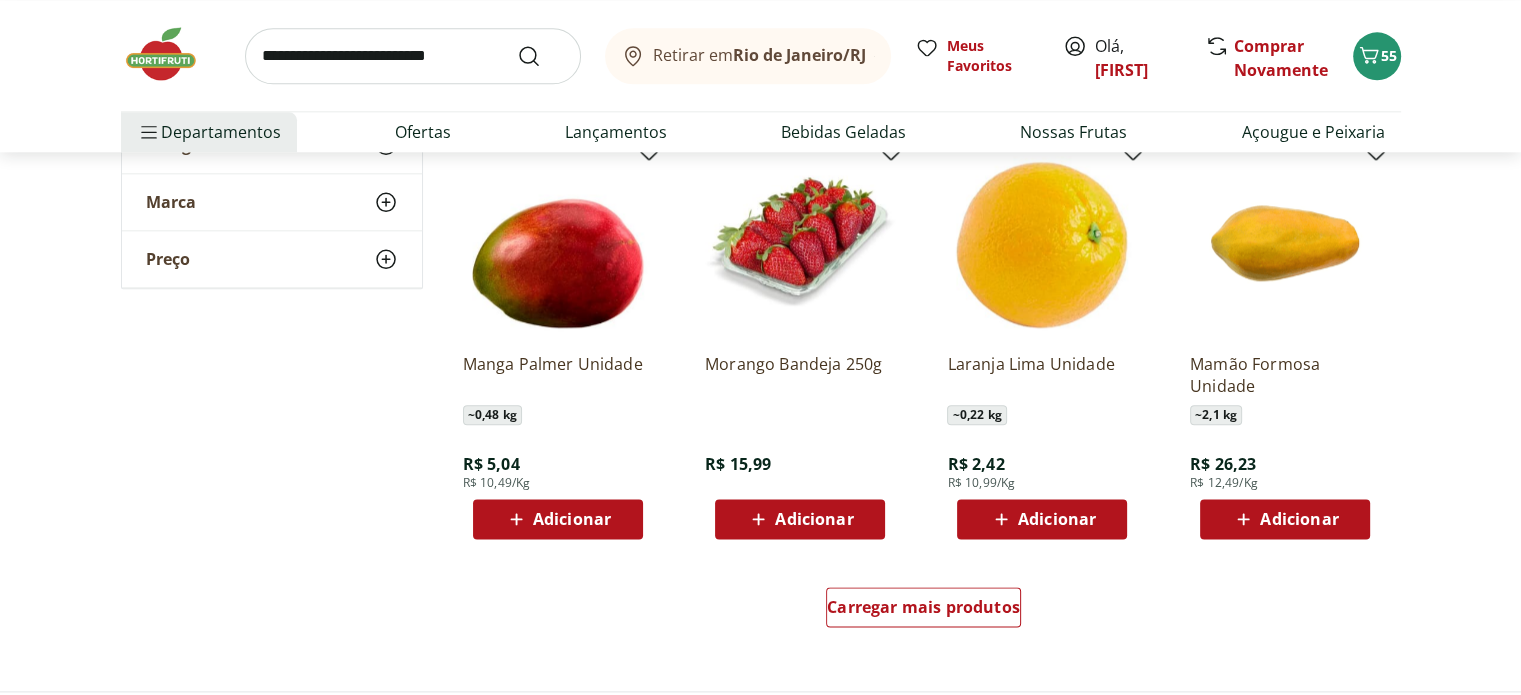 scroll, scrollTop: 2400, scrollLeft: 0, axis: vertical 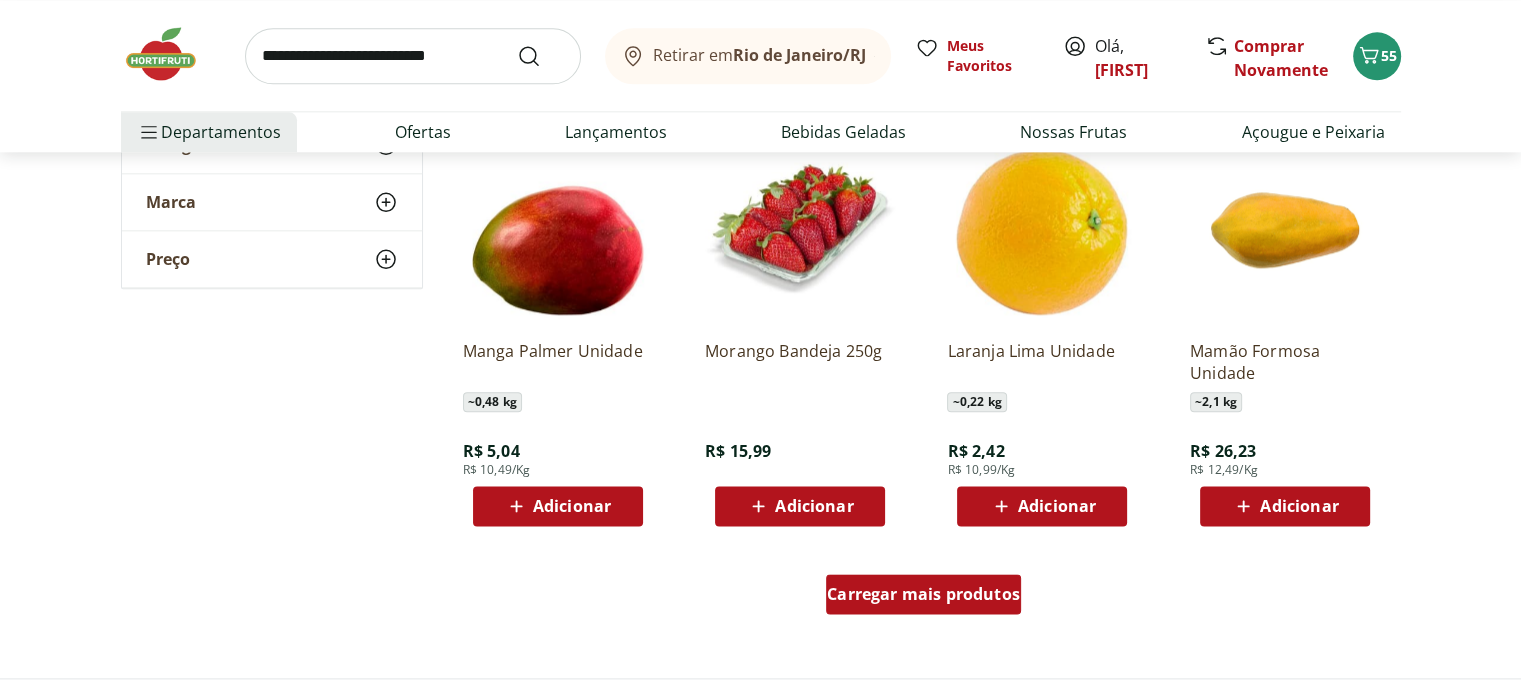 click on "Carregar mais produtos" at bounding box center [923, 594] 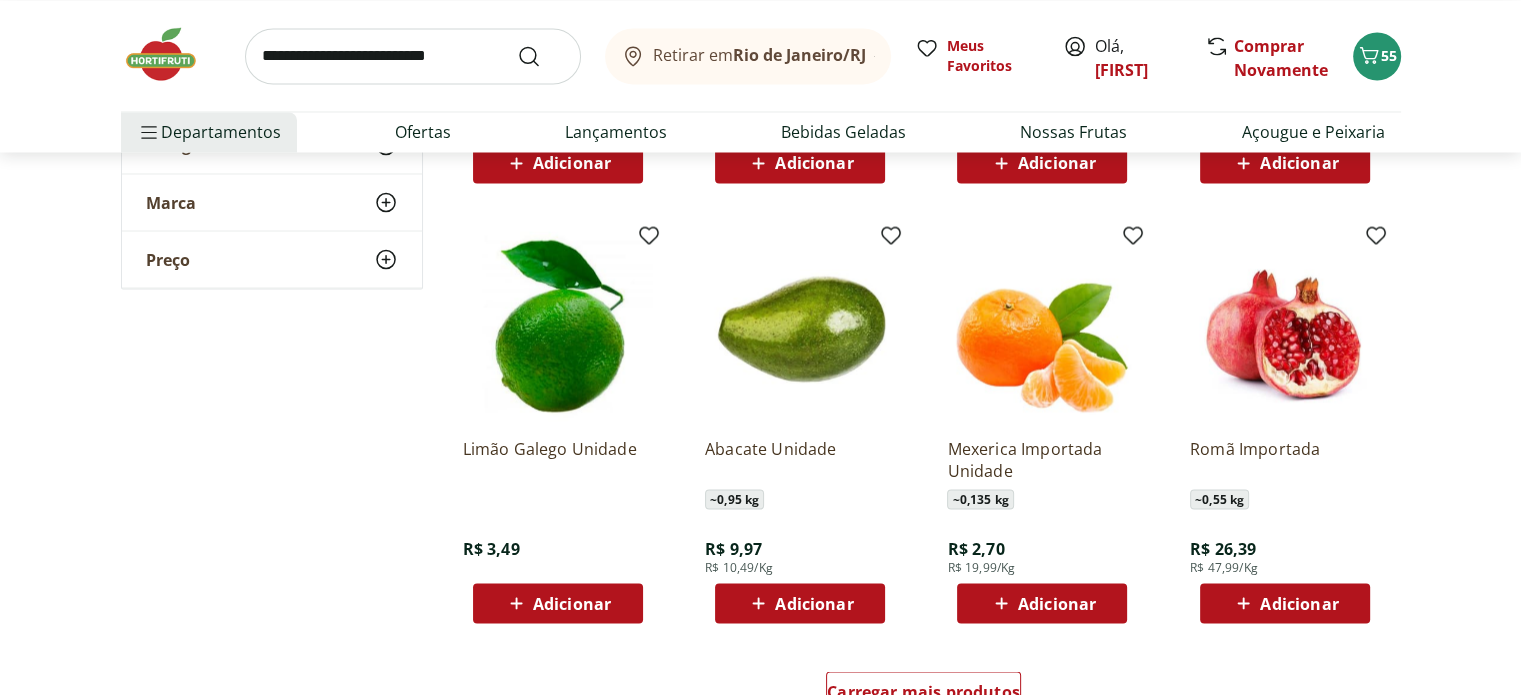 scroll, scrollTop: 3700, scrollLeft: 0, axis: vertical 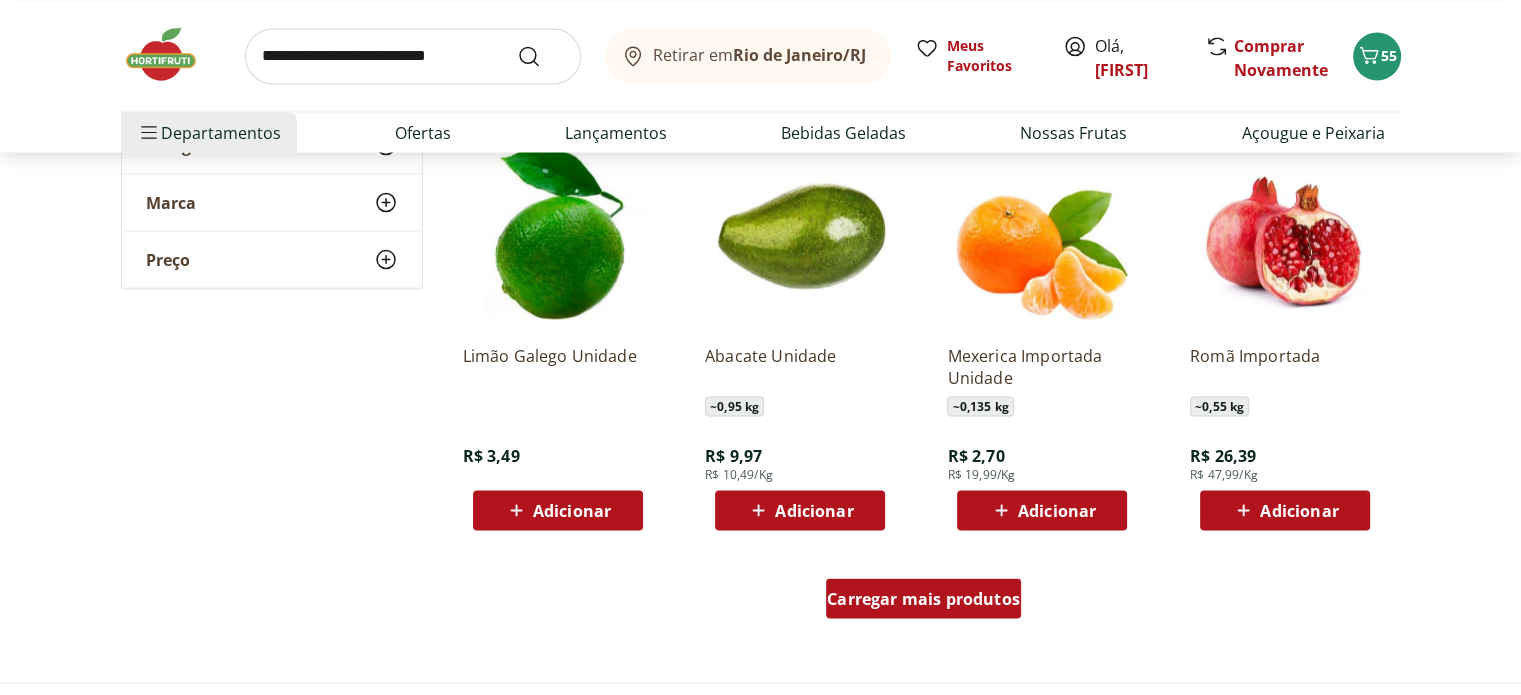 click on "Carregar mais produtos" at bounding box center (923, 598) 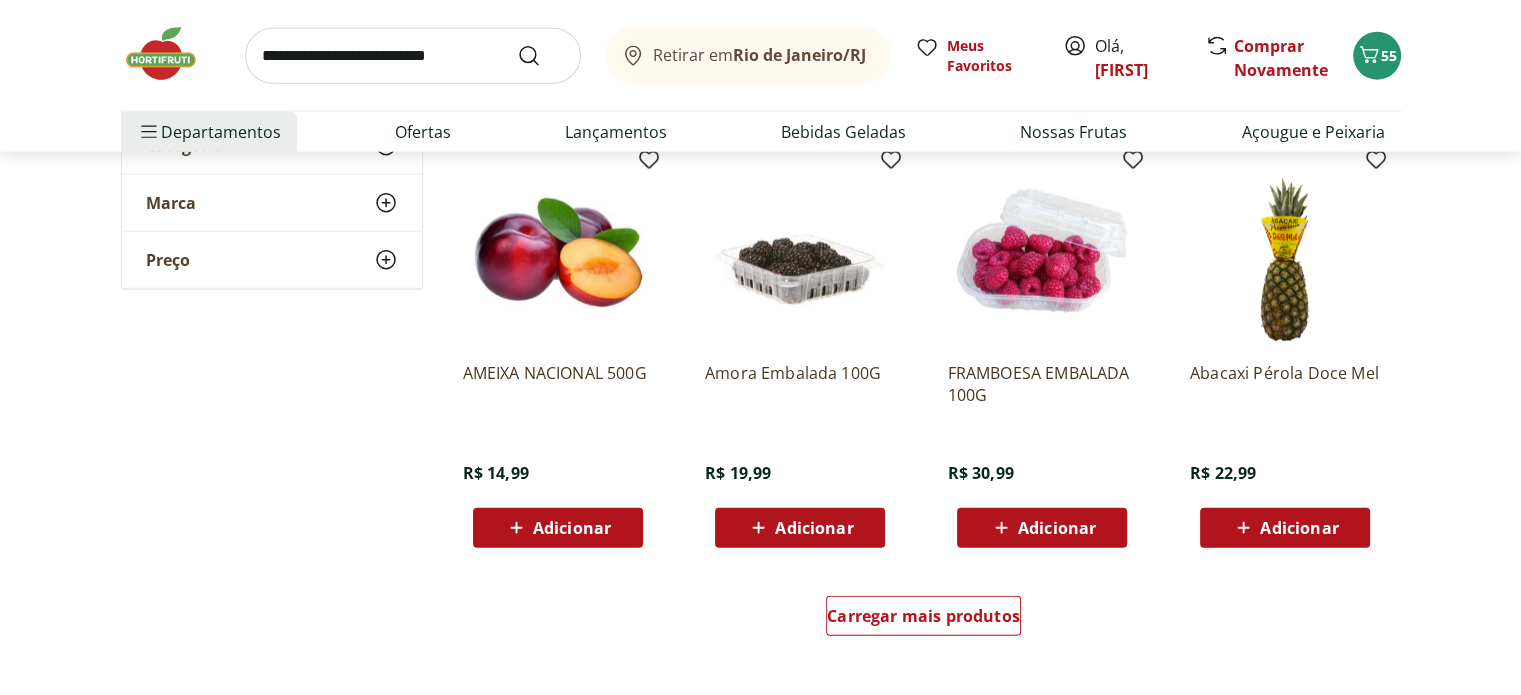 scroll, scrollTop: 5000, scrollLeft: 0, axis: vertical 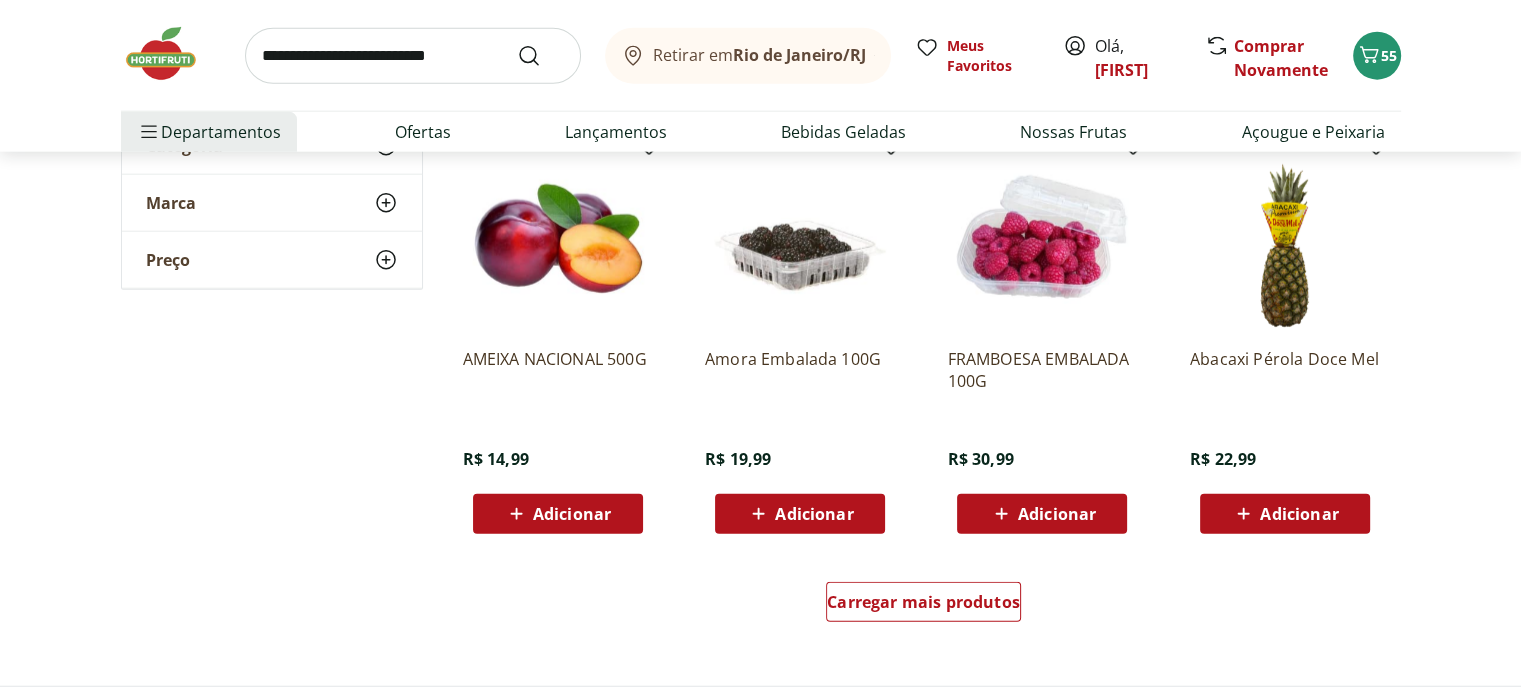 click on "Adicionar" at bounding box center (572, 514) 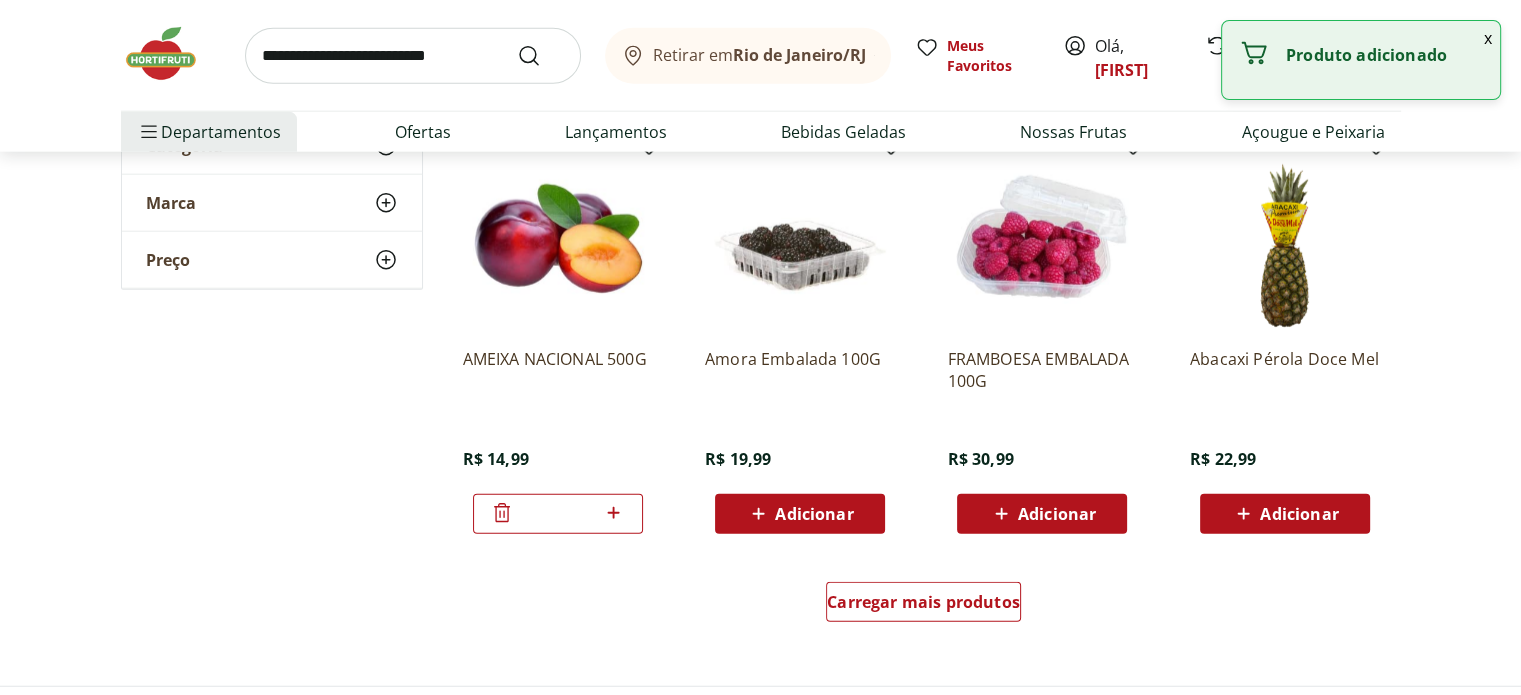 click 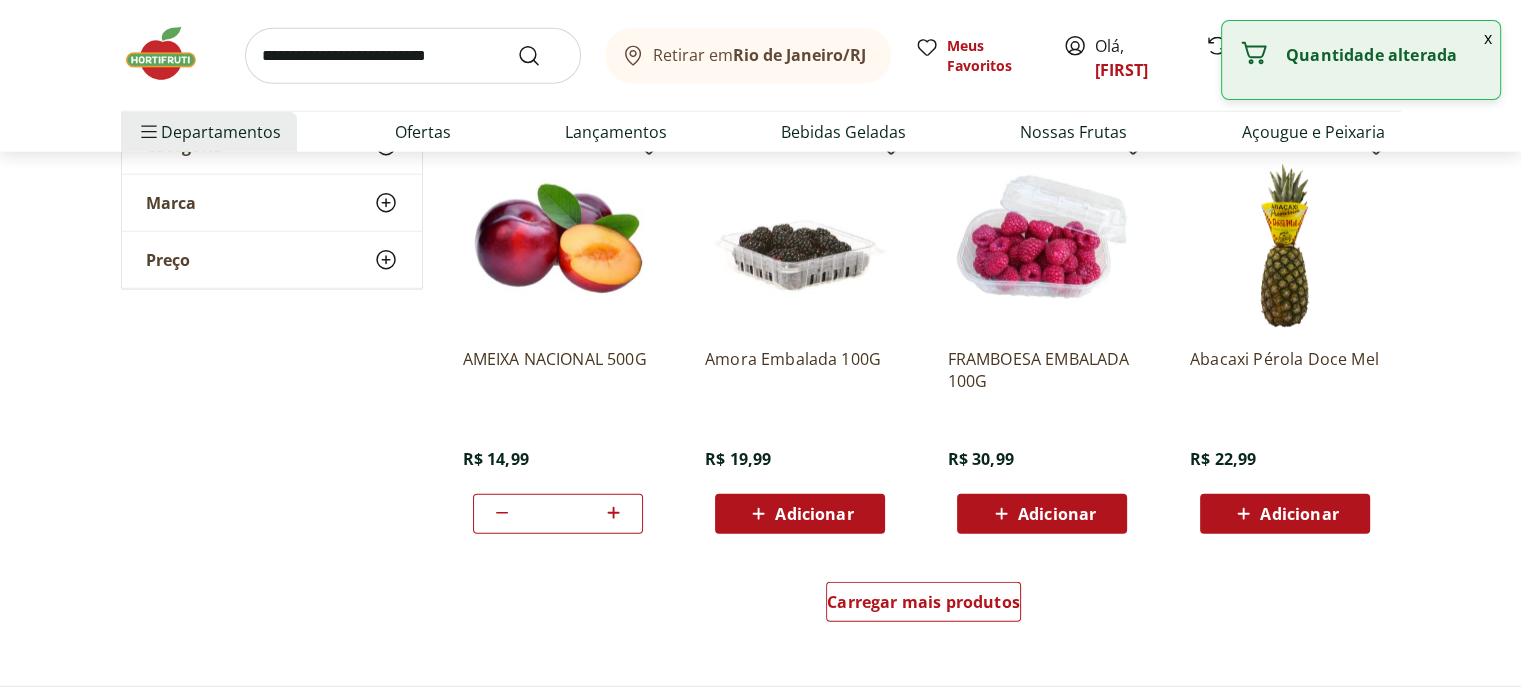 click 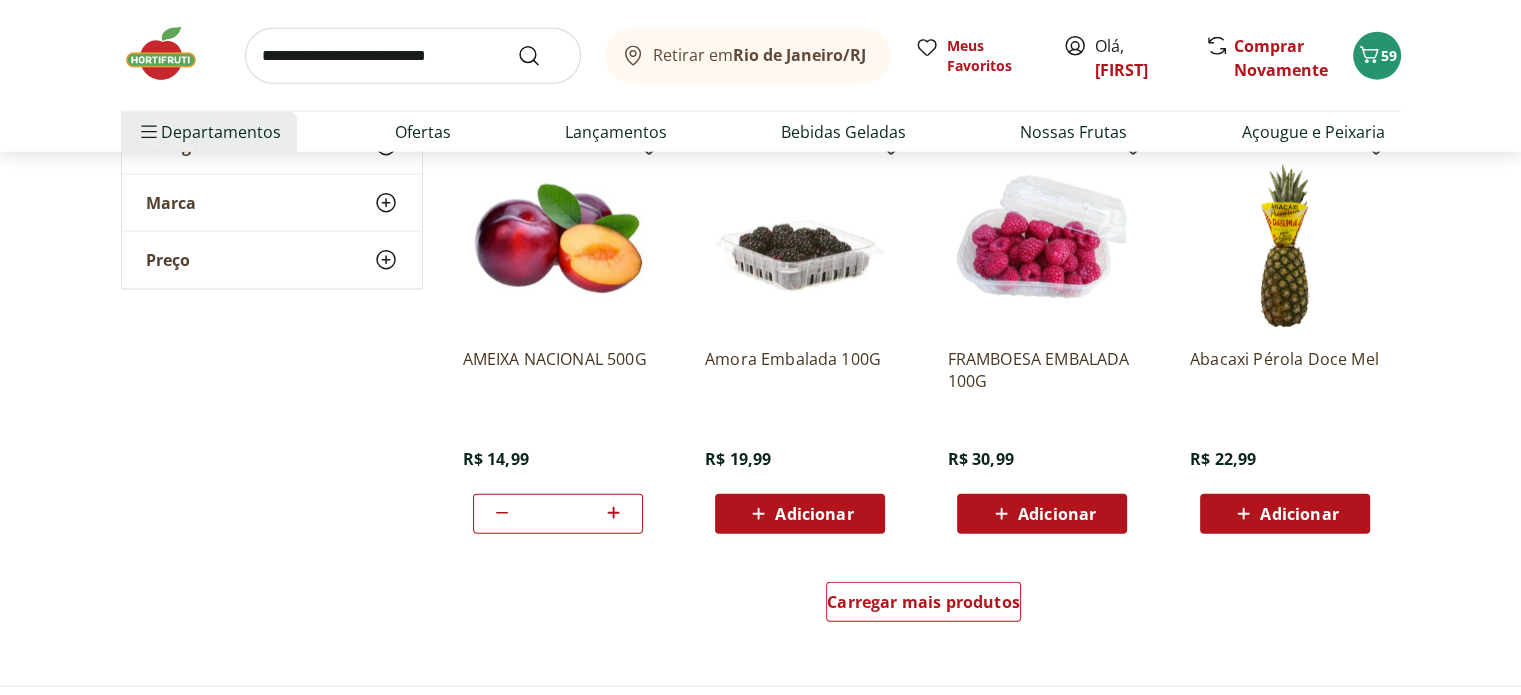 click 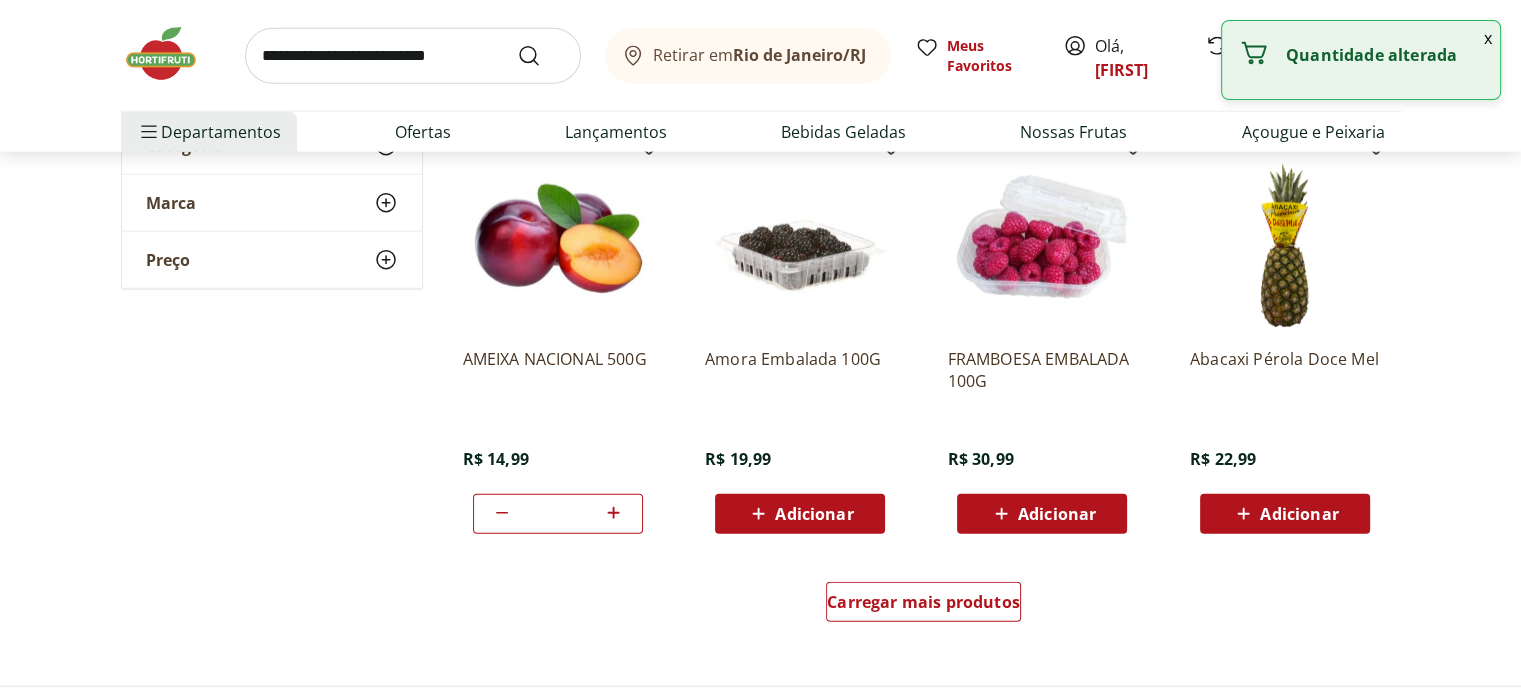 click 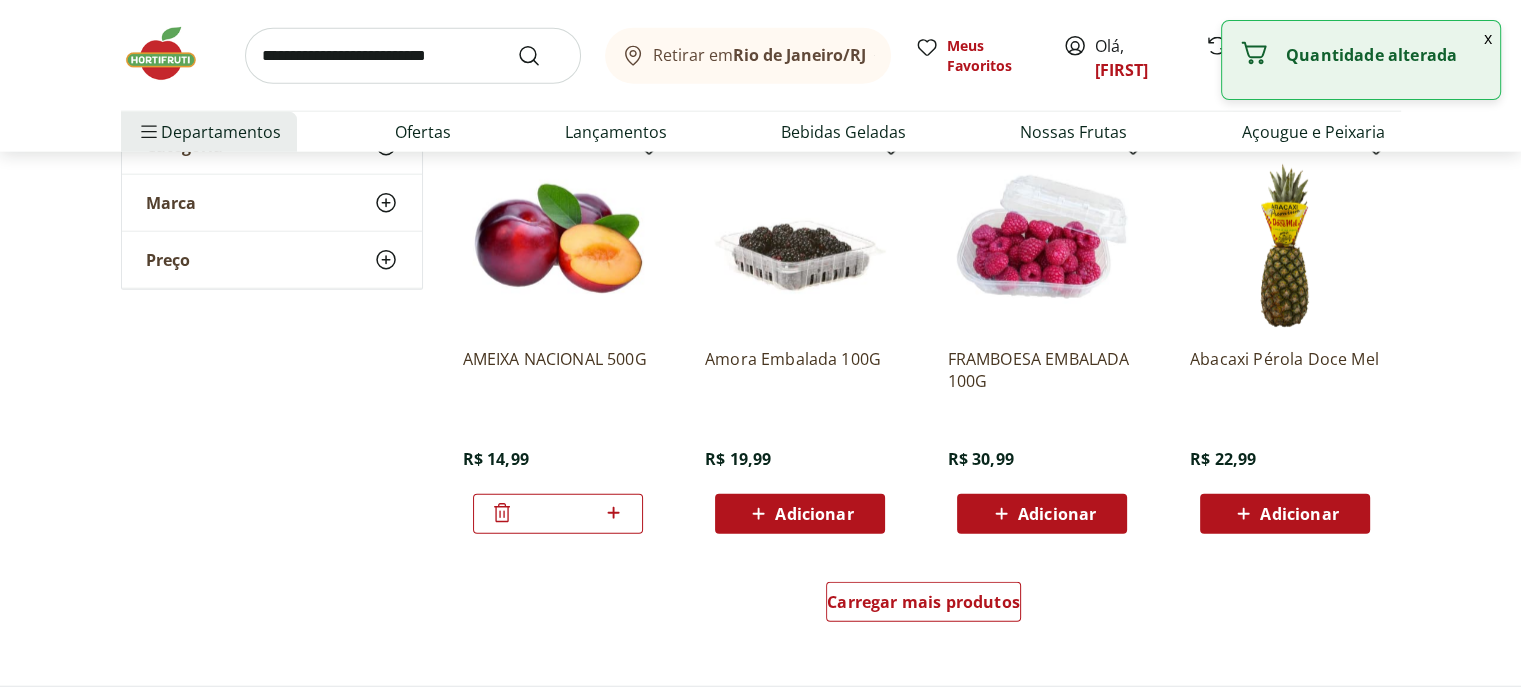click 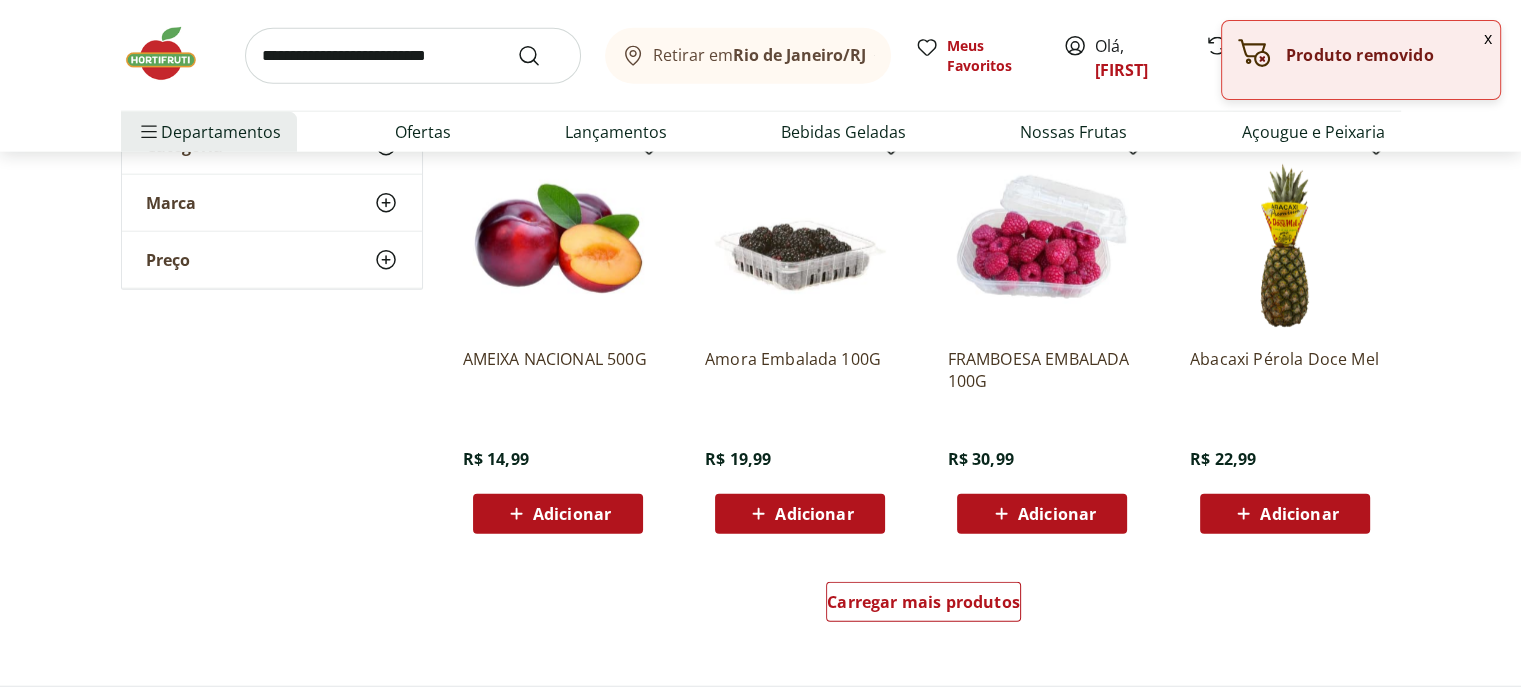 click on "Adicionar" at bounding box center [558, 514] 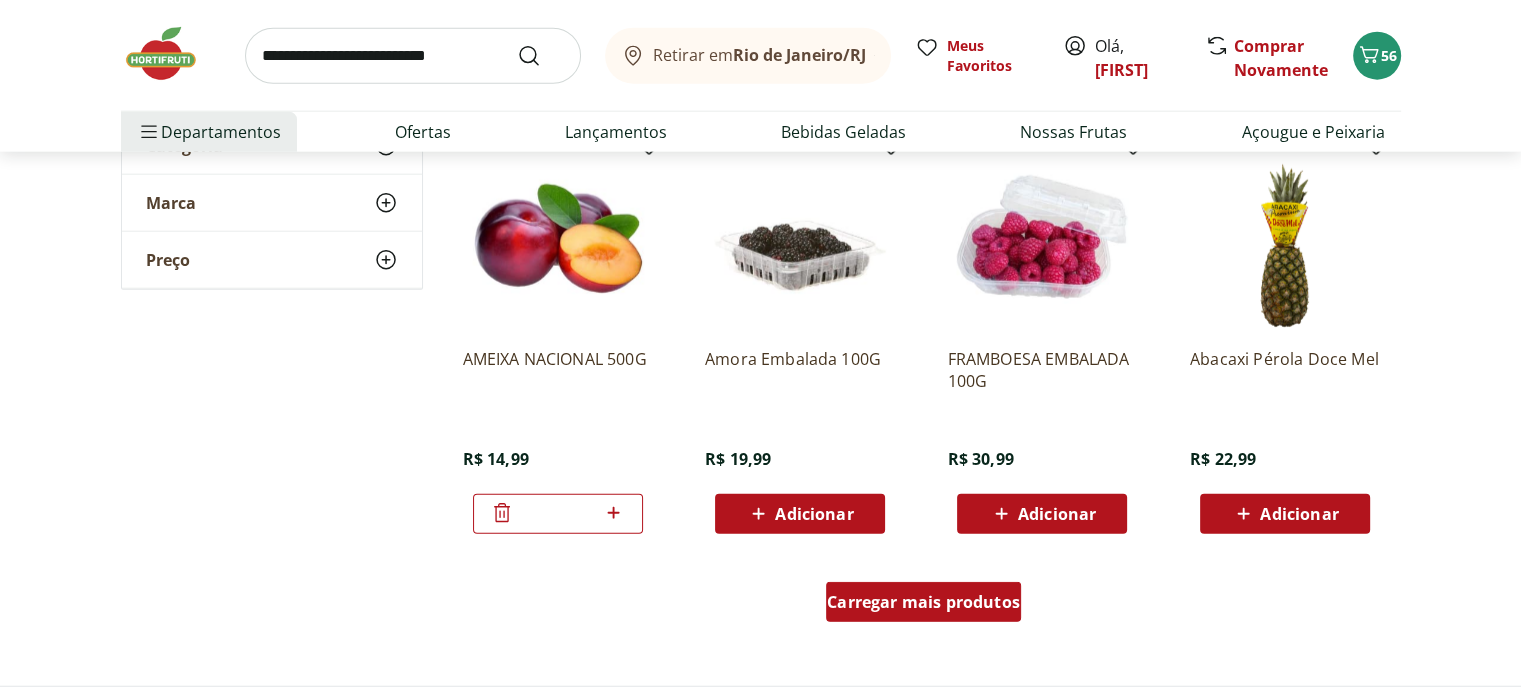 click on "Carregar mais produtos" at bounding box center [923, 602] 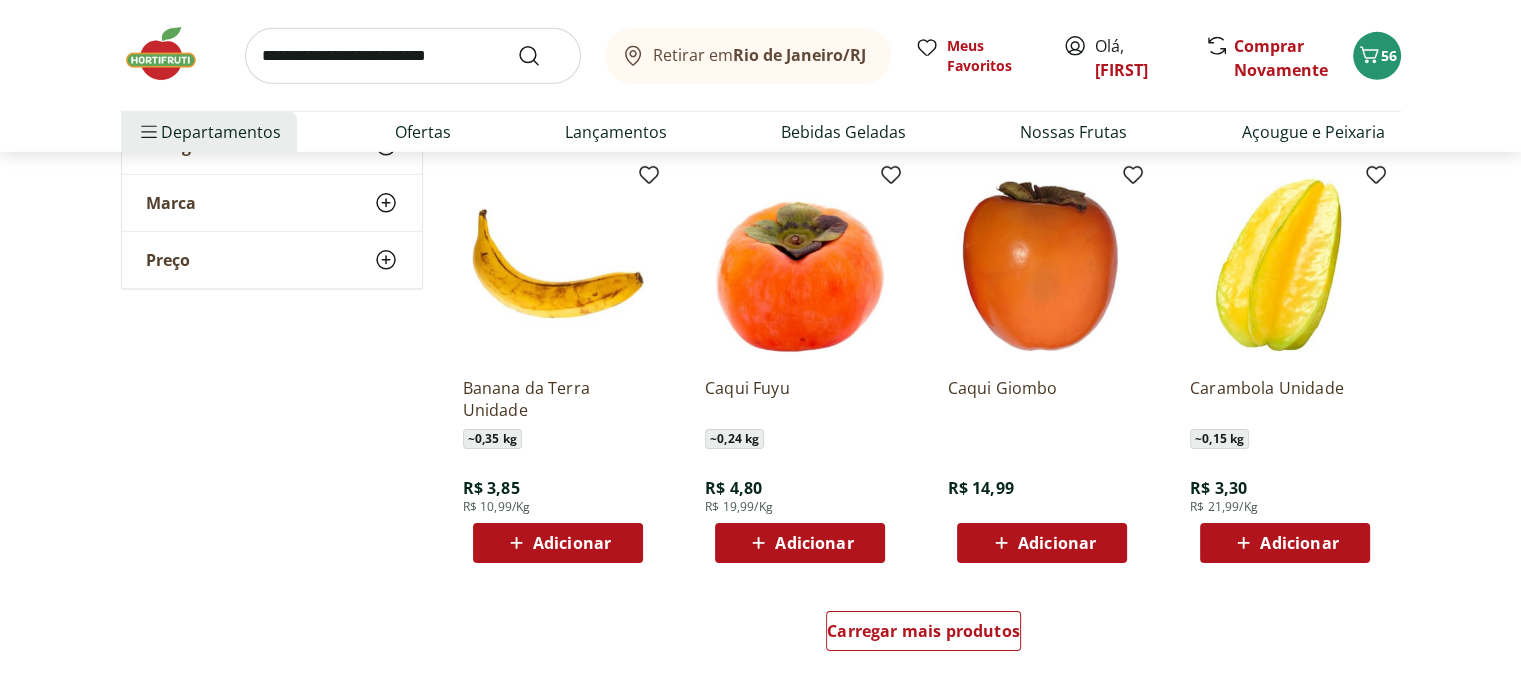 scroll, scrollTop: 6400, scrollLeft: 0, axis: vertical 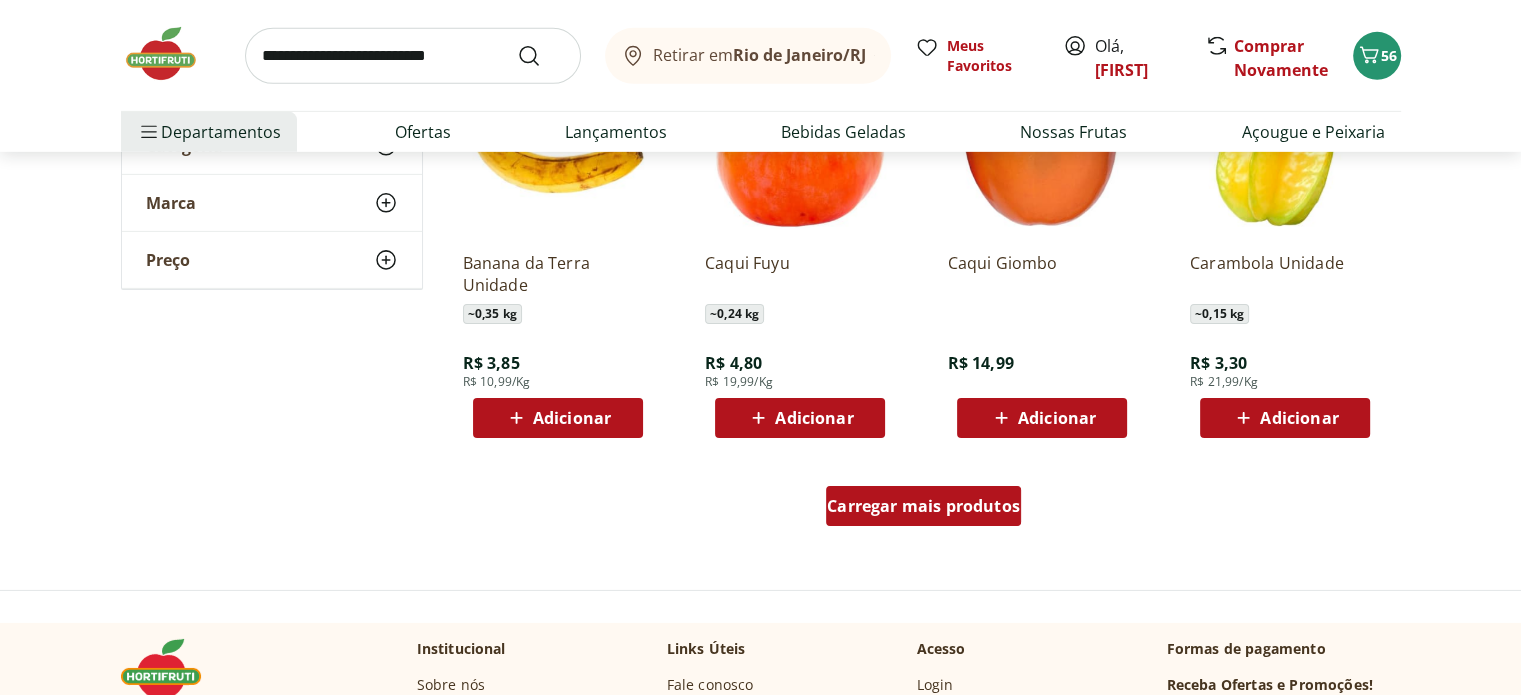 click on "Carregar mais produtos" at bounding box center [923, 506] 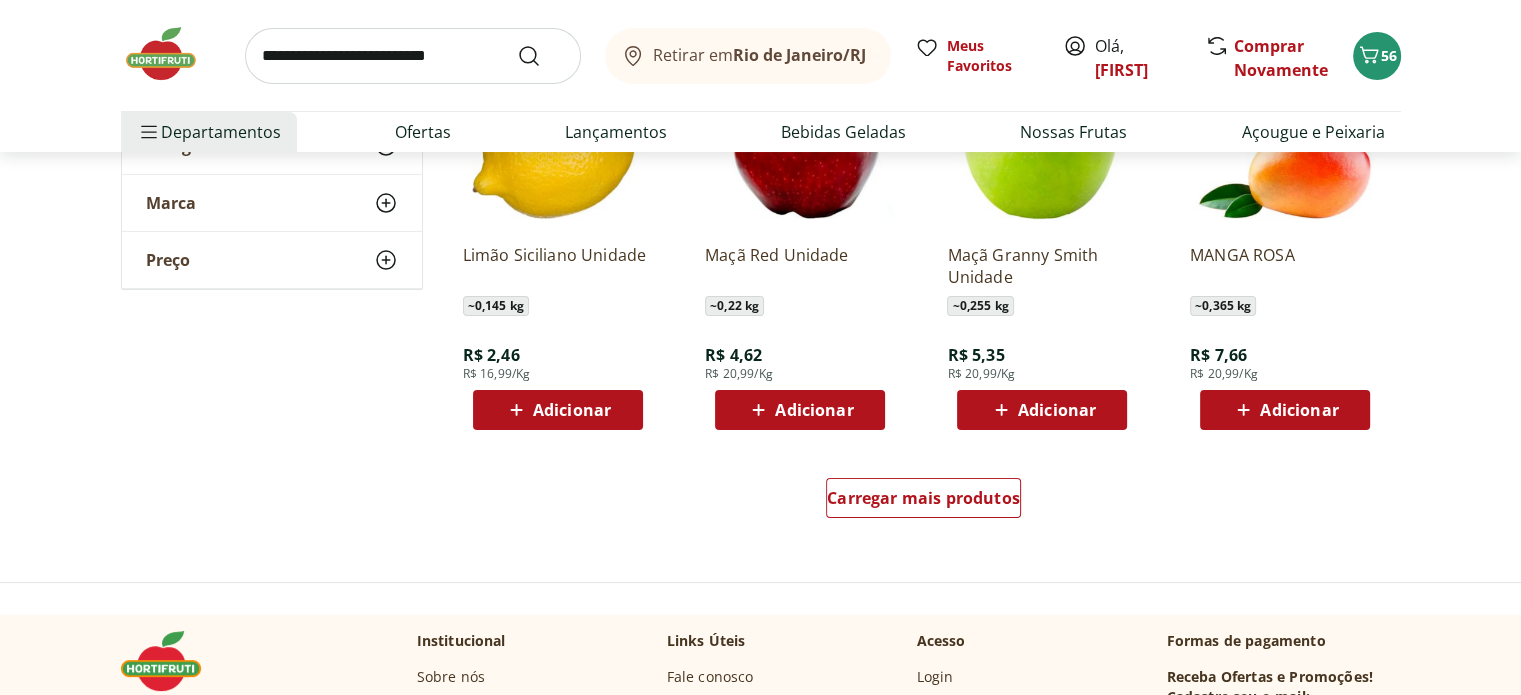 scroll, scrollTop: 7800, scrollLeft: 0, axis: vertical 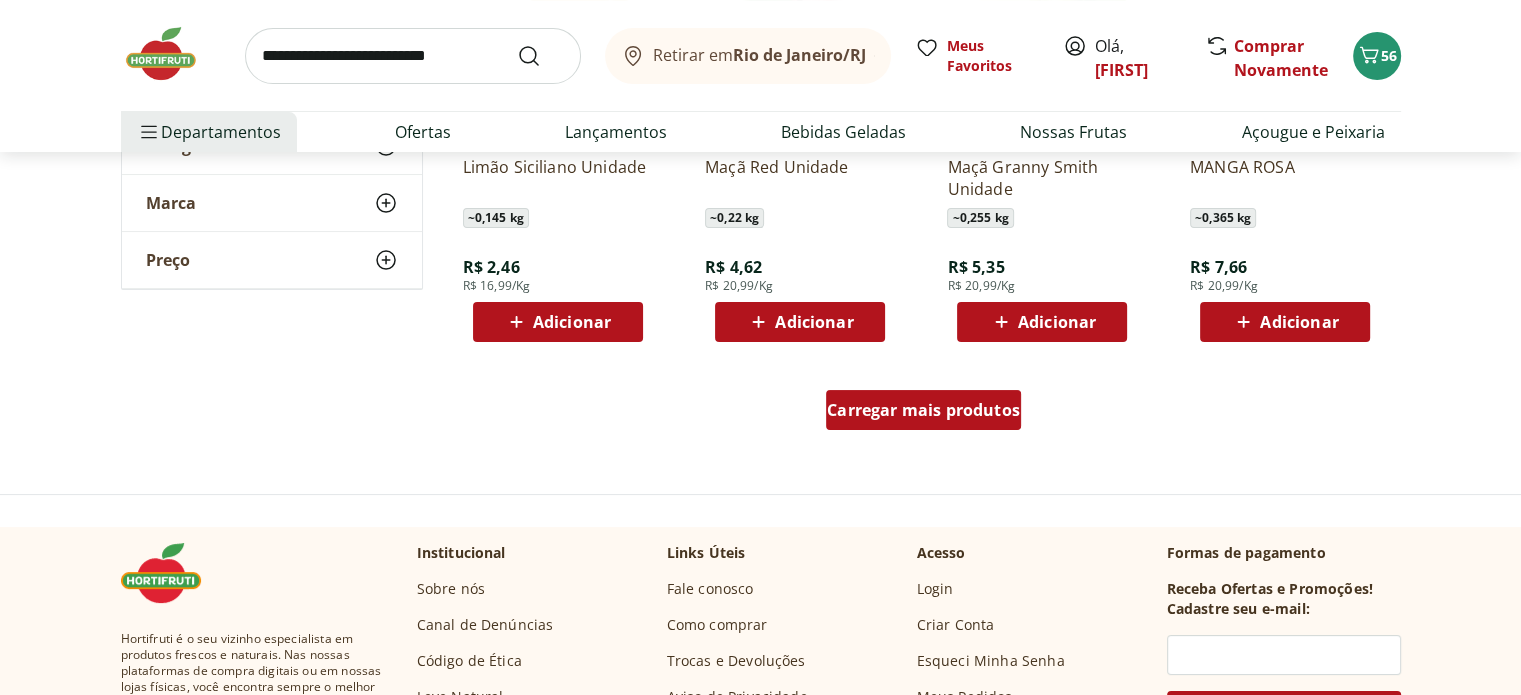 click on "Carregar mais produtos" at bounding box center (923, 410) 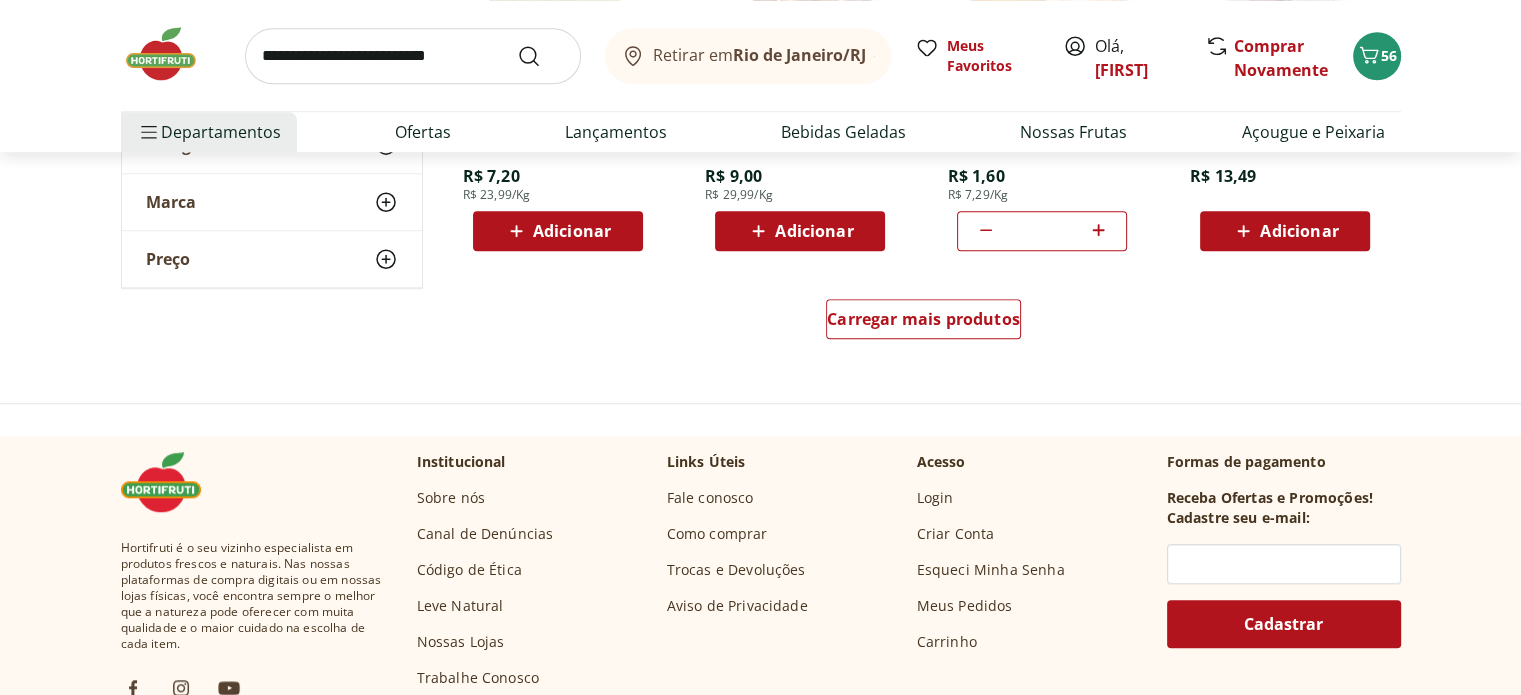 scroll, scrollTop: 9200, scrollLeft: 0, axis: vertical 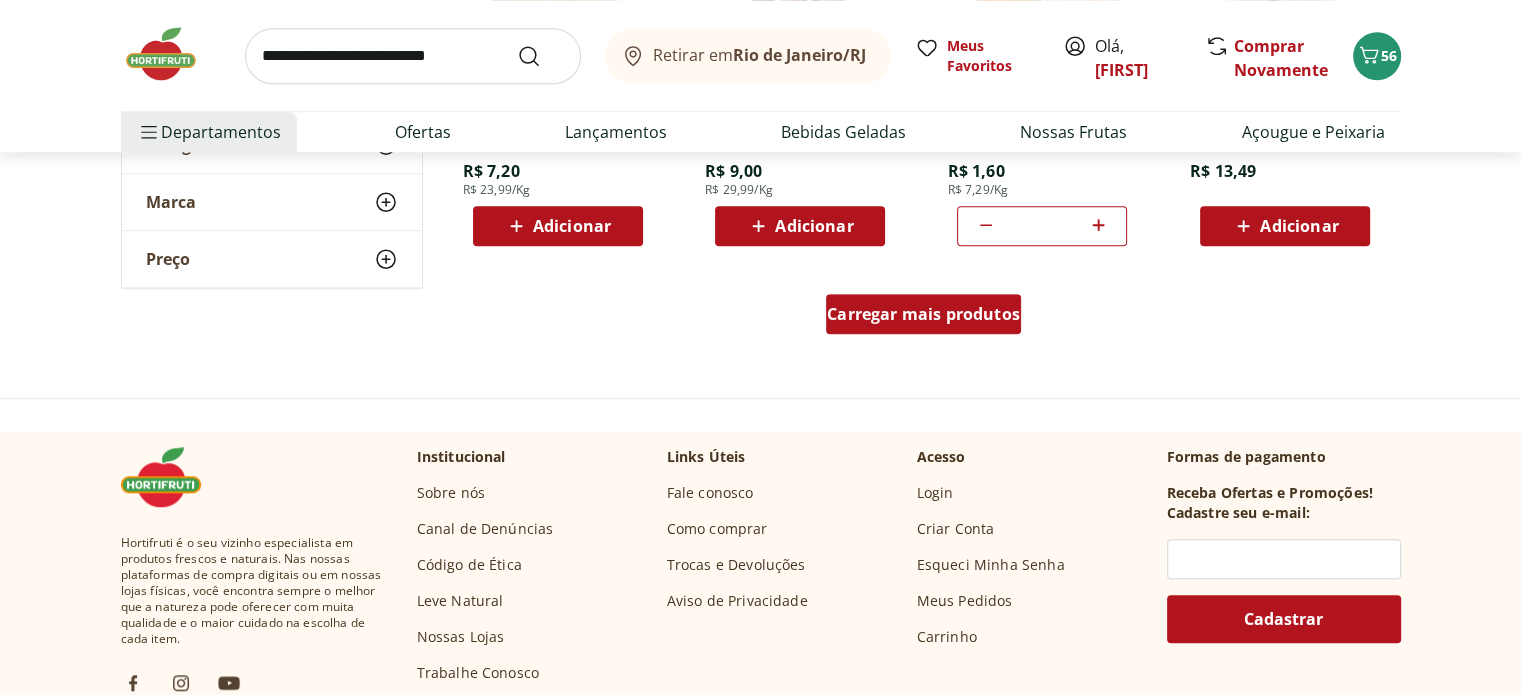 click on "Carregar mais produtos" at bounding box center (923, 314) 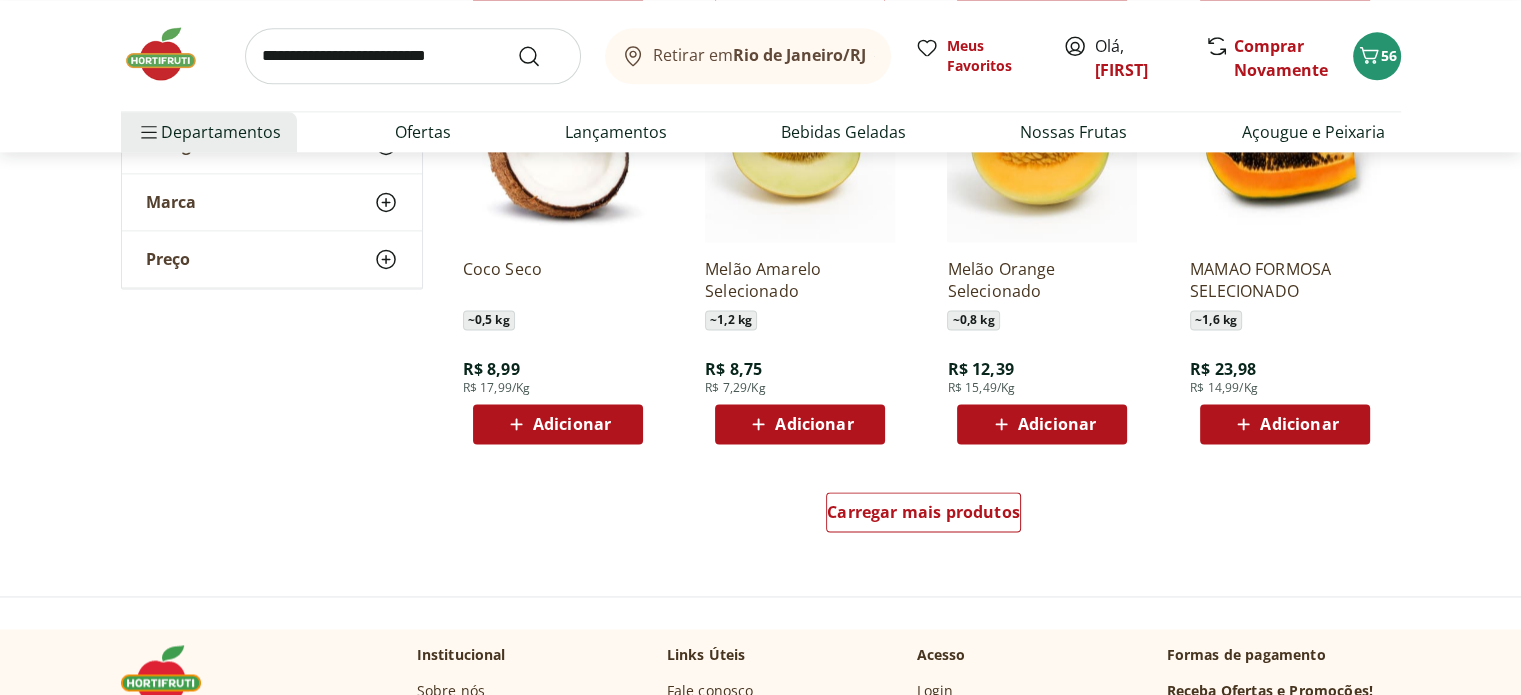 scroll, scrollTop: 10400, scrollLeft: 0, axis: vertical 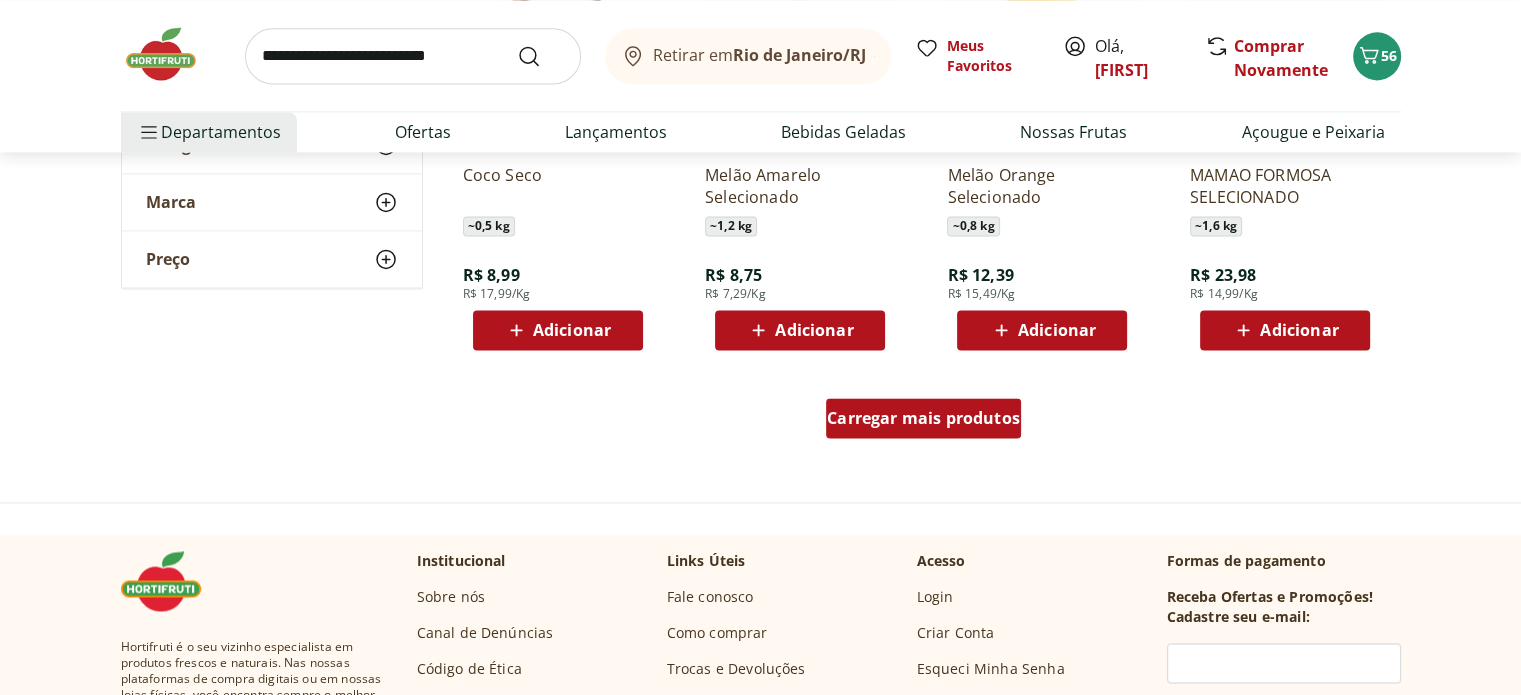 click on "Carregar mais produtos" at bounding box center (923, 418) 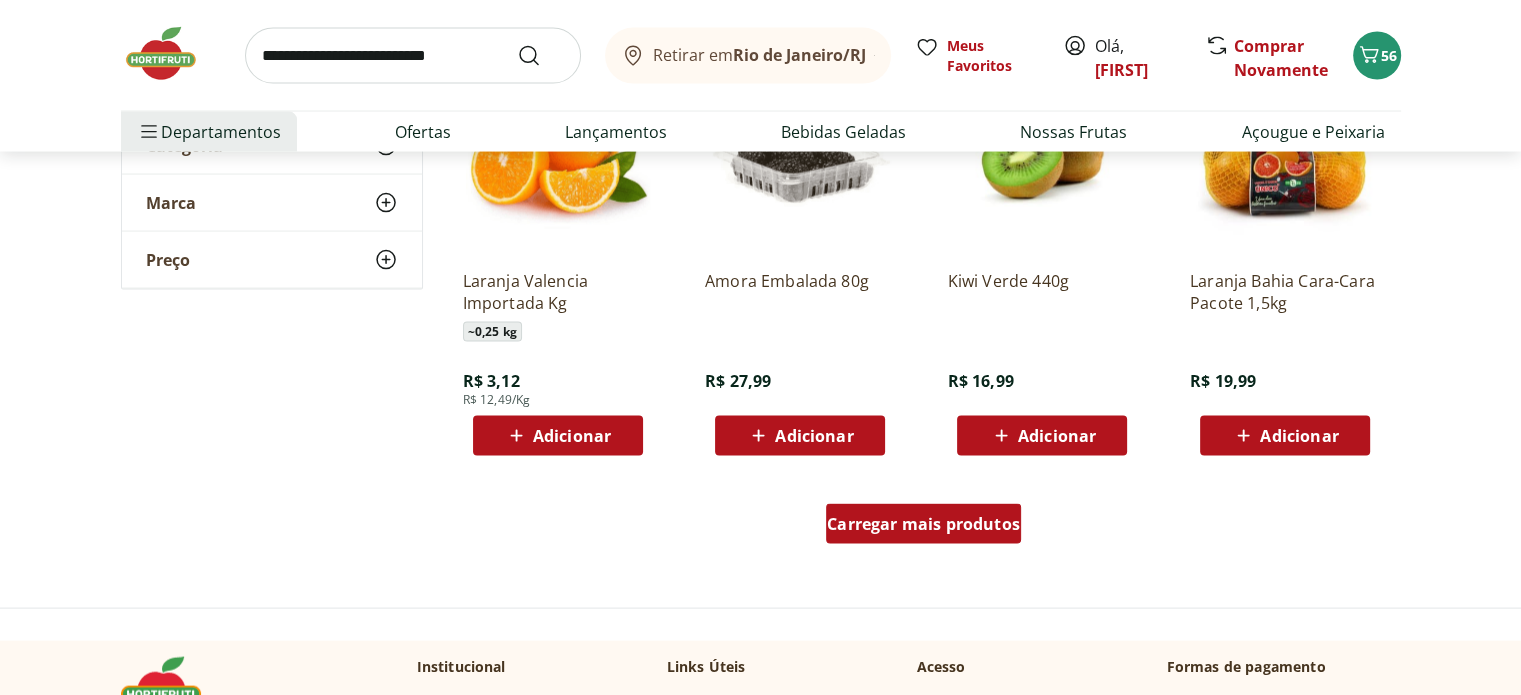 scroll, scrollTop: 11600, scrollLeft: 0, axis: vertical 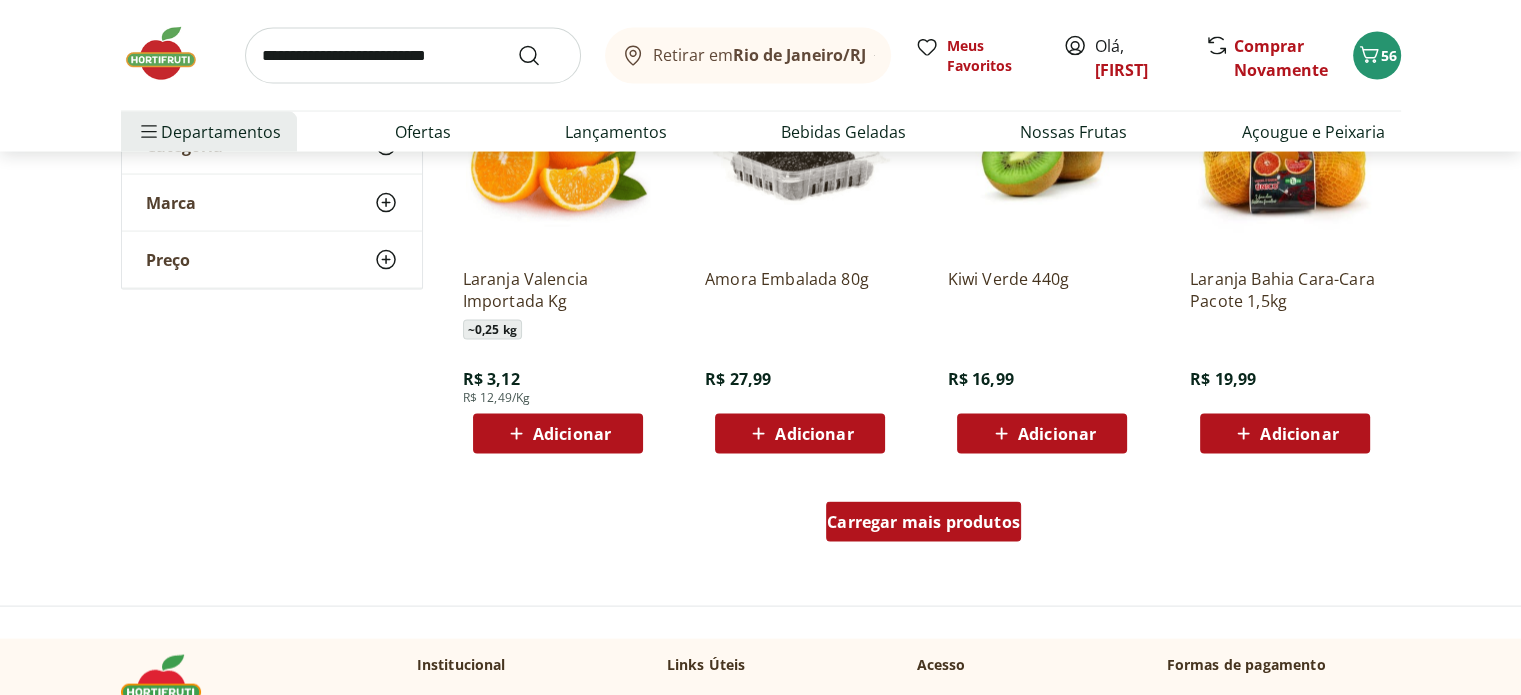 click on "Carregar mais produtos" at bounding box center [923, 522] 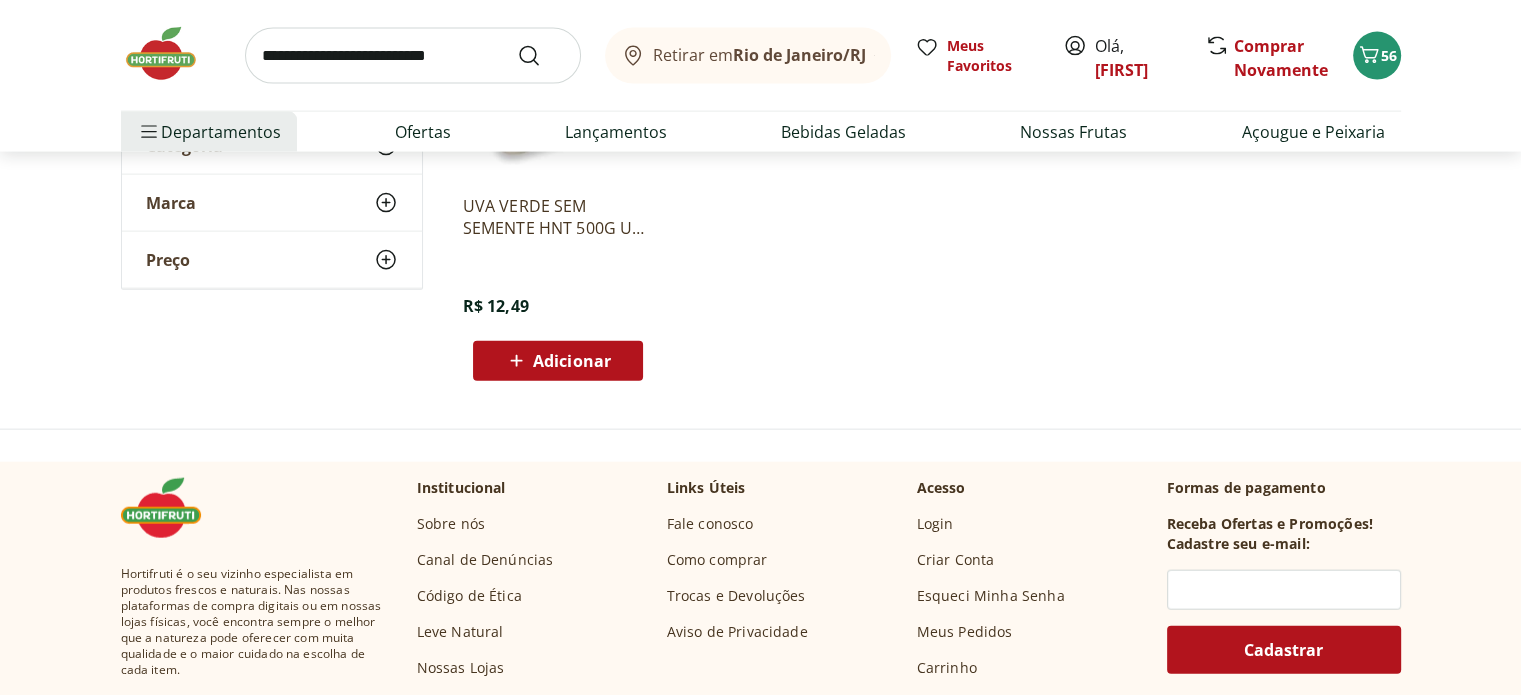 scroll, scrollTop: 12100, scrollLeft: 0, axis: vertical 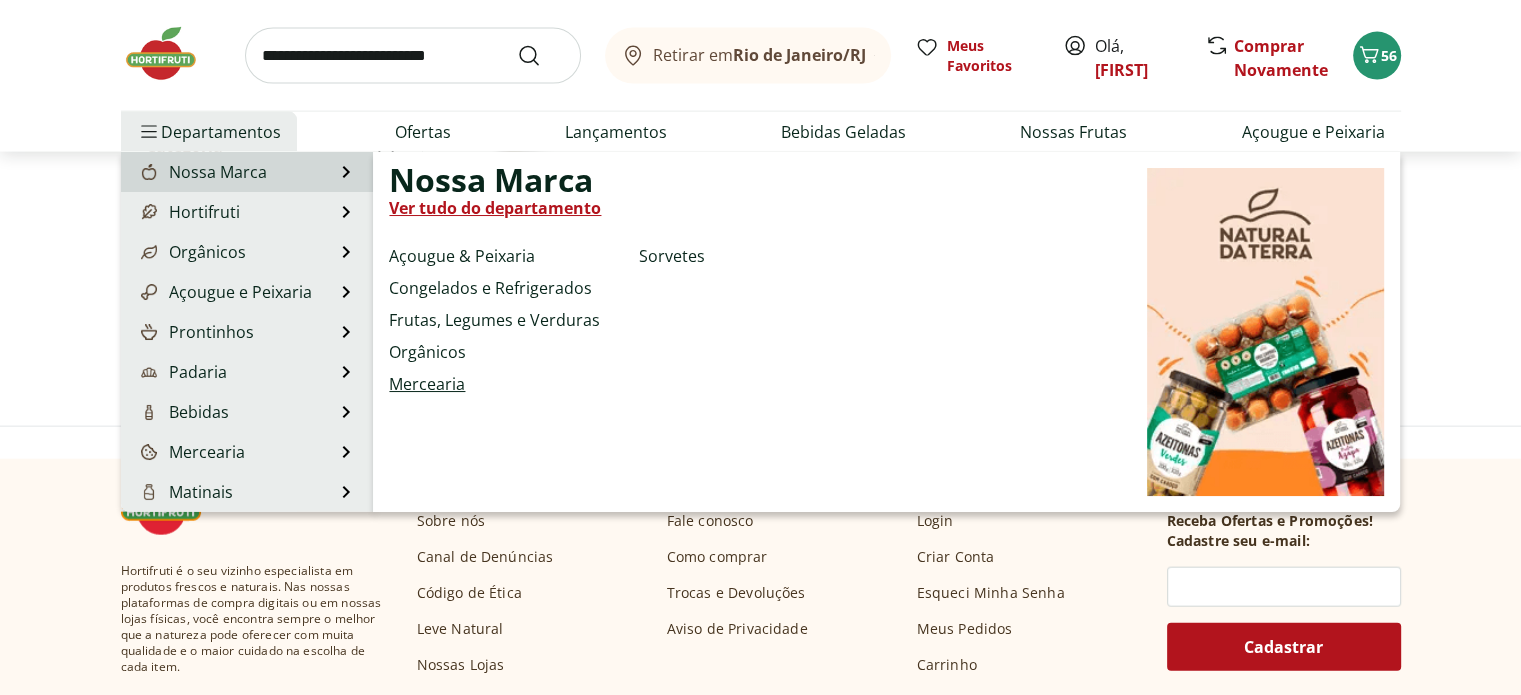 click on "Mercearia" at bounding box center [427, 384] 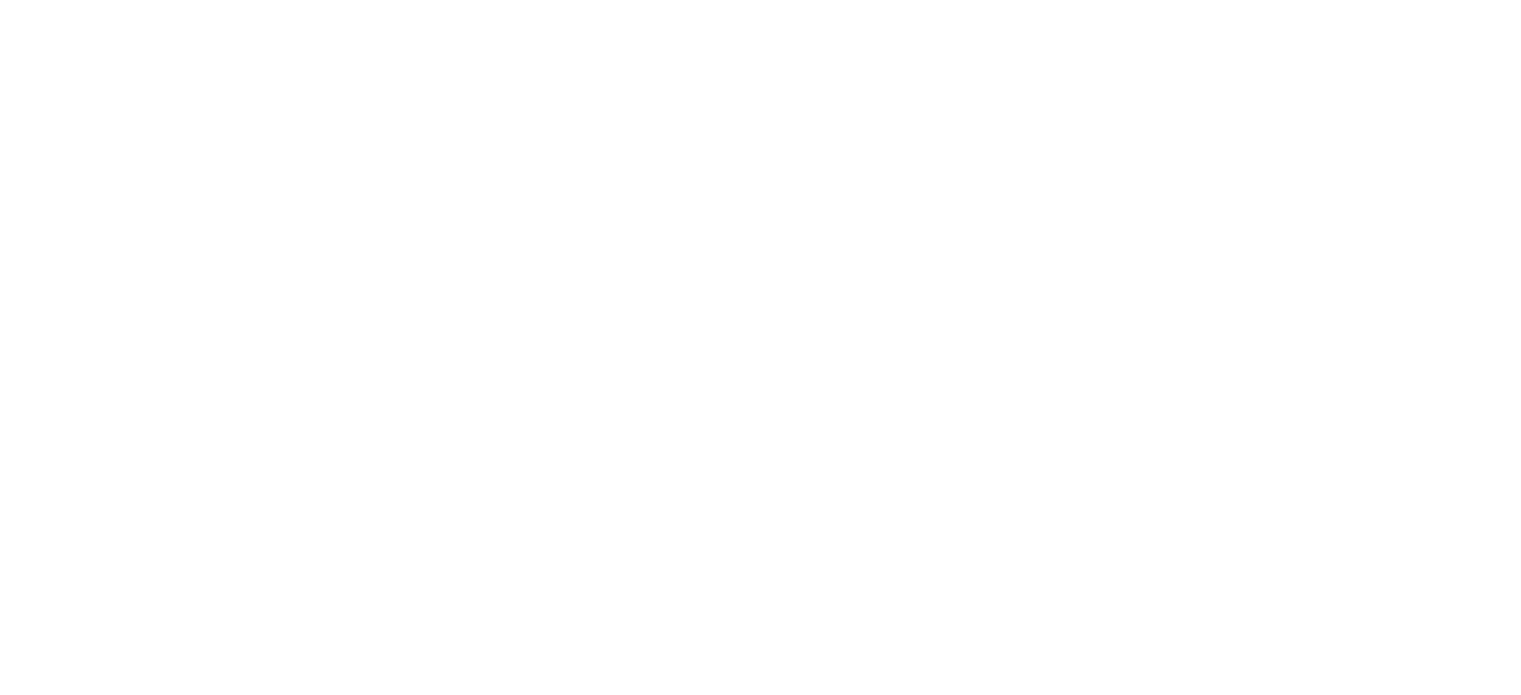 scroll, scrollTop: 0, scrollLeft: 0, axis: both 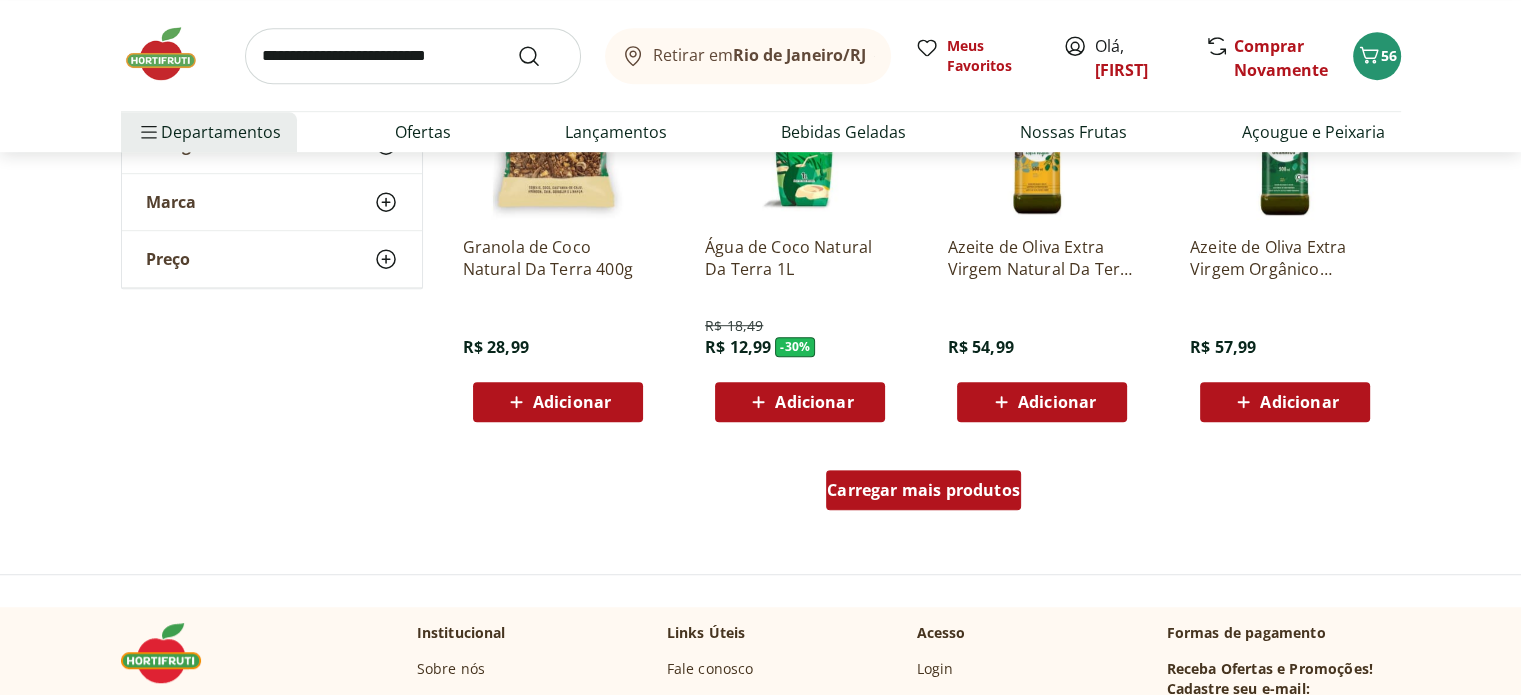 click on "Carregar mais produtos" at bounding box center (923, 490) 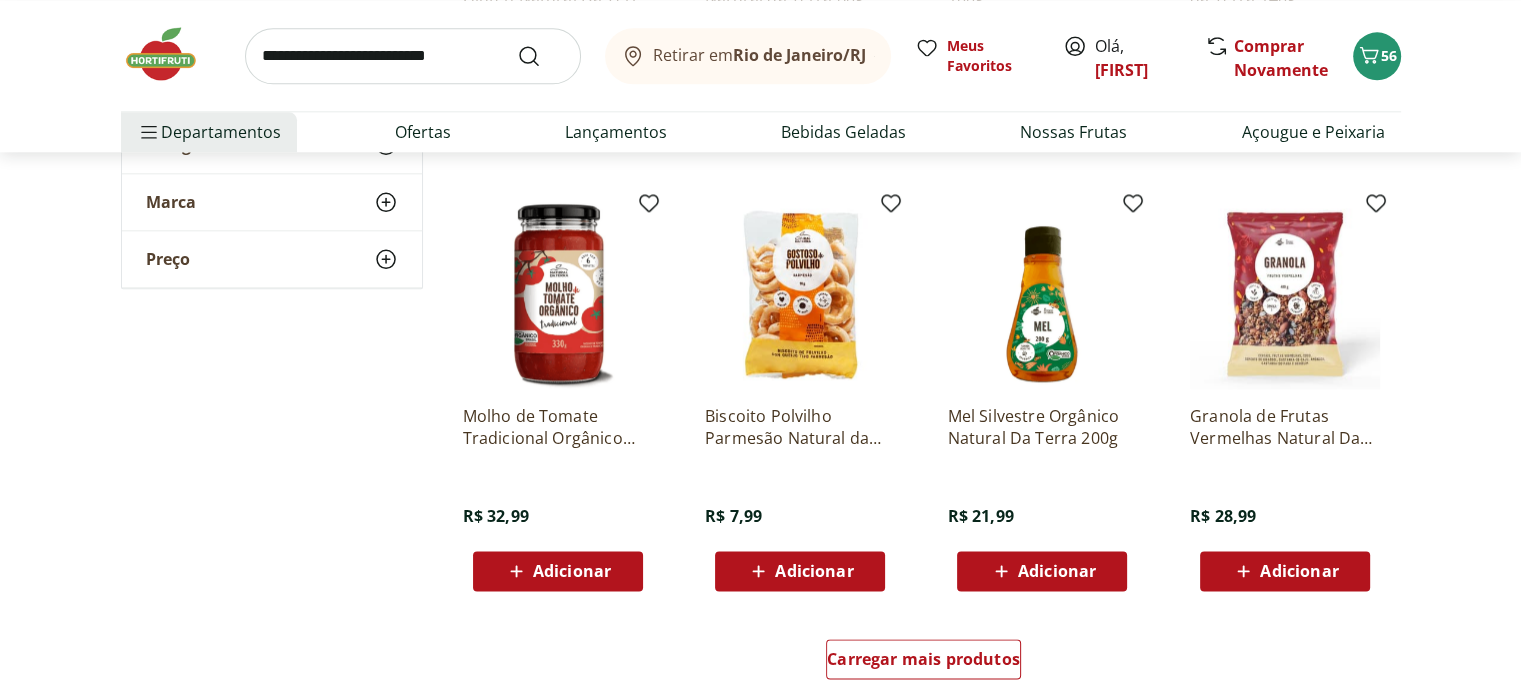 scroll, scrollTop: 2400, scrollLeft: 0, axis: vertical 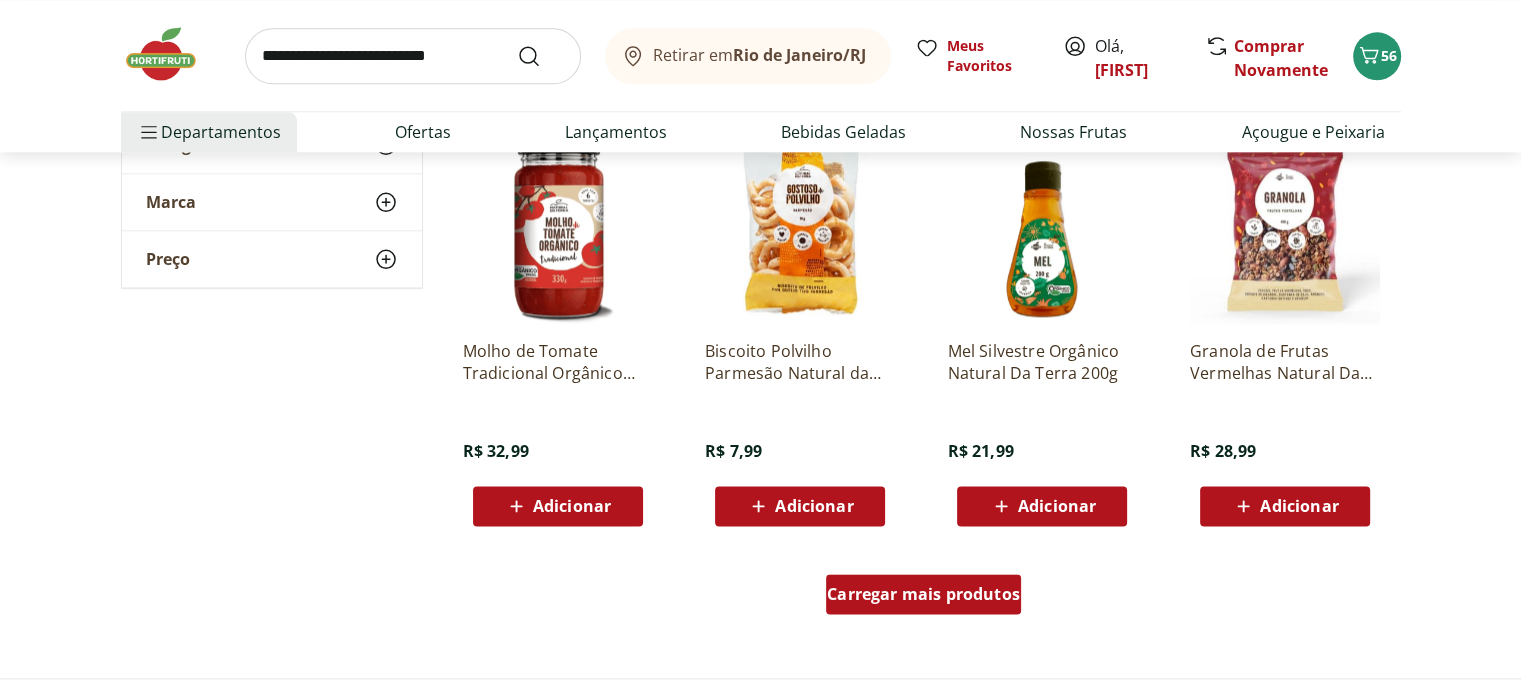 click on "Carregar mais produtos" at bounding box center (923, 594) 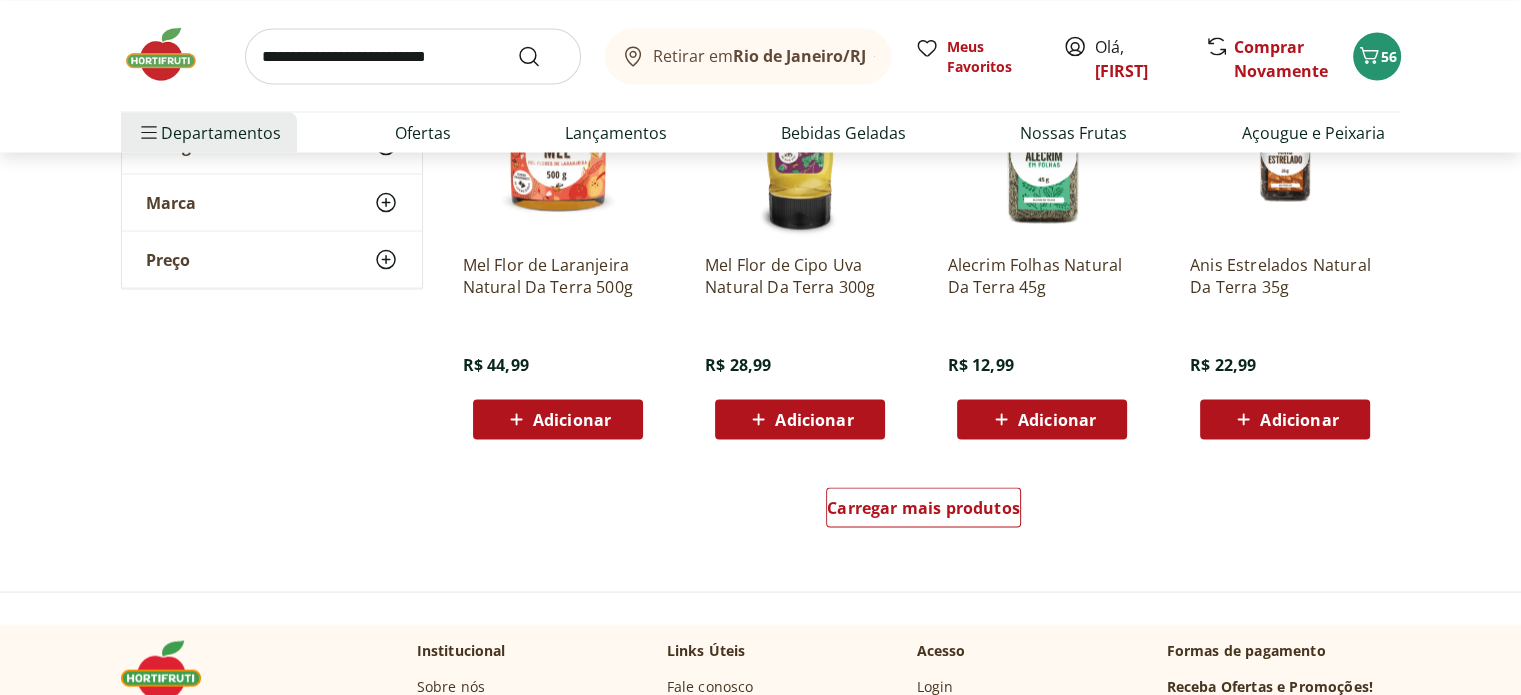 scroll, scrollTop: 3800, scrollLeft: 0, axis: vertical 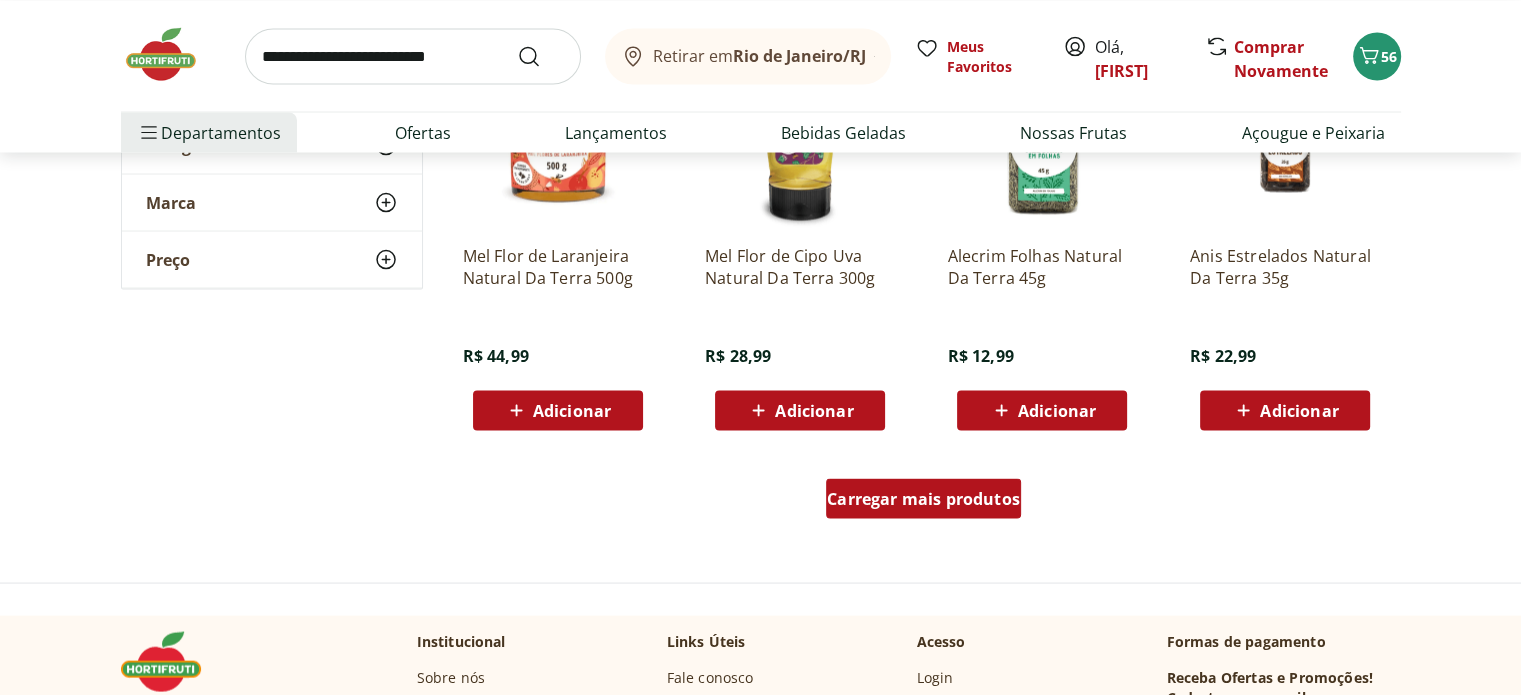 click on "Carregar mais produtos" at bounding box center (923, 498) 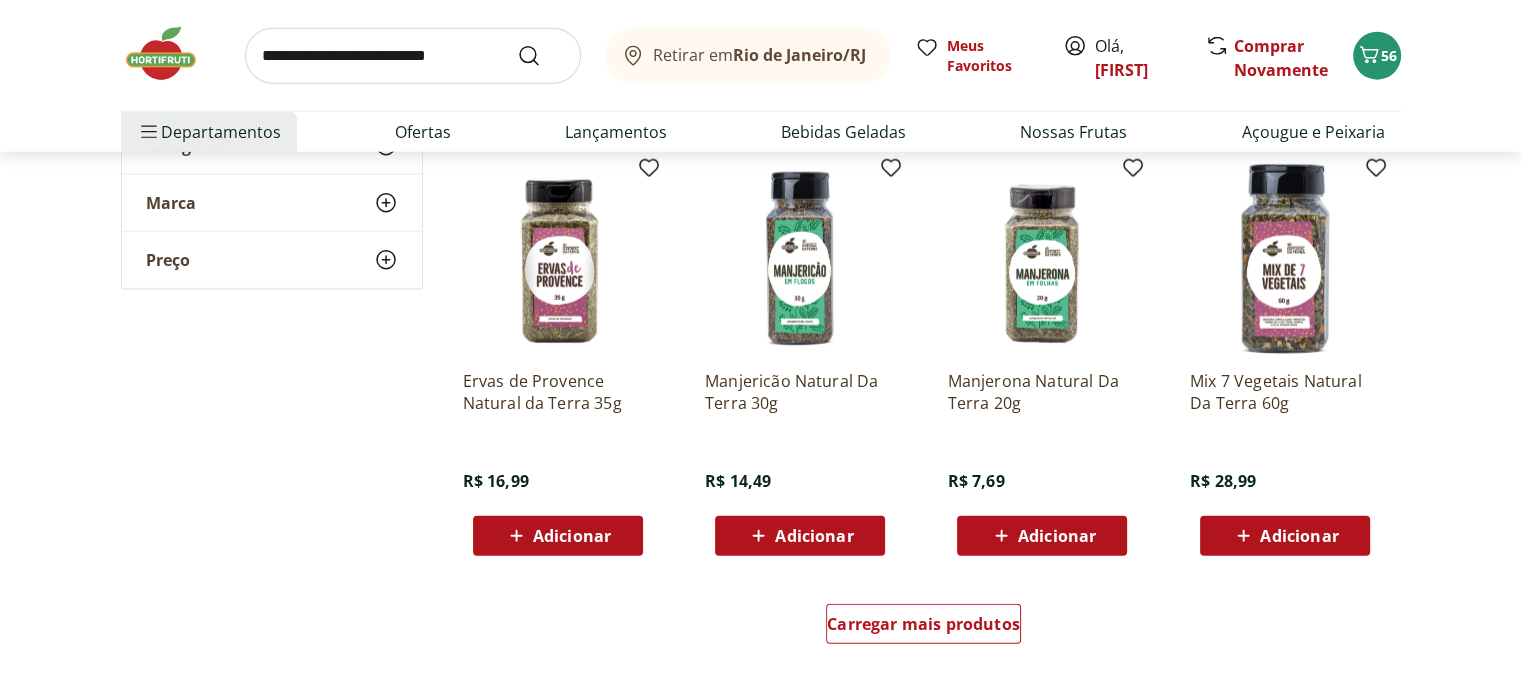 scroll, scrollTop: 5200, scrollLeft: 0, axis: vertical 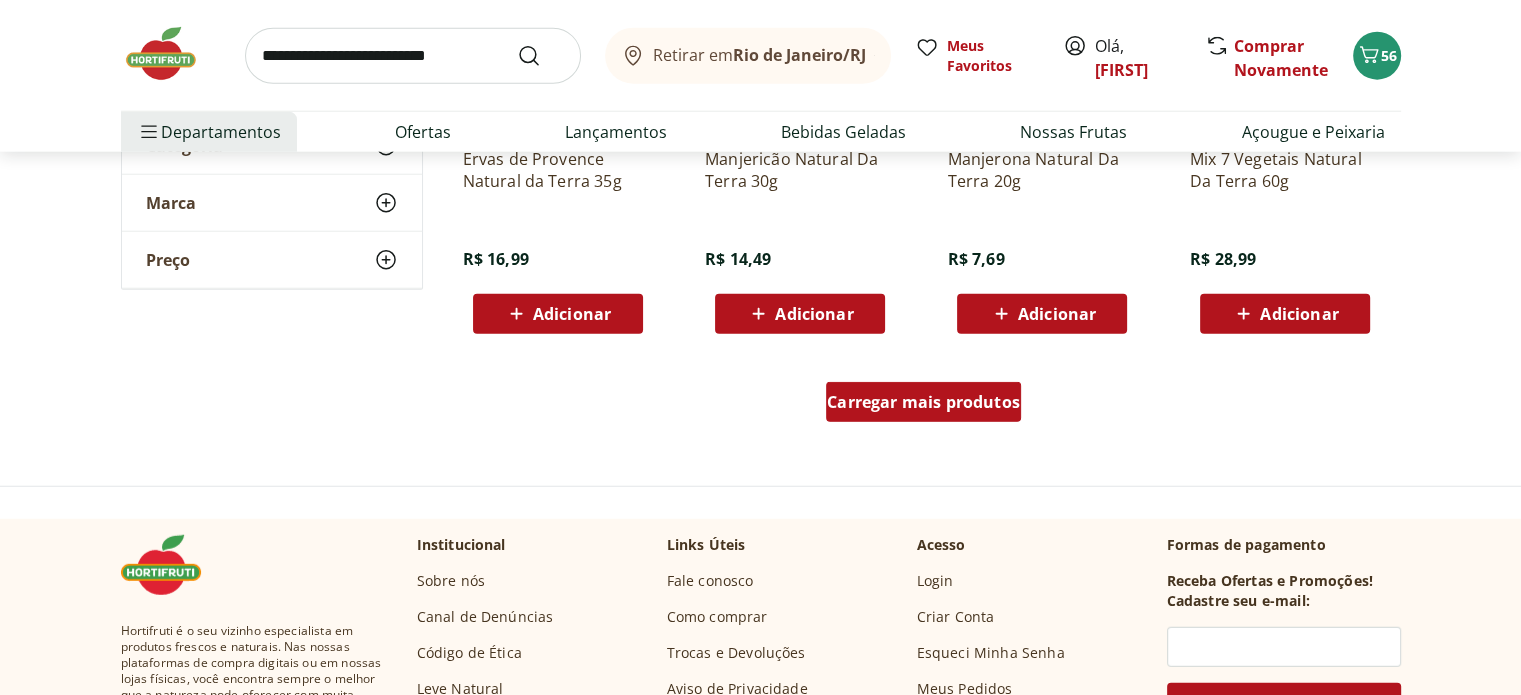 click on "Carregar mais produtos" at bounding box center [923, 402] 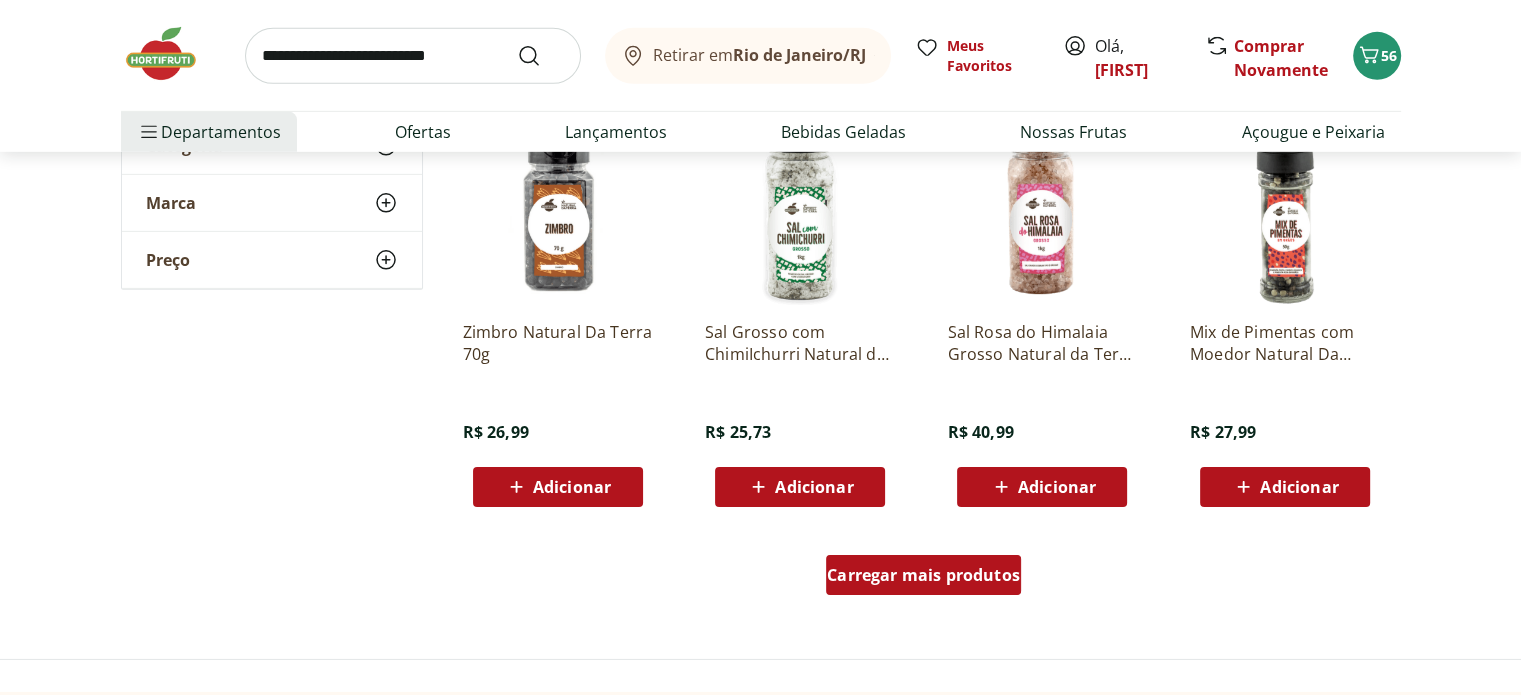 scroll, scrollTop: 6400, scrollLeft: 0, axis: vertical 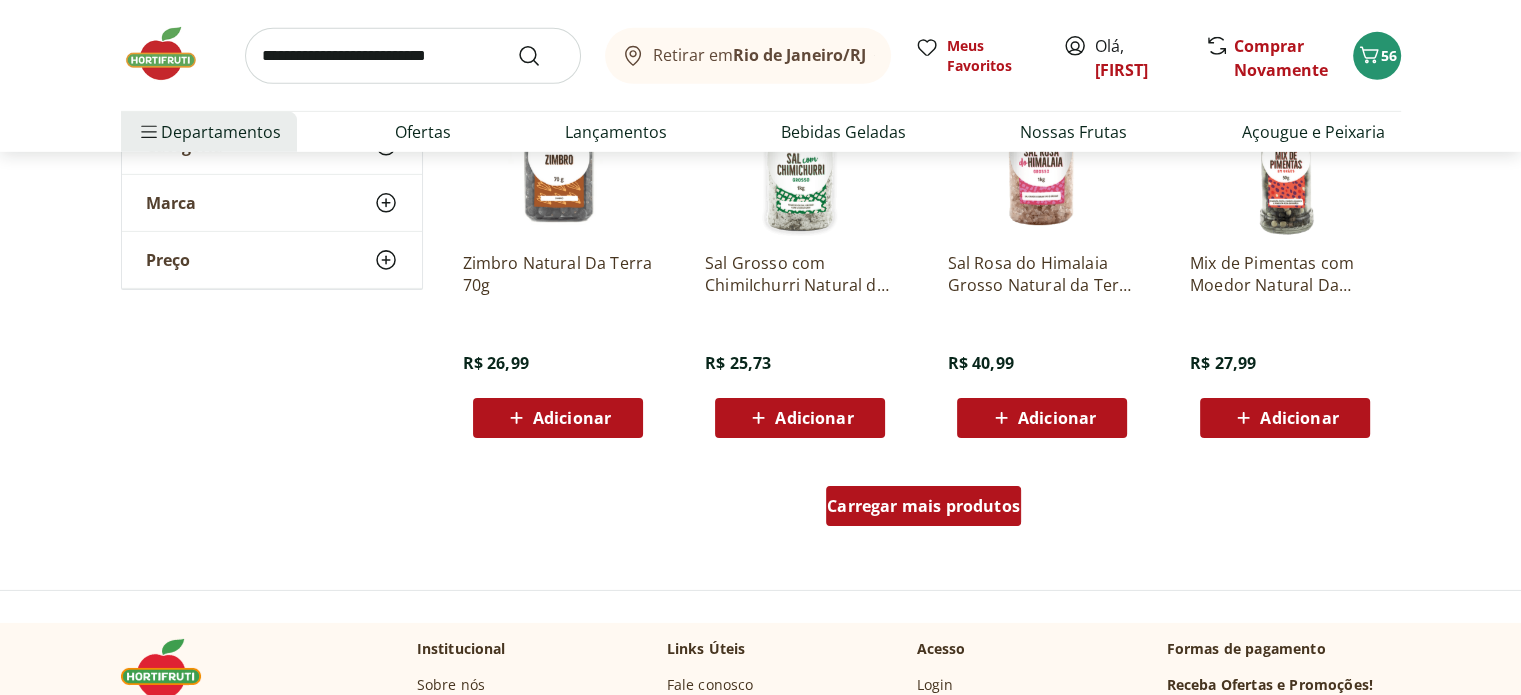 click on "Carregar mais produtos" at bounding box center (923, 506) 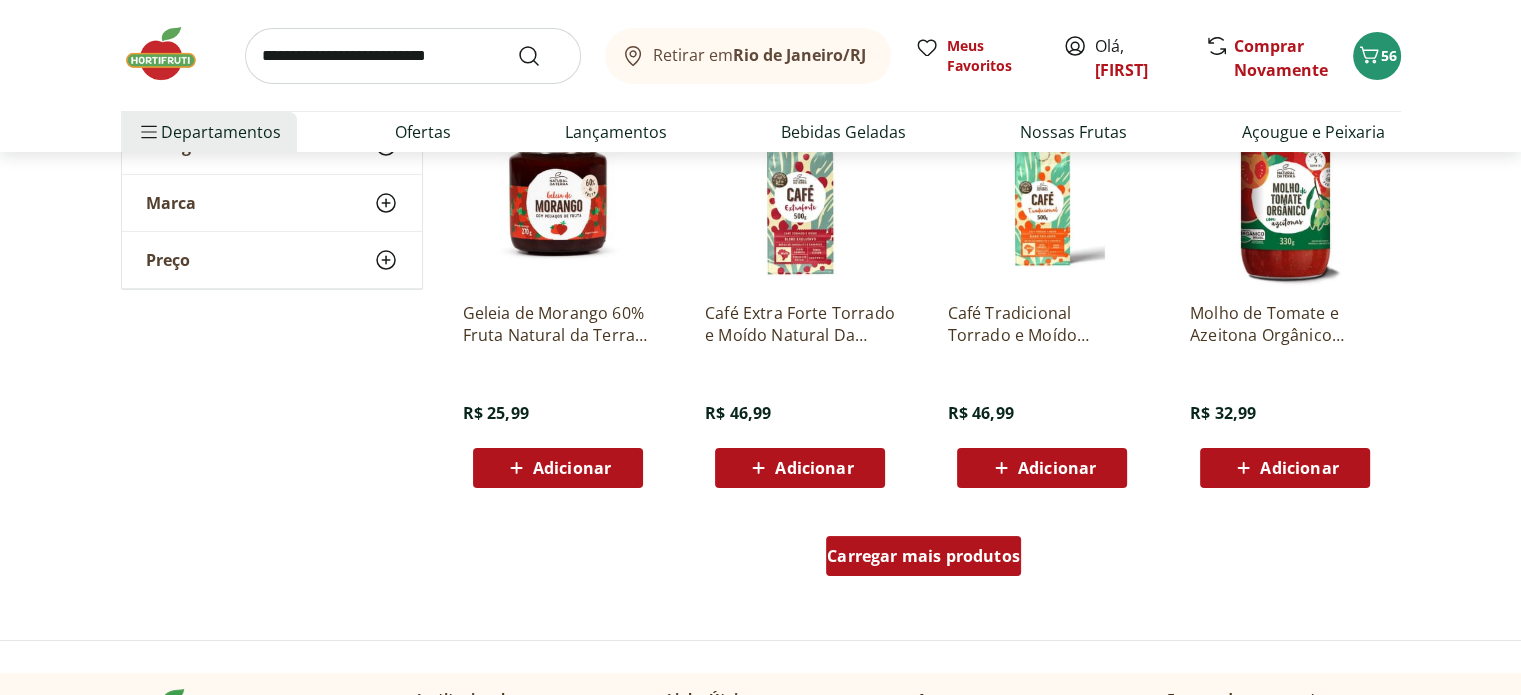 scroll, scrollTop: 7700, scrollLeft: 0, axis: vertical 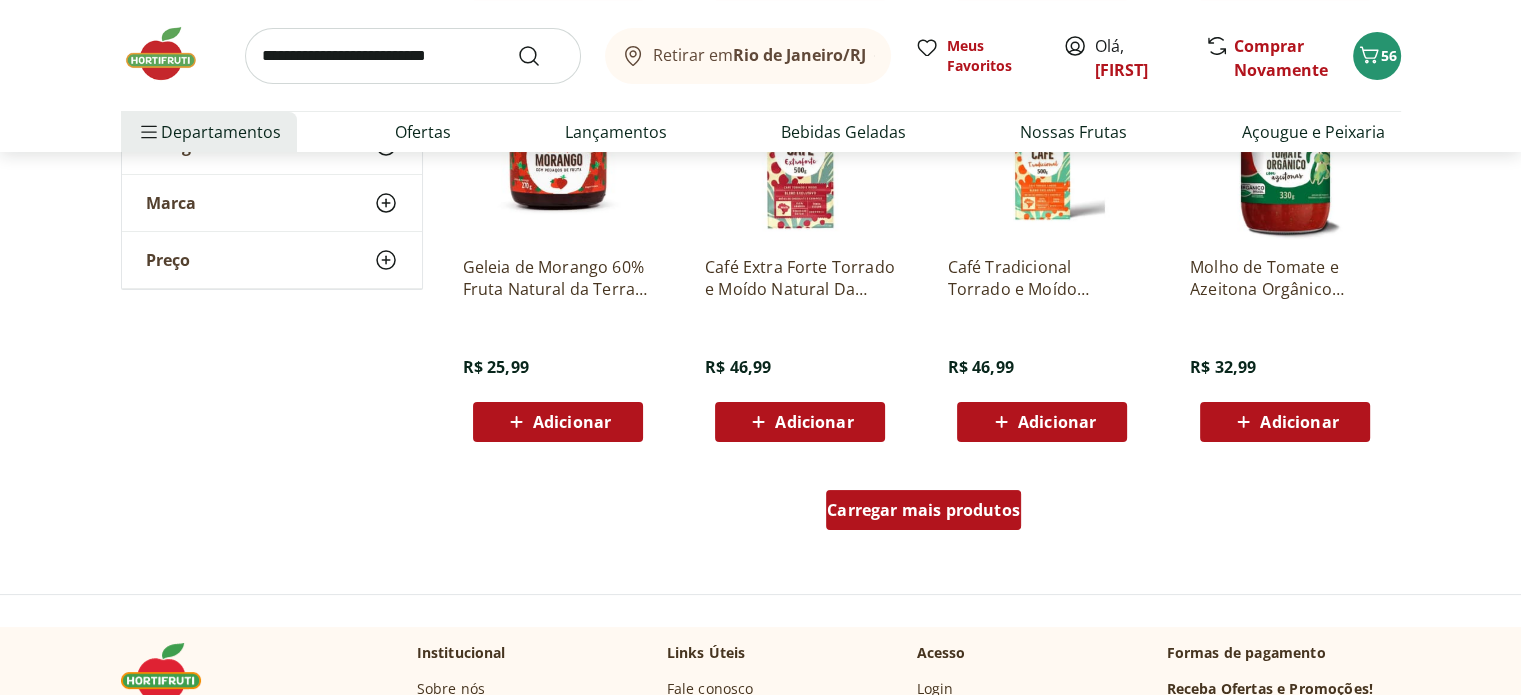 click on "Carregar mais produtos" at bounding box center (923, 510) 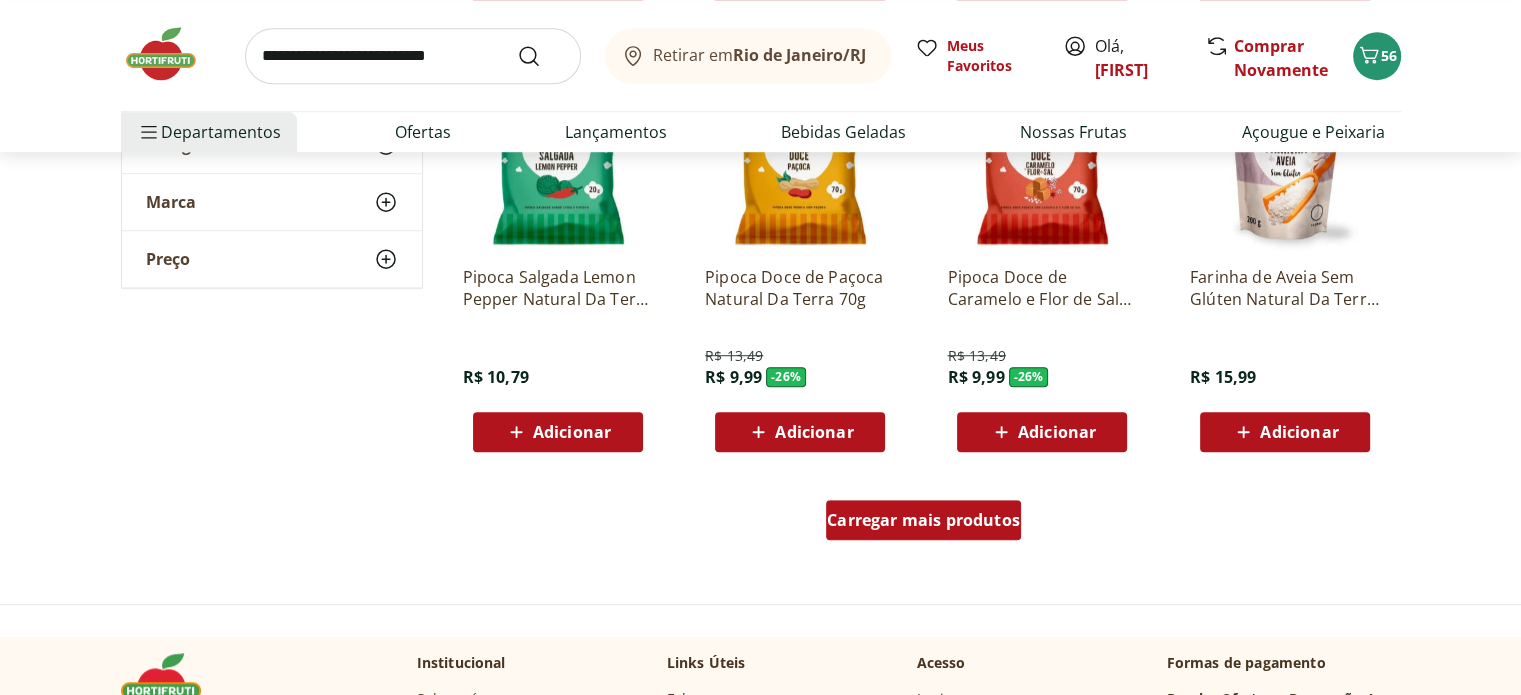 scroll, scrollTop: 9000, scrollLeft: 0, axis: vertical 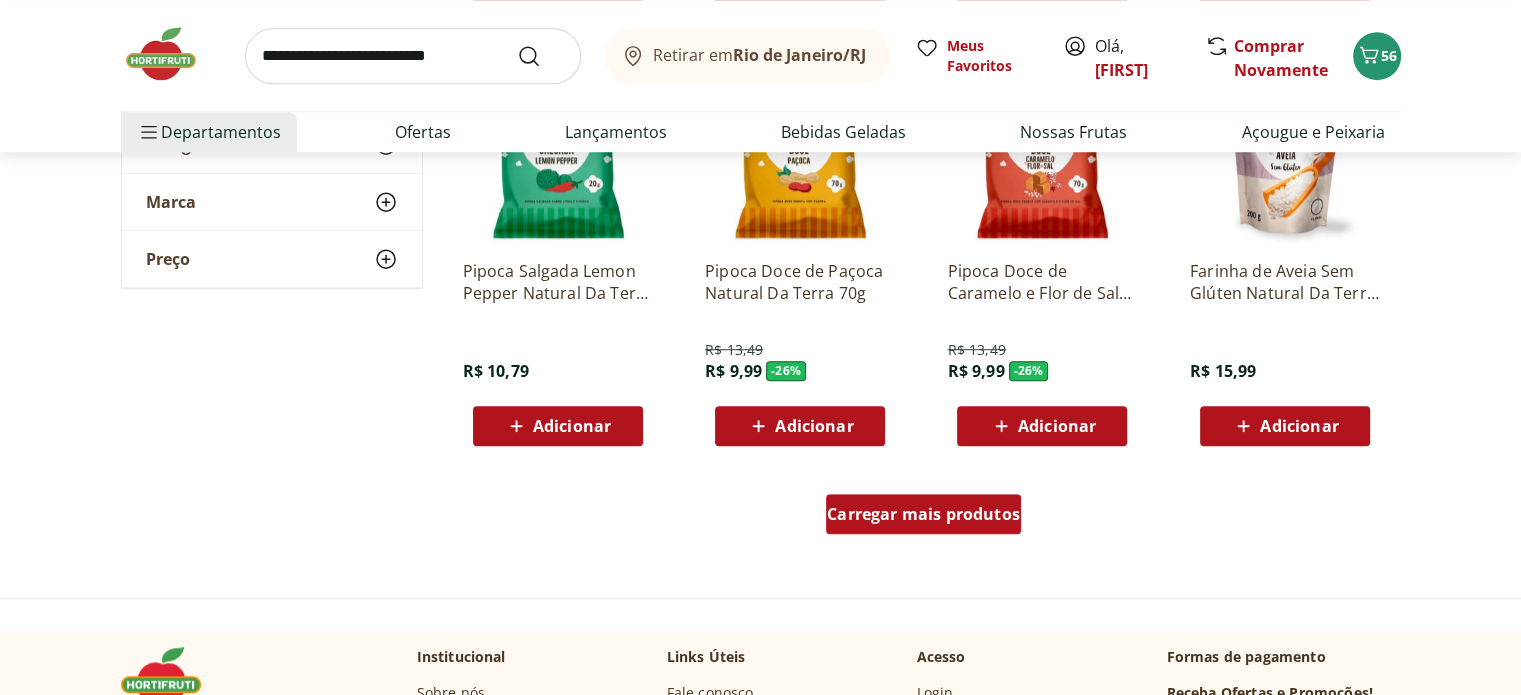 click on "Carregar mais produtos" at bounding box center (923, 514) 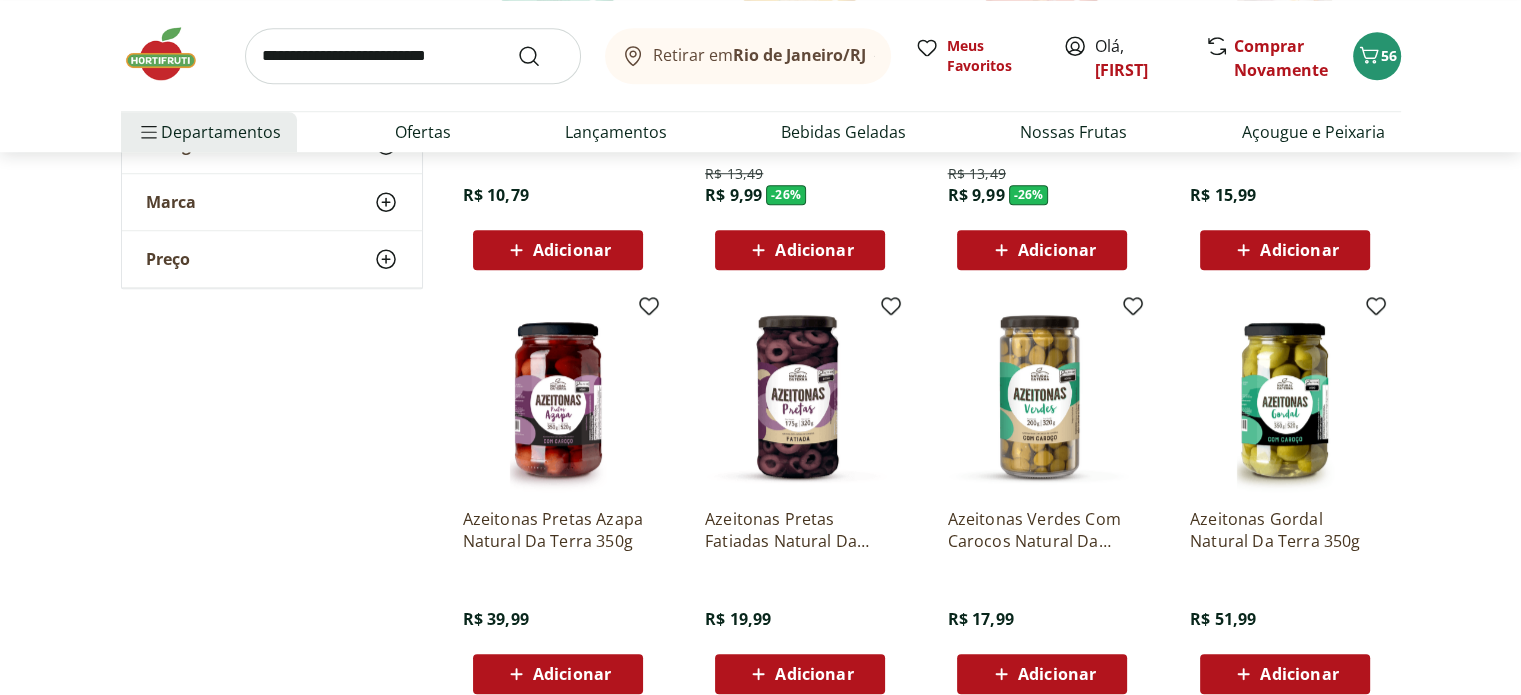 scroll, scrollTop: 9200, scrollLeft: 0, axis: vertical 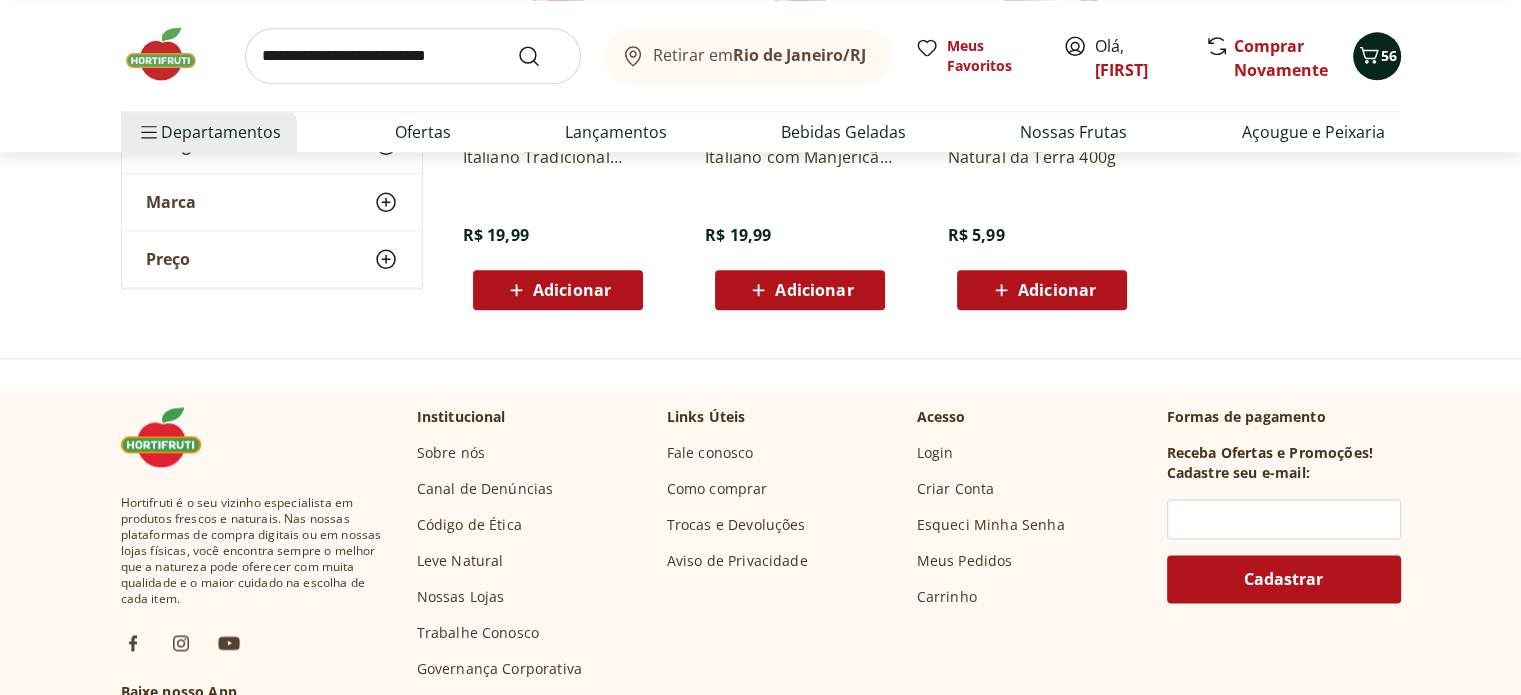 click on "56" at bounding box center [1377, 56] 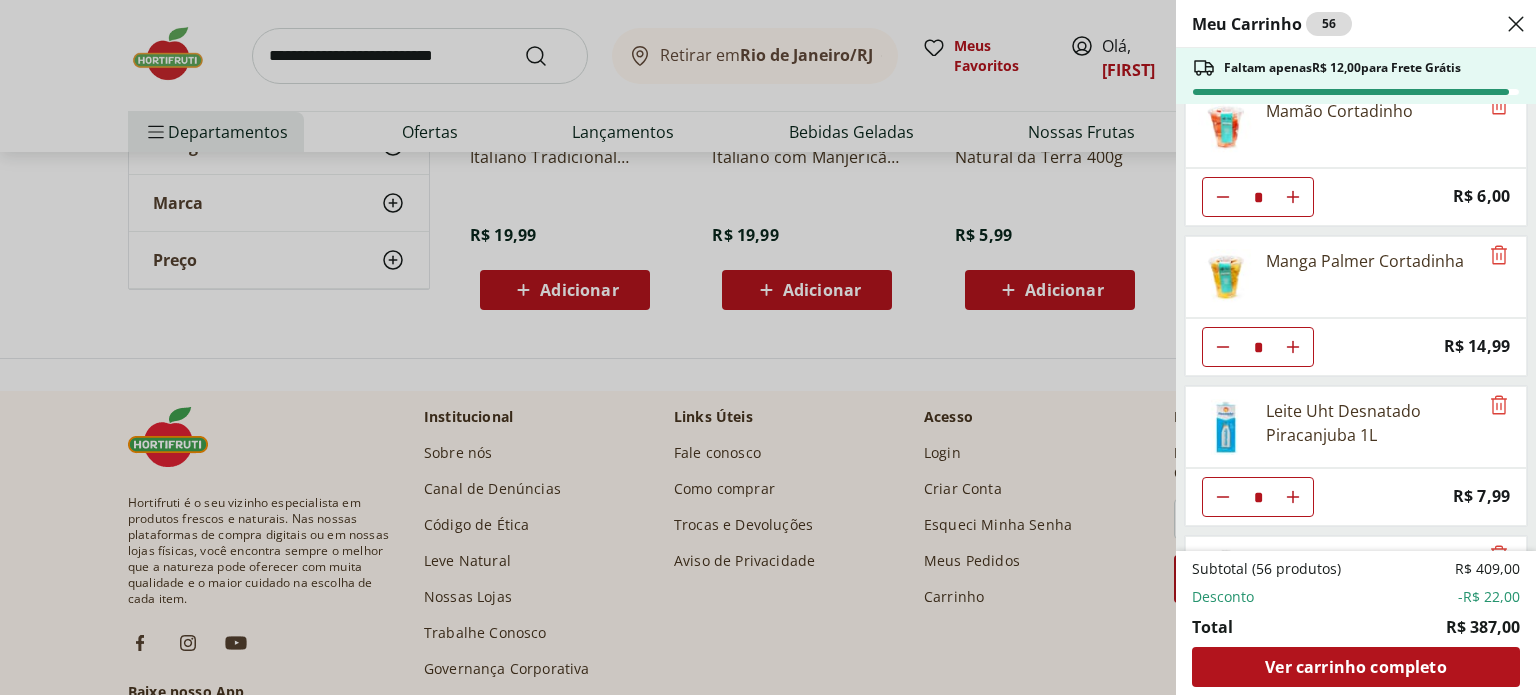 scroll, scrollTop: 1390, scrollLeft: 0, axis: vertical 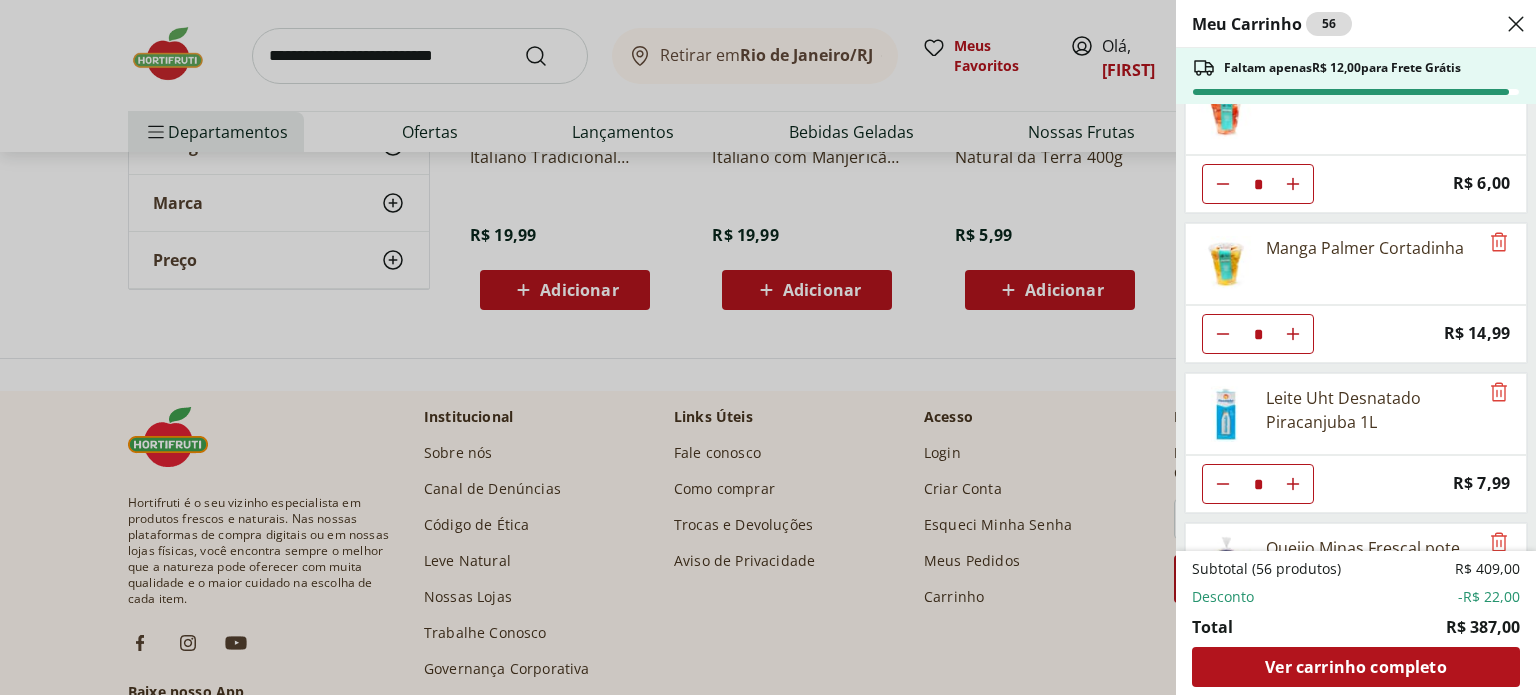 click 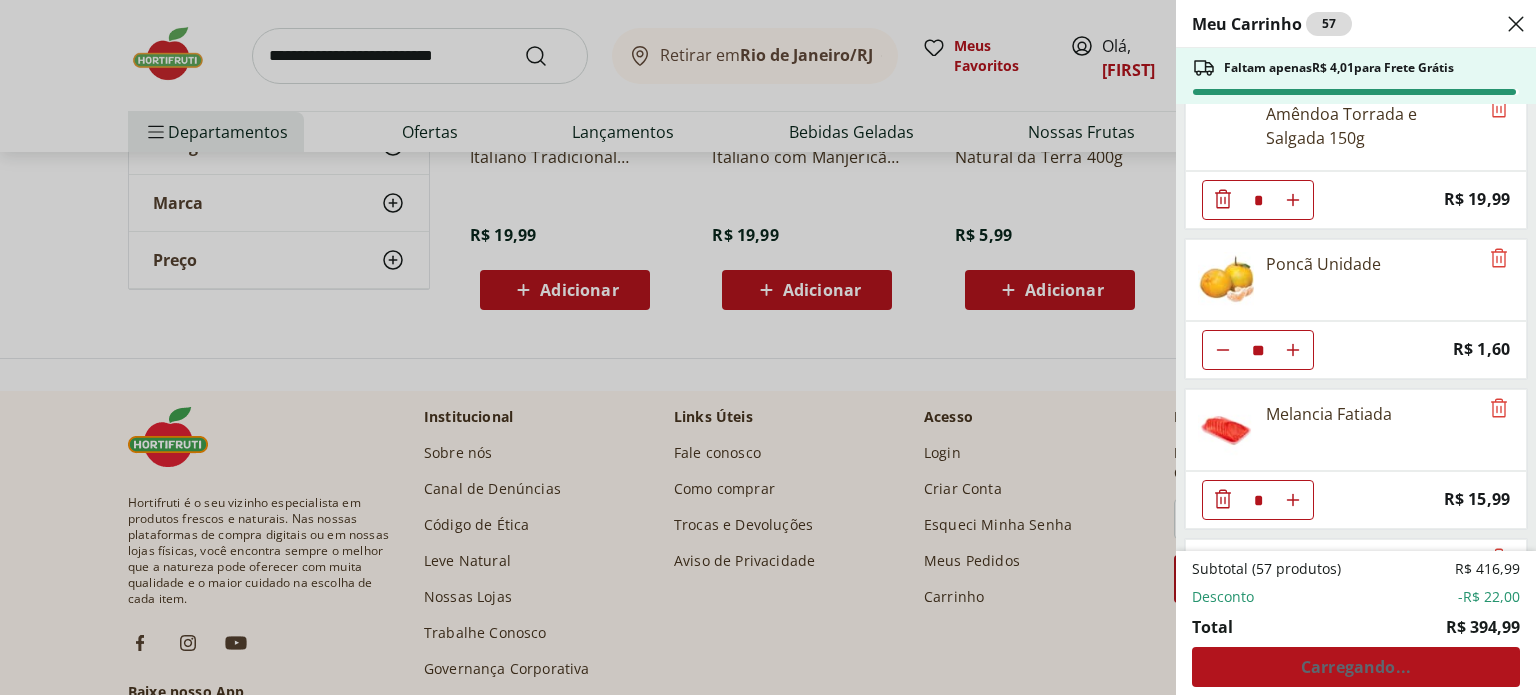 scroll, scrollTop: 890, scrollLeft: 0, axis: vertical 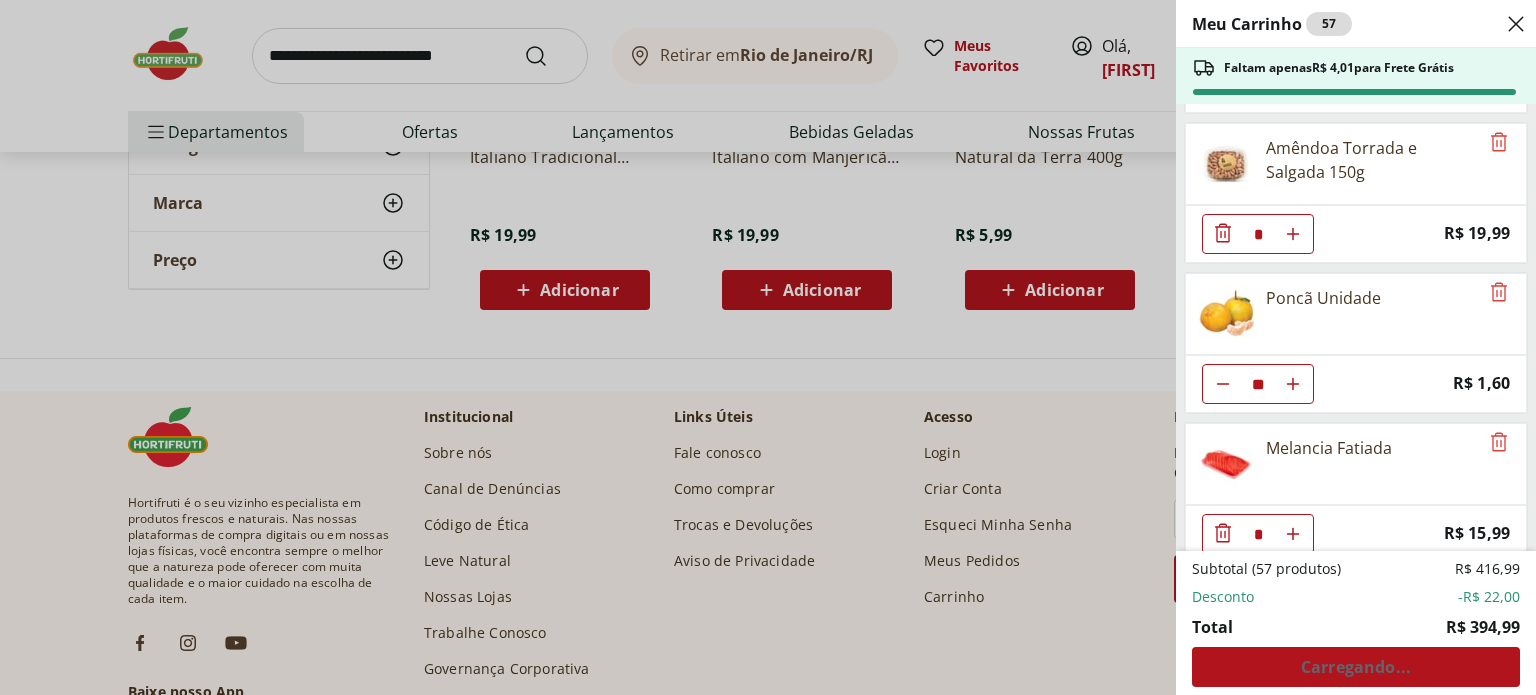 type on "*" 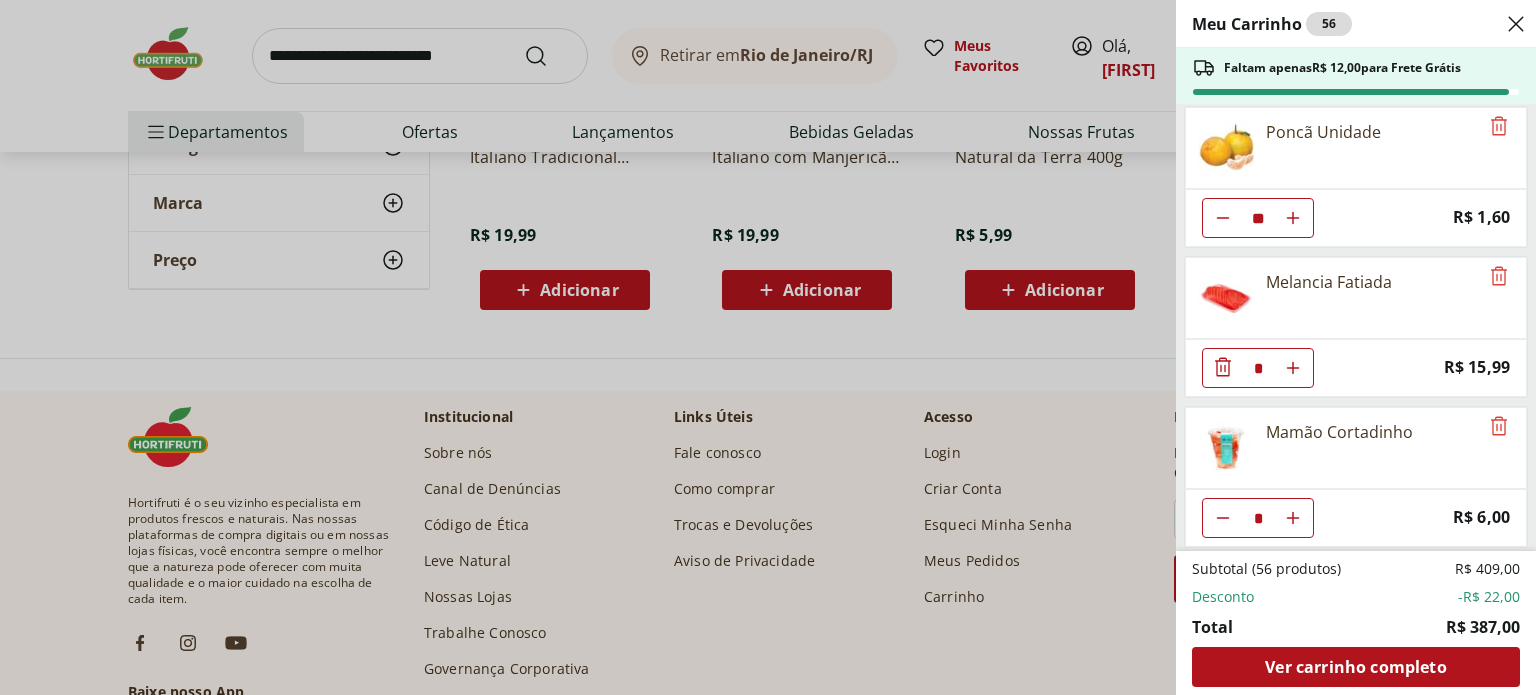 scroll, scrollTop: 1090, scrollLeft: 0, axis: vertical 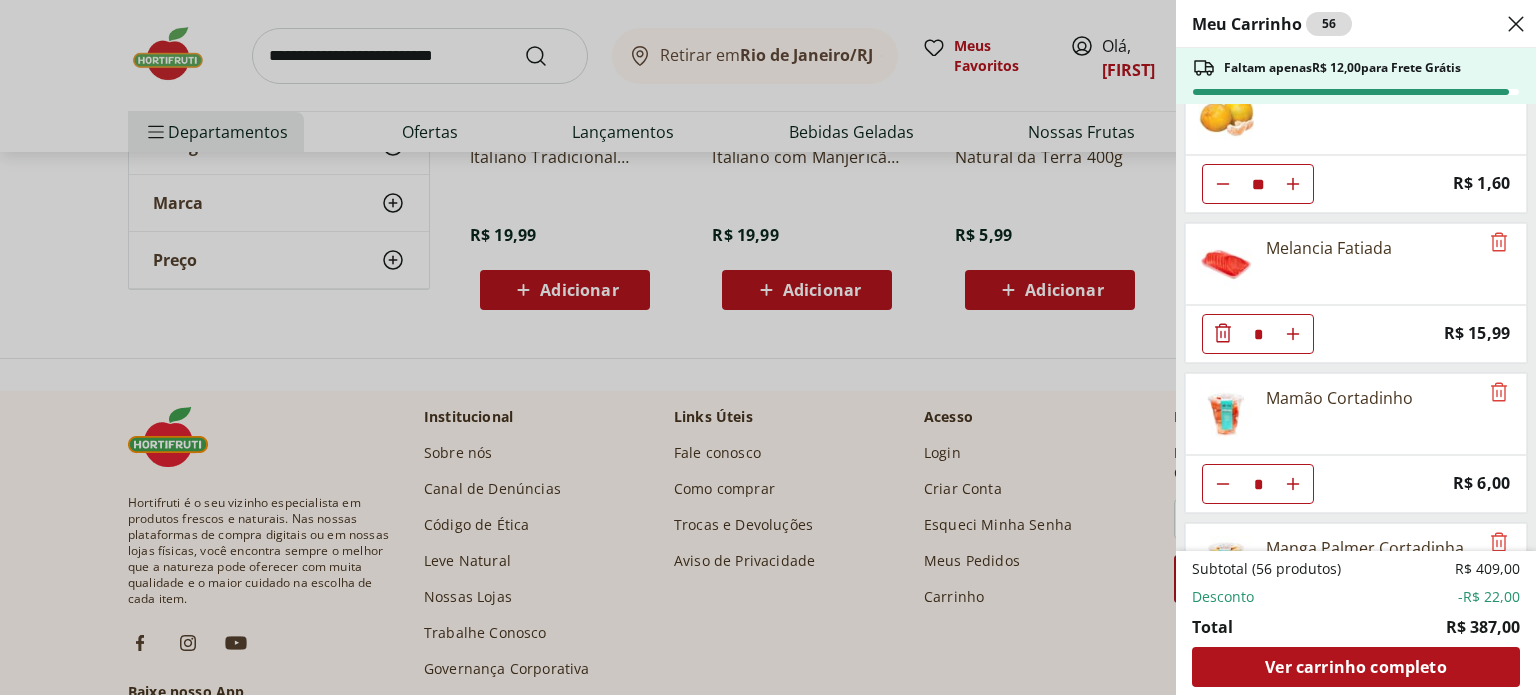 click 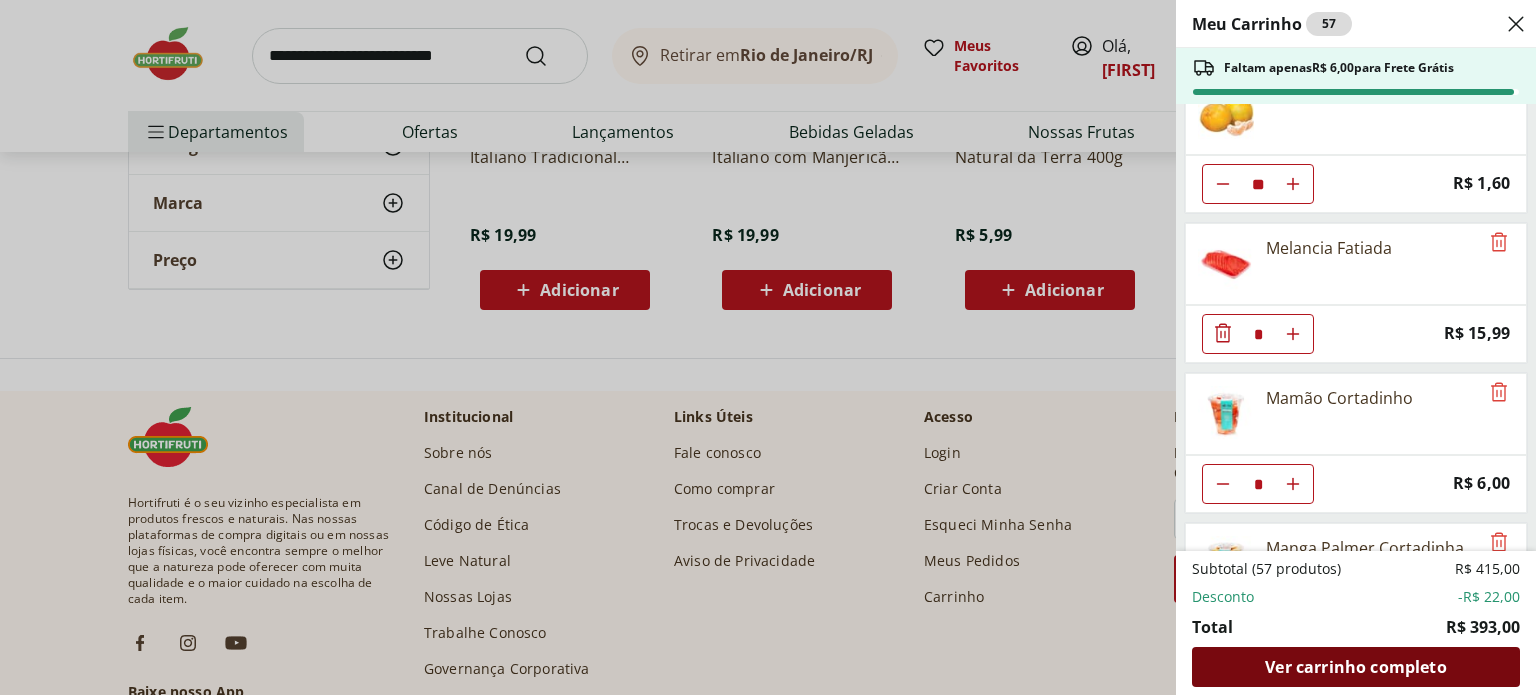 click on "Ver carrinho completo" at bounding box center (1355, 667) 